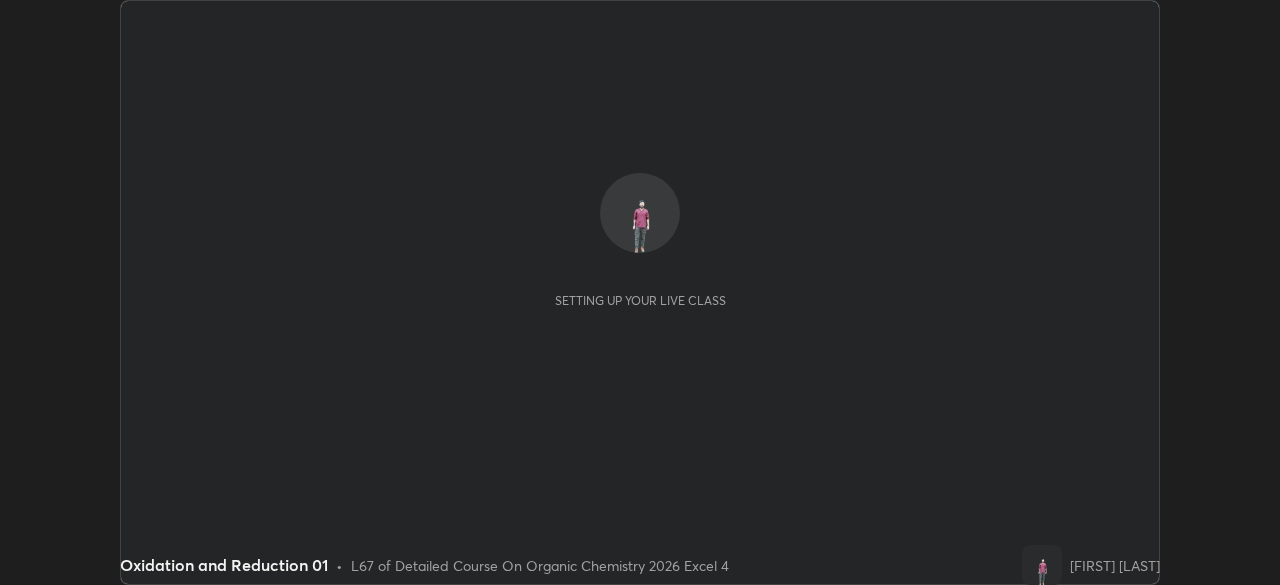 scroll, scrollTop: 0, scrollLeft: 0, axis: both 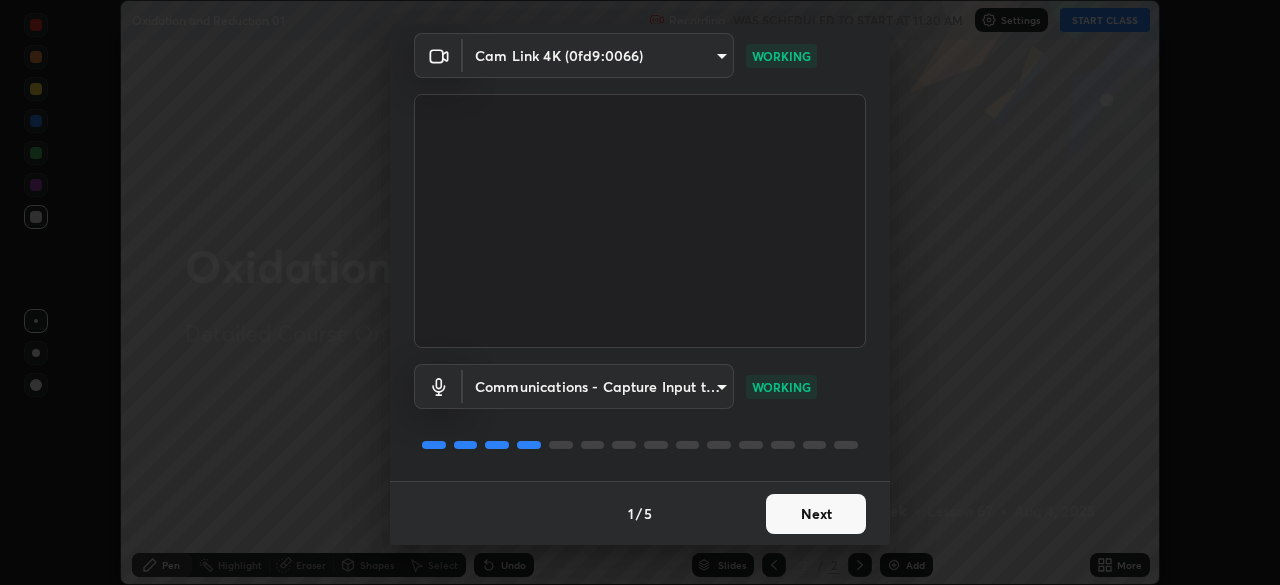 click on "Next" at bounding box center (816, 514) 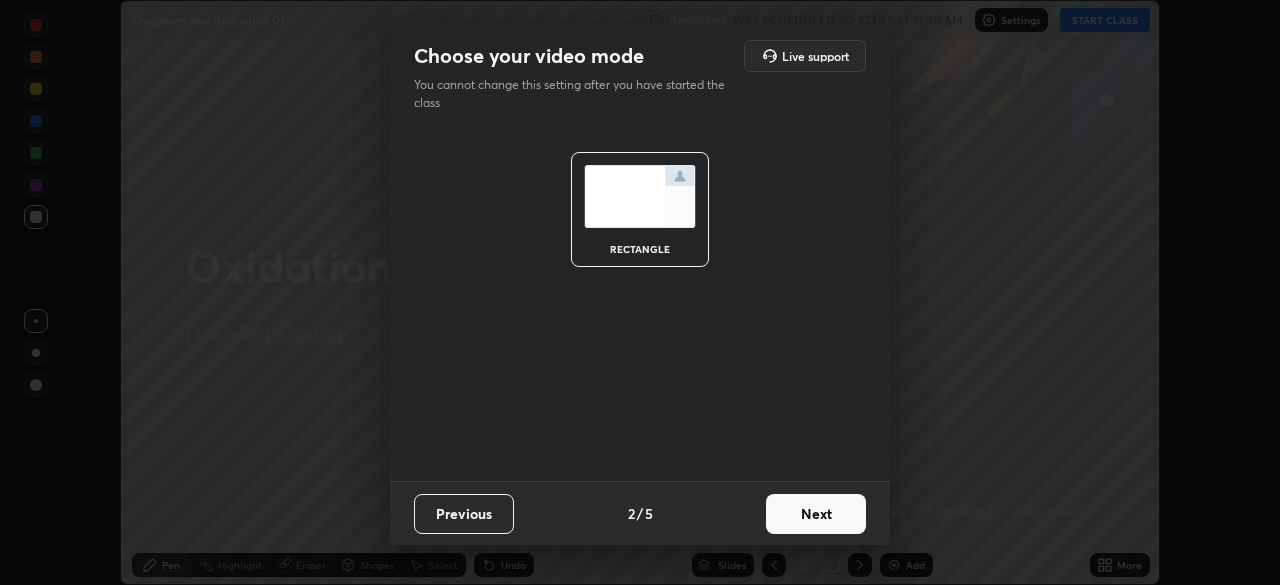 scroll, scrollTop: 0, scrollLeft: 0, axis: both 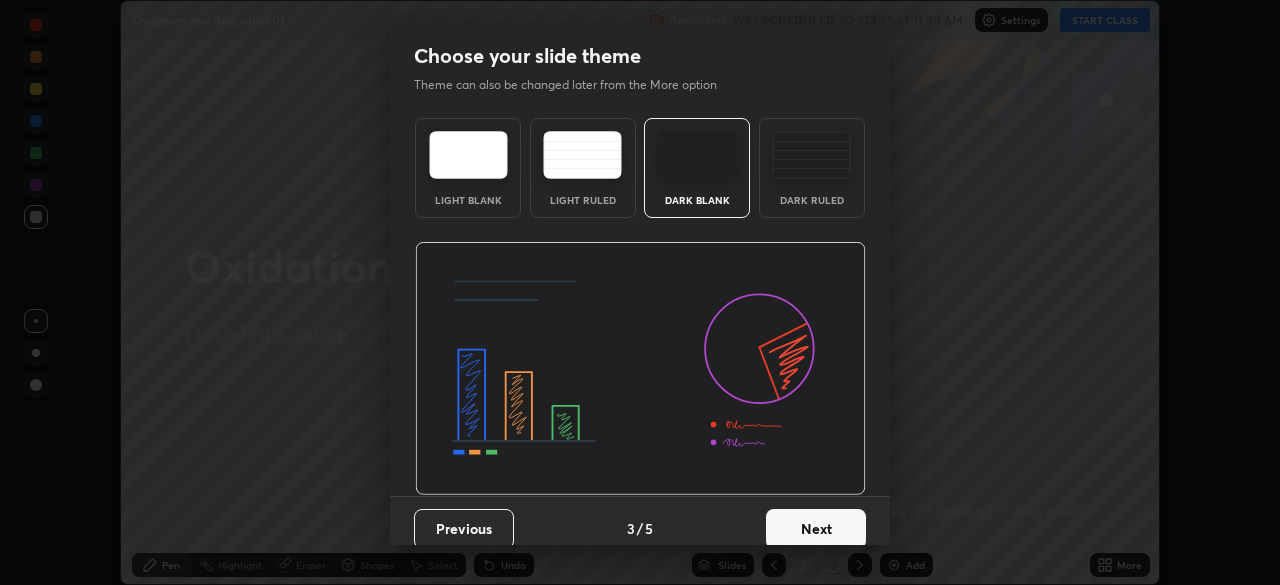 click on "Next" at bounding box center (816, 529) 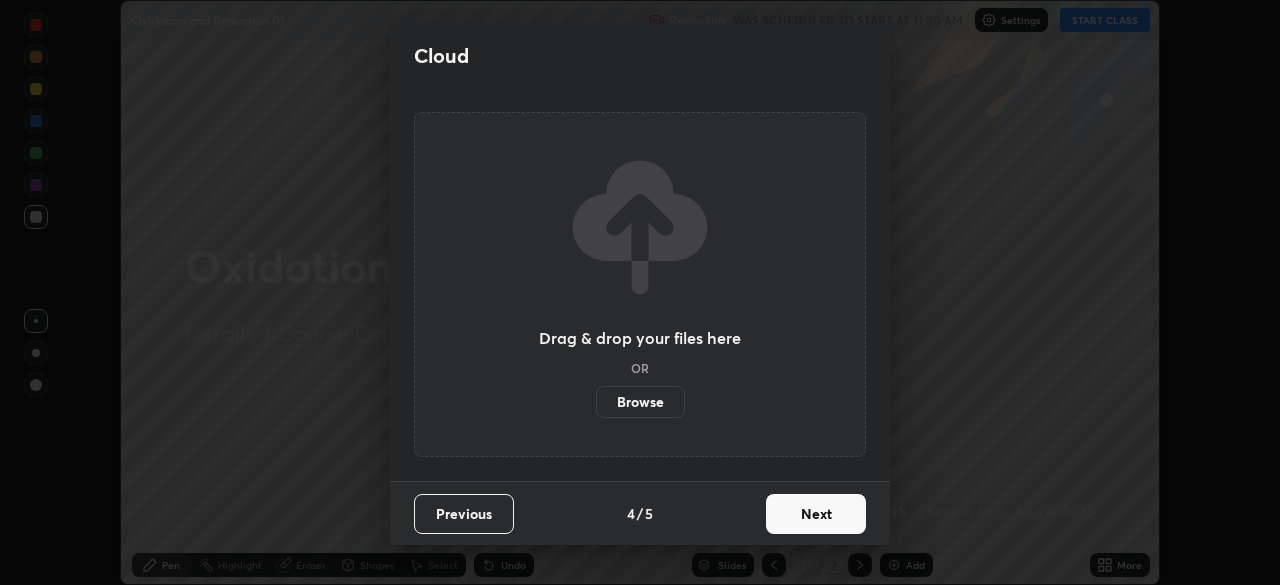 click on "Next" at bounding box center [816, 514] 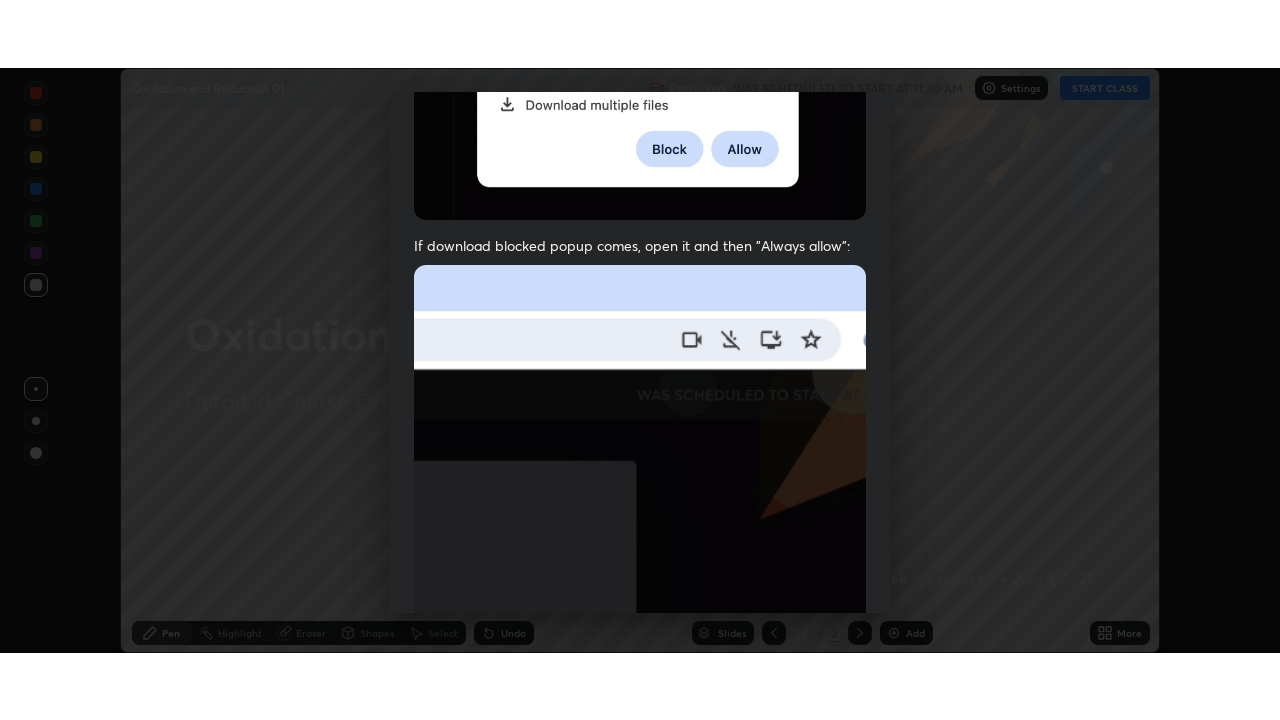scroll, scrollTop: 479, scrollLeft: 0, axis: vertical 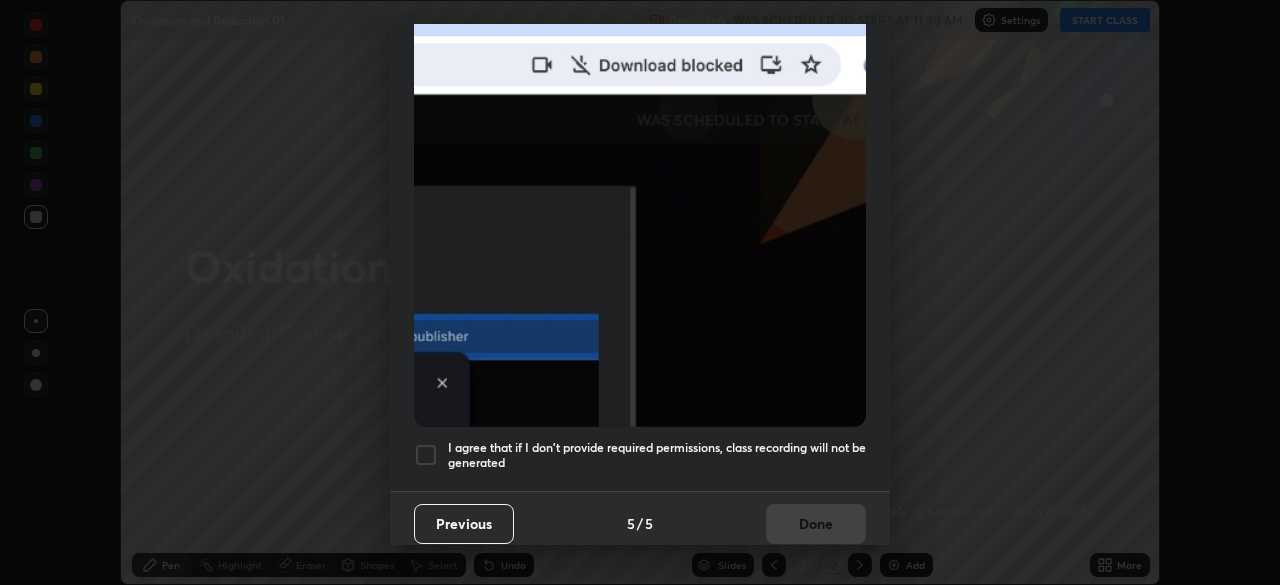 click on "I agree that if I don't provide required permissions, class recording will not be generated" at bounding box center [657, 455] 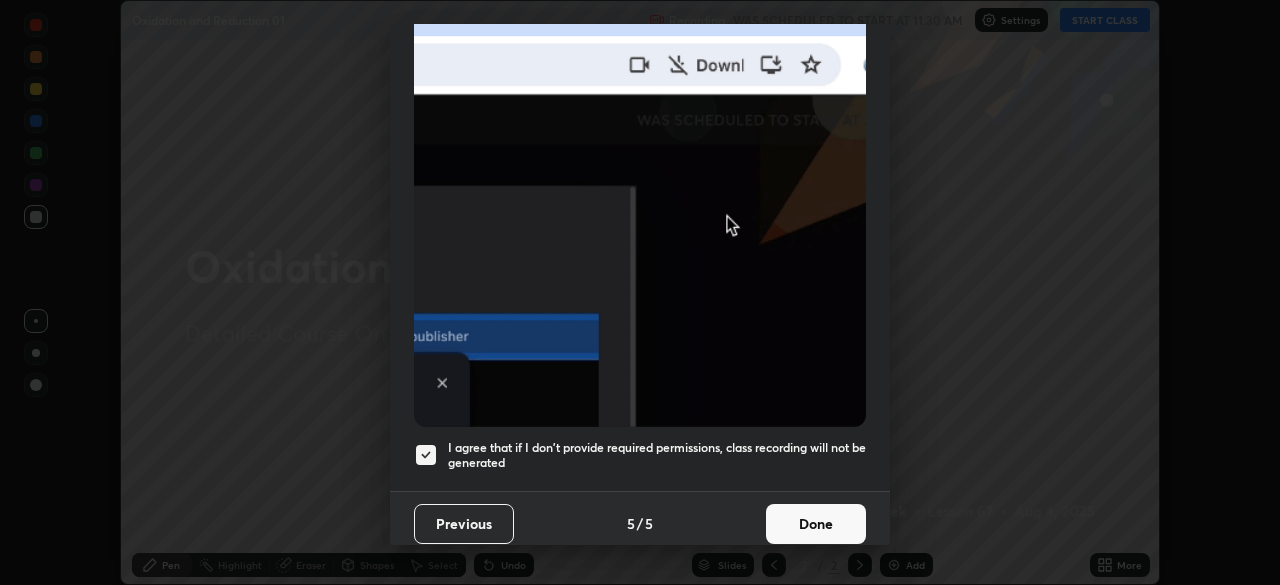 click on "Done" at bounding box center [816, 524] 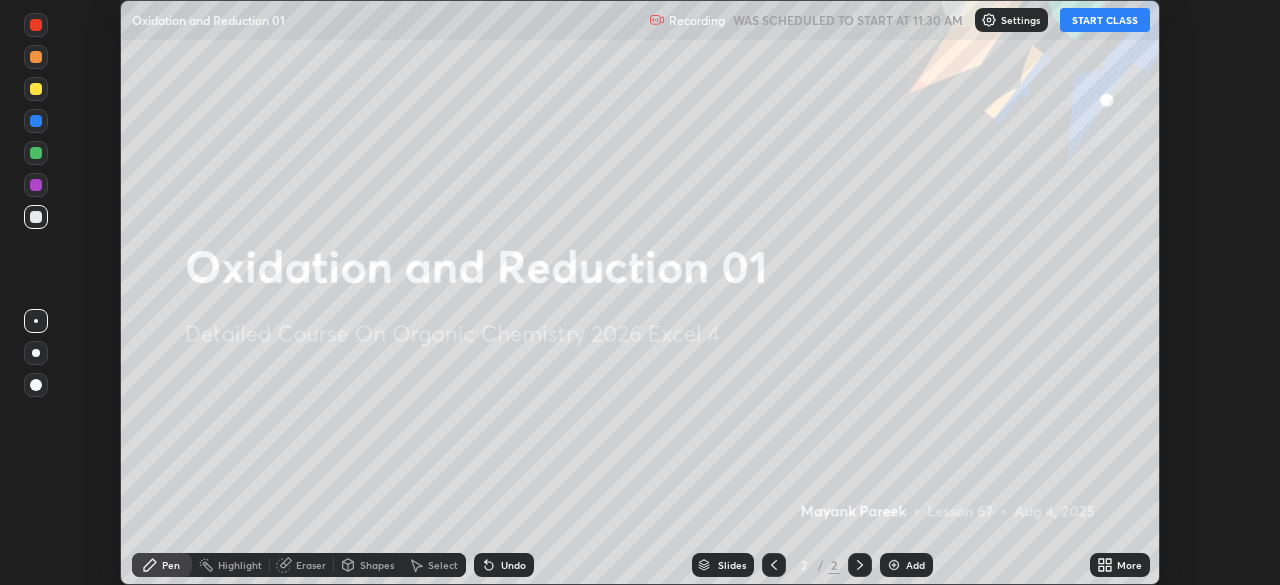 click on "Add" at bounding box center (915, 565) 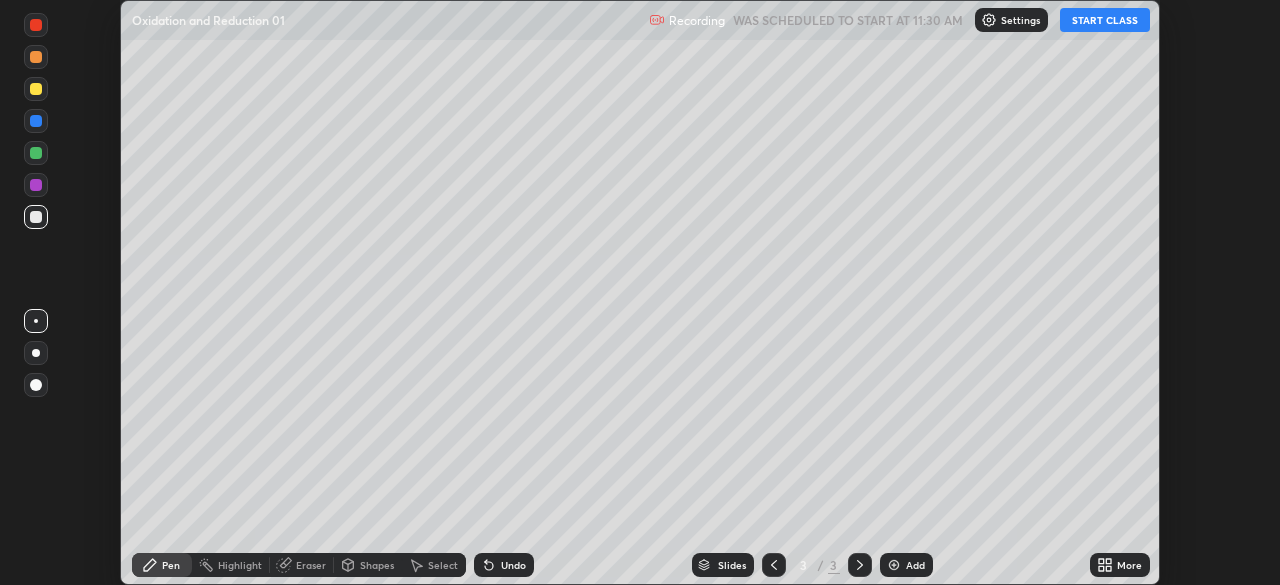 click 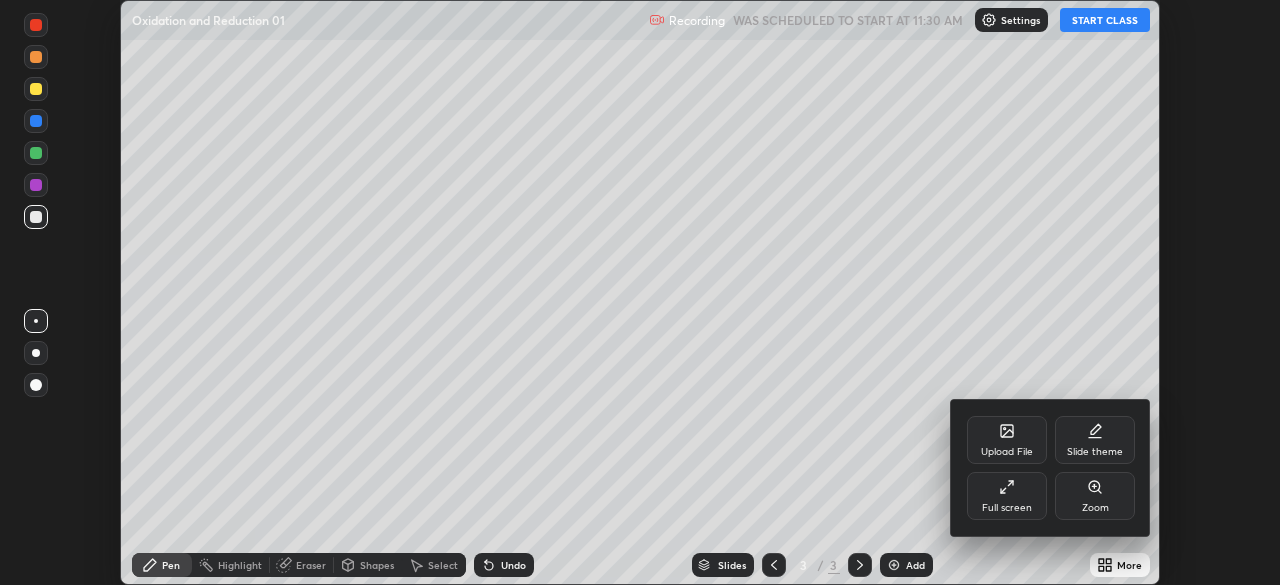 click on "Full screen" at bounding box center (1007, 508) 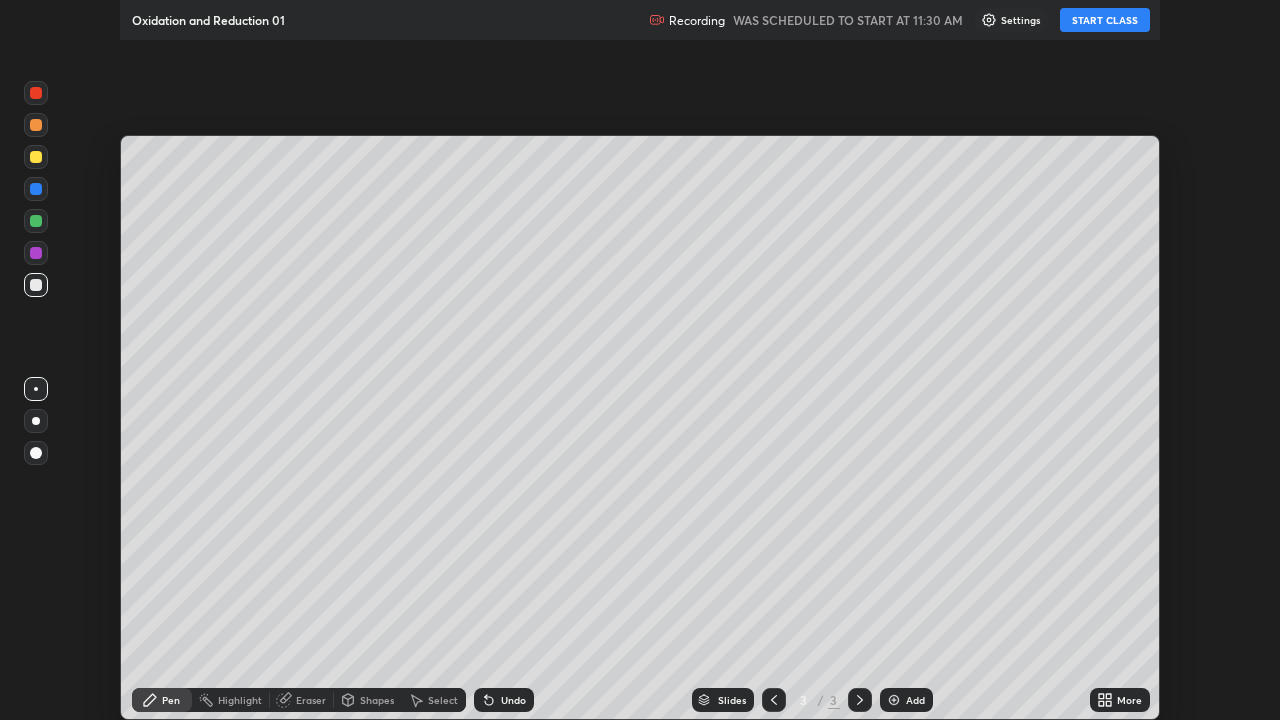 scroll, scrollTop: 99280, scrollLeft: 98720, axis: both 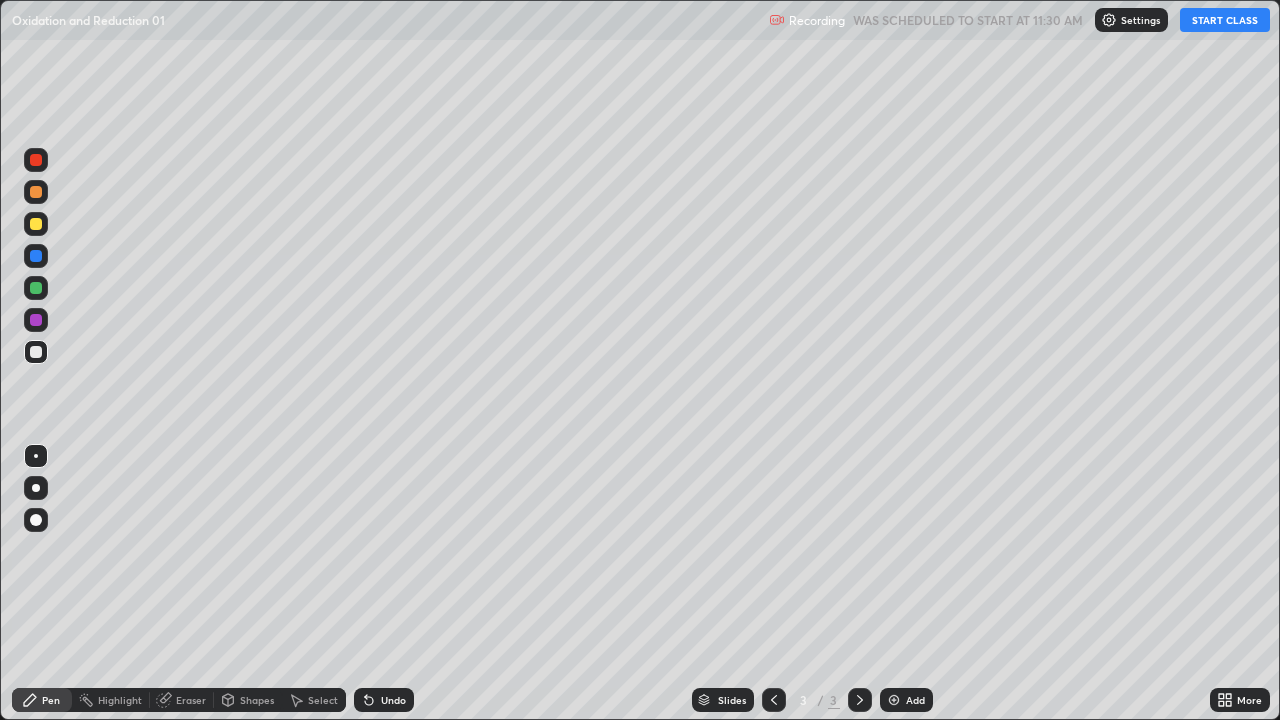 click on "START CLASS" at bounding box center (1225, 20) 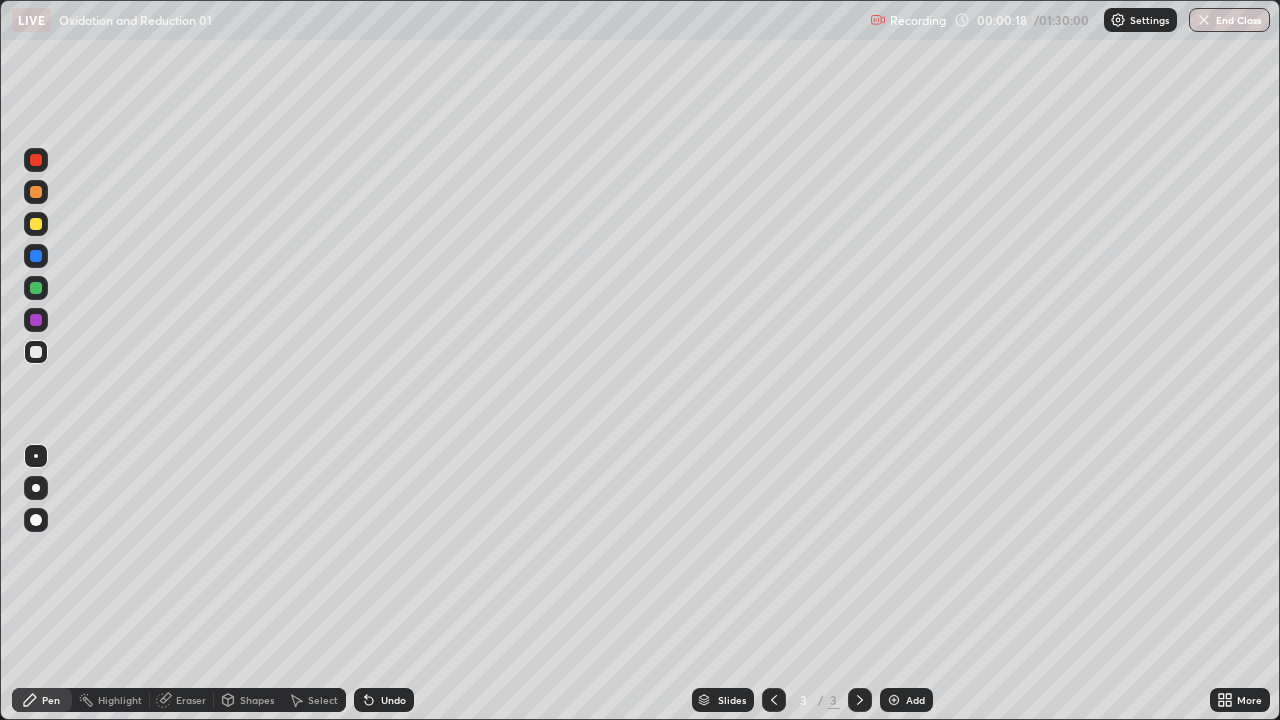 click at bounding box center [36, 224] 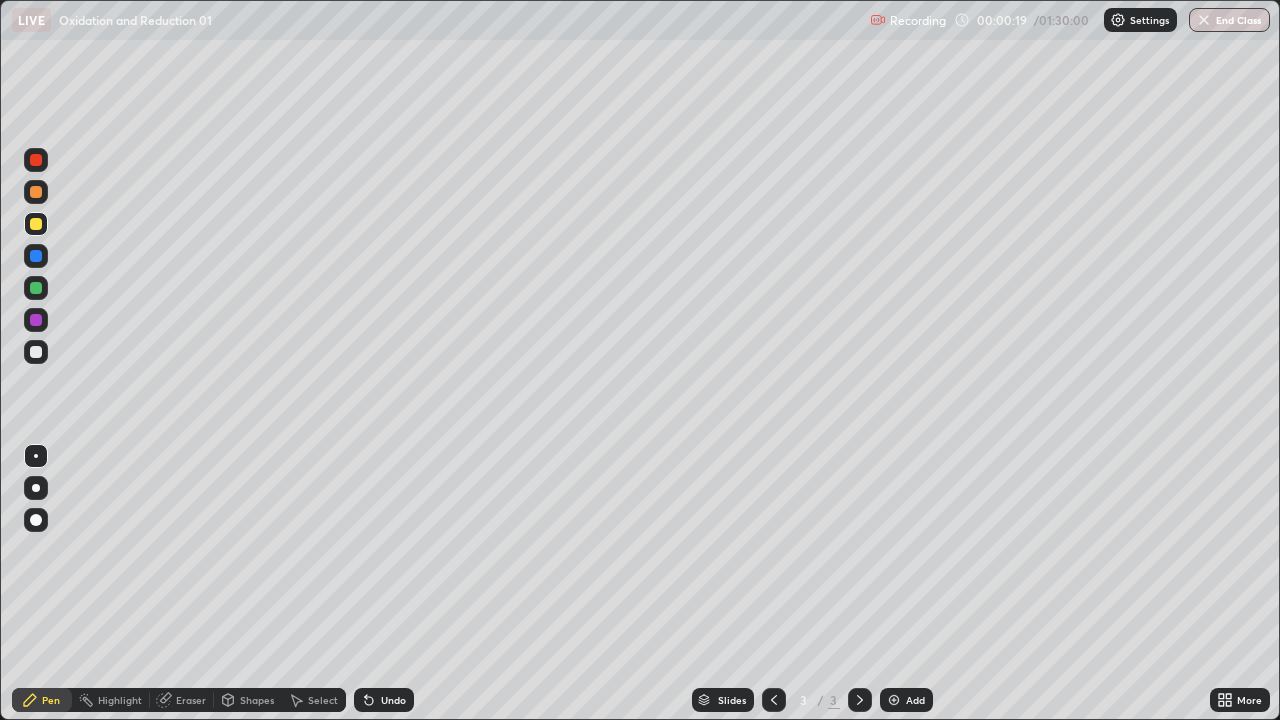 click at bounding box center (36, 352) 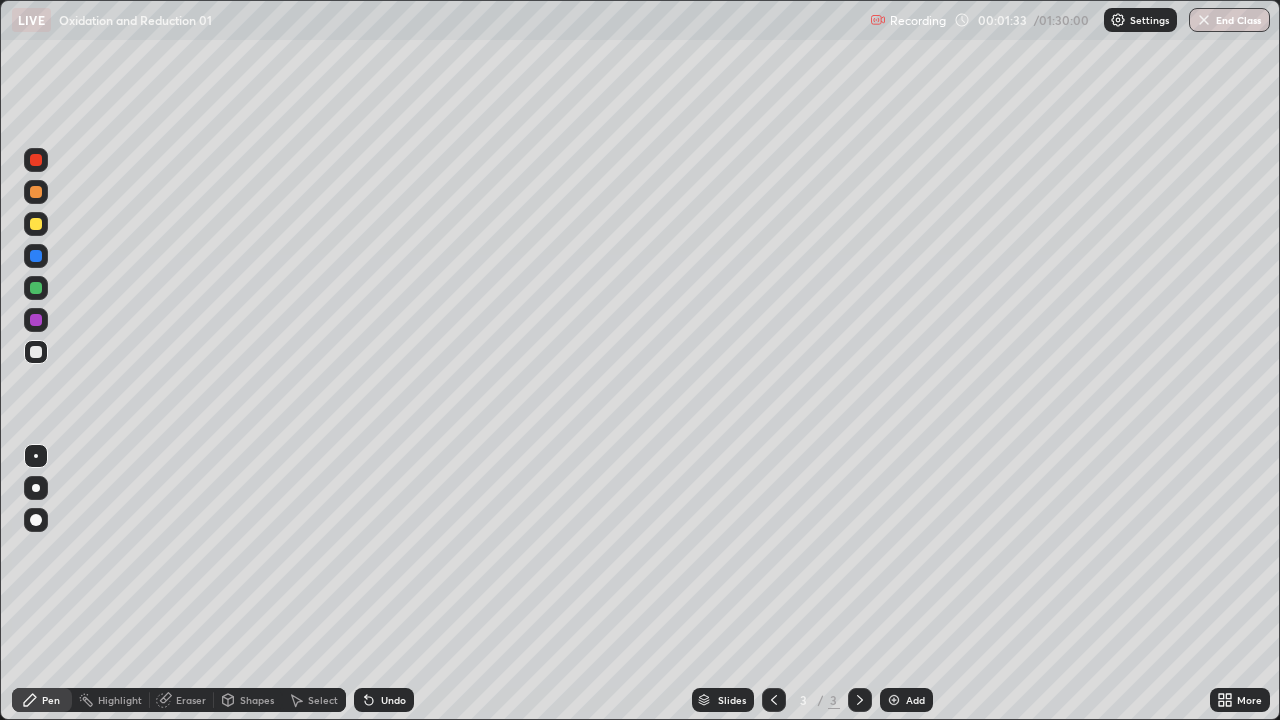 click at bounding box center [36, 352] 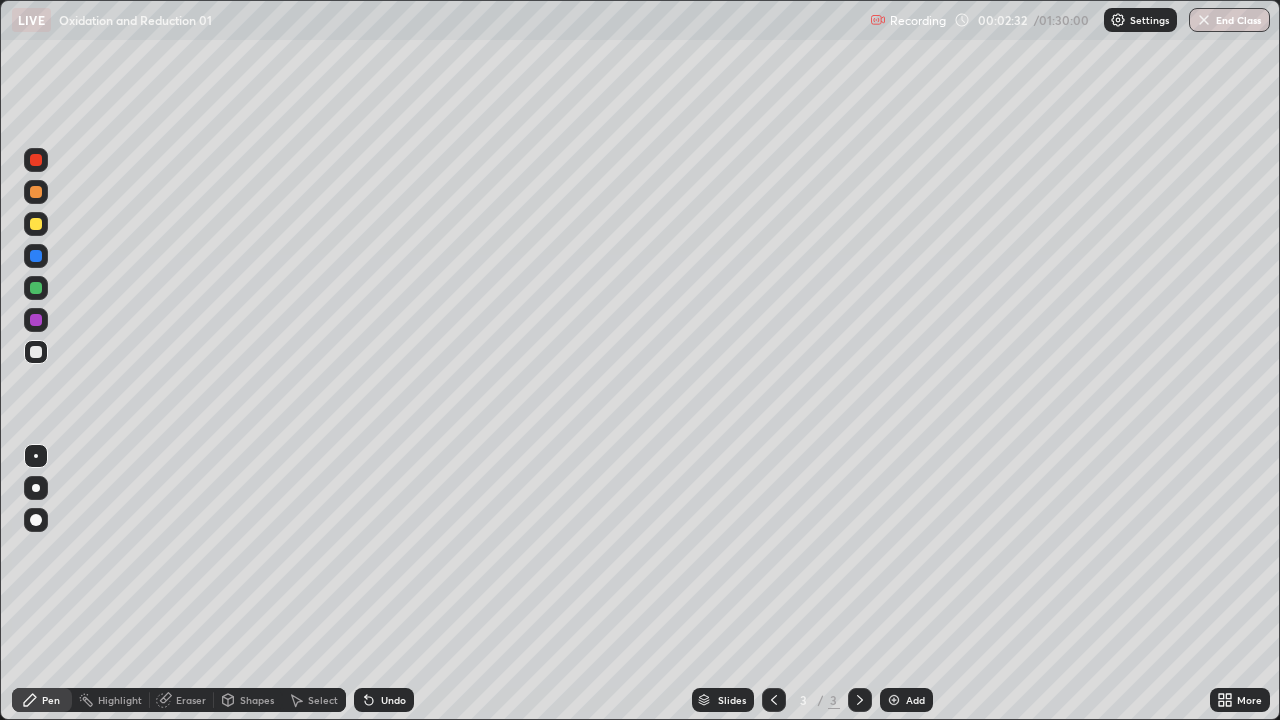 click at bounding box center (36, 224) 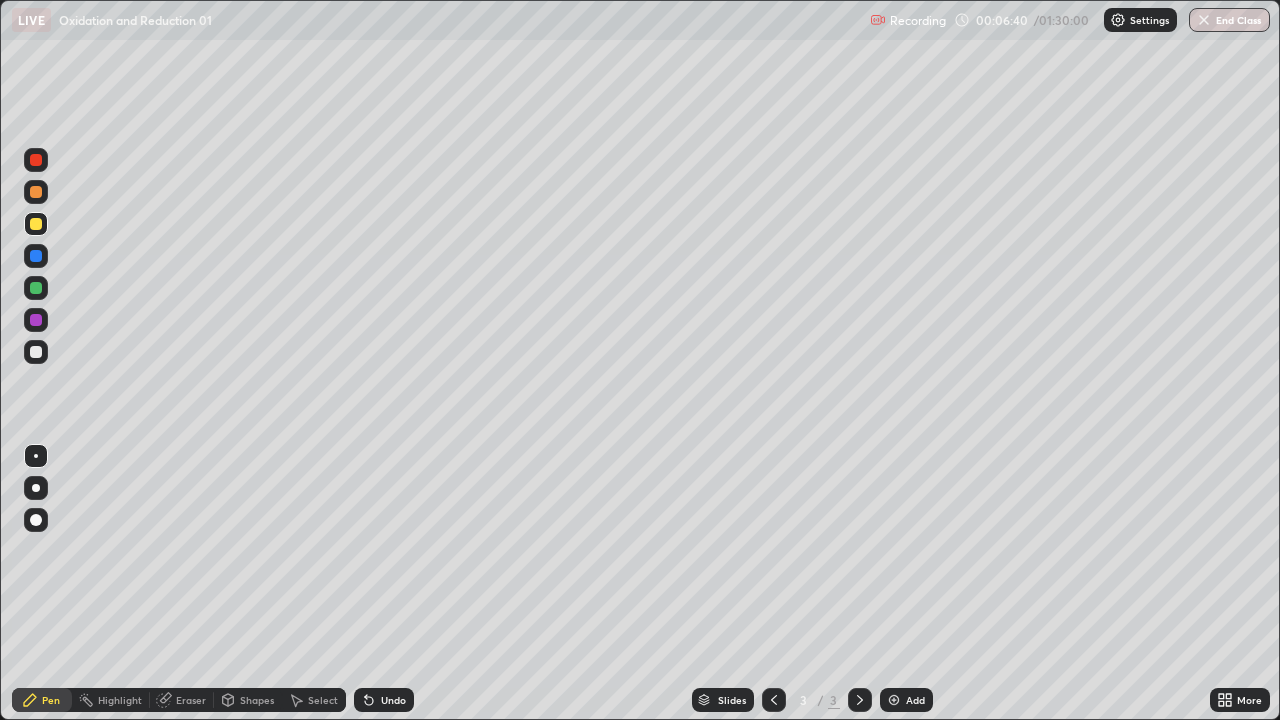click at bounding box center (36, 352) 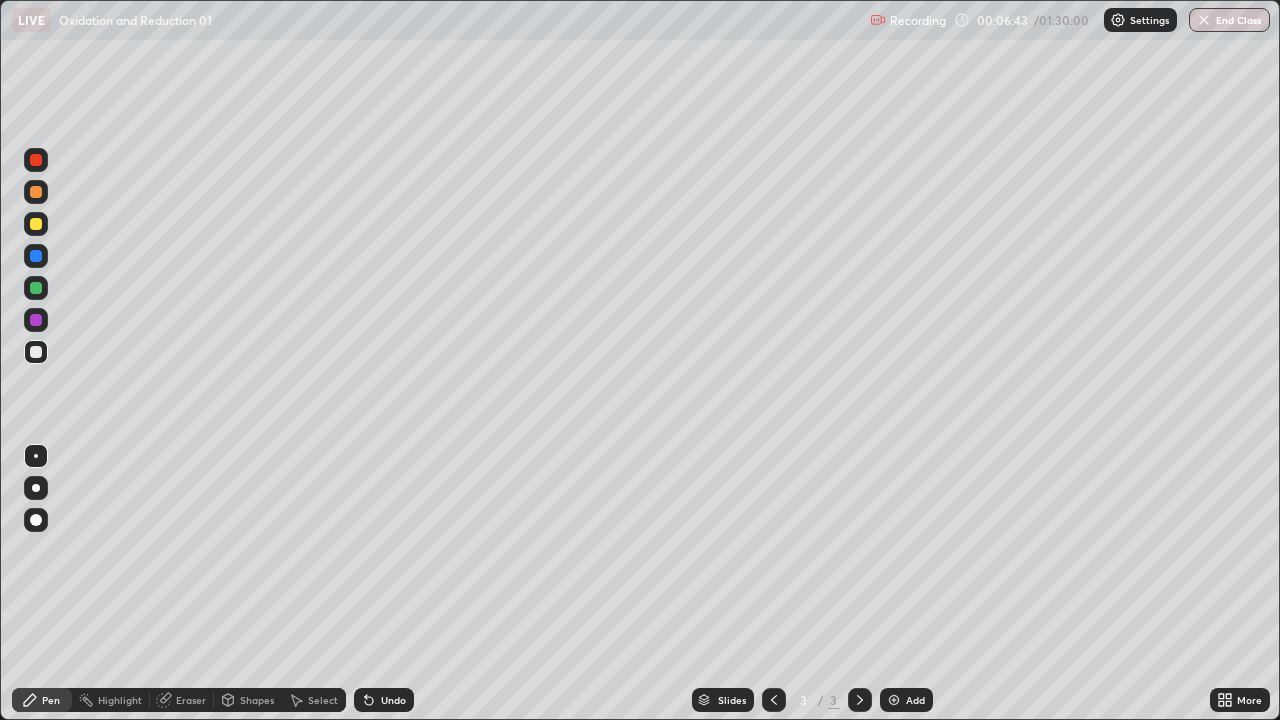 click at bounding box center (36, 224) 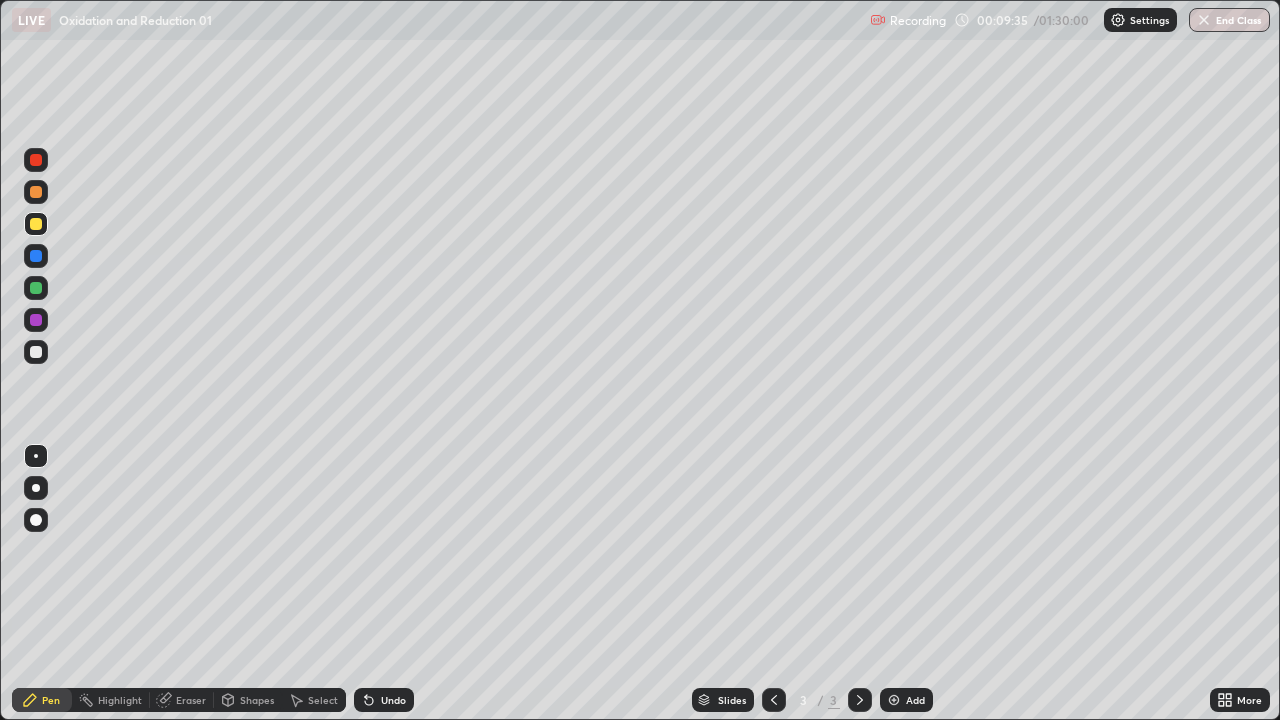 click on "Undo" at bounding box center [384, 700] 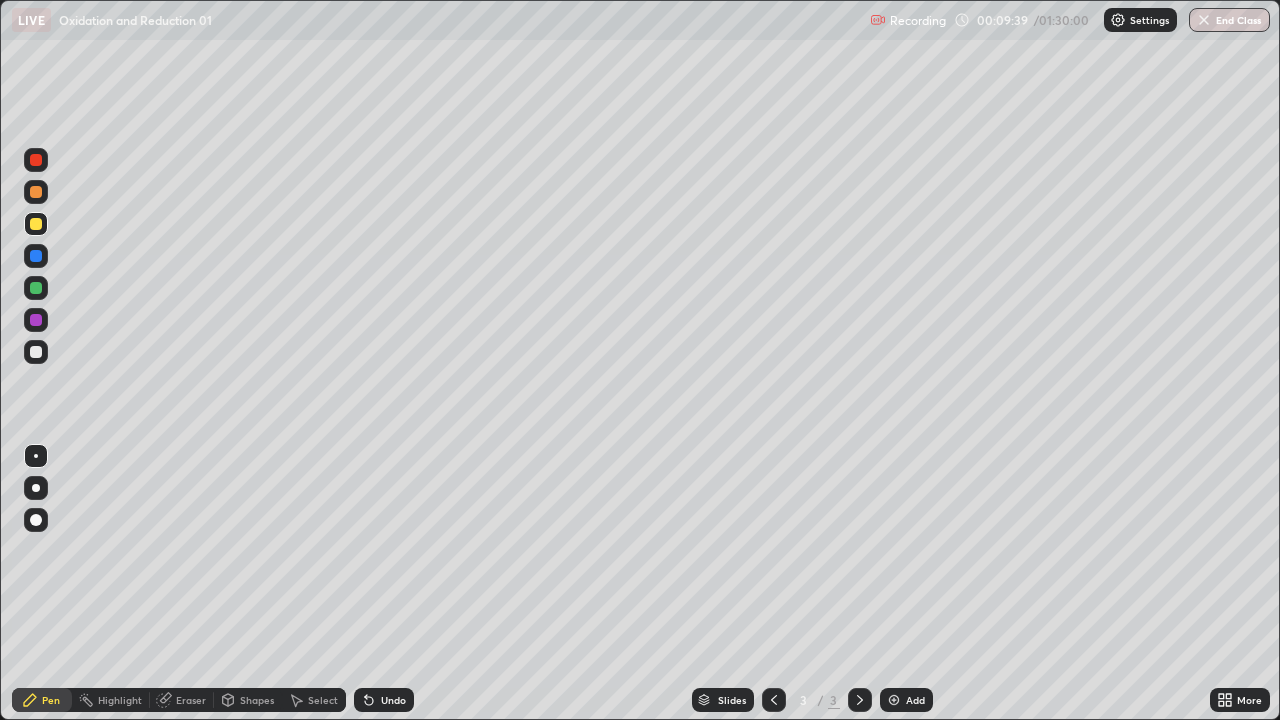 click on "Undo" at bounding box center [384, 700] 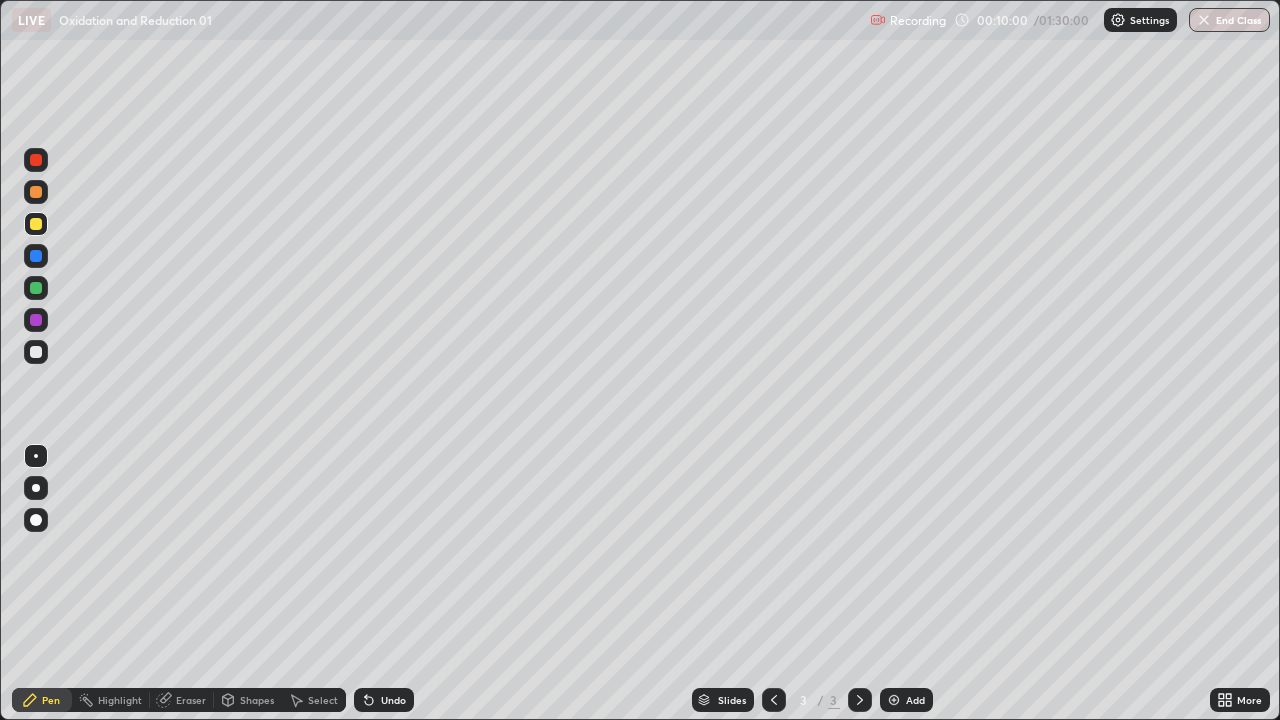 click at bounding box center (36, 256) 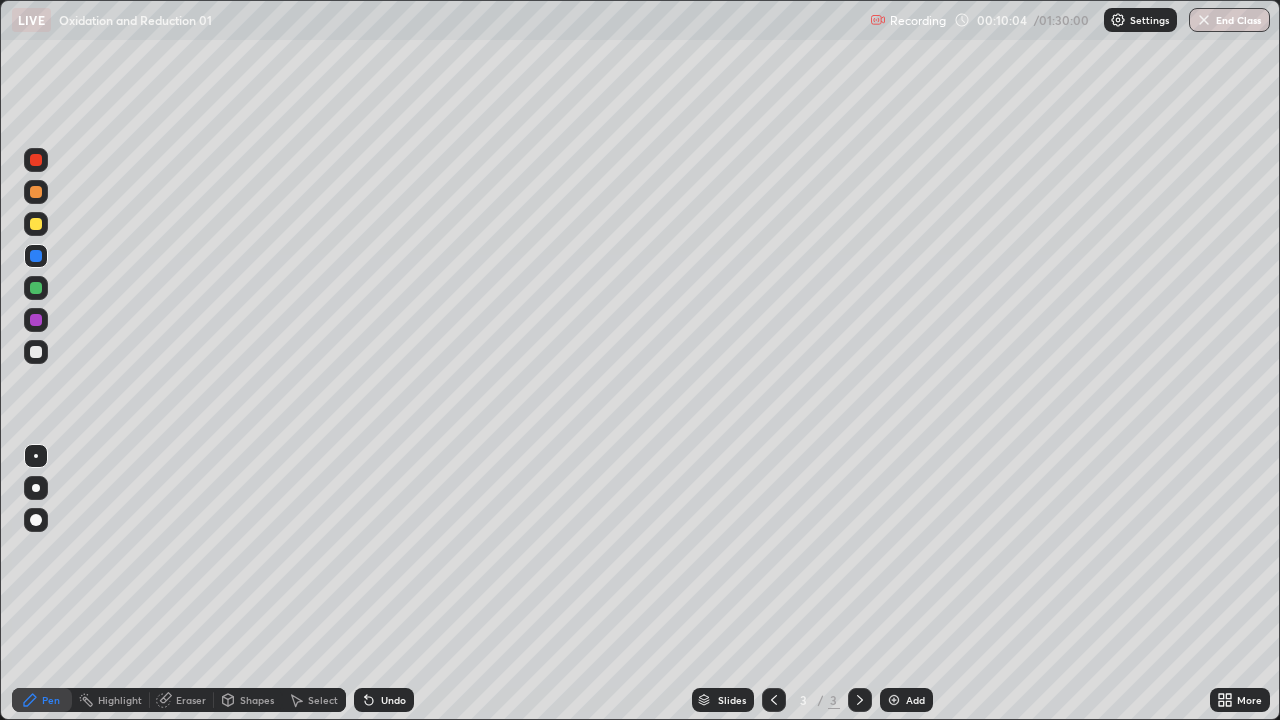 click on "Undo" at bounding box center (384, 700) 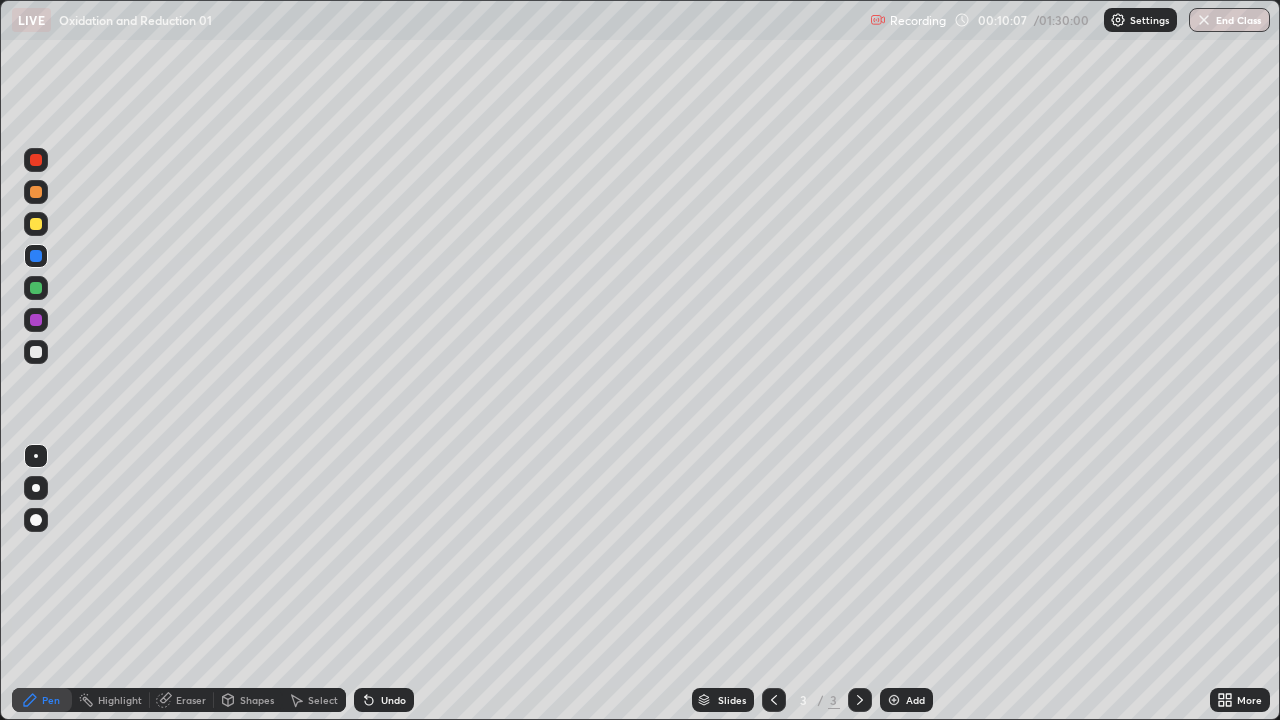 click on "Undo" at bounding box center (384, 700) 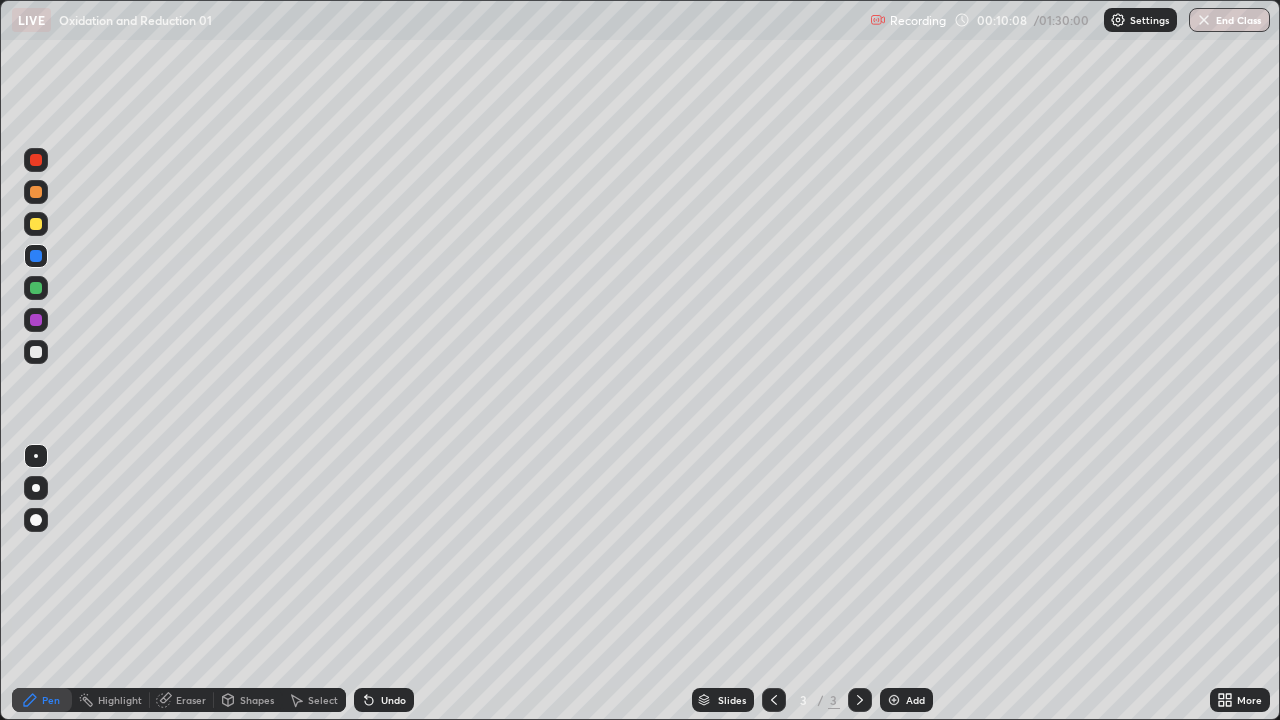 click on "Undo" at bounding box center [384, 700] 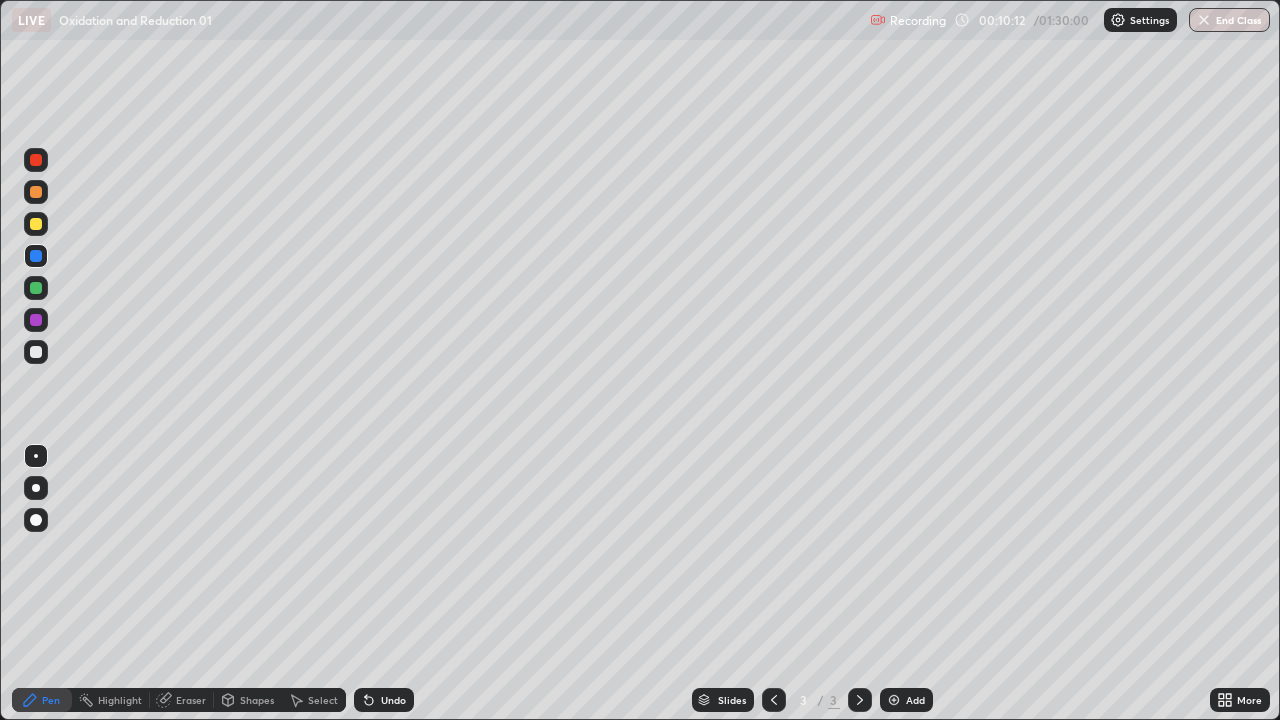 click at bounding box center (36, 352) 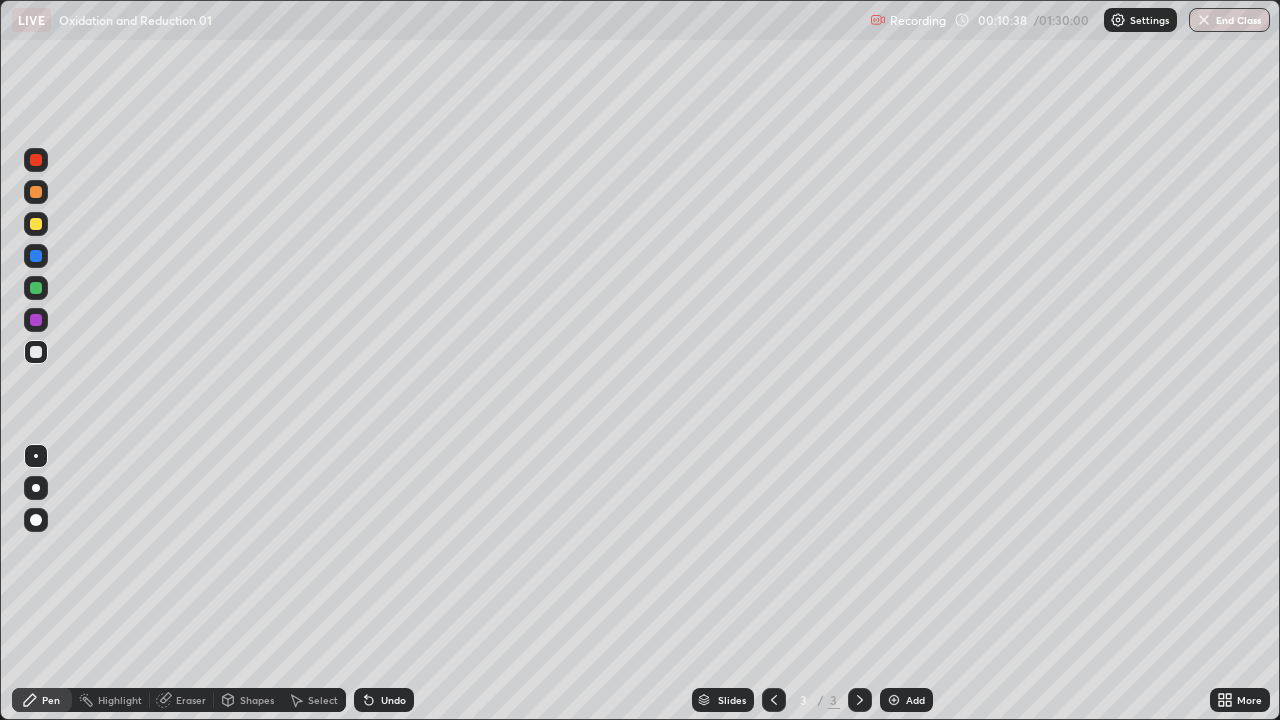 click at bounding box center (36, 224) 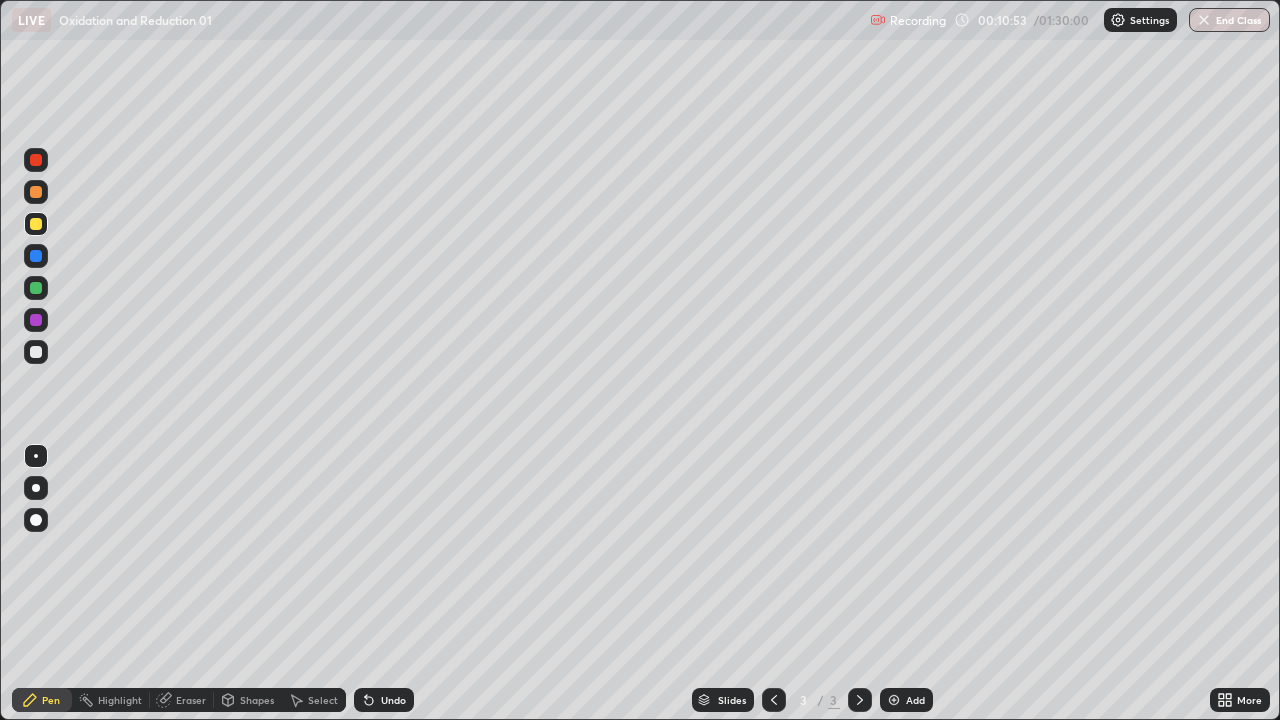 click at bounding box center [36, 352] 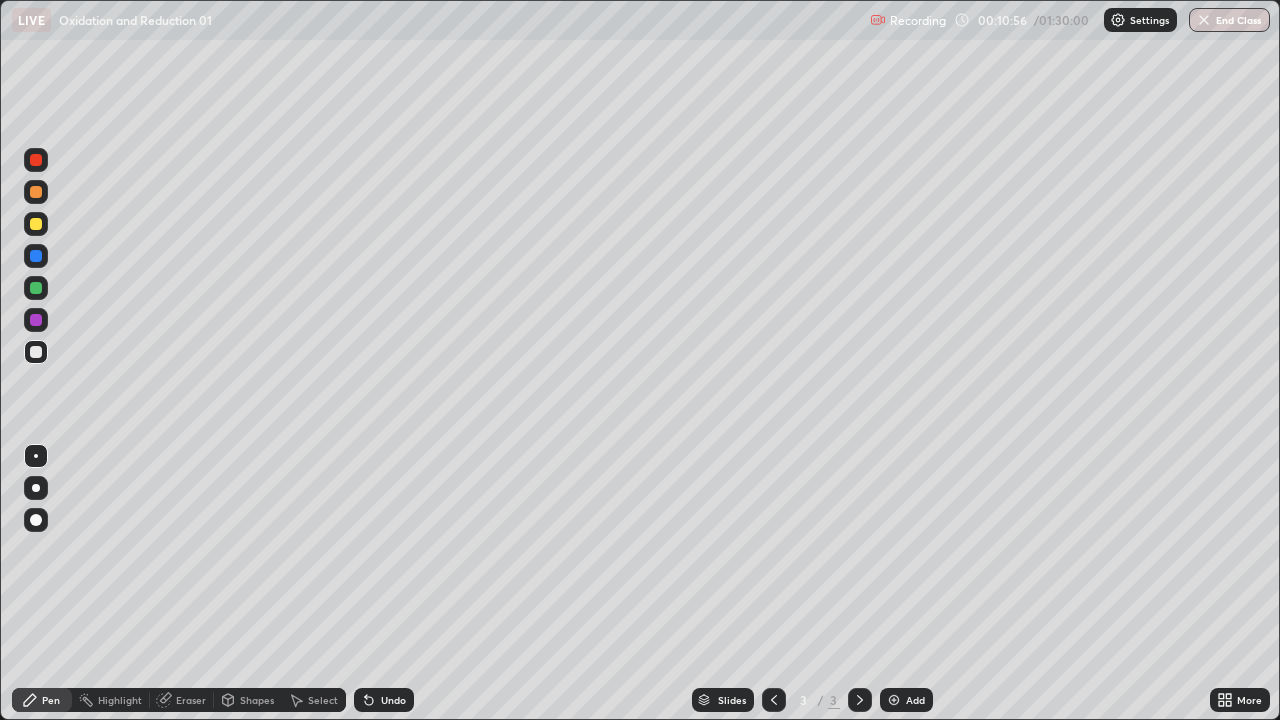 click on "Undo" at bounding box center (393, 700) 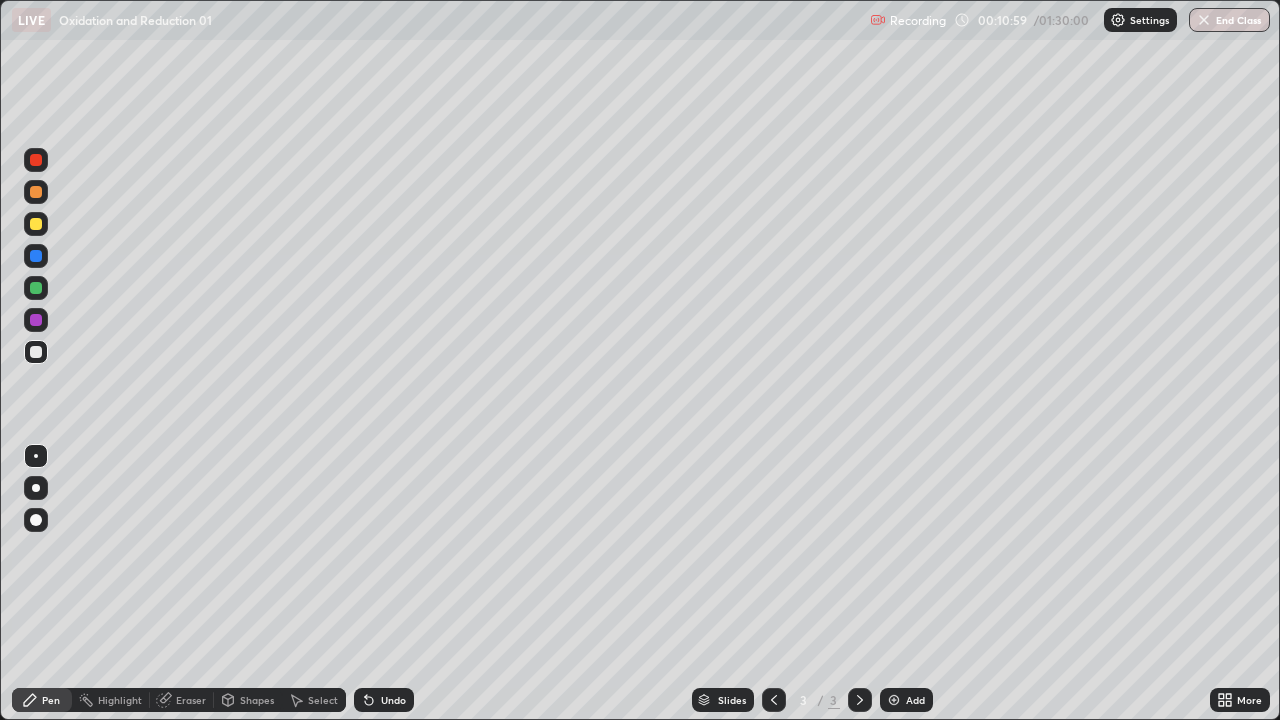 click on "Undo" at bounding box center [384, 700] 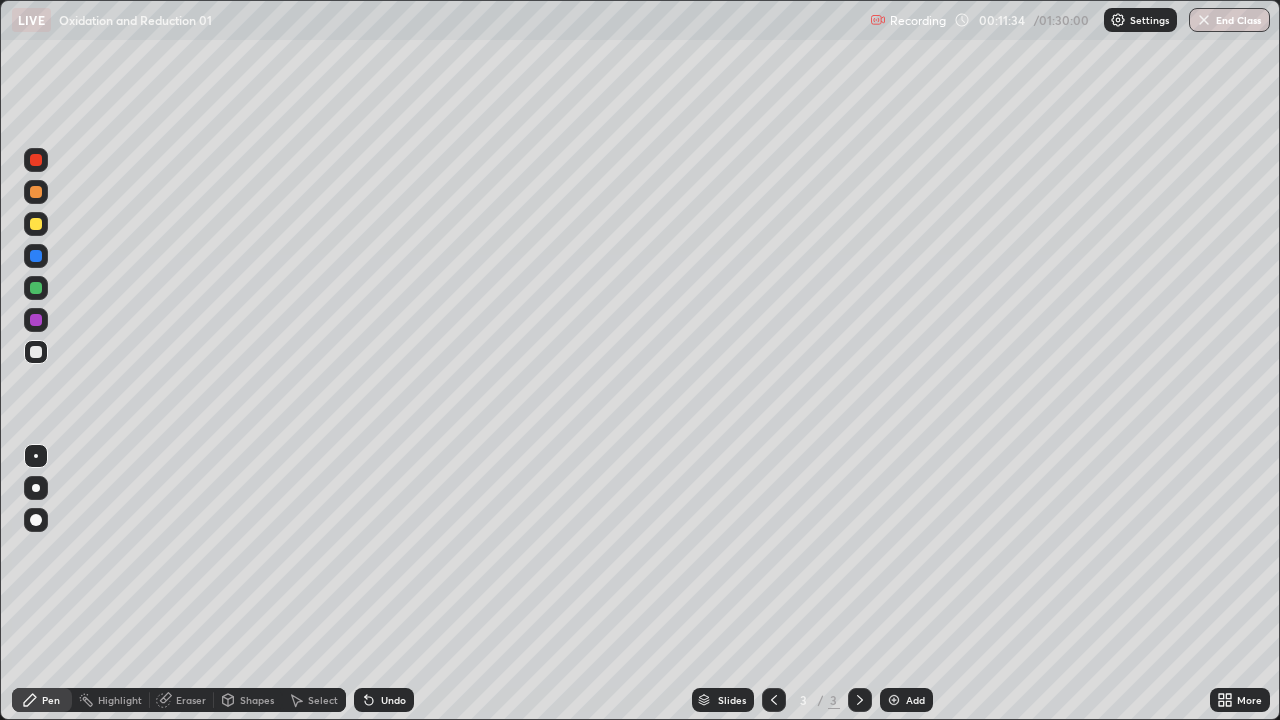 click on "Undo" at bounding box center (384, 700) 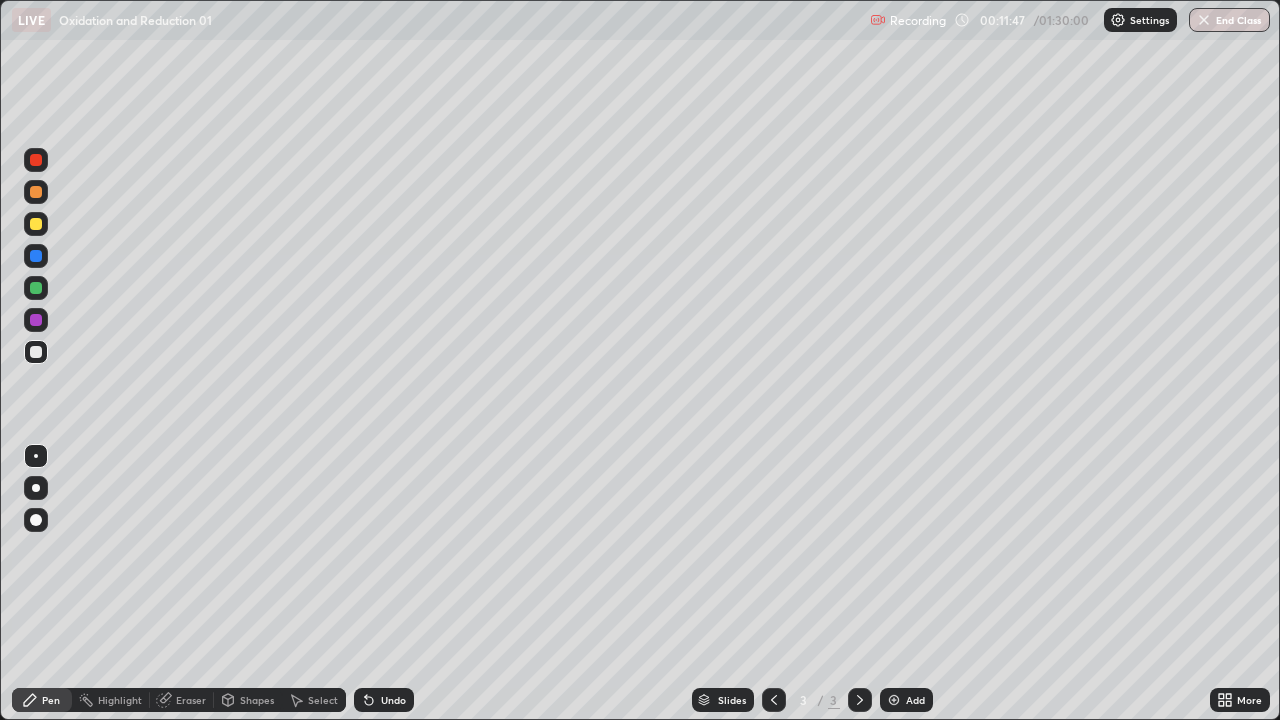click on "Undo" at bounding box center [384, 700] 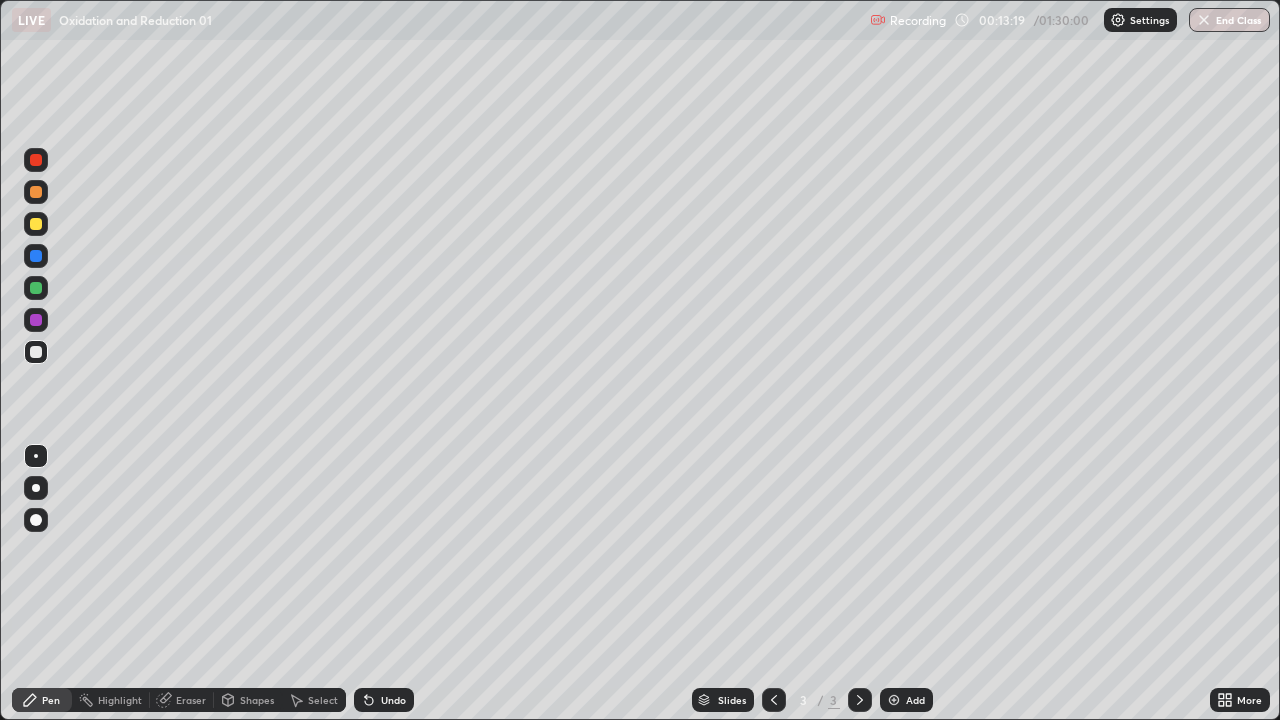 click on "Undo" at bounding box center (393, 700) 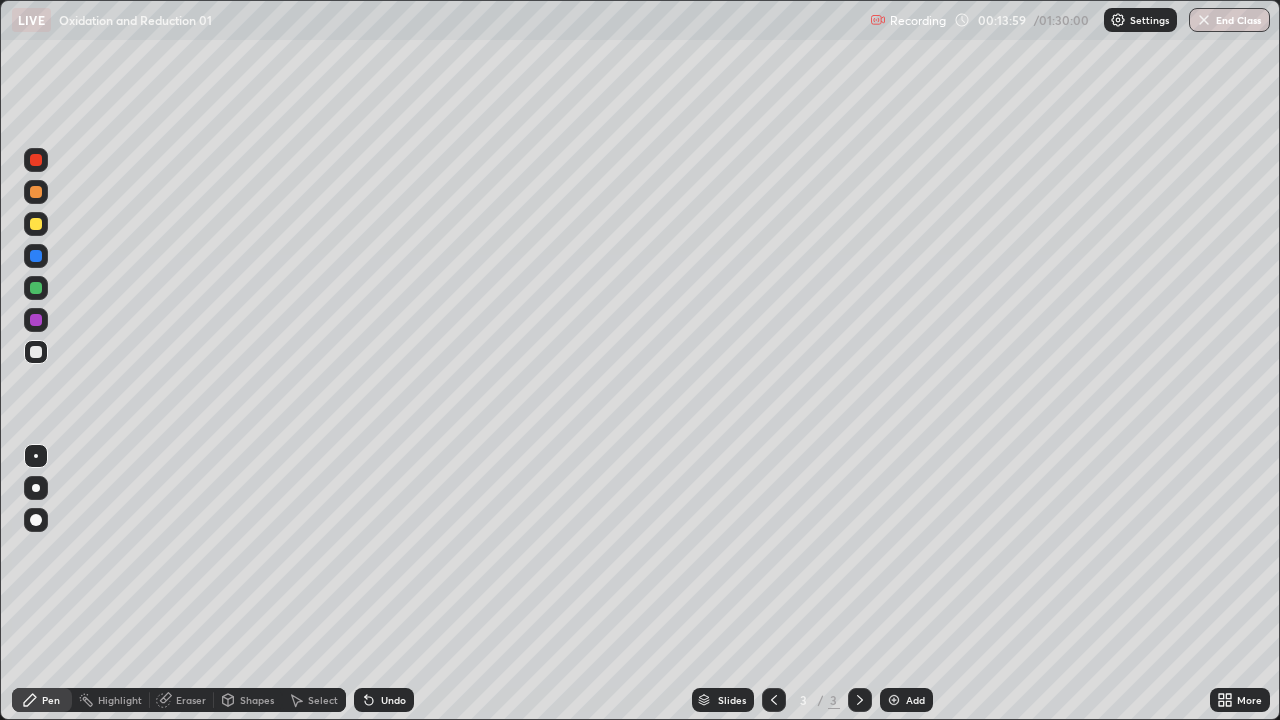 click on "Undo" at bounding box center [384, 700] 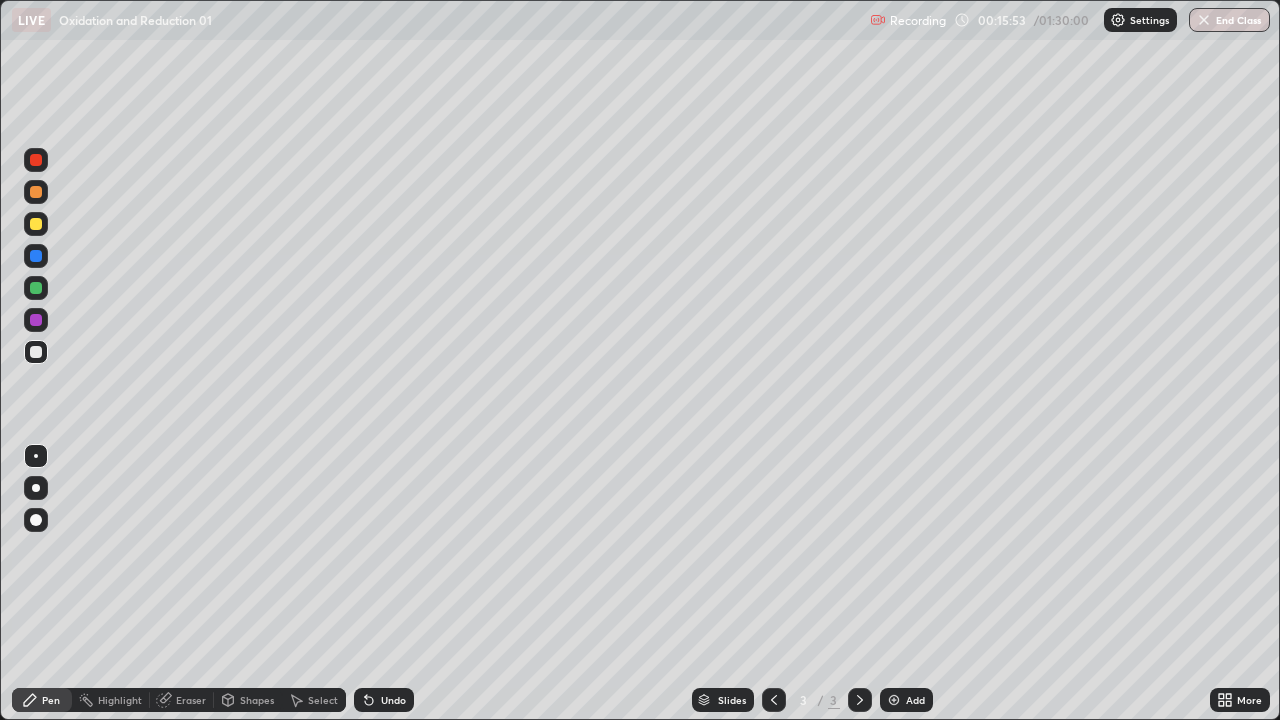 click 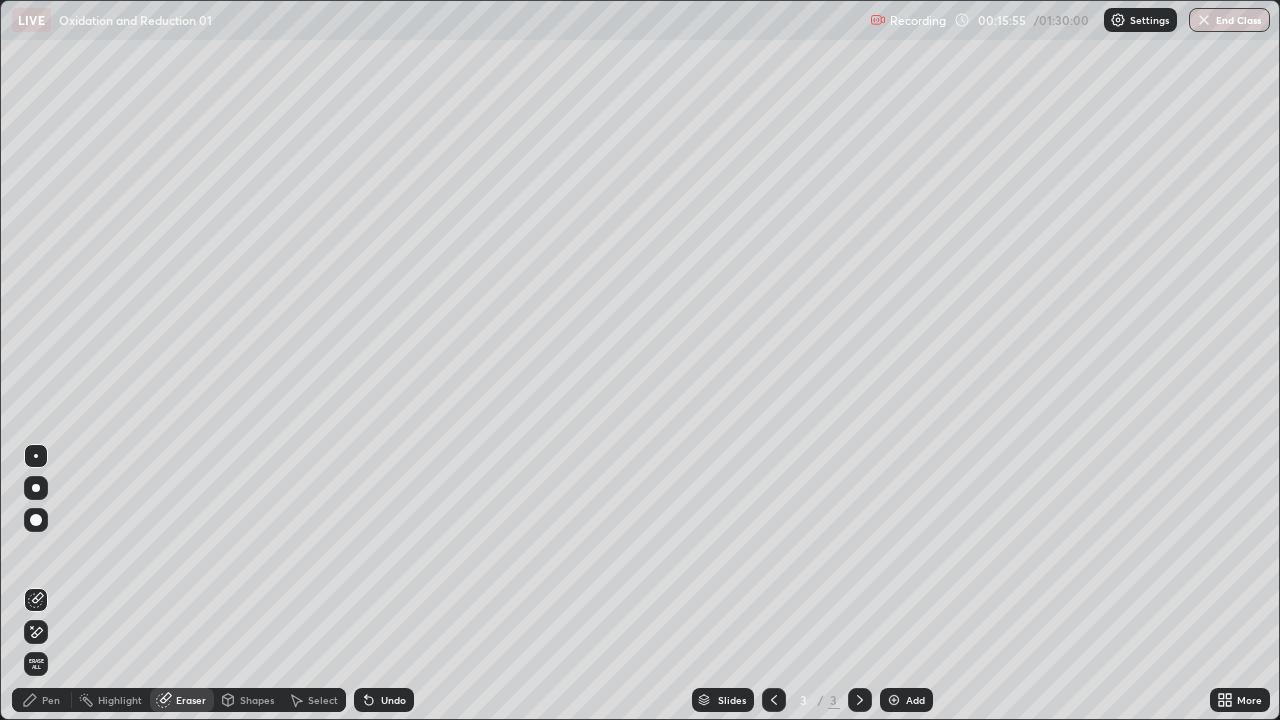 click on "Pen" at bounding box center (51, 700) 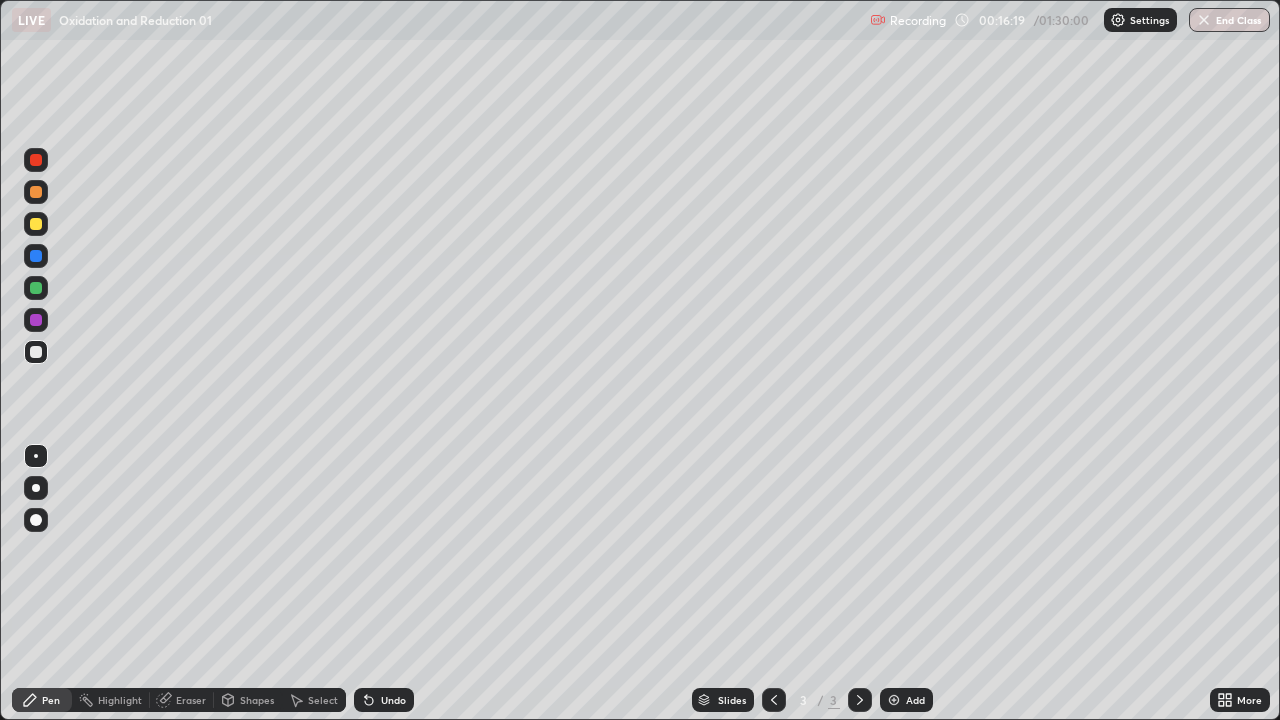click on "Select" at bounding box center (314, 700) 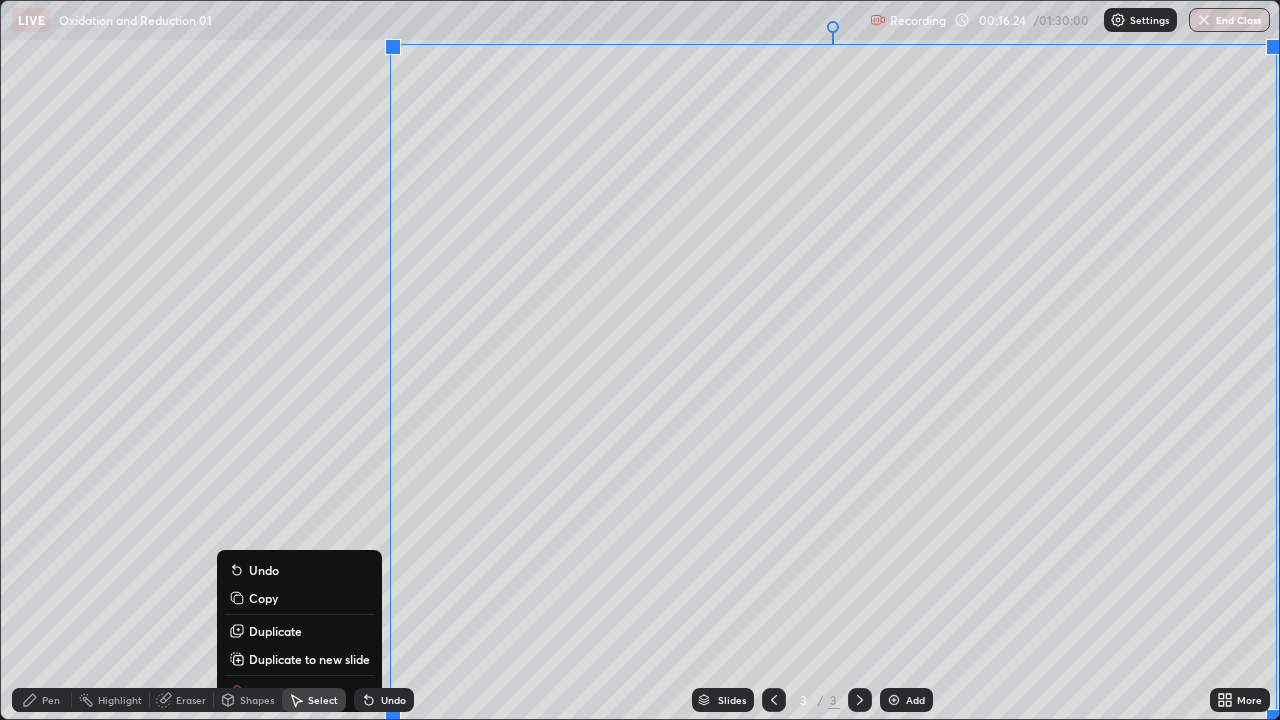 click on "Duplicate to new slide" at bounding box center (309, 659) 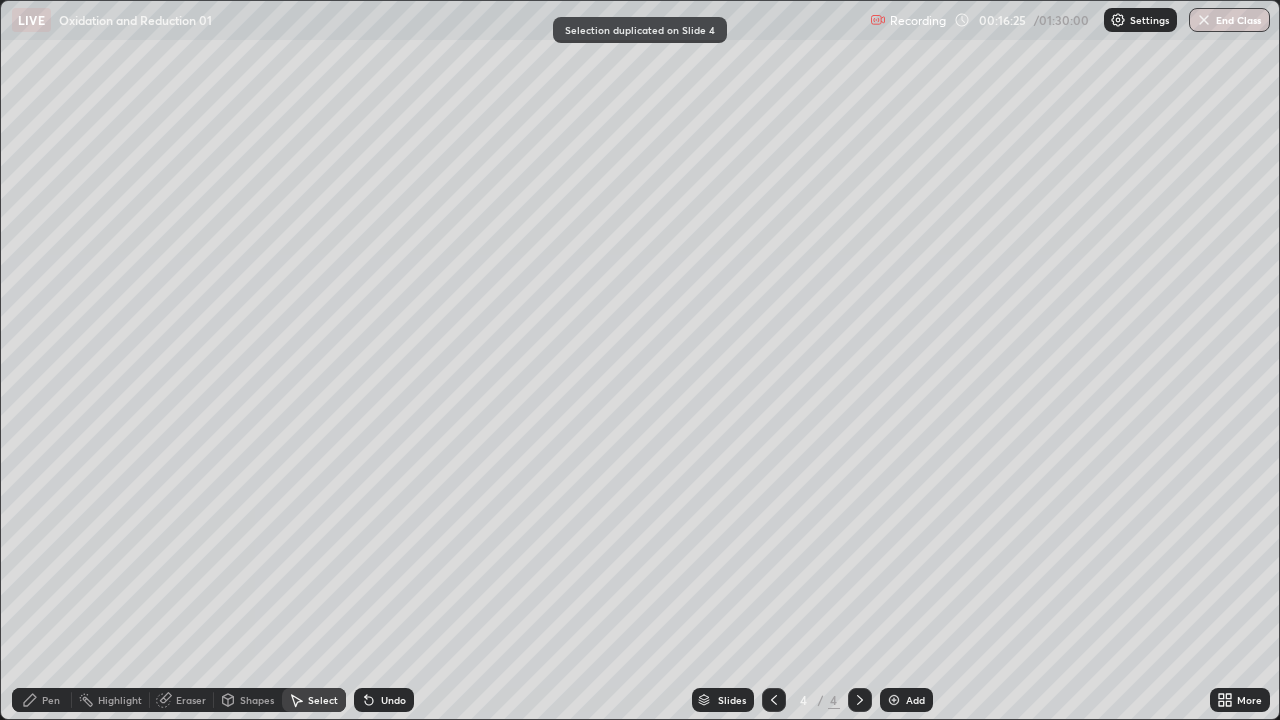 click on "Pen" at bounding box center [51, 700] 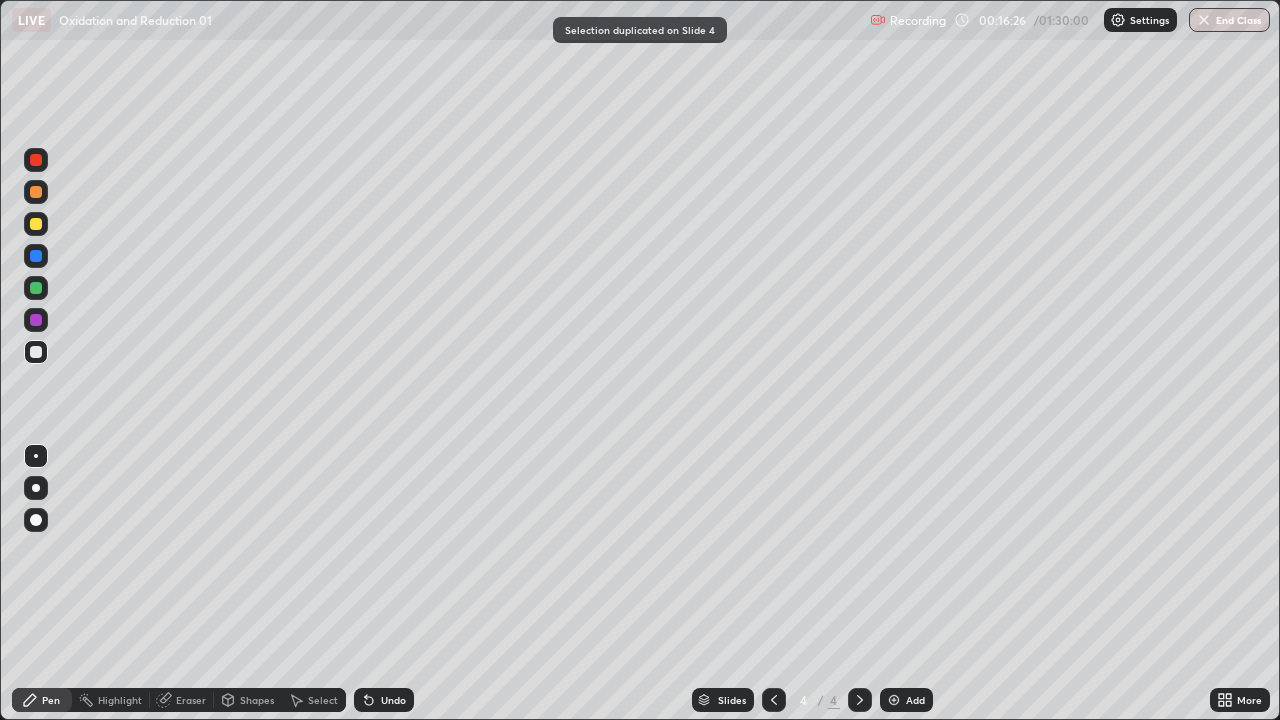 click on "Highlight" at bounding box center [120, 700] 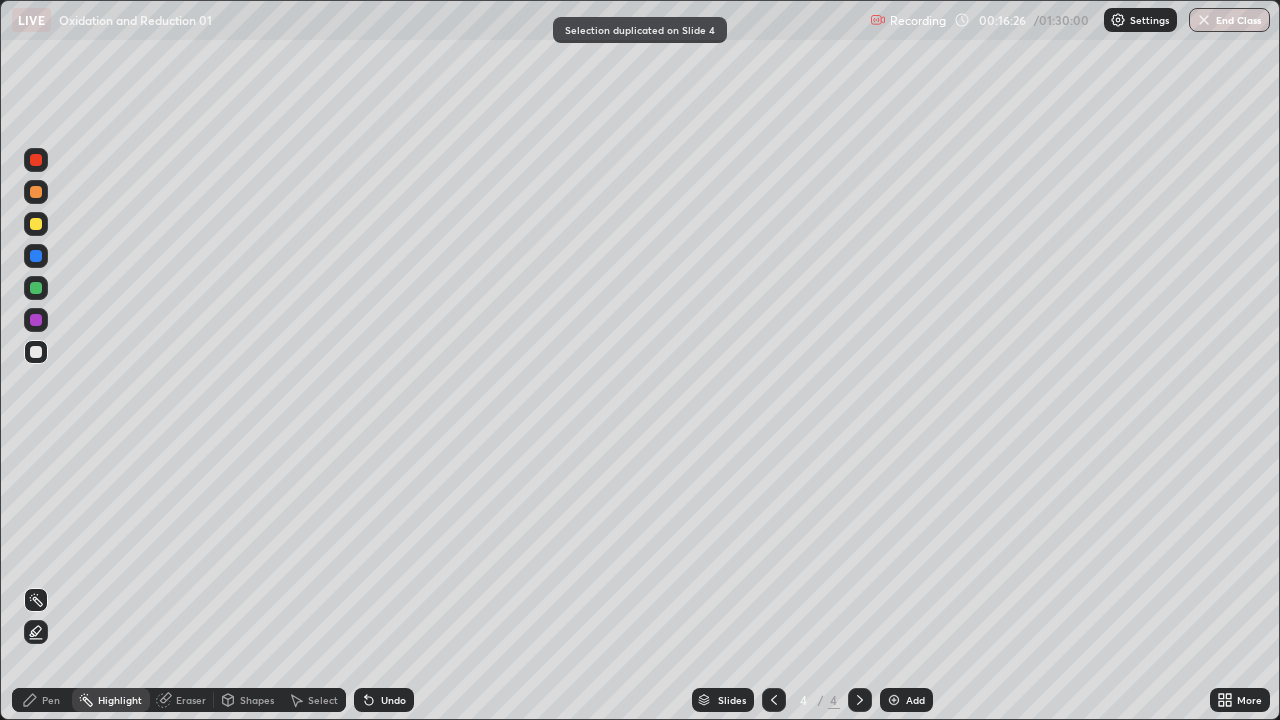 click on "Eraser" at bounding box center [191, 700] 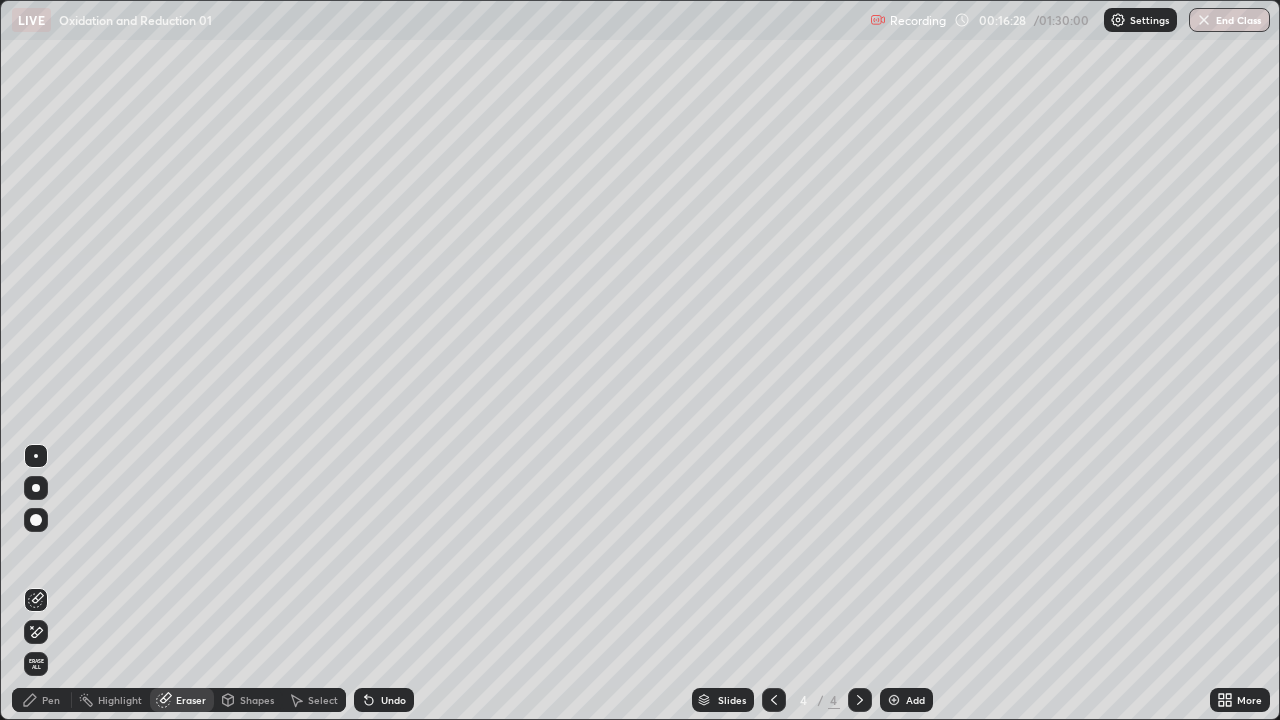 click on "Pen" at bounding box center (42, 700) 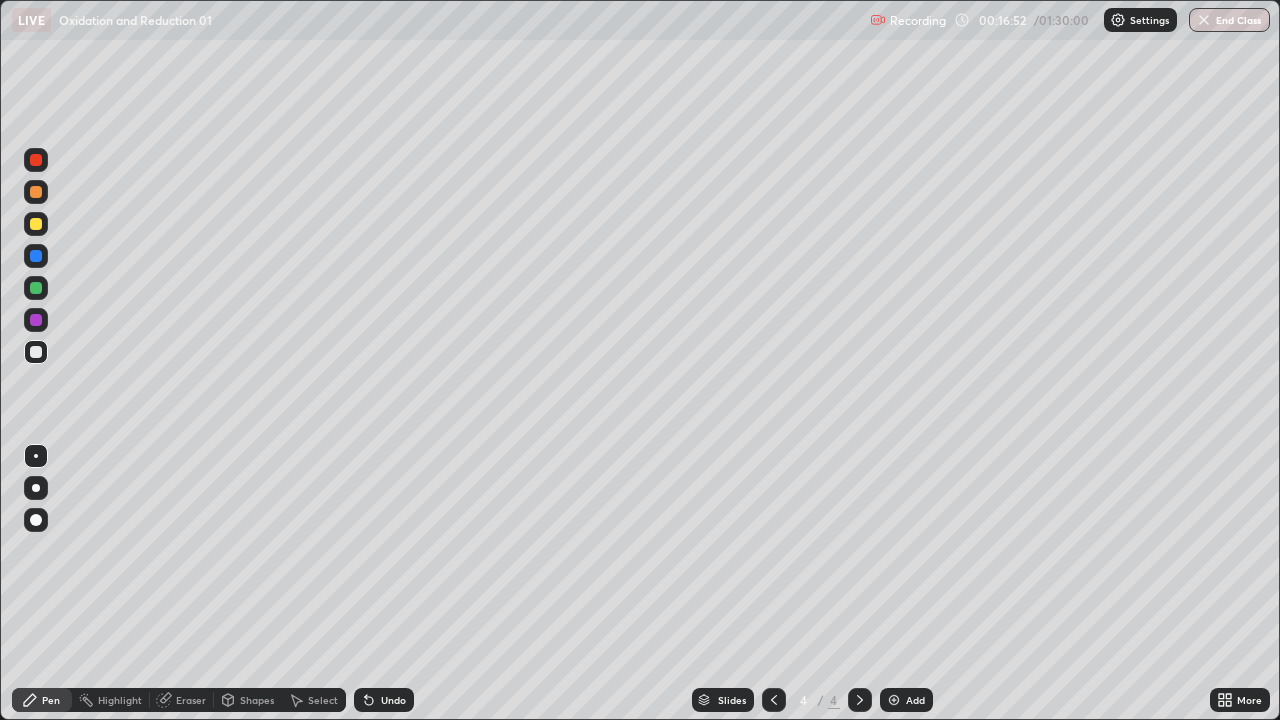 click on "Undo" at bounding box center [393, 700] 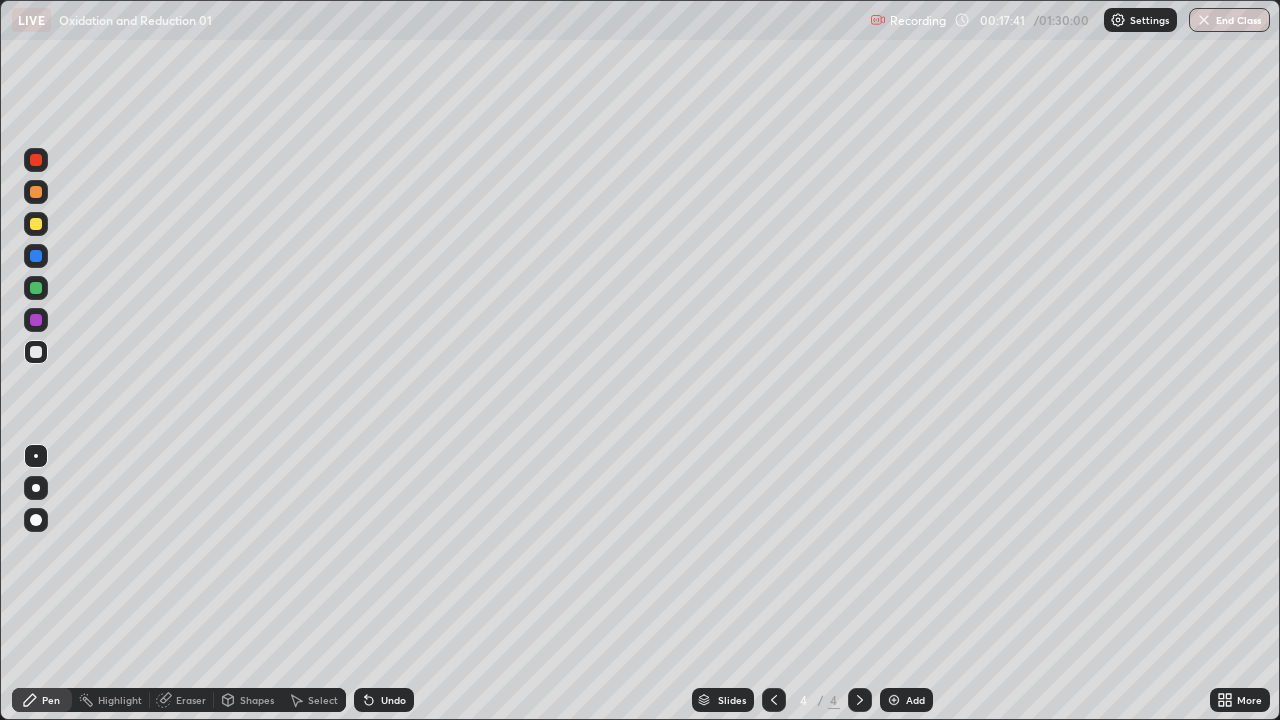 click on "Eraser" at bounding box center [191, 700] 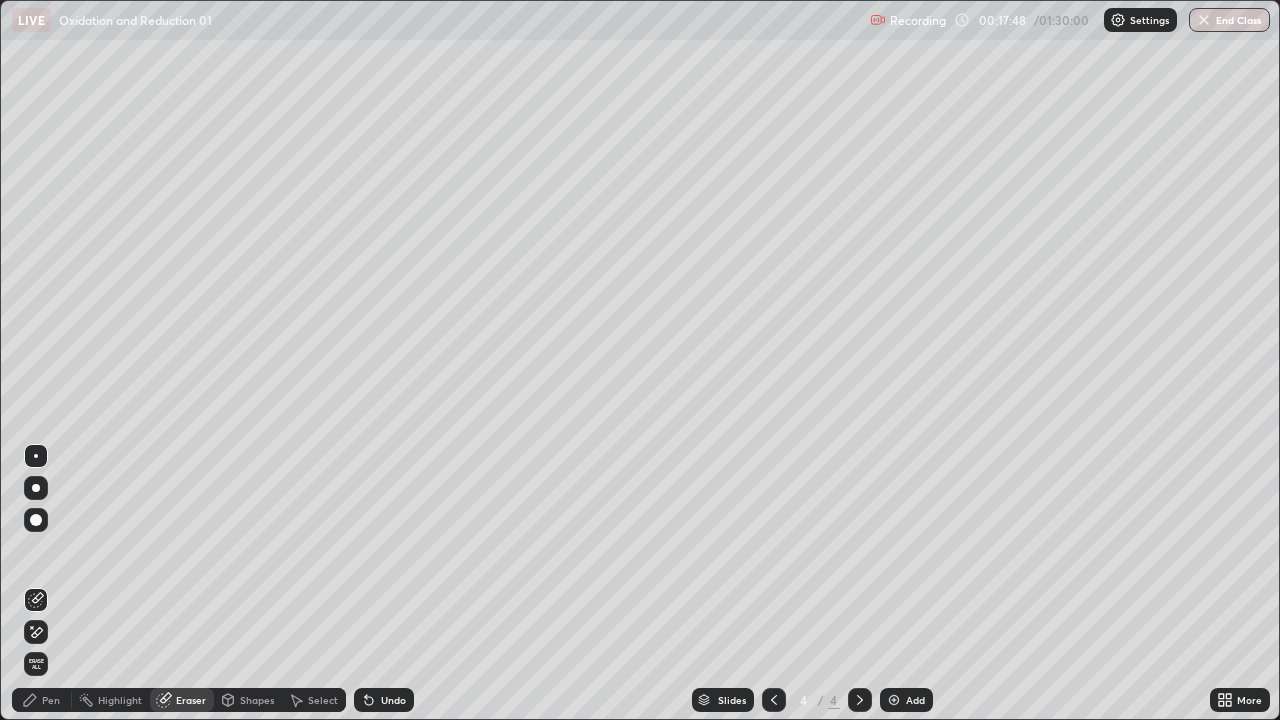 click on "Pen" at bounding box center [42, 700] 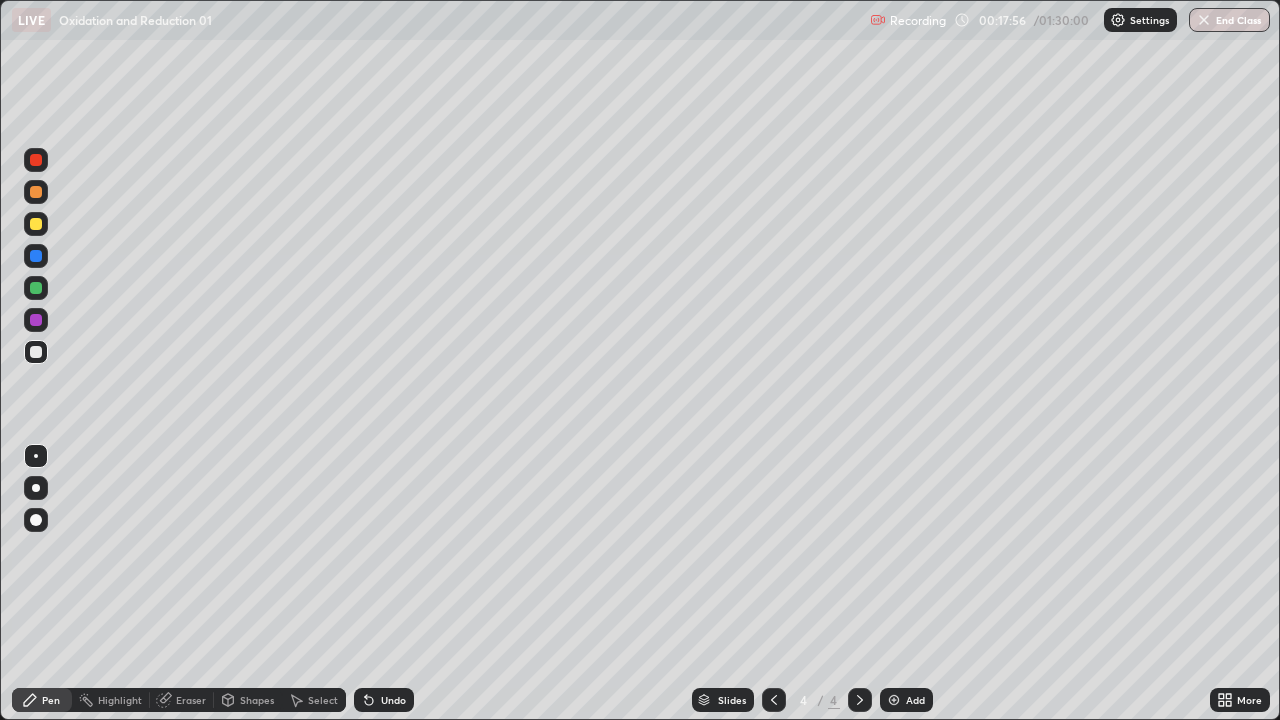 click on "Eraser" at bounding box center (182, 700) 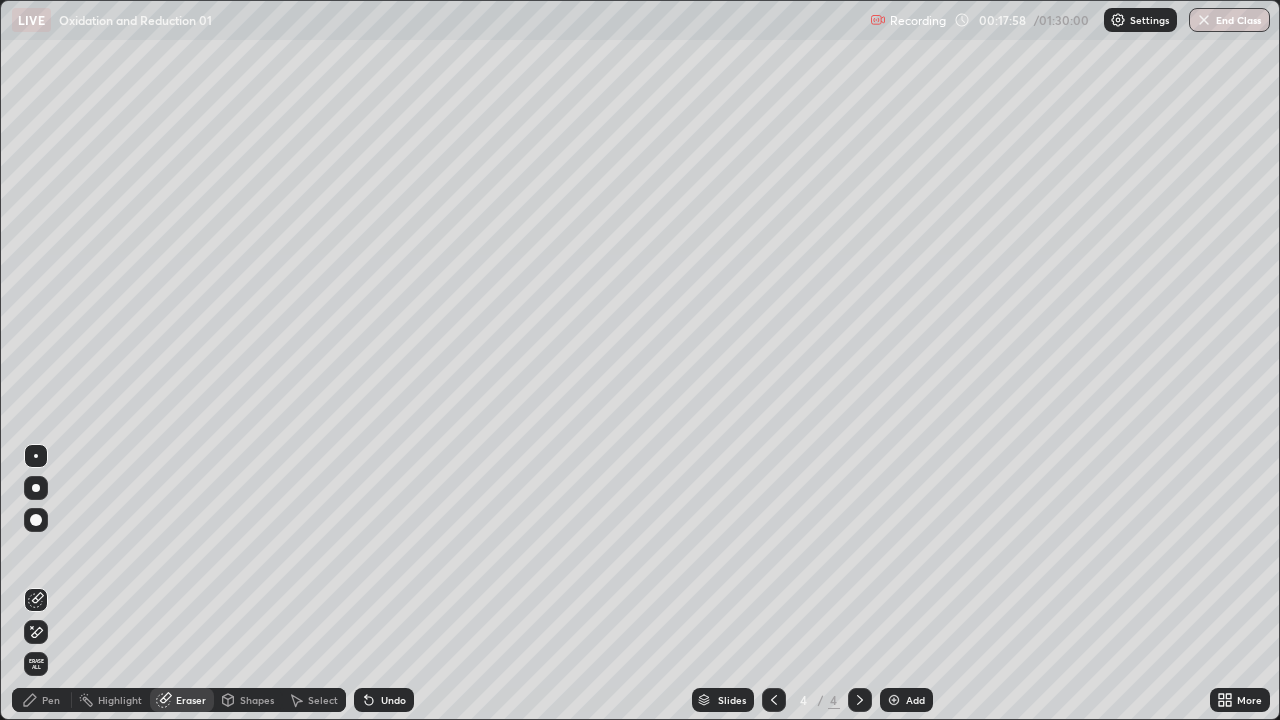 click on "Pen" at bounding box center [51, 700] 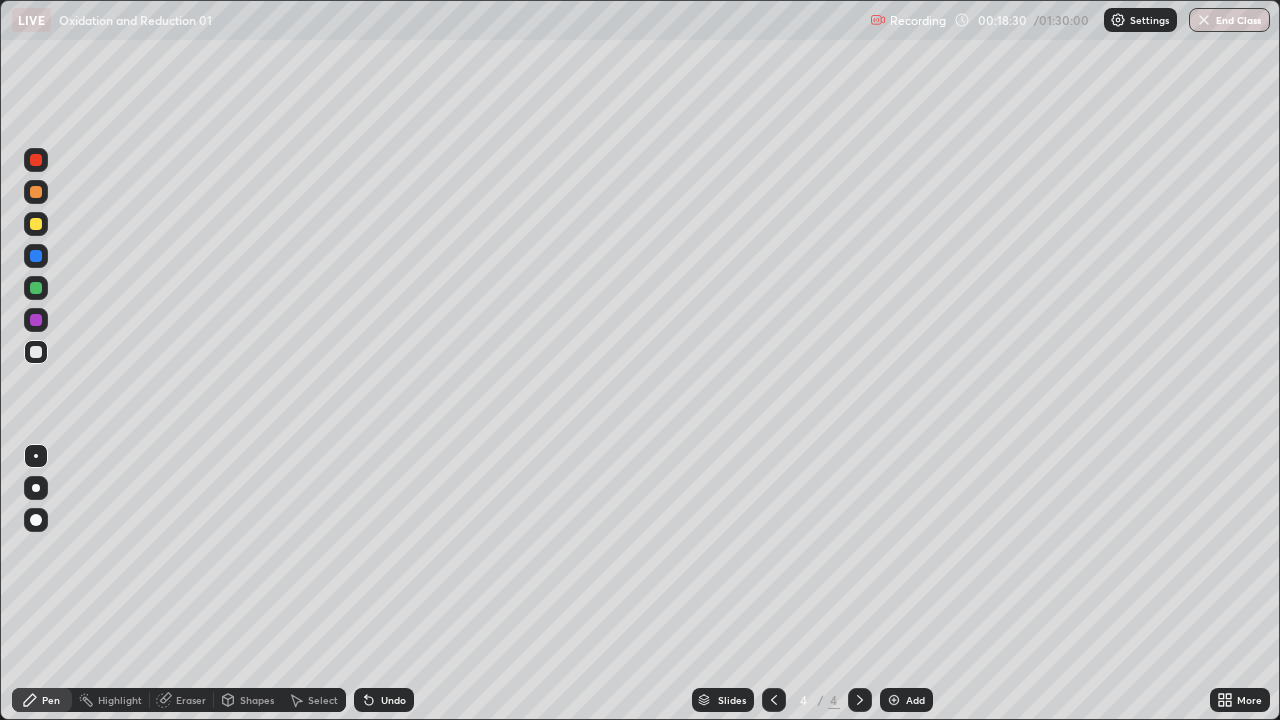 click on "Eraser" at bounding box center (191, 700) 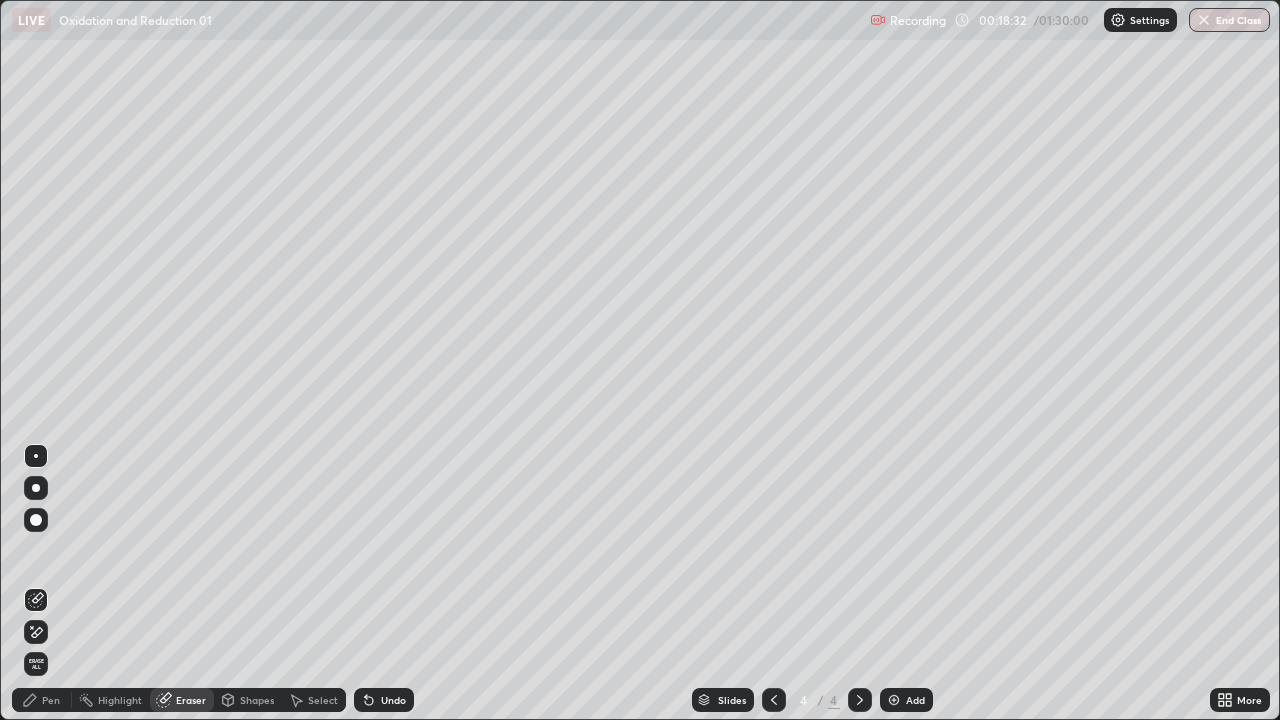 click on "Pen" at bounding box center [42, 700] 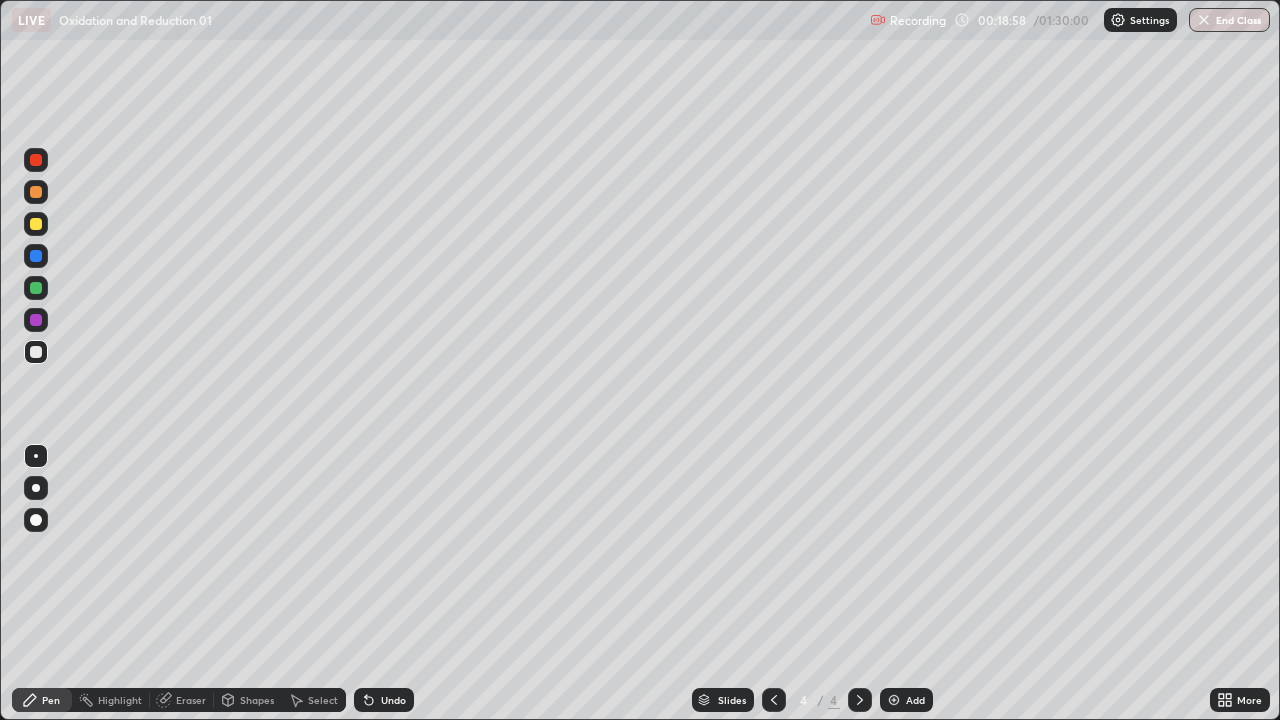 click on "Select" at bounding box center (323, 700) 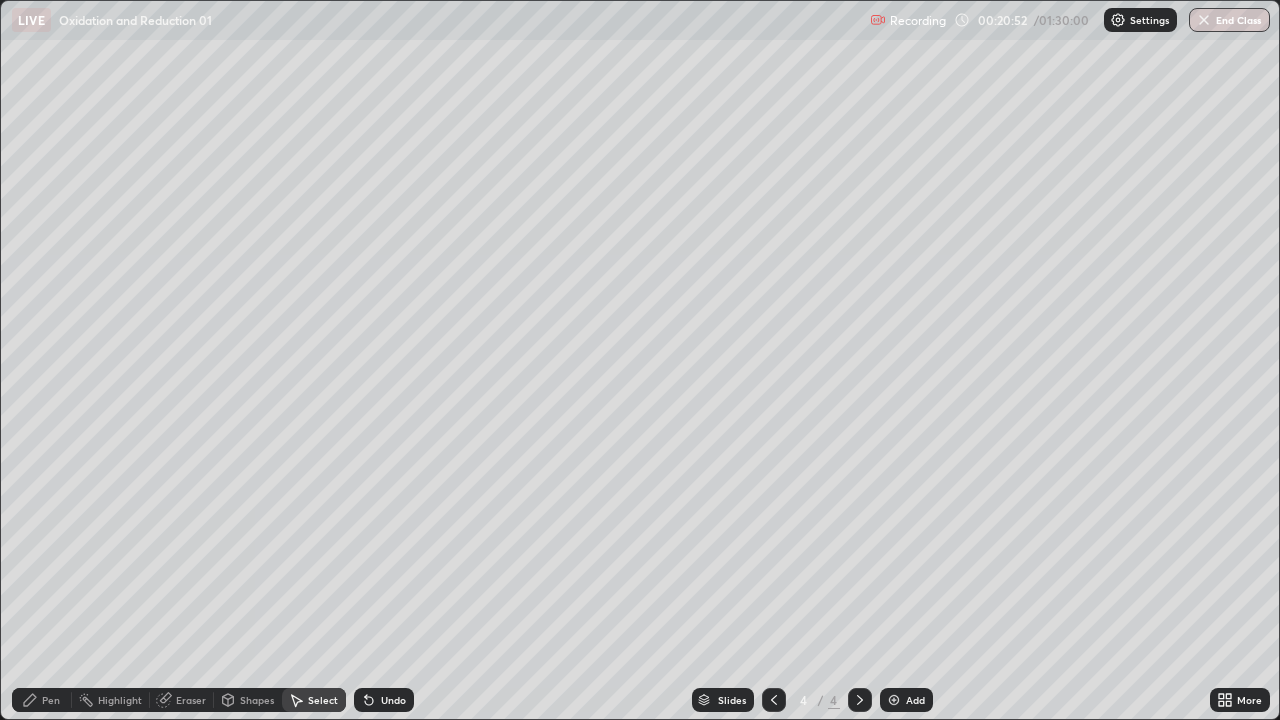 click on "Pen" at bounding box center [51, 700] 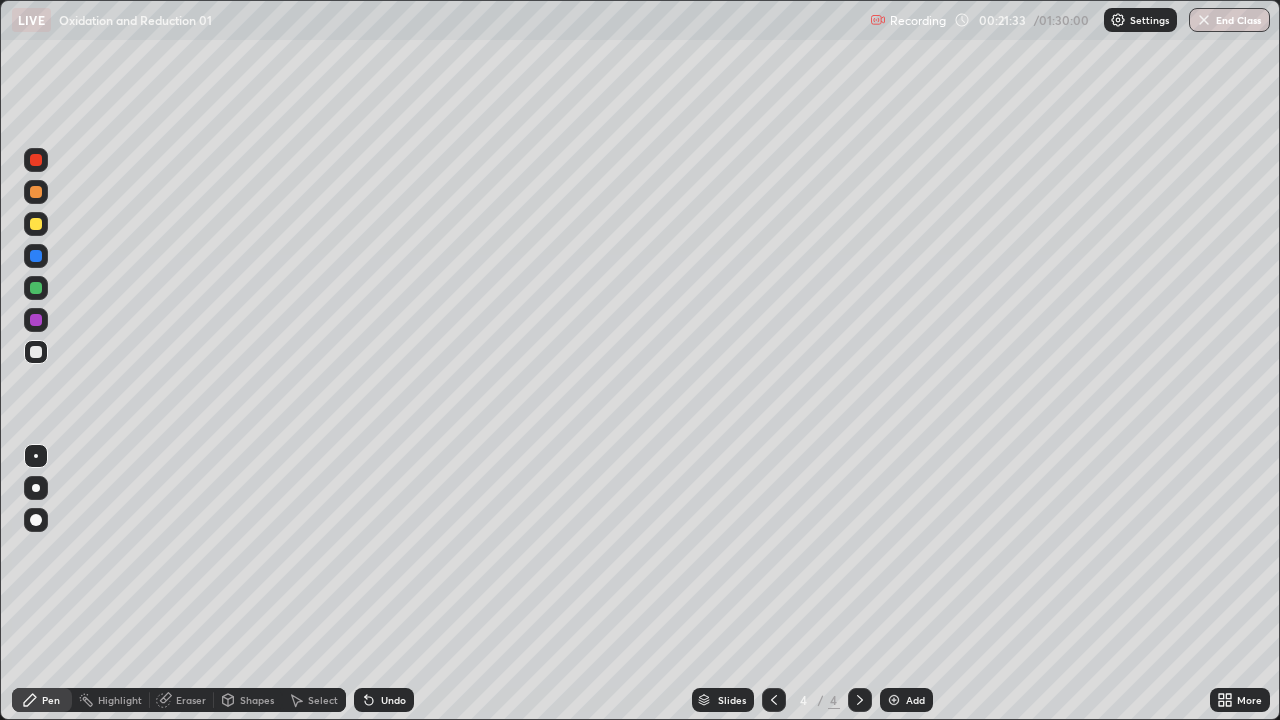 click at bounding box center (36, 224) 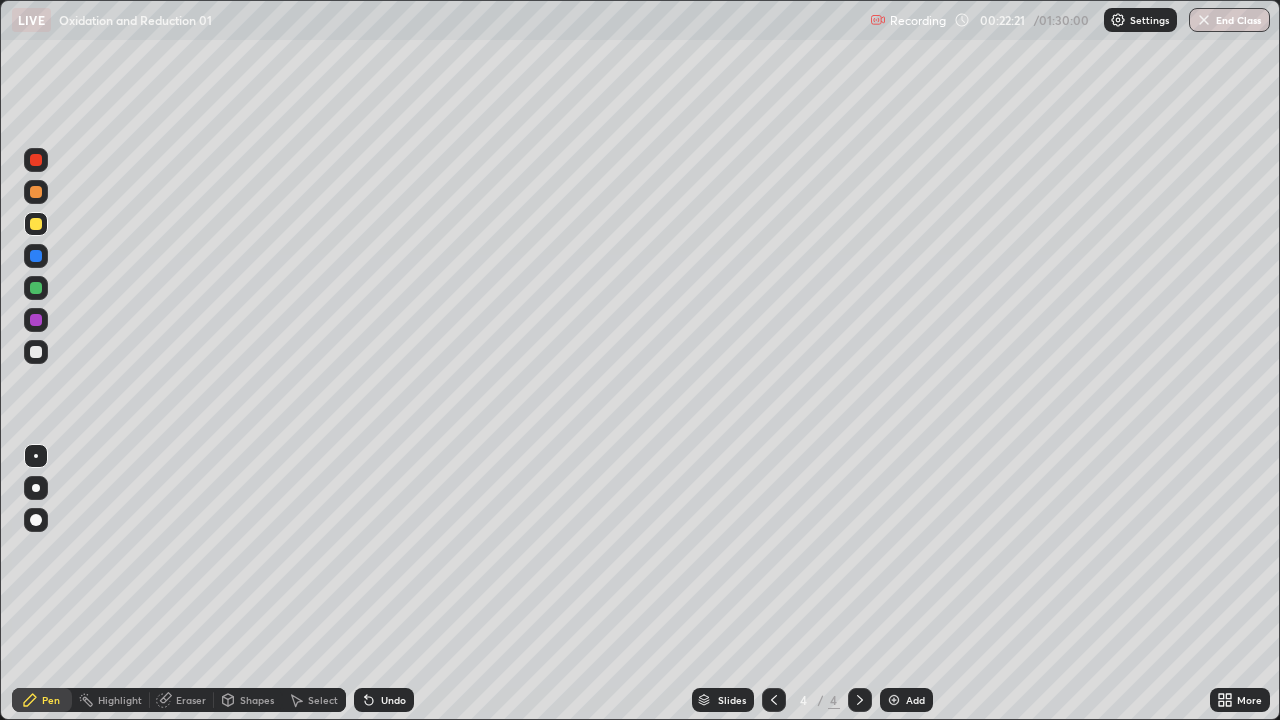 click at bounding box center [36, 352] 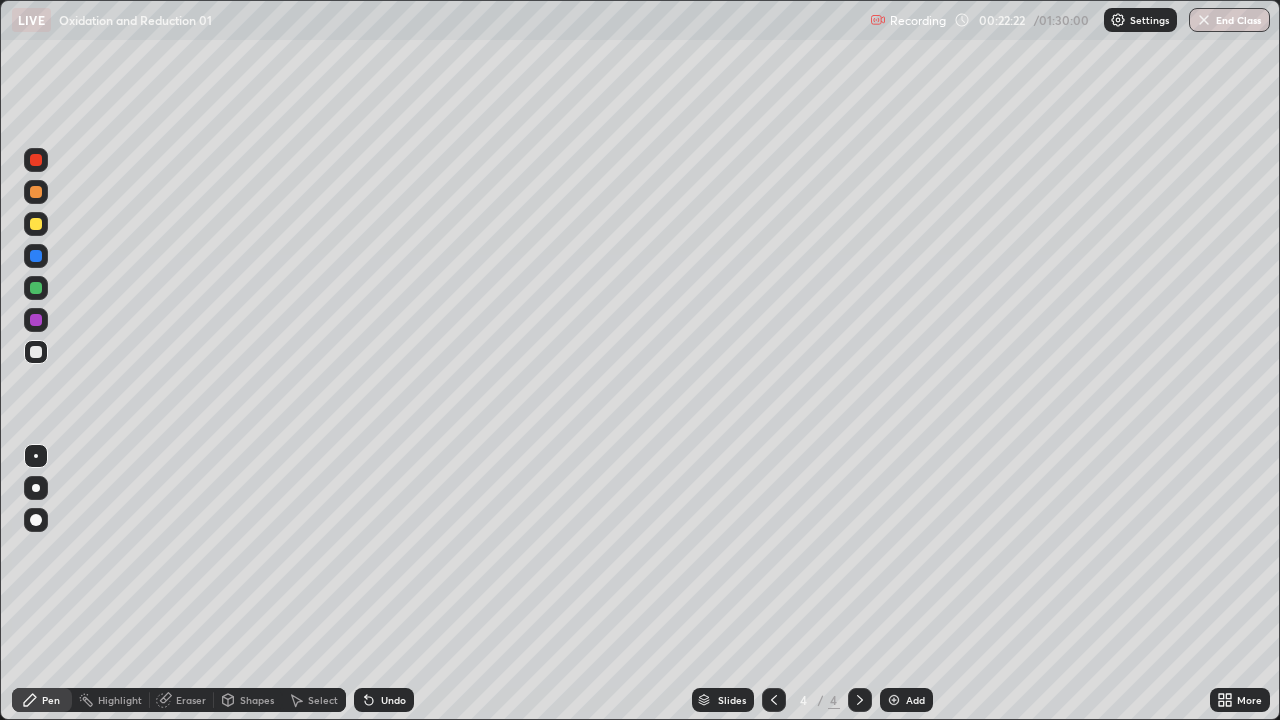 click at bounding box center (36, 288) 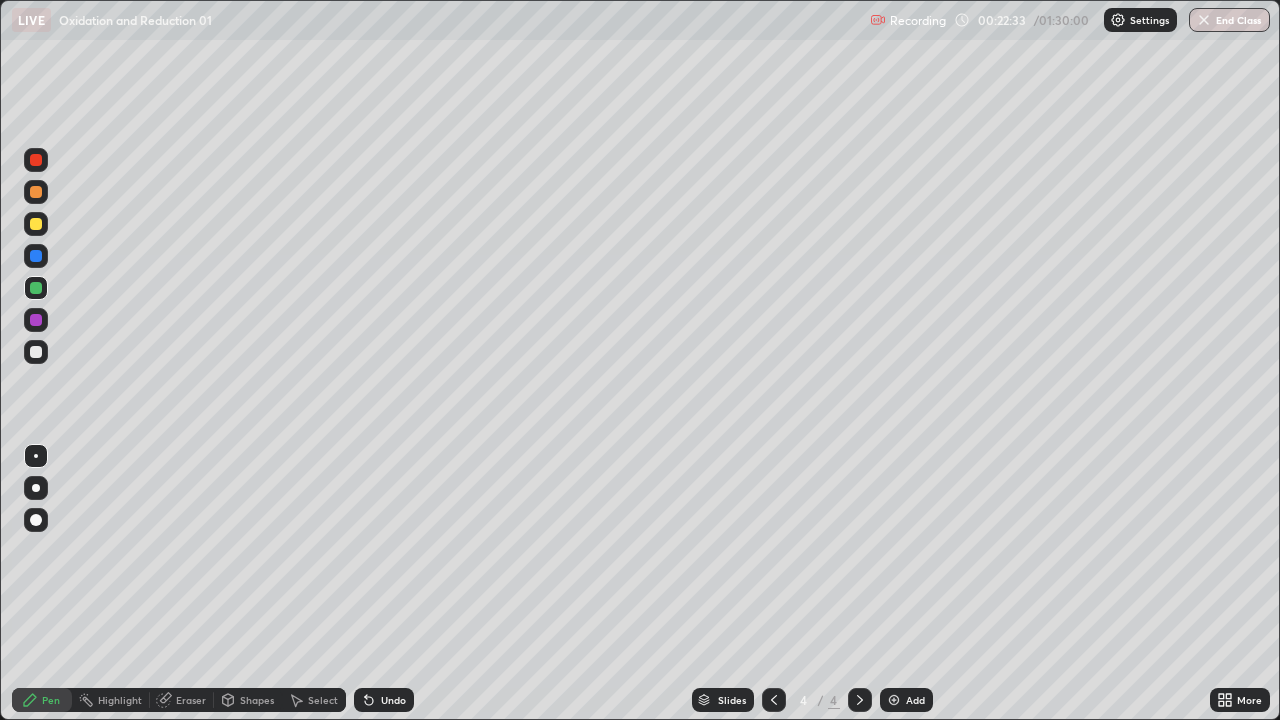 click at bounding box center (36, 352) 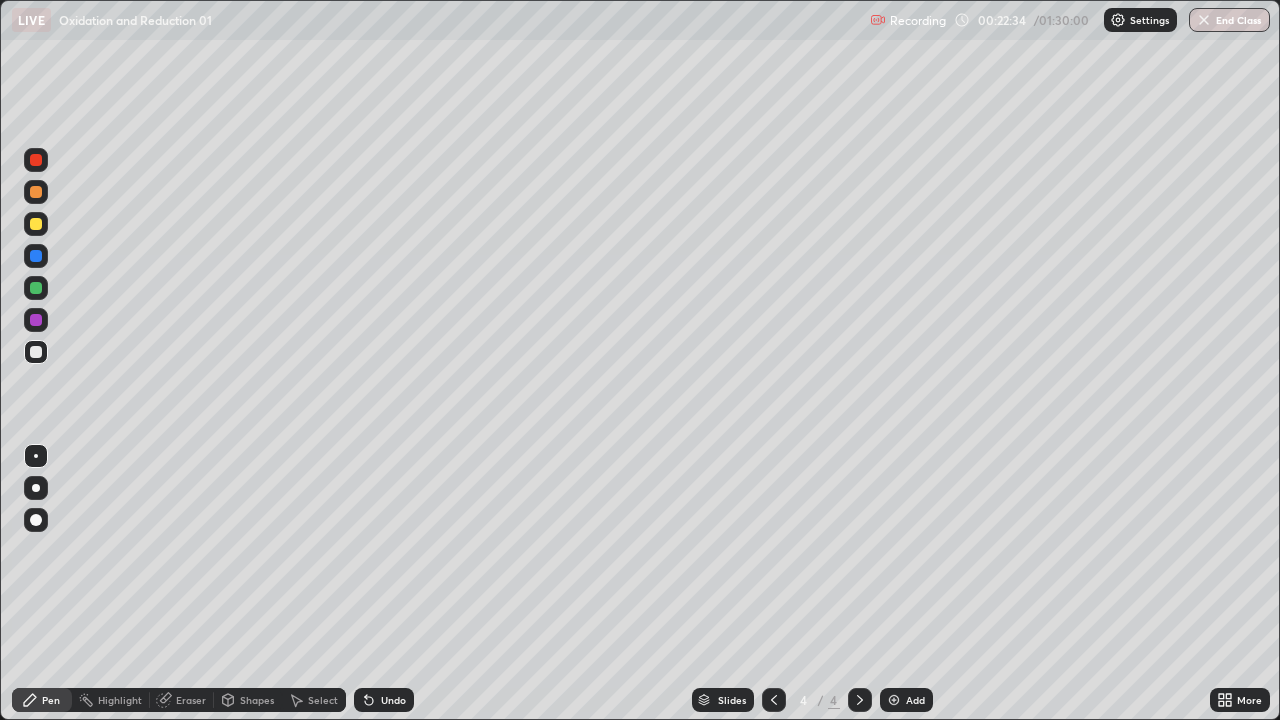click at bounding box center (36, 352) 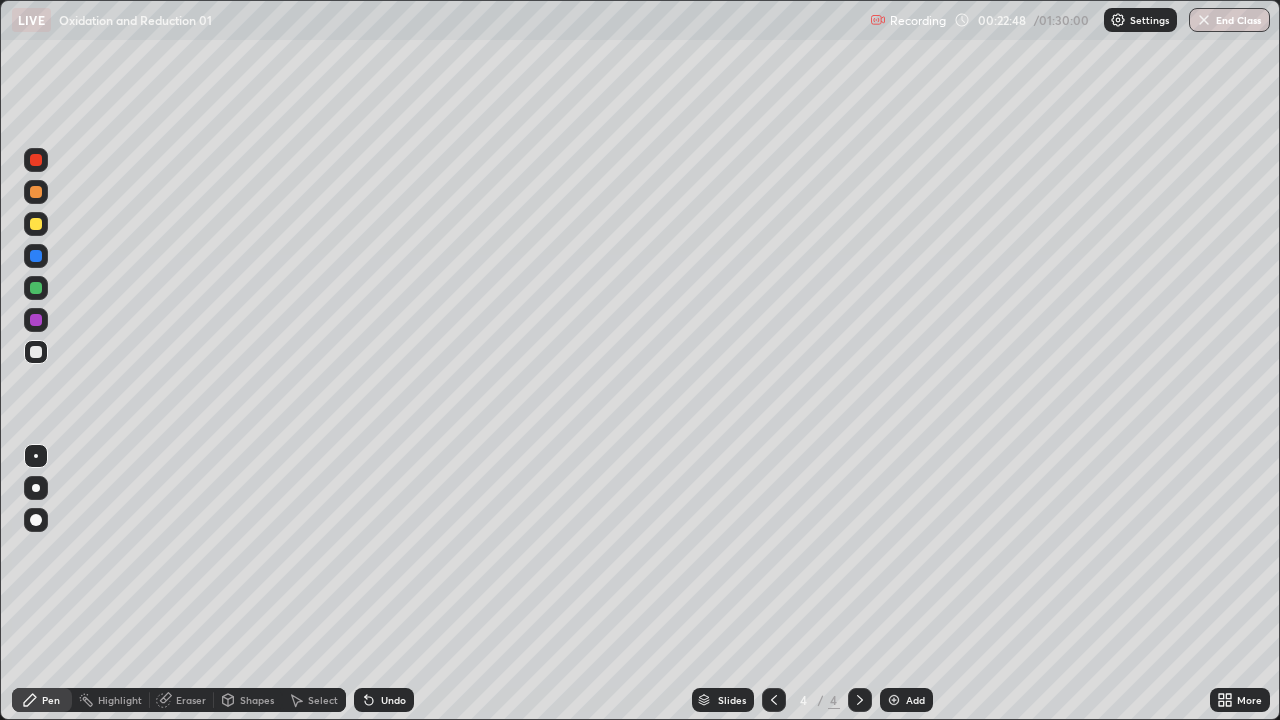 click on "Undo" at bounding box center [393, 700] 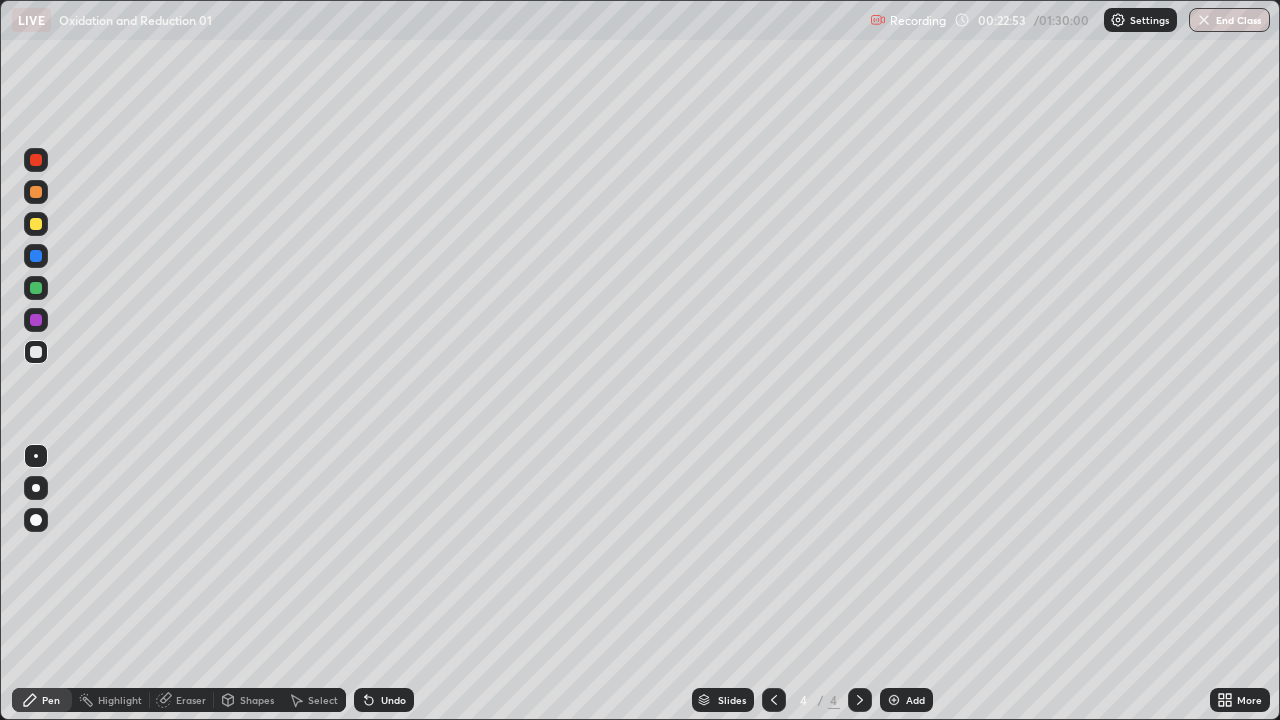 click on "Undo" at bounding box center (384, 700) 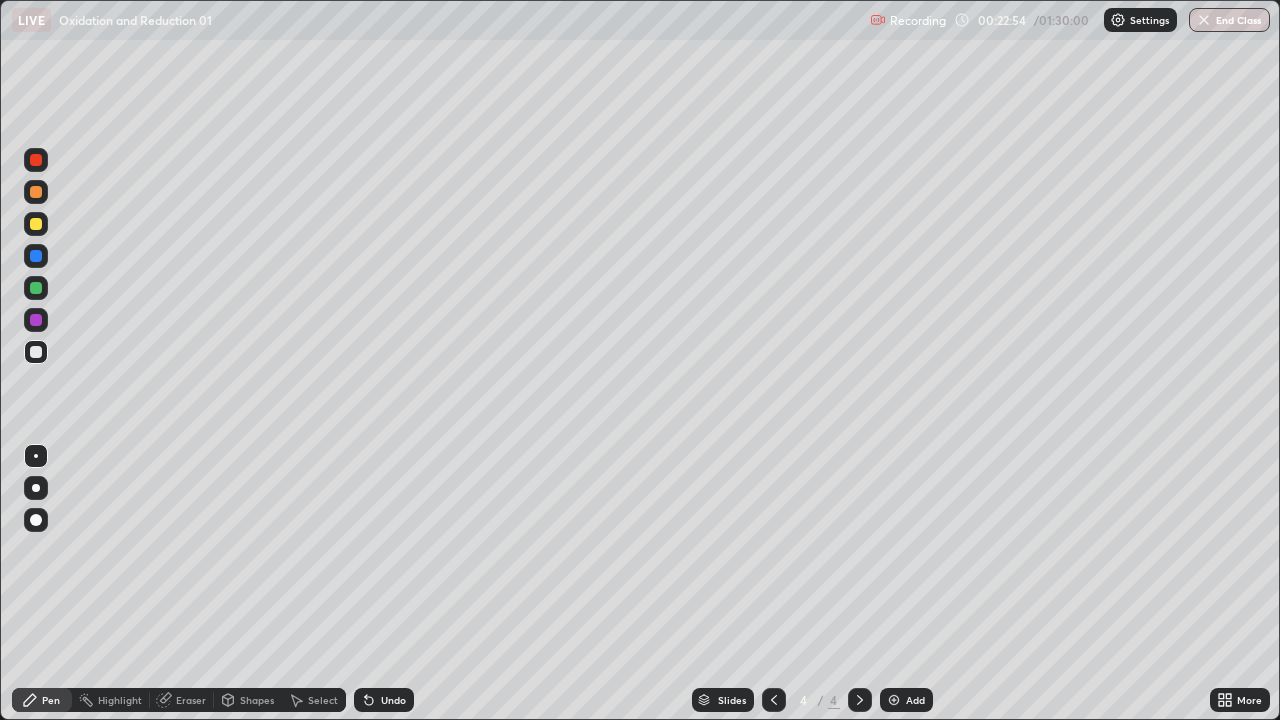click on "Undo" at bounding box center [393, 700] 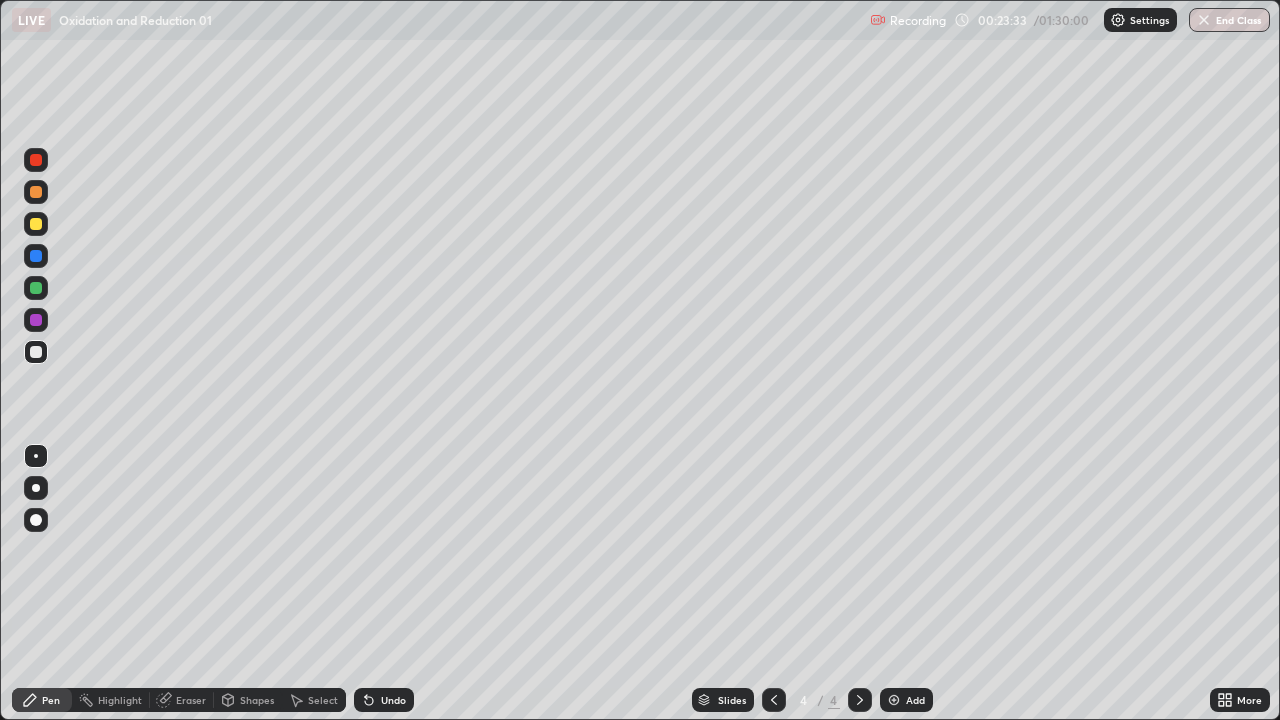 click on "Select" at bounding box center (323, 700) 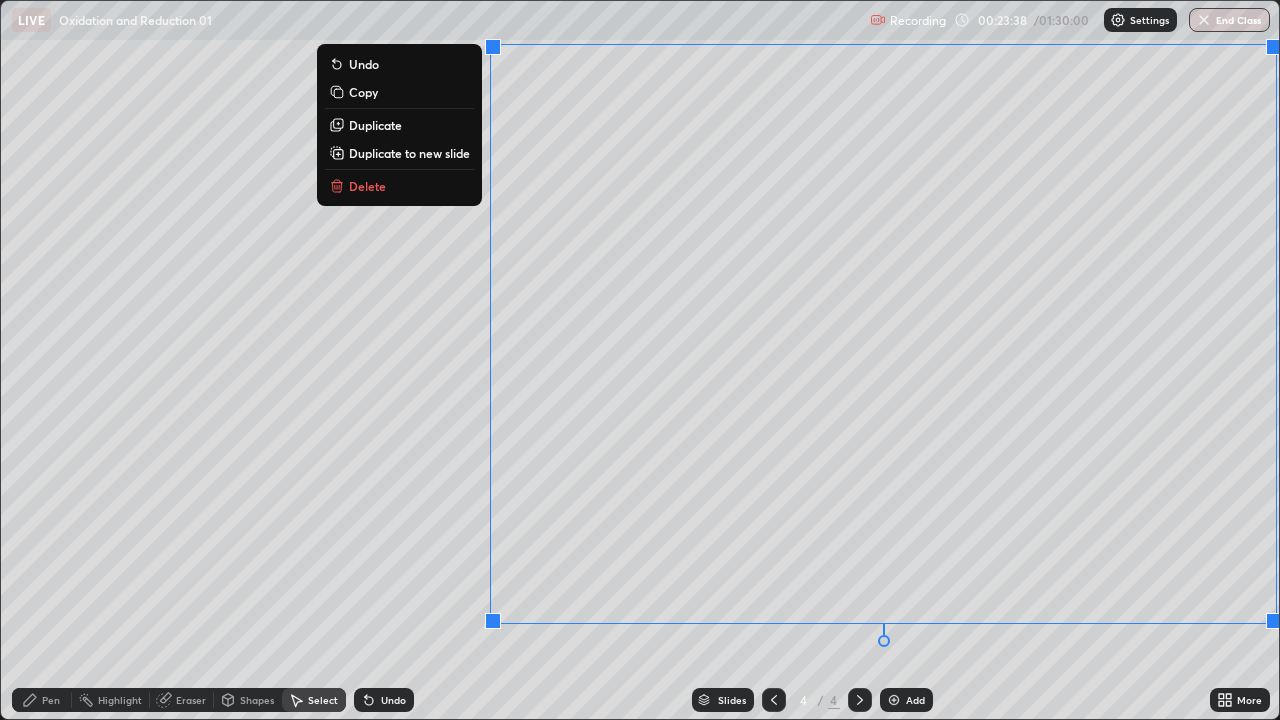 click on "Delete" at bounding box center [399, 186] 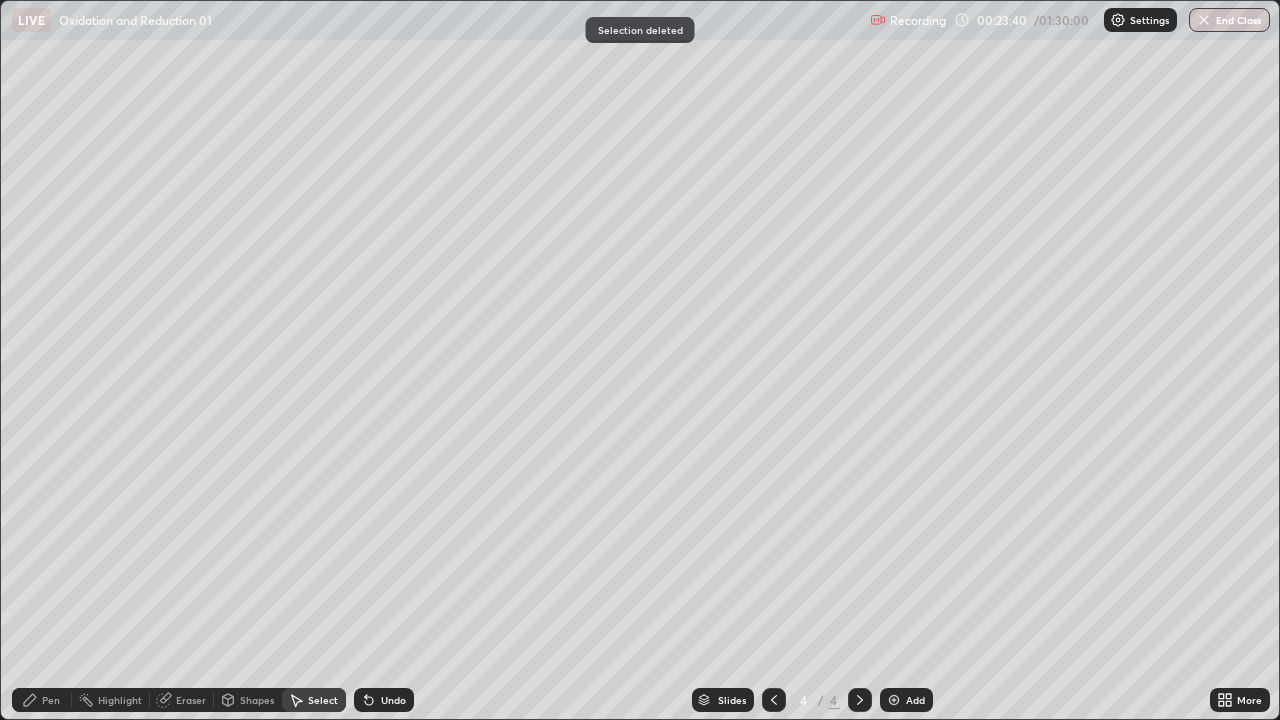 click on "Pen" at bounding box center (51, 700) 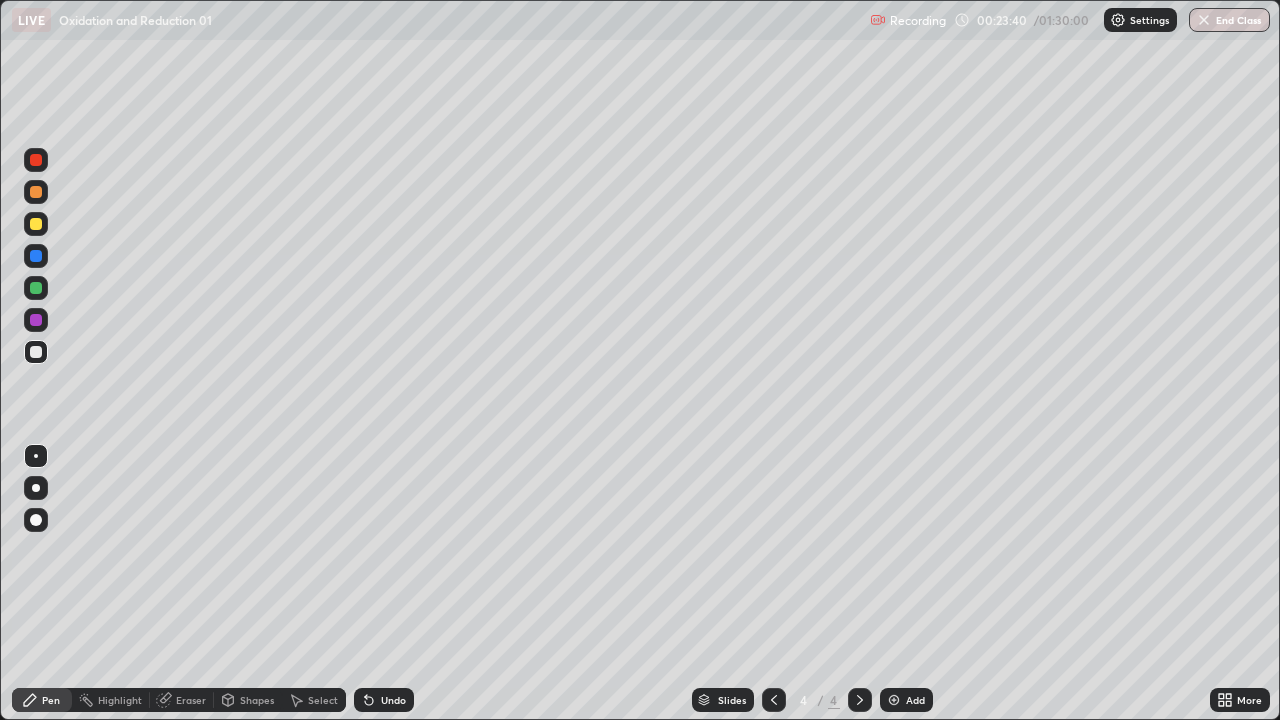 click at bounding box center [36, 352] 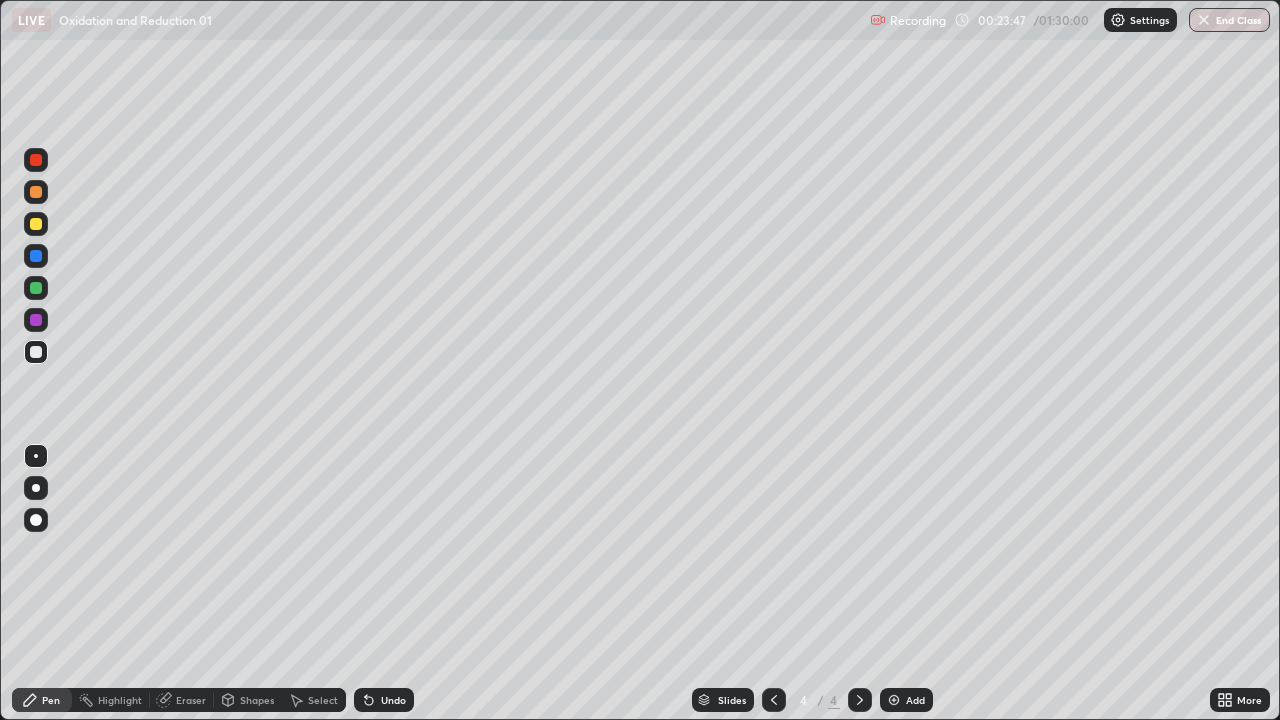 click on "Pen" at bounding box center (51, 700) 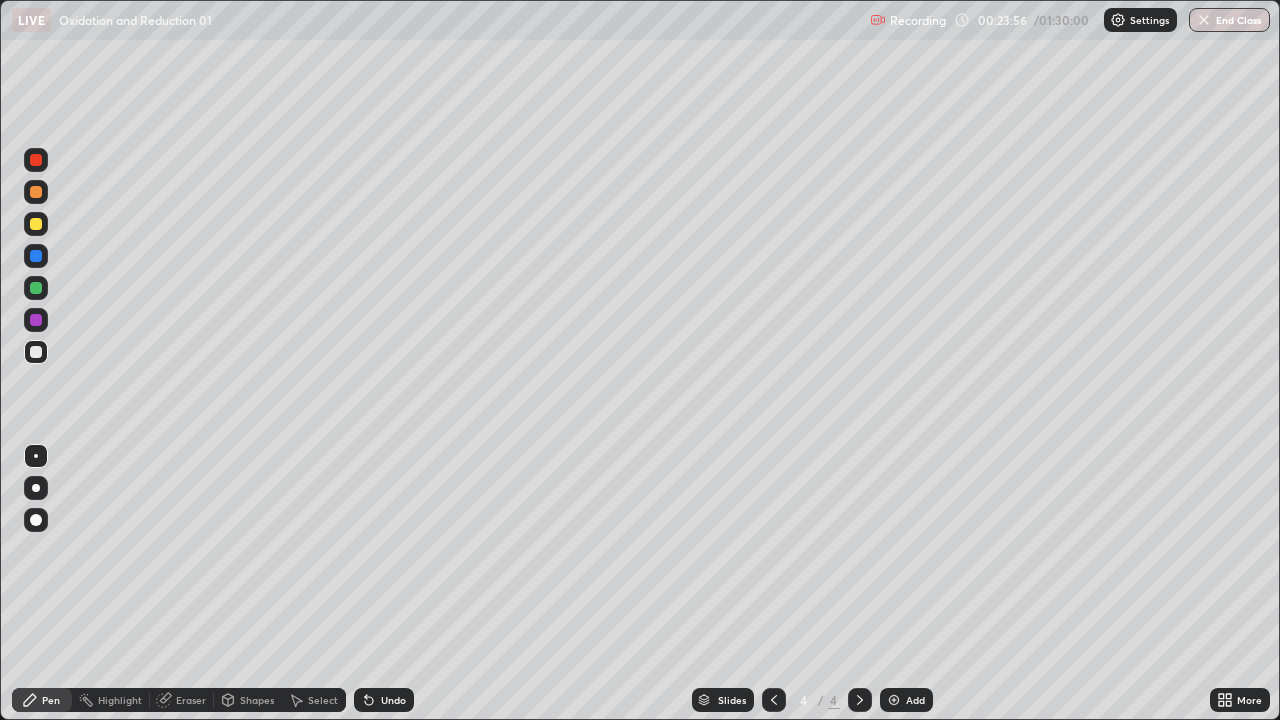 click on "Undo" at bounding box center [393, 700] 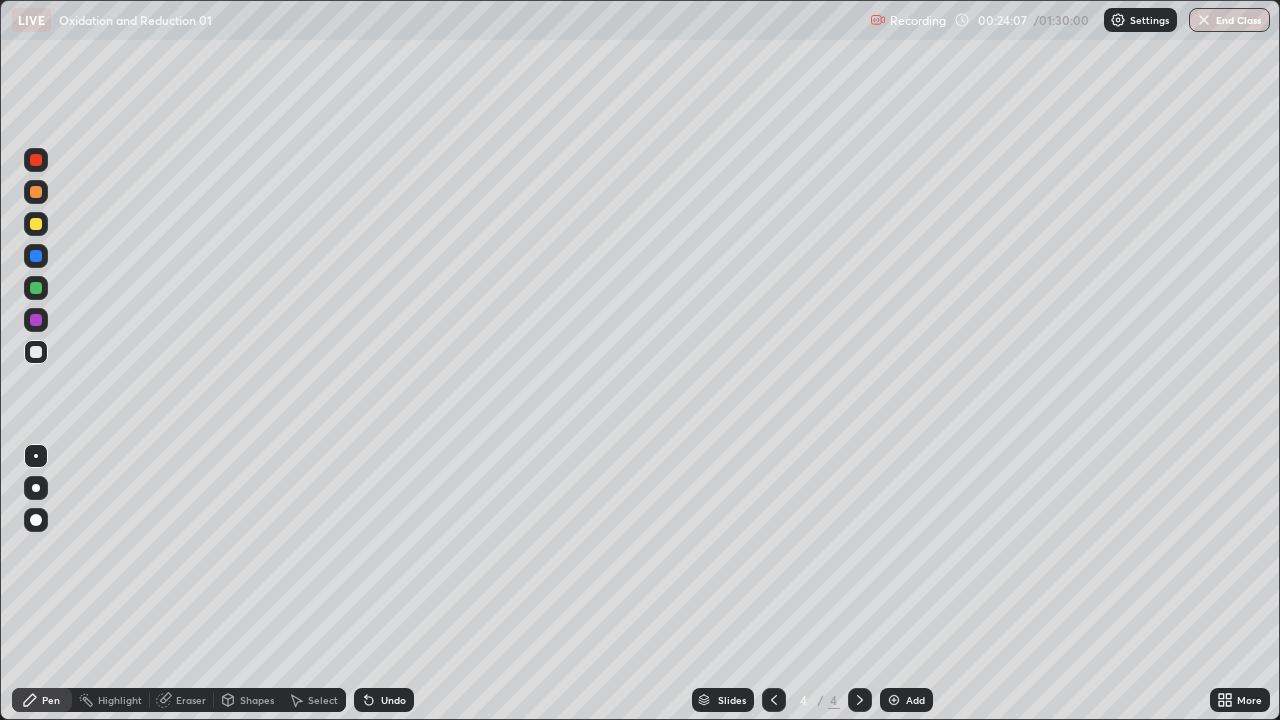 click on "Undo" at bounding box center [384, 700] 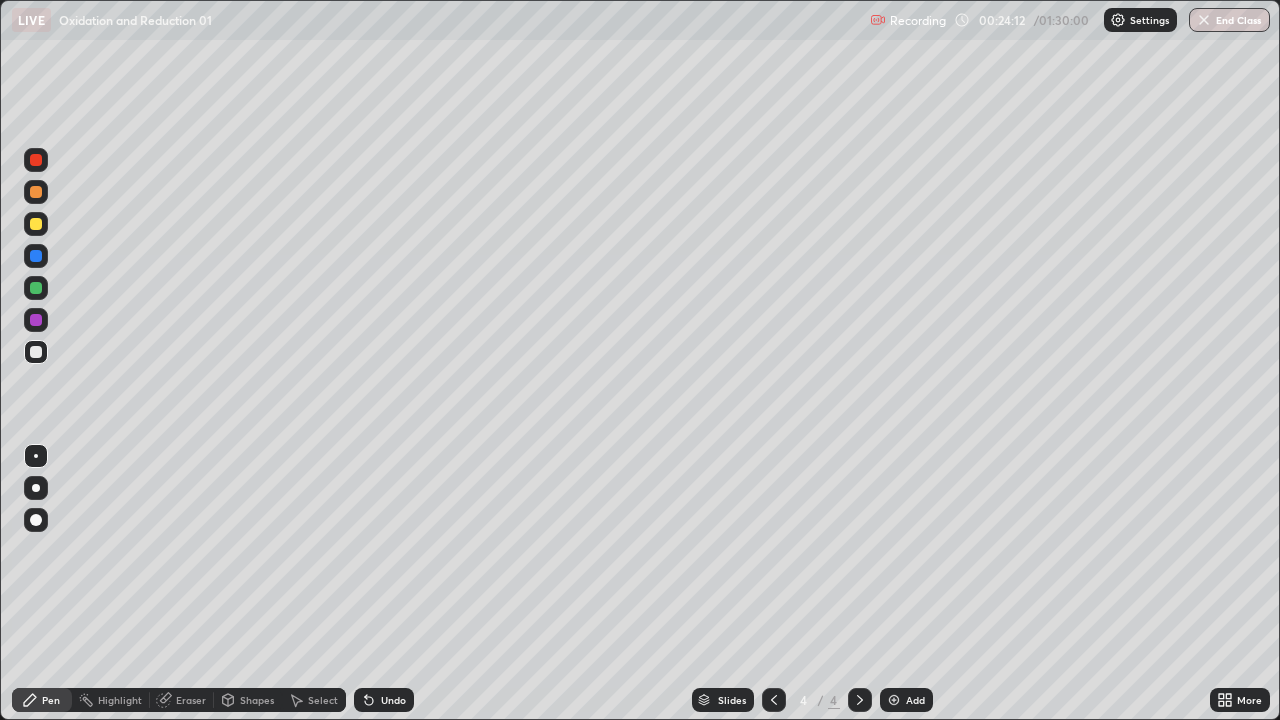 click on "Undo" at bounding box center [393, 700] 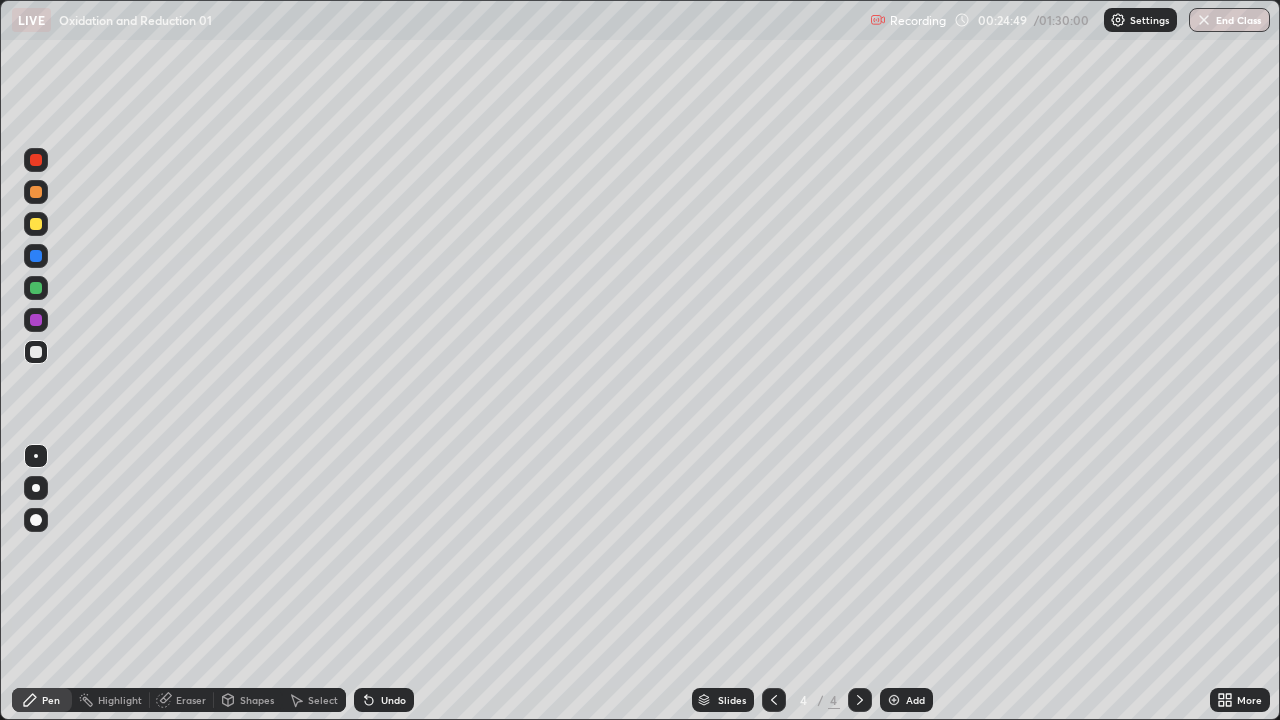 click on "Undo" at bounding box center (384, 700) 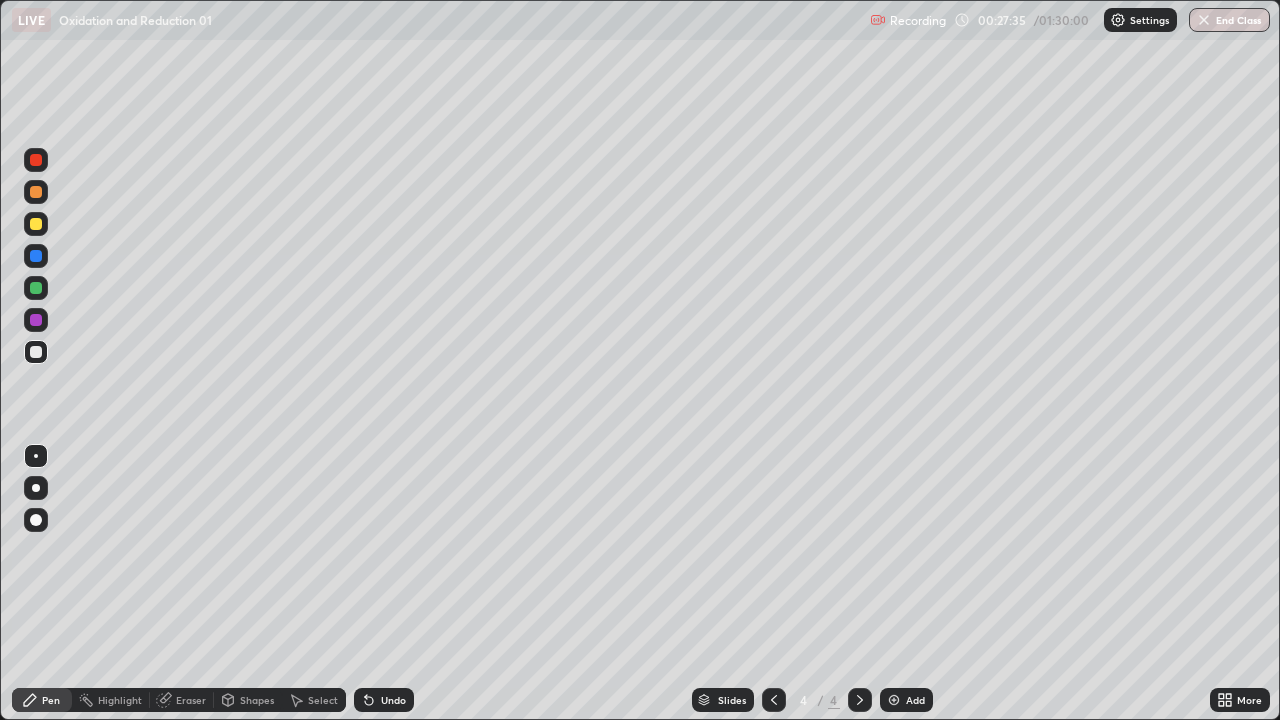 click at bounding box center (894, 700) 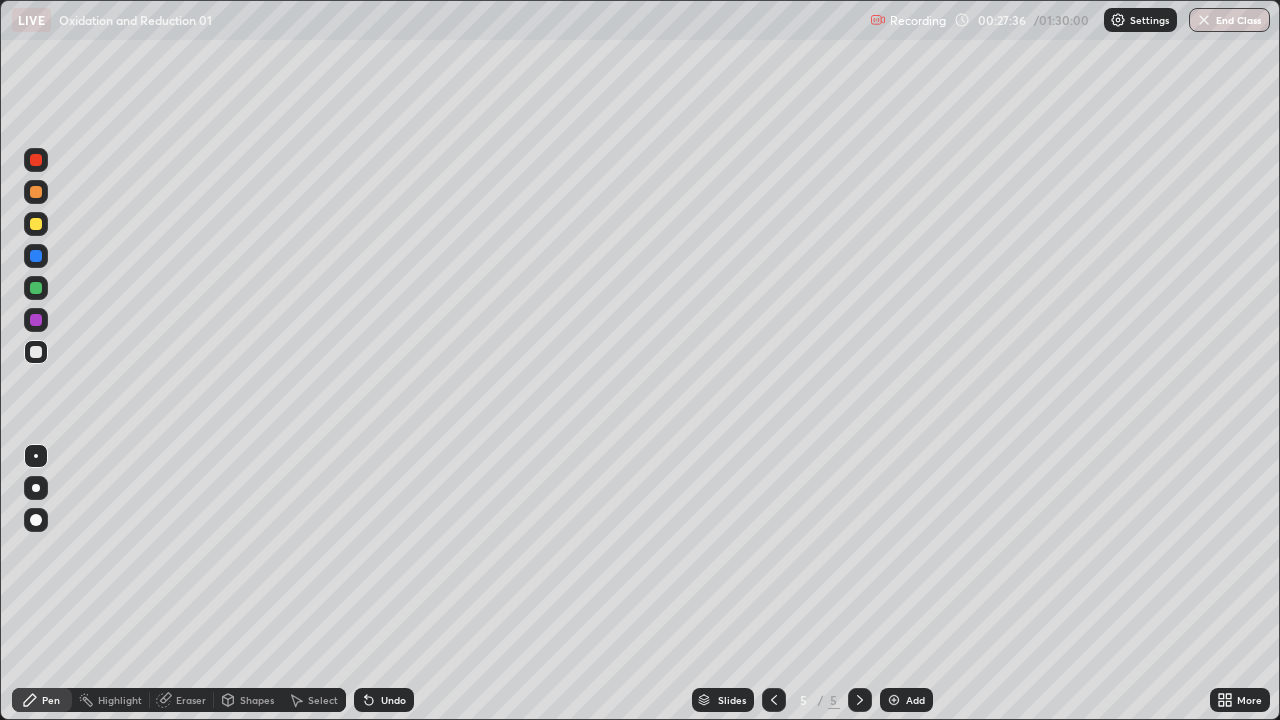 click on "Pen" at bounding box center (51, 700) 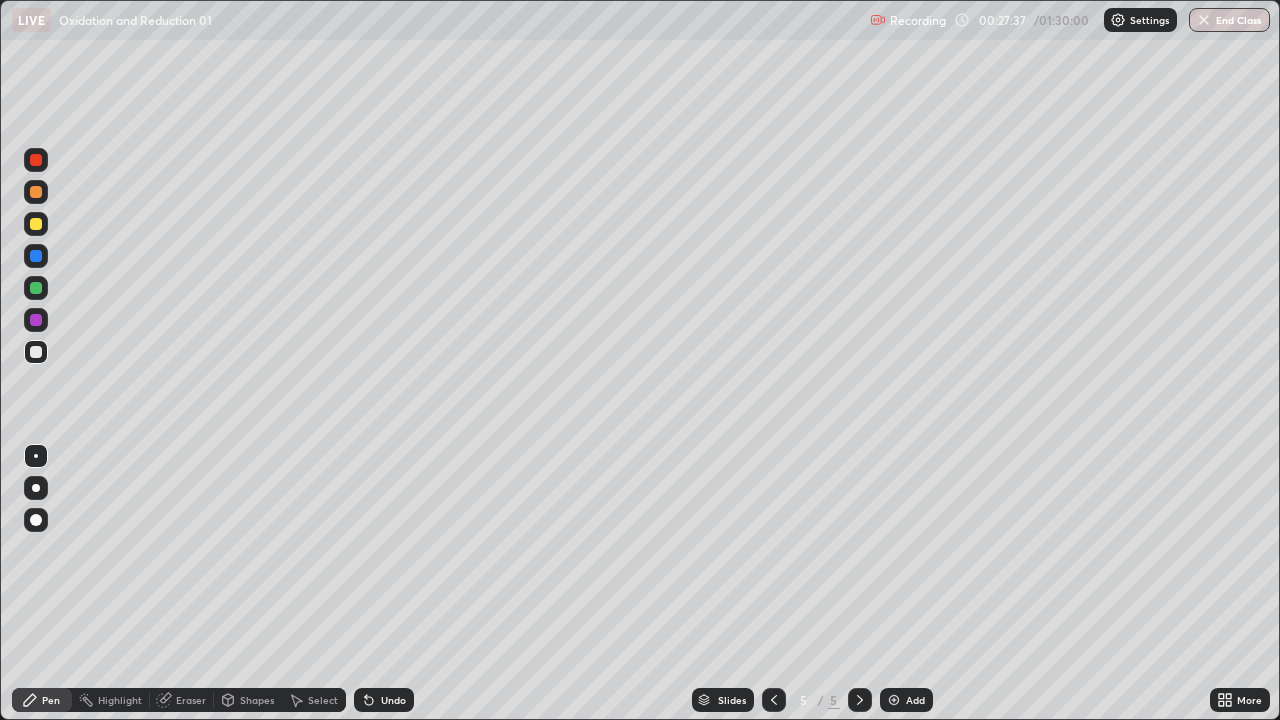 click at bounding box center (36, 352) 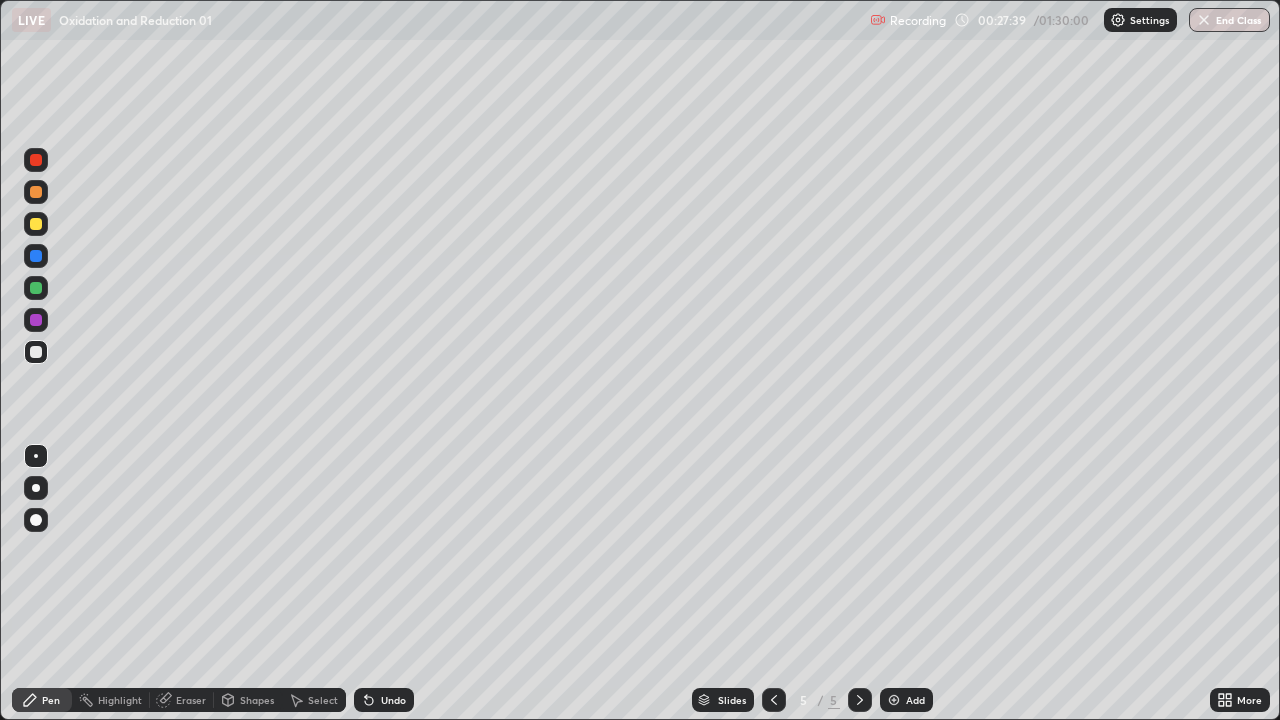 click 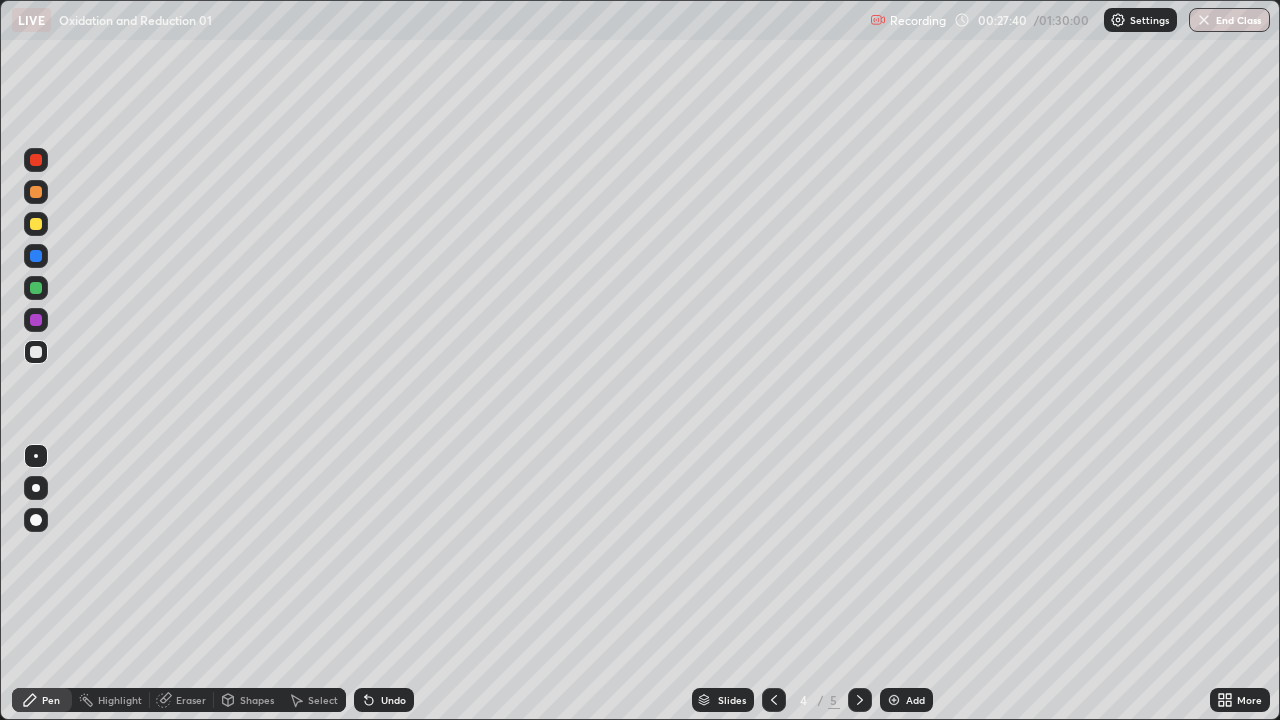 click on "Select" at bounding box center [314, 700] 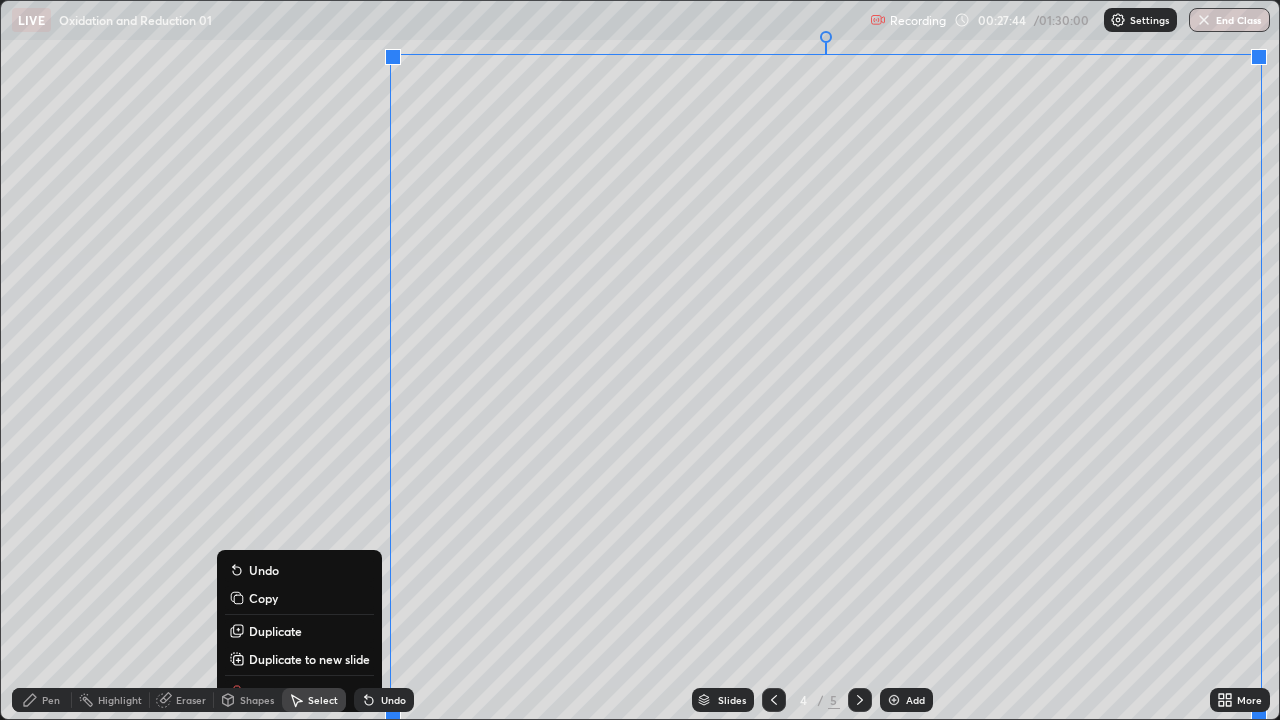 click on "Duplicate to new slide" at bounding box center (309, 659) 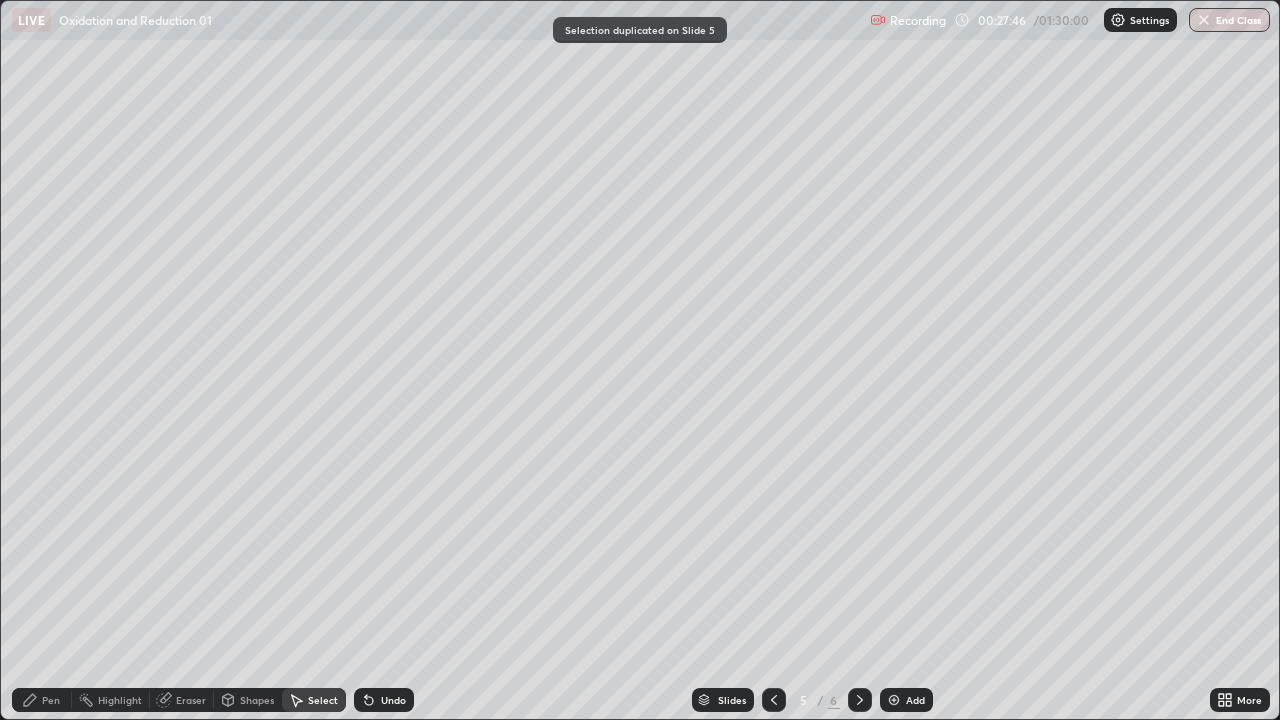 click on "Eraser" at bounding box center (191, 700) 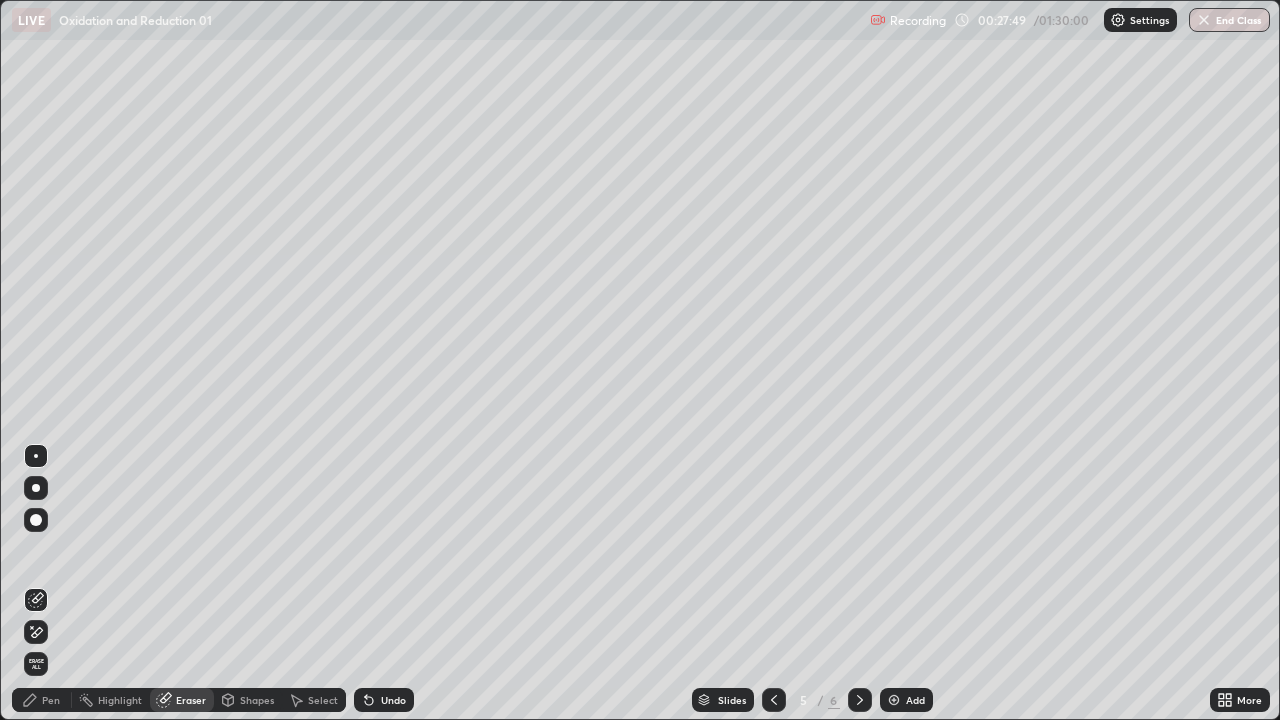 click on "Pen" at bounding box center (42, 700) 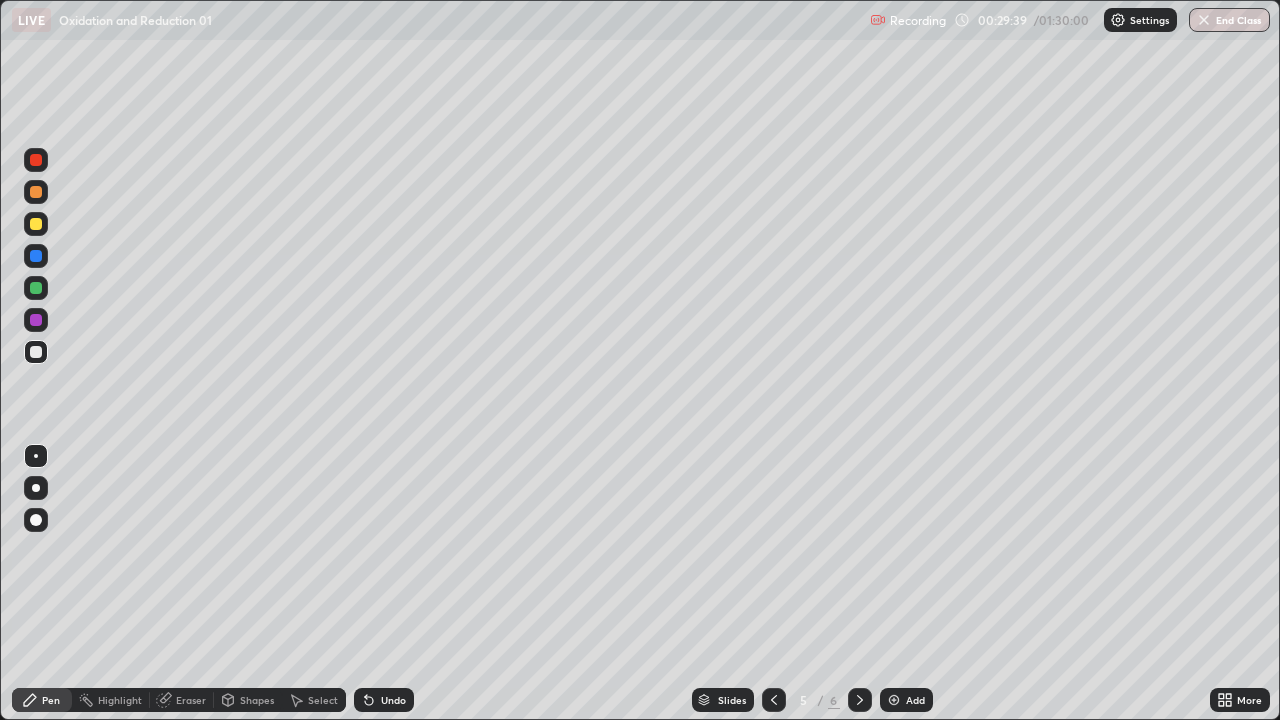click at bounding box center (36, 352) 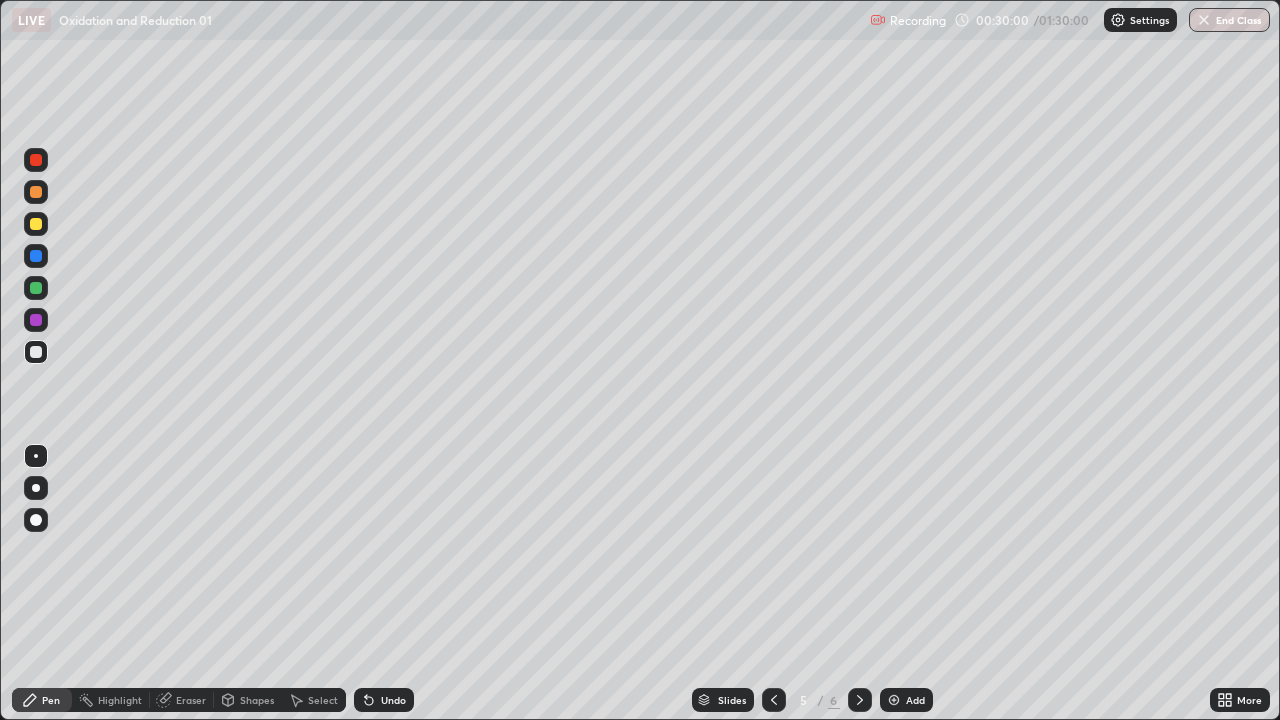 click on "Undo" at bounding box center [384, 700] 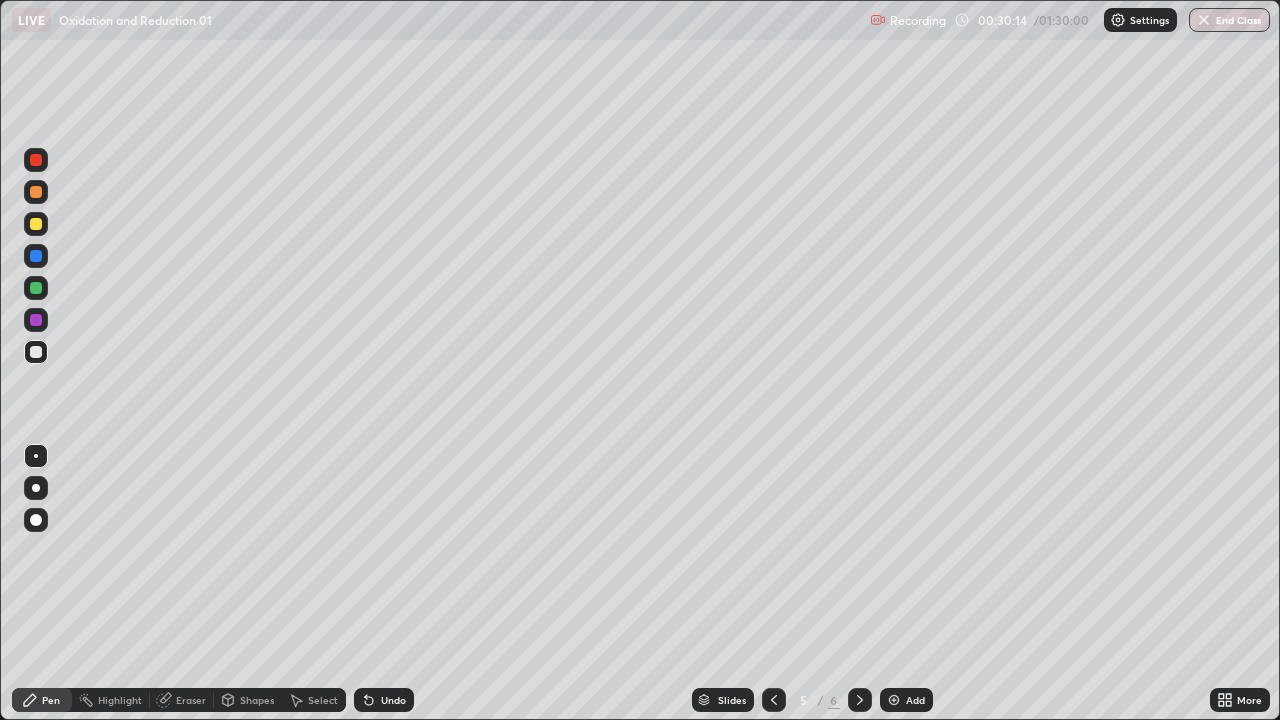 click on "Undo" at bounding box center [384, 700] 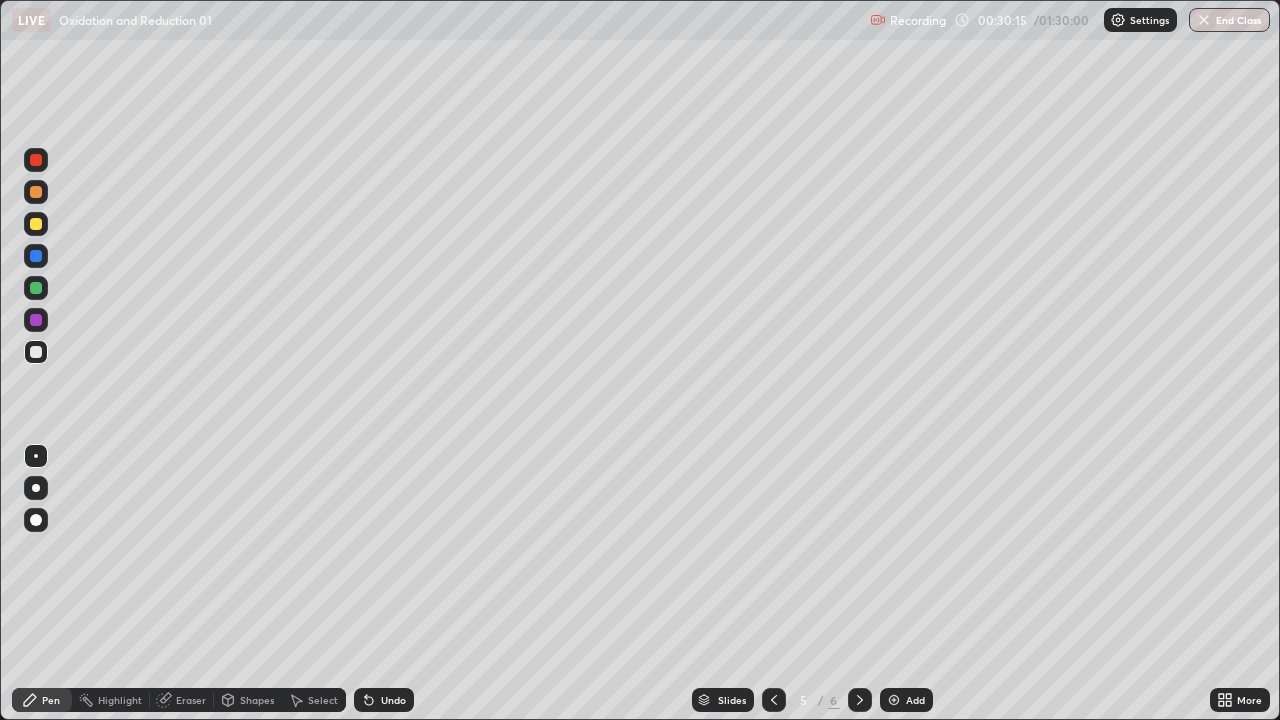 click 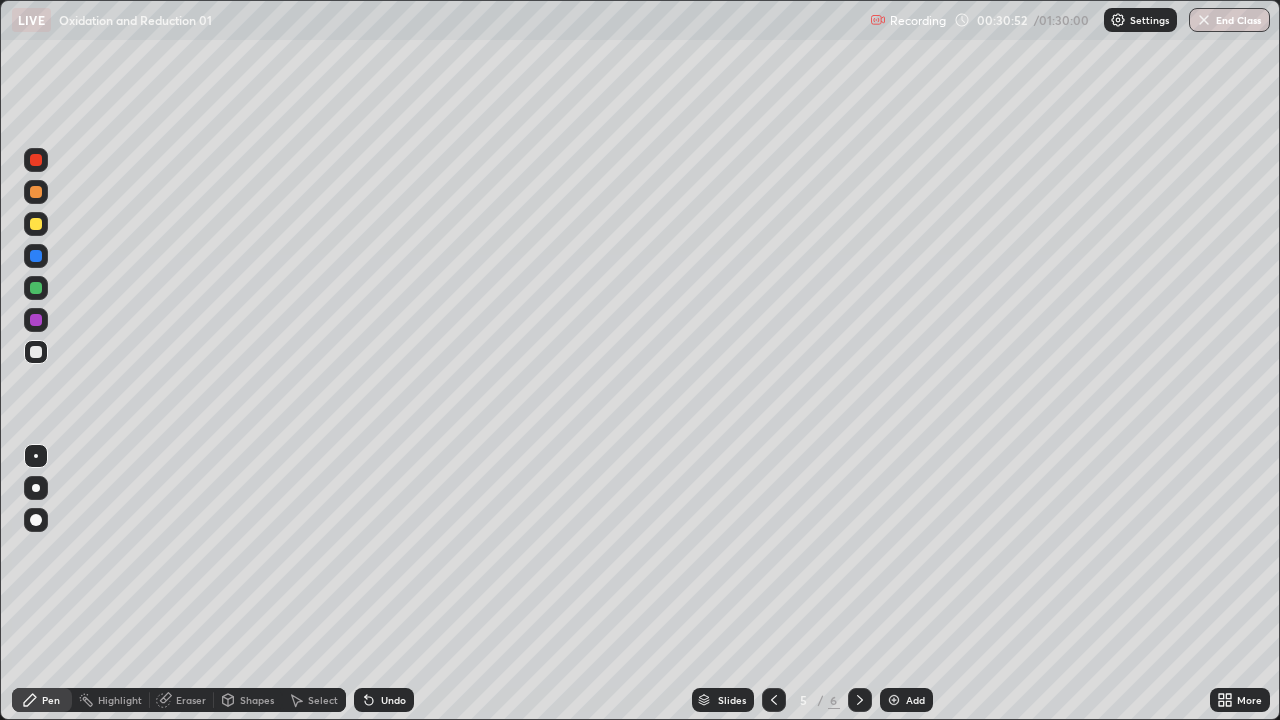 click at bounding box center (36, 224) 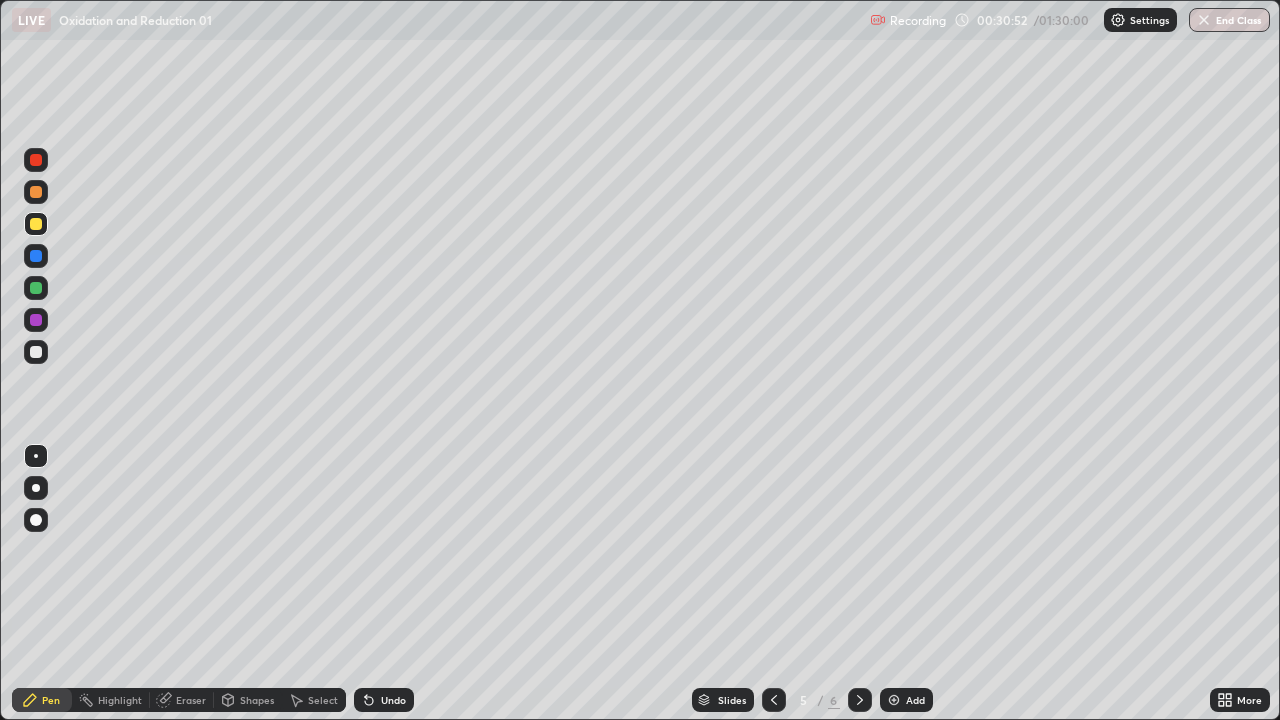 click at bounding box center [36, 224] 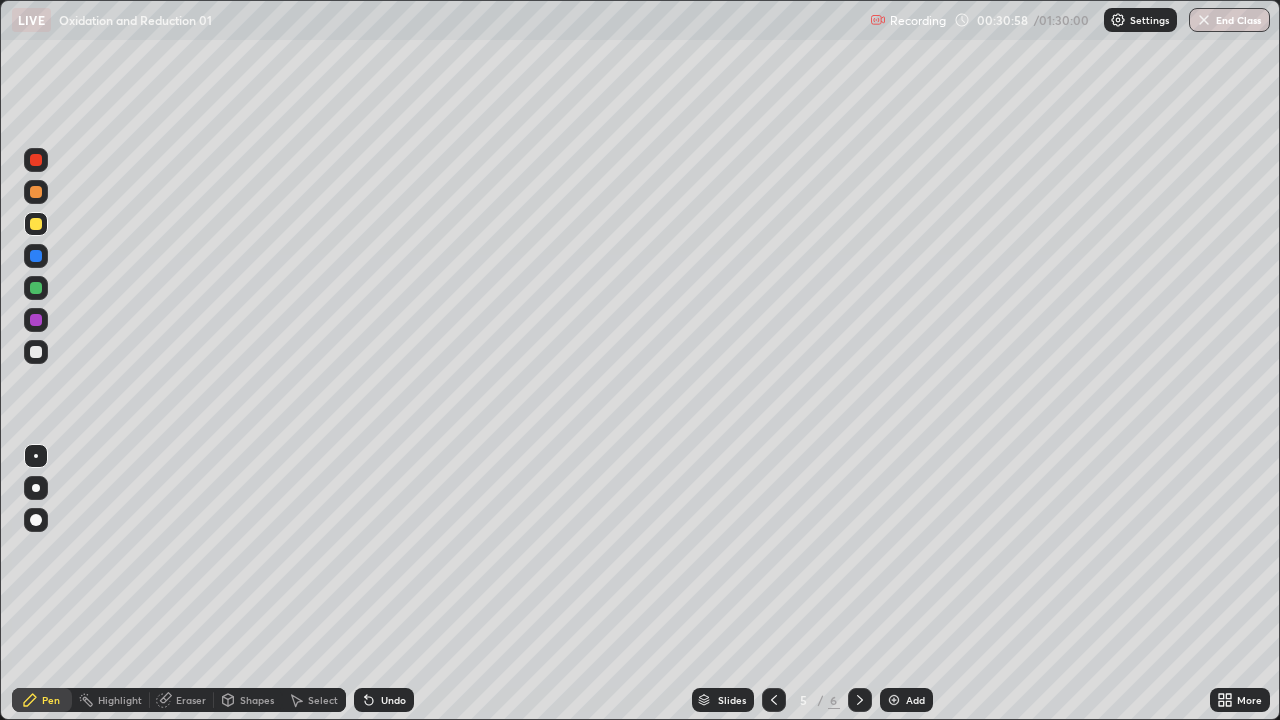 click 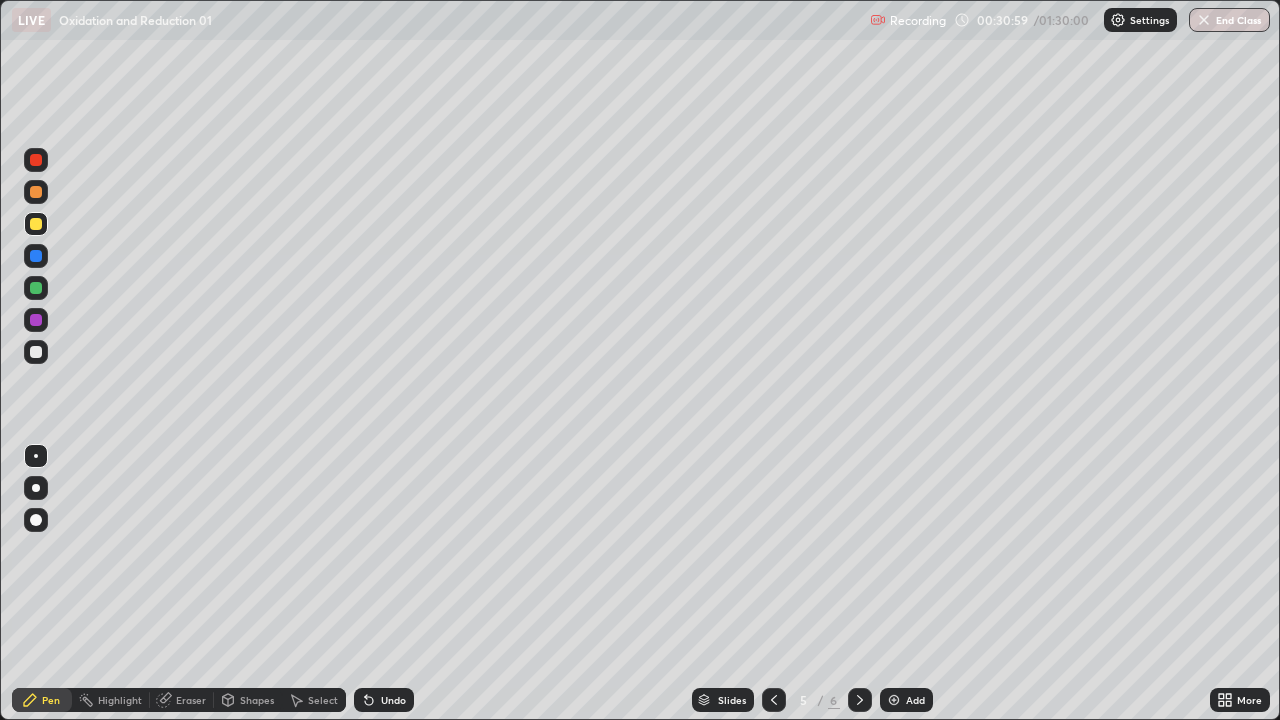 click 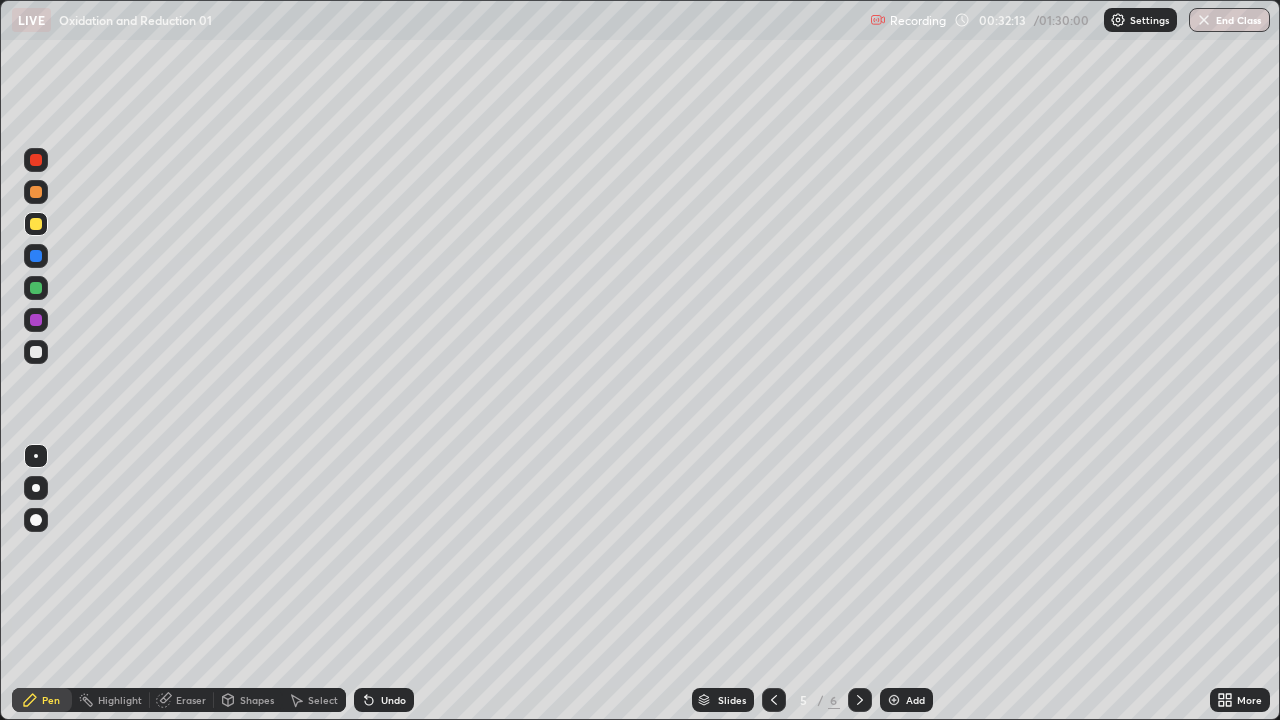 click at bounding box center [36, 352] 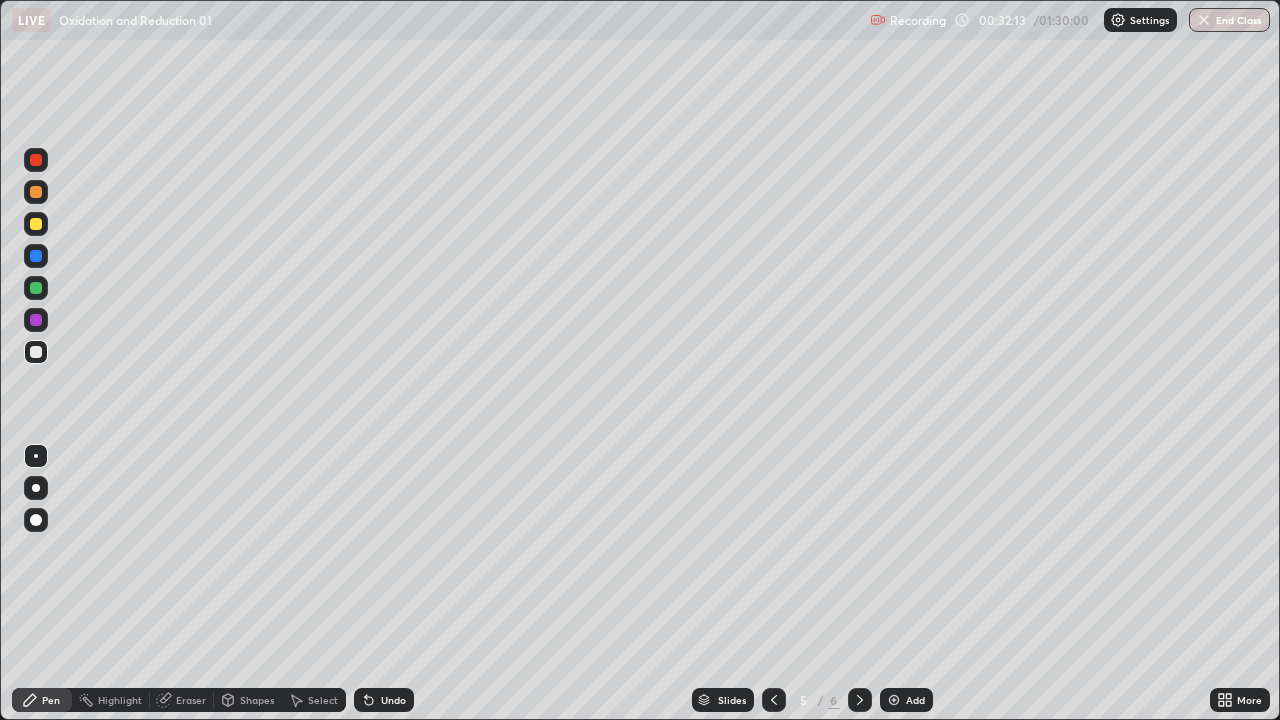 click at bounding box center (36, 352) 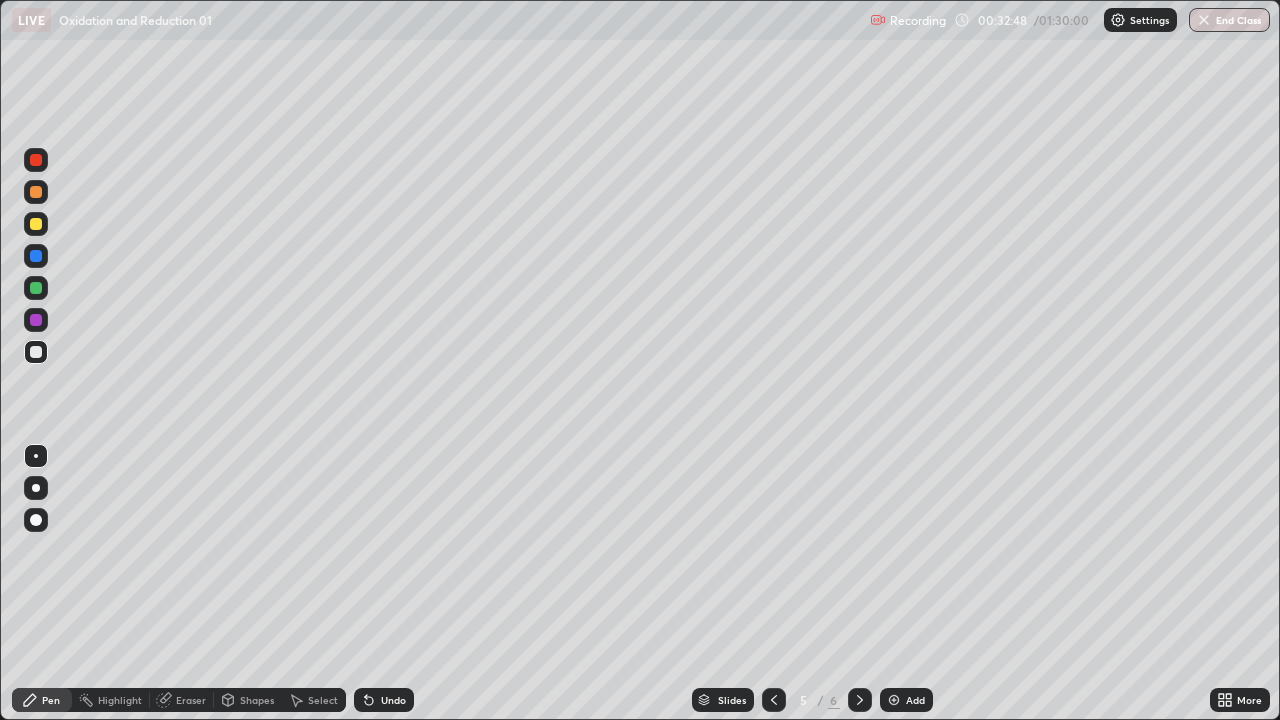click at bounding box center [36, 352] 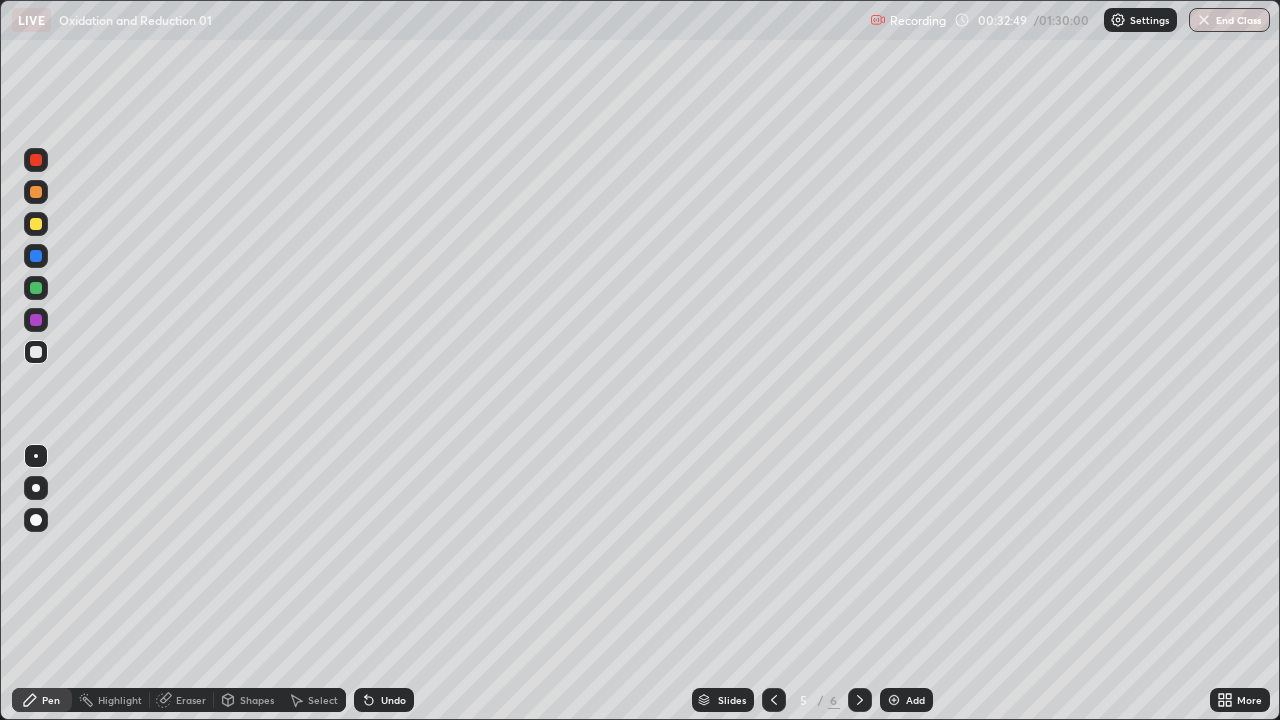 click at bounding box center (36, 352) 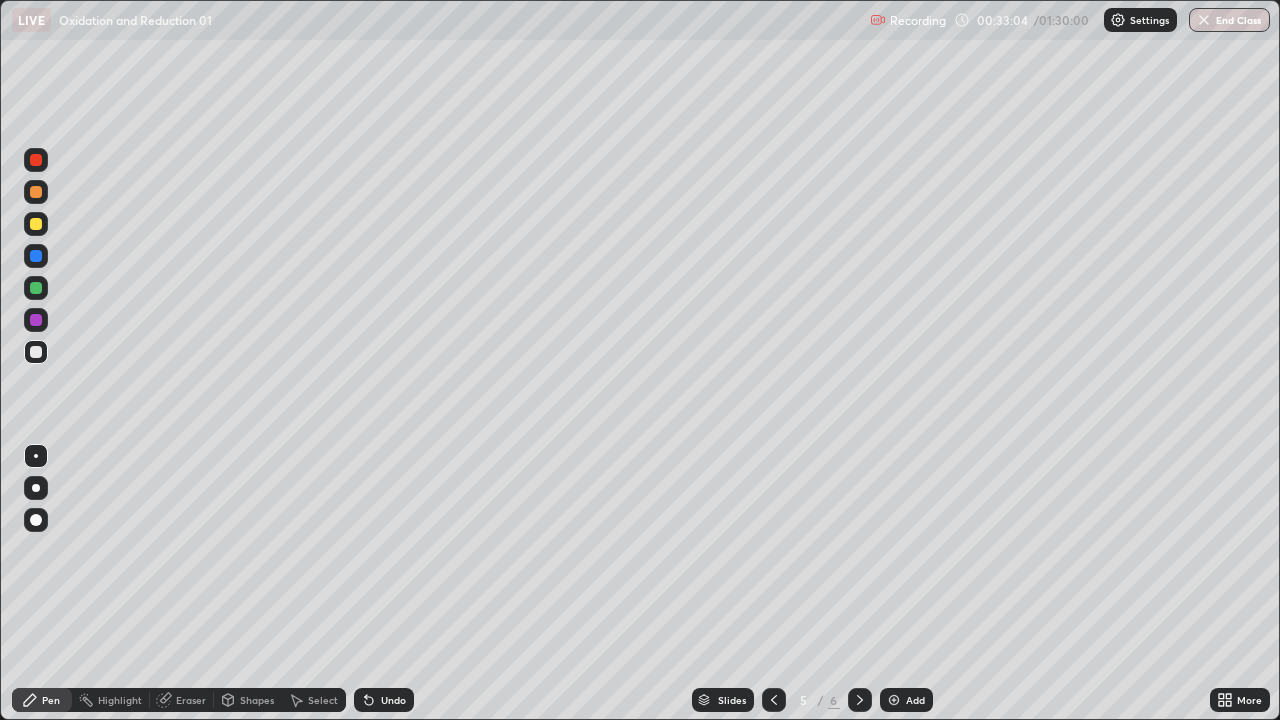 click at bounding box center [36, 288] 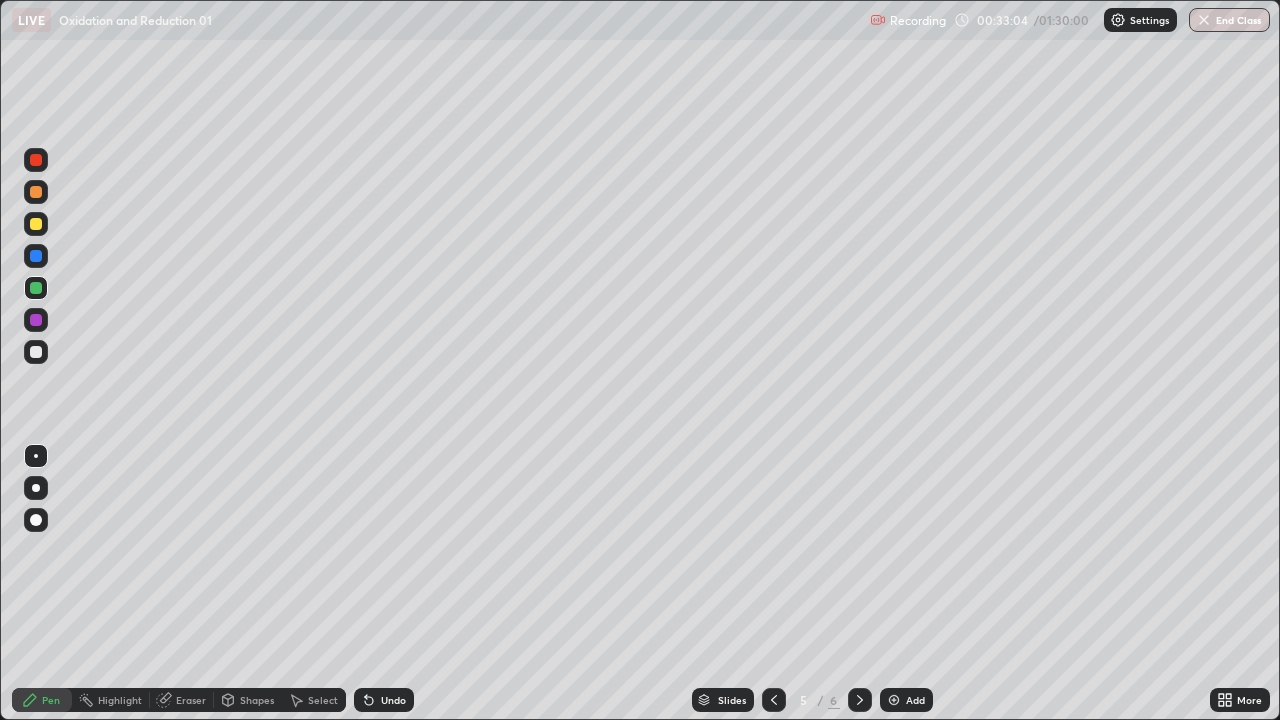 click at bounding box center (36, 288) 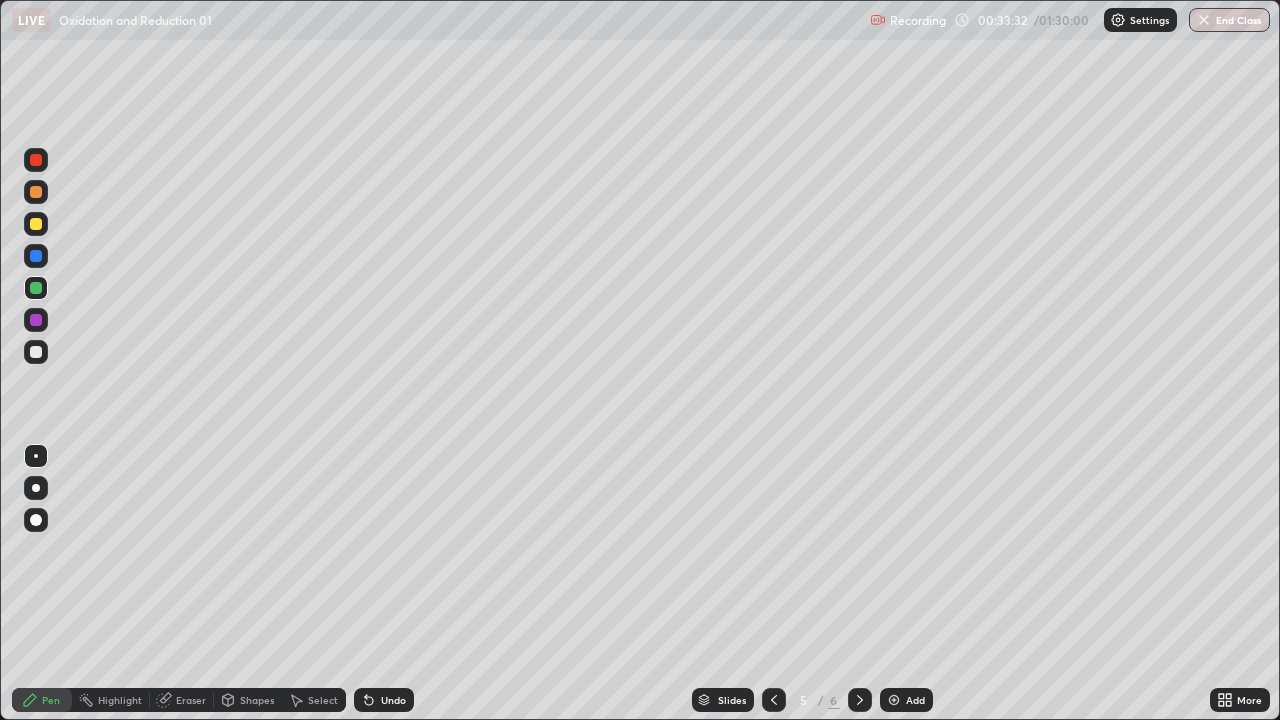 click on "Undo" at bounding box center (384, 700) 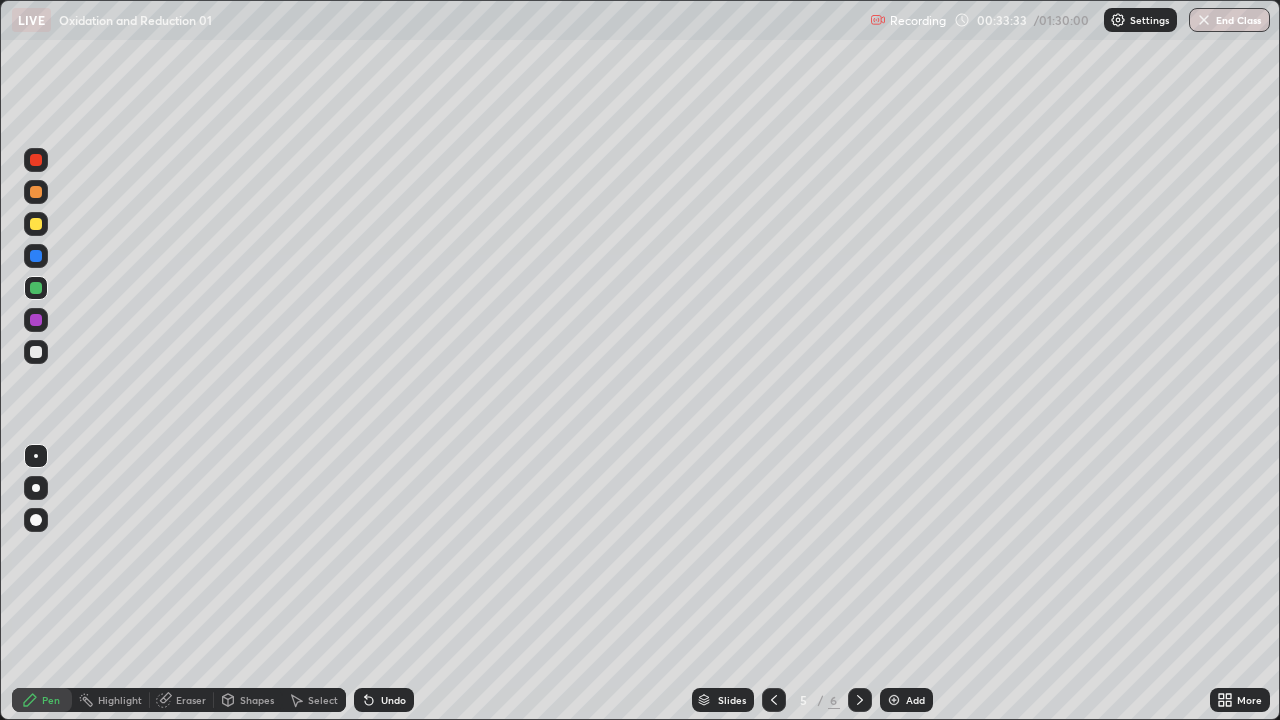 click 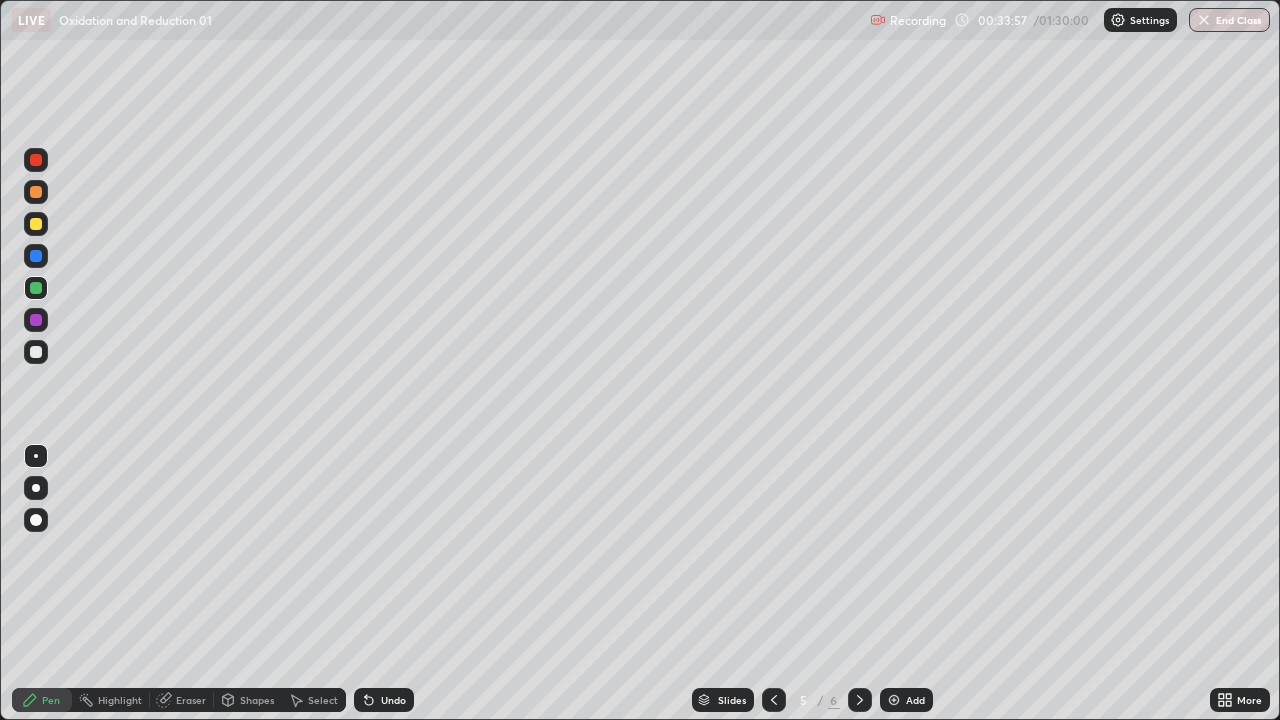 click at bounding box center [36, 352] 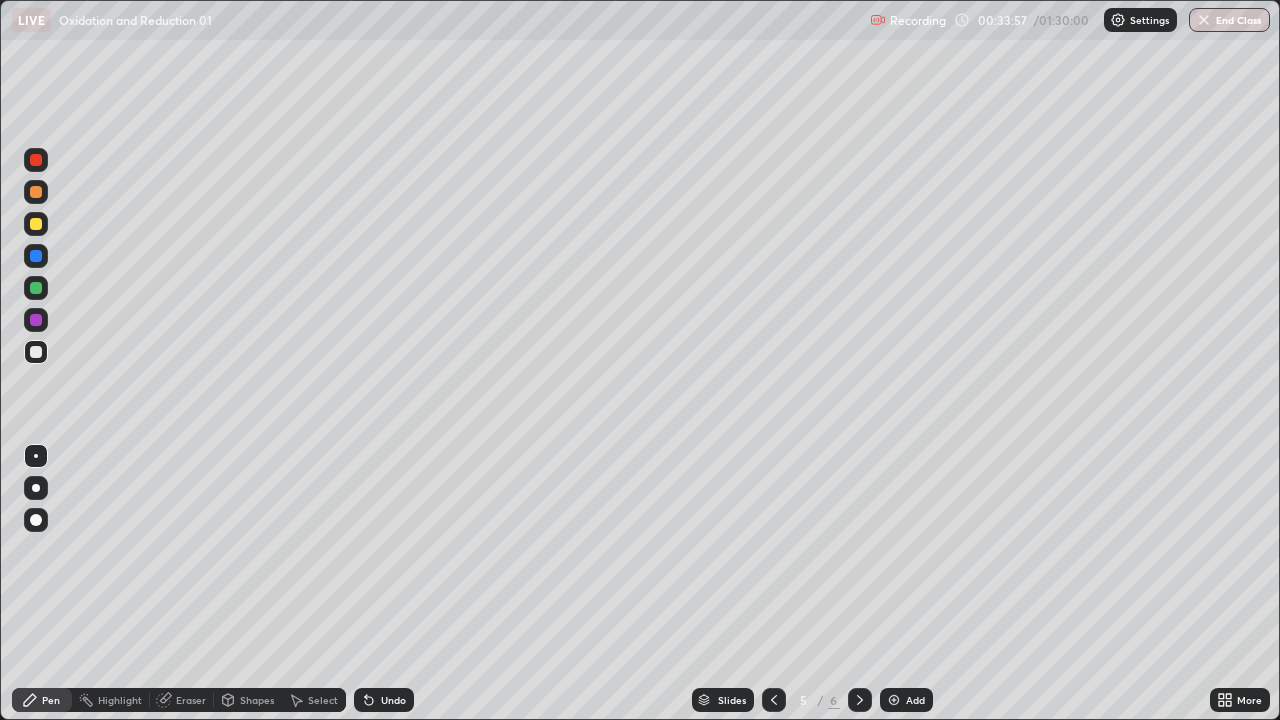 click at bounding box center [36, 352] 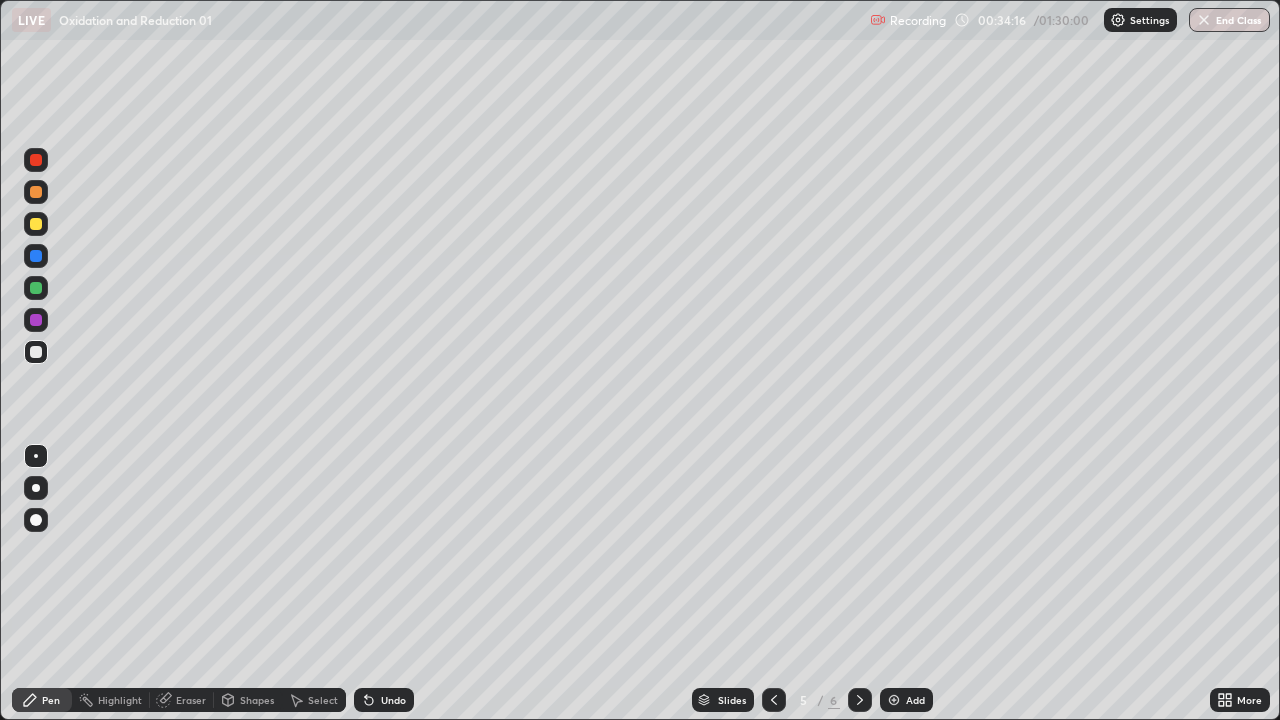 click on "Select" at bounding box center [314, 700] 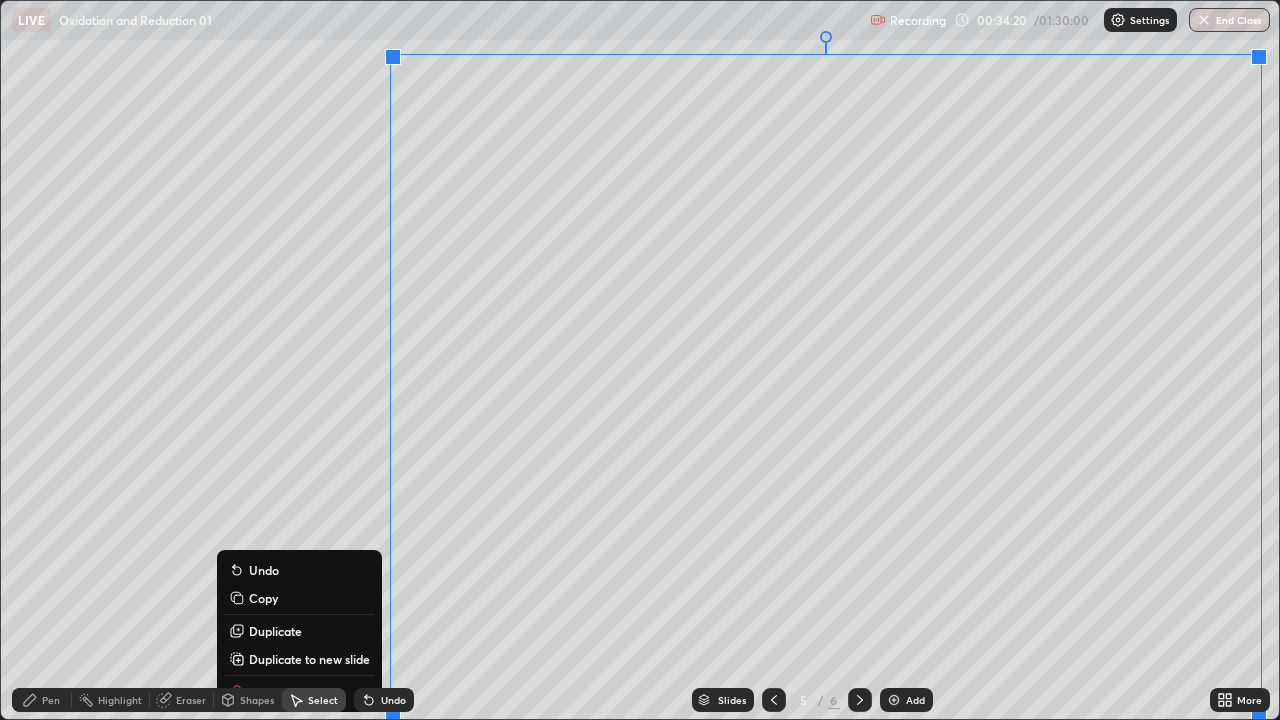 click on "Duplicate to new slide" at bounding box center (309, 659) 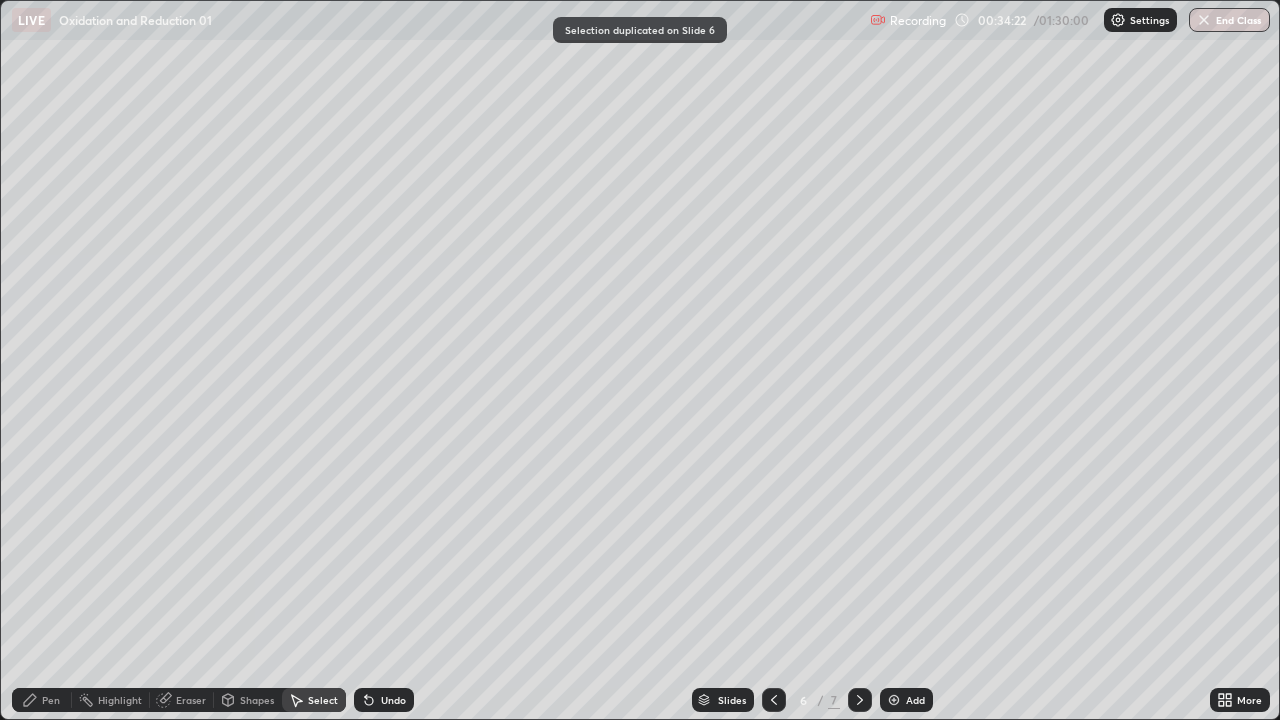 click on "Undo" at bounding box center [393, 700] 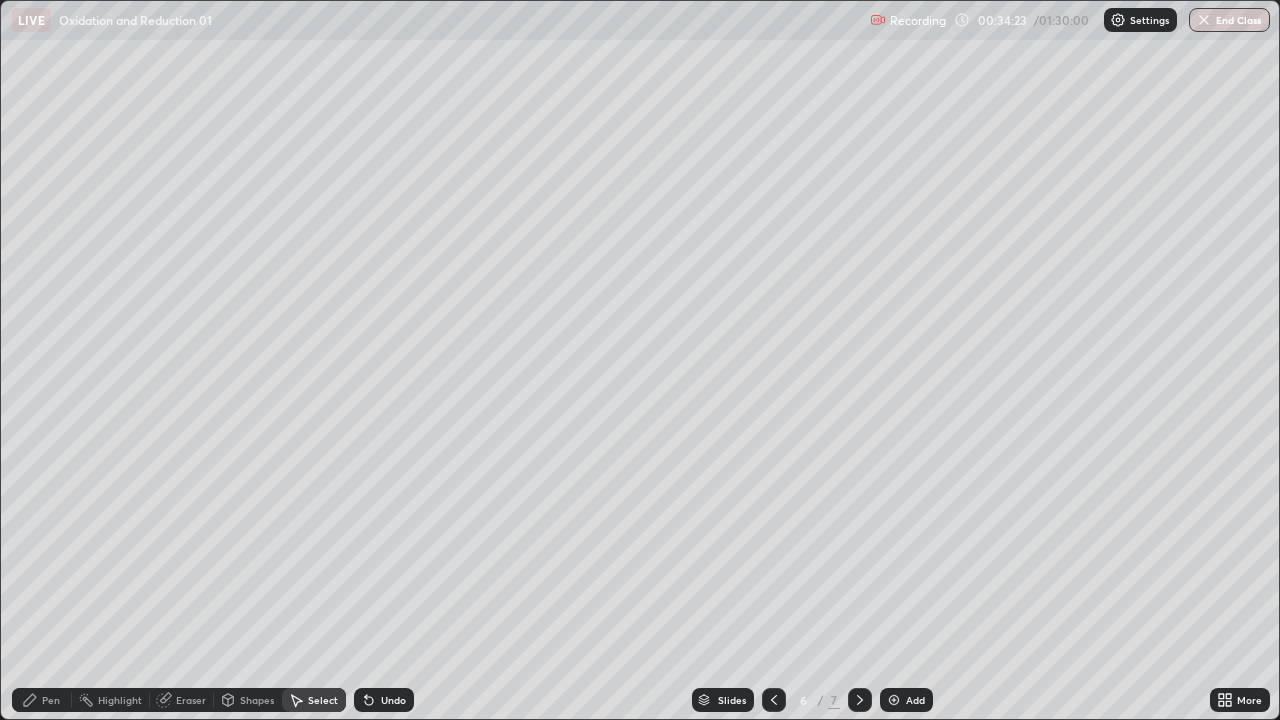 click on "Undo" at bounding box center [393, 700] 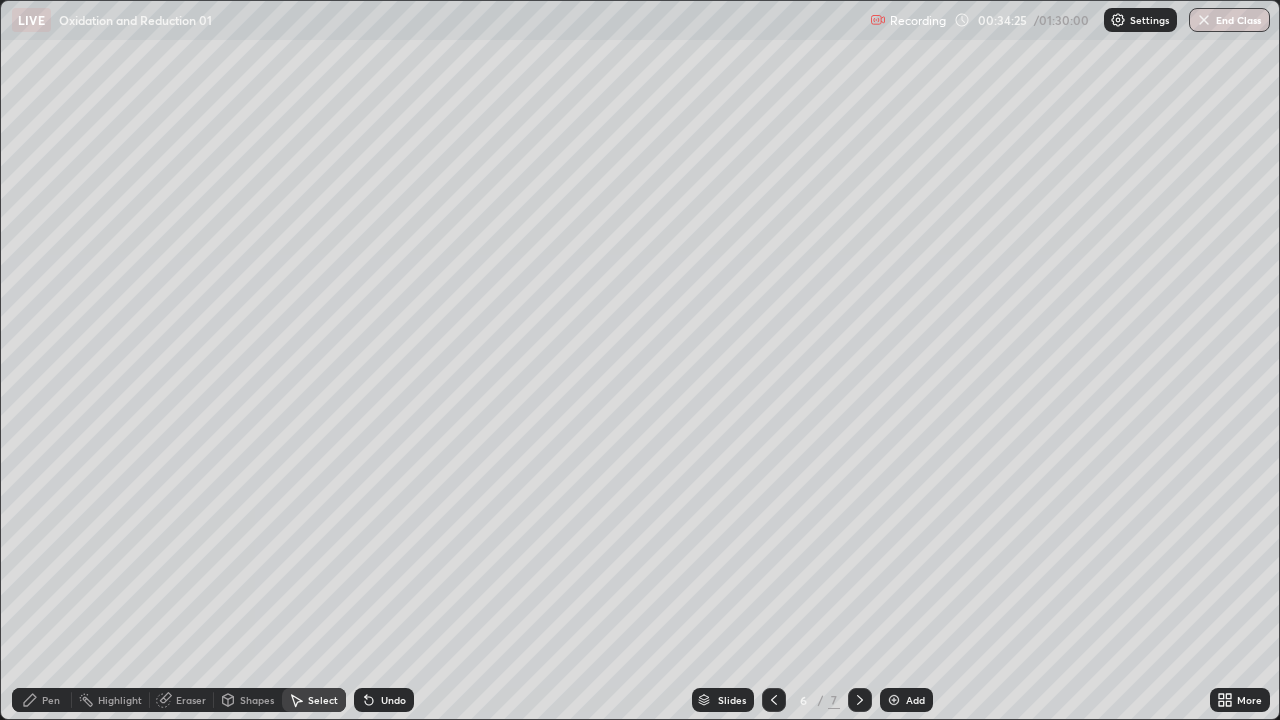 click 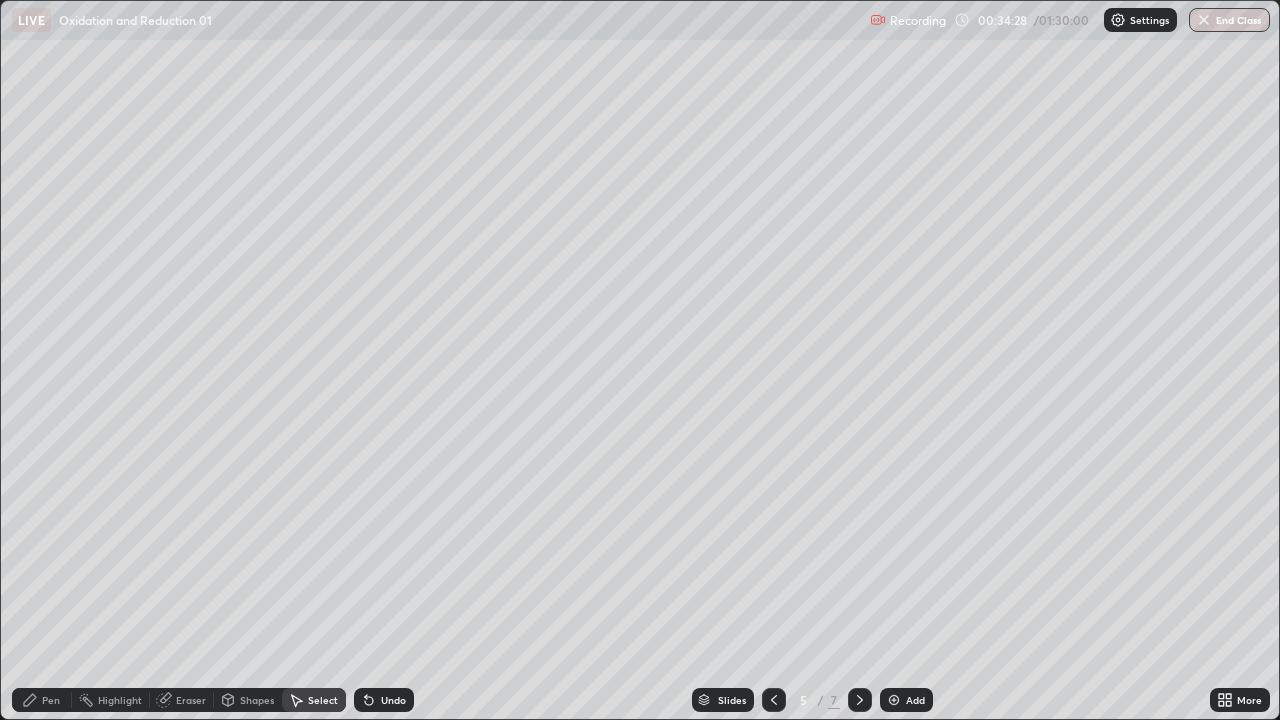 click at bounding box center (860, 700) 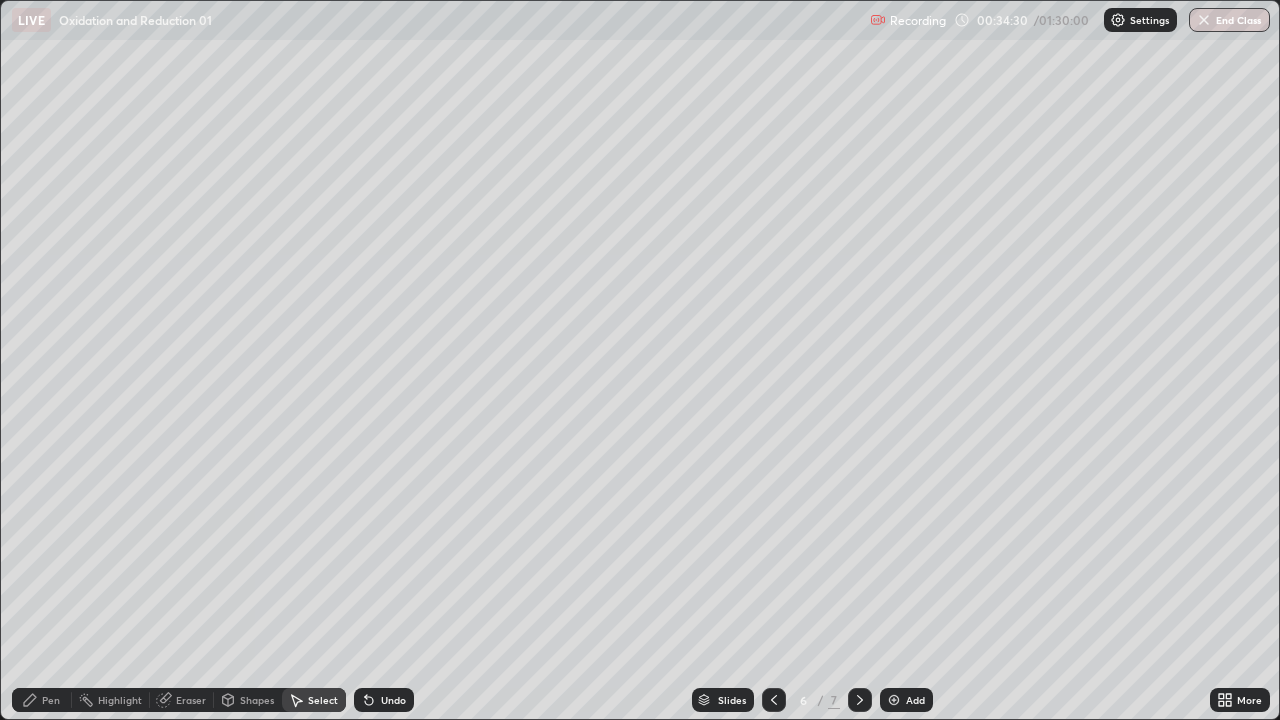 click on "Pen" at bounding box center [51, 700] 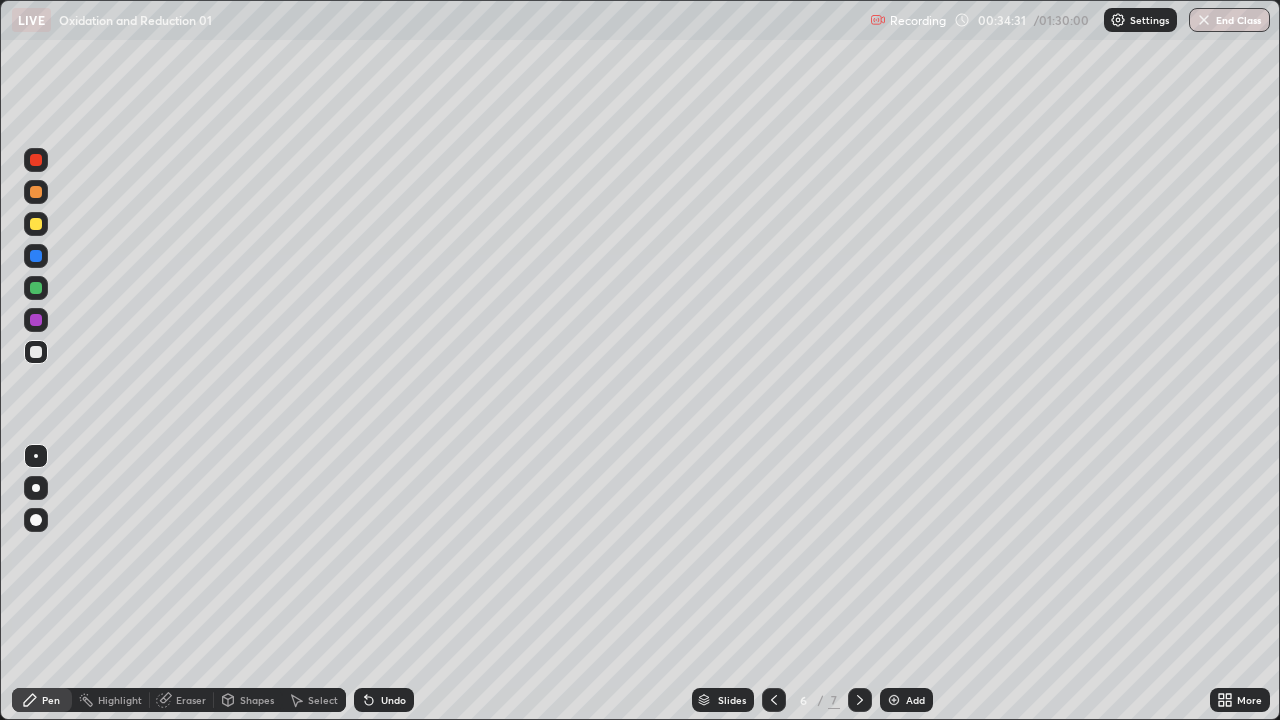 click at bounding box center (36, 352) 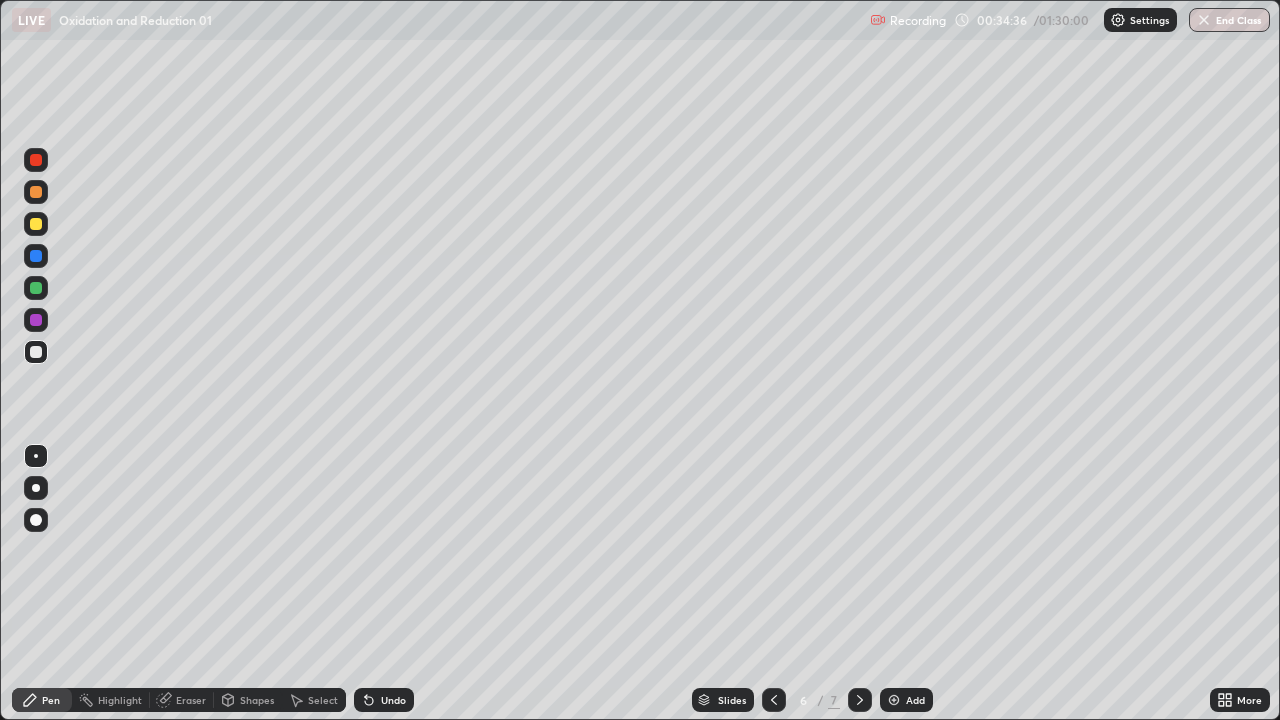 click 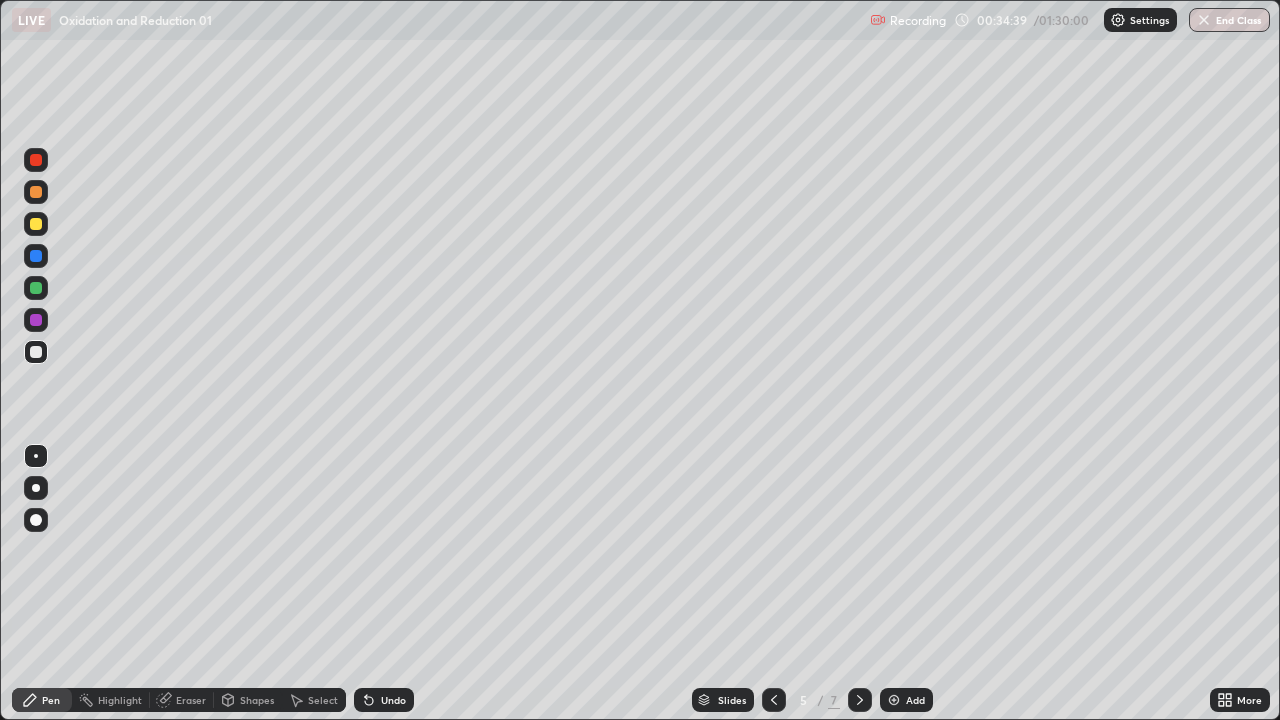 click 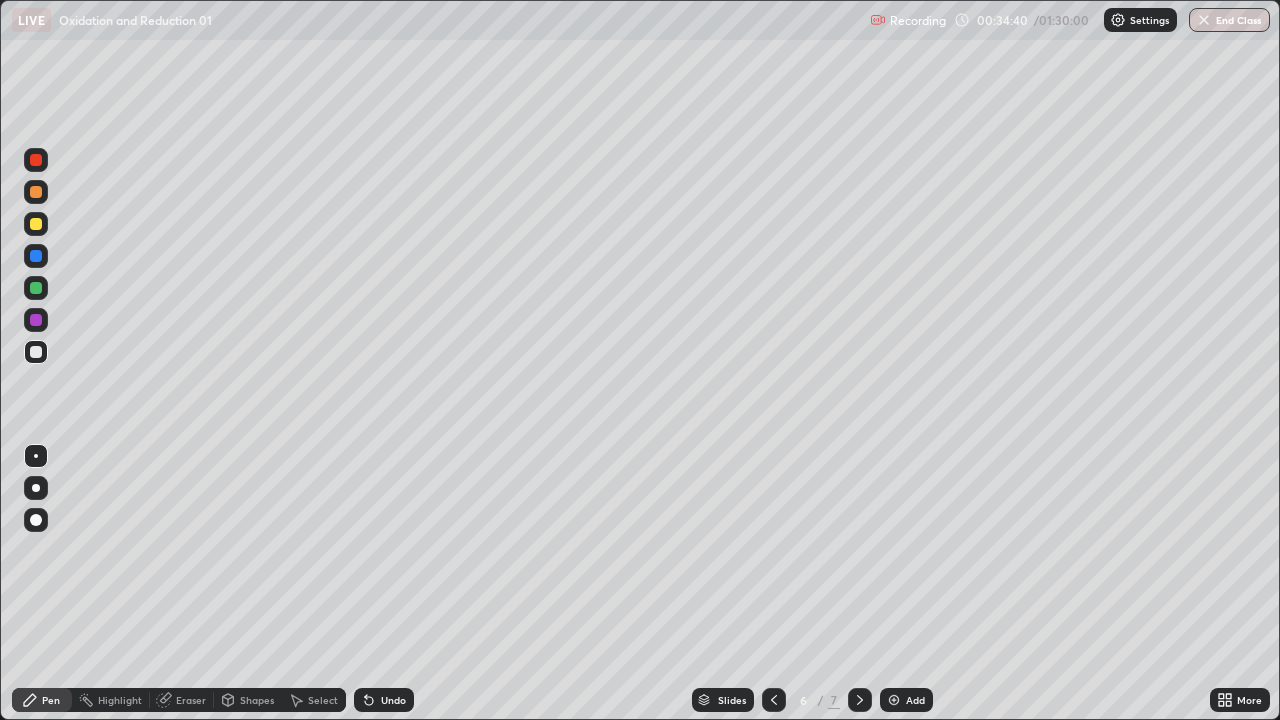 click on "Pen" at bounding box center [51, 700] 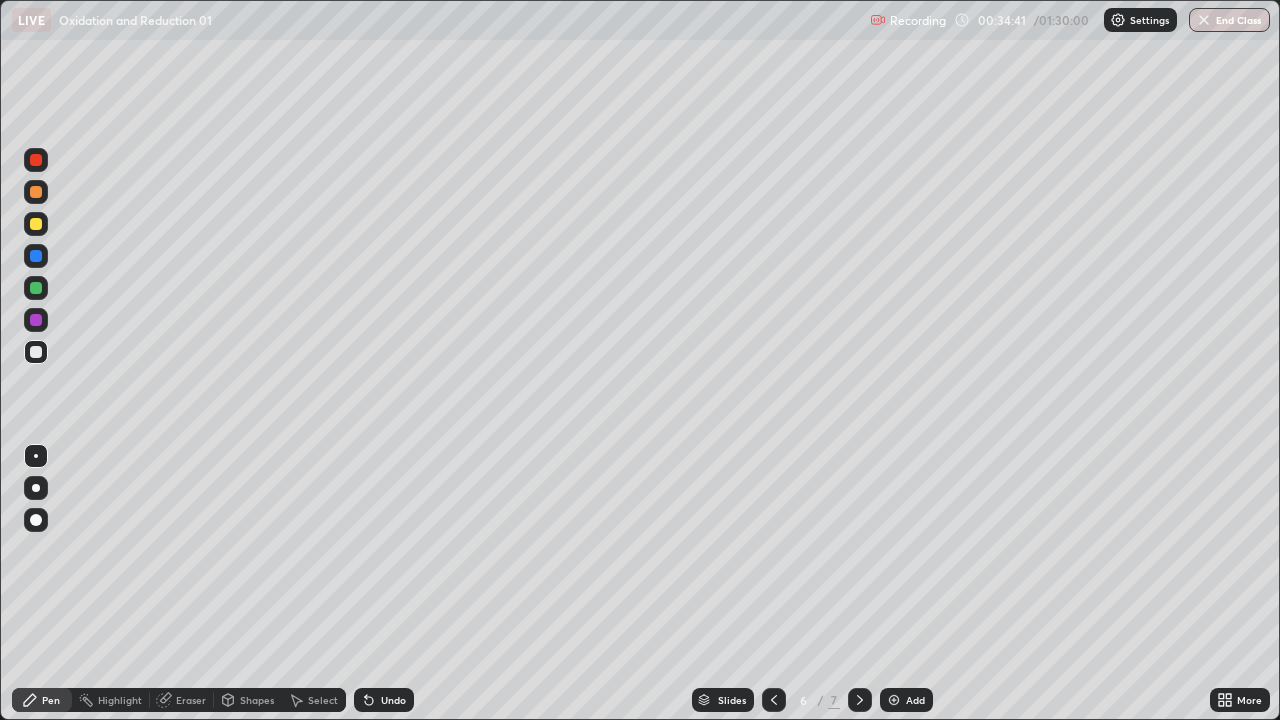 click on "Pen" at bounding box center (51, 700) 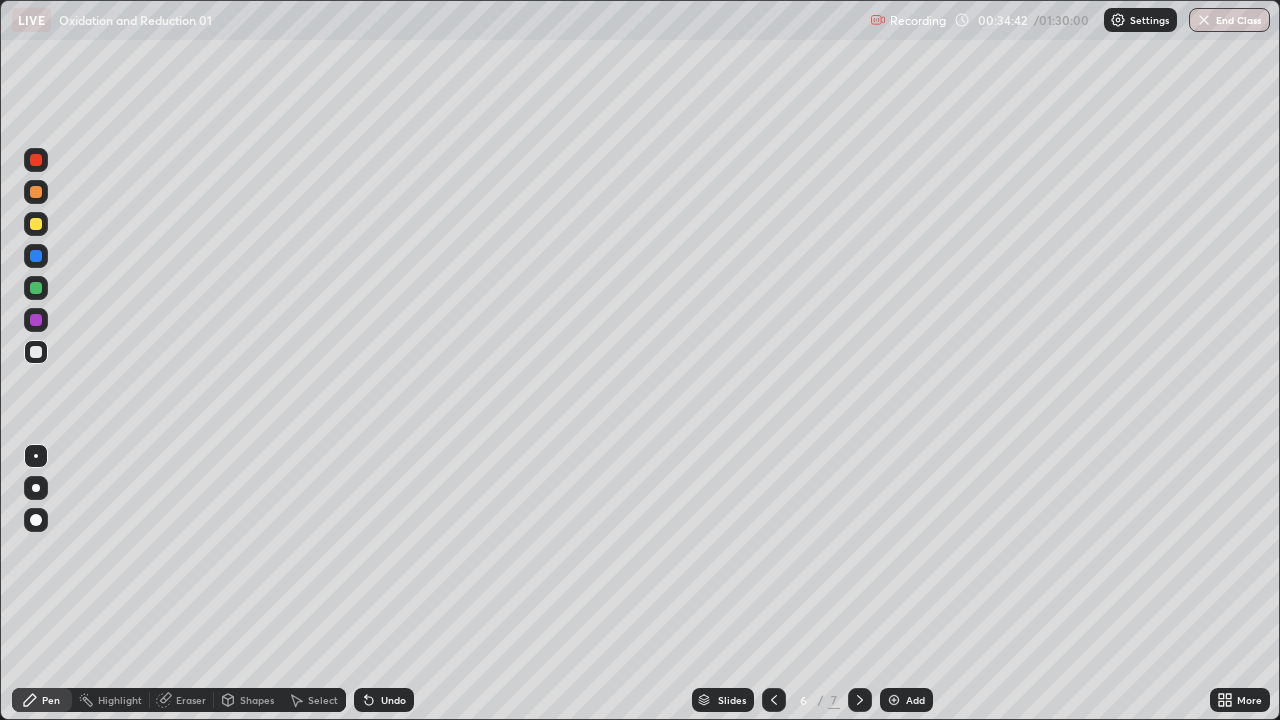 click at bounding box center (36, 352) 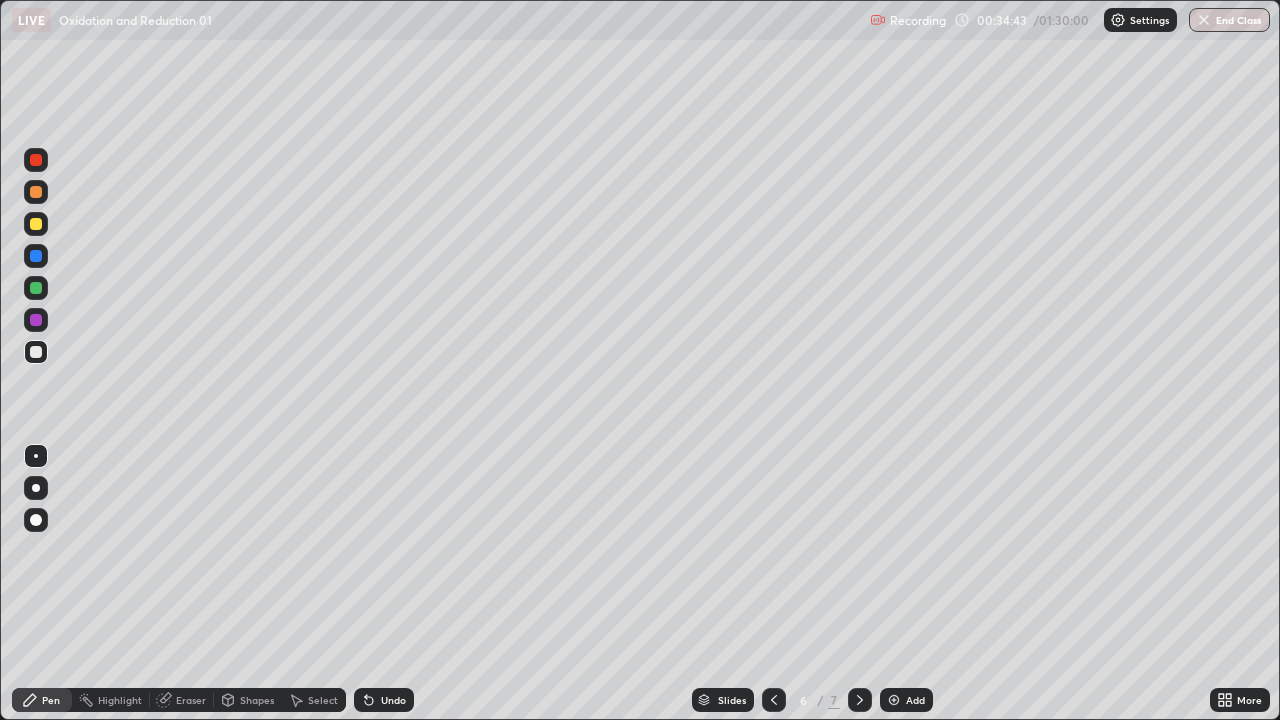 click at bounding box center [36, 224] 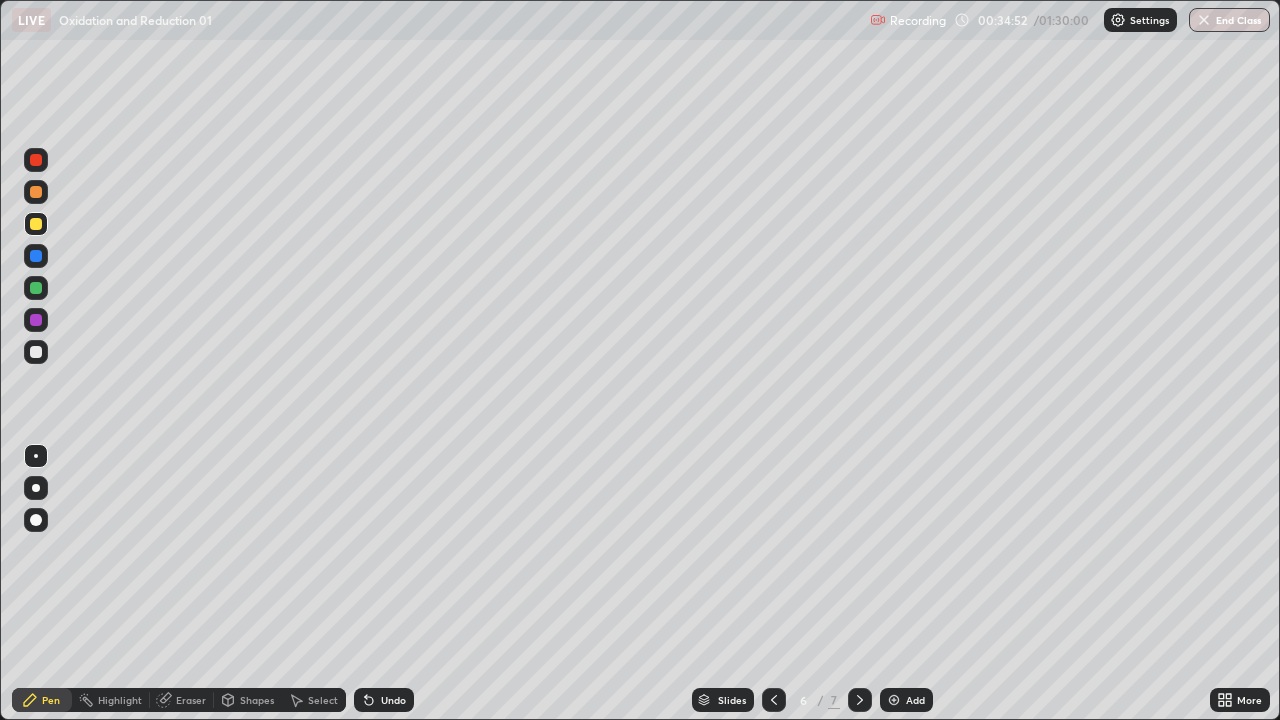 click at bounding box center [36, 352] 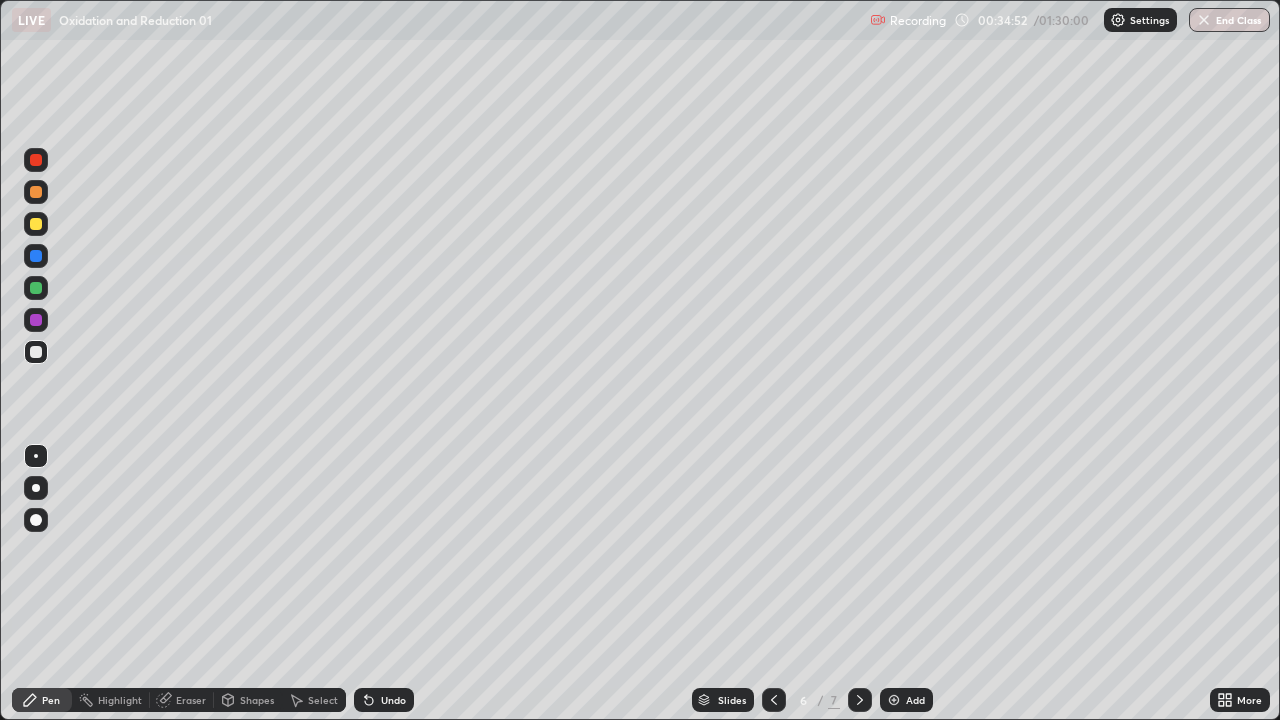 click at bounding box center [36, 352] 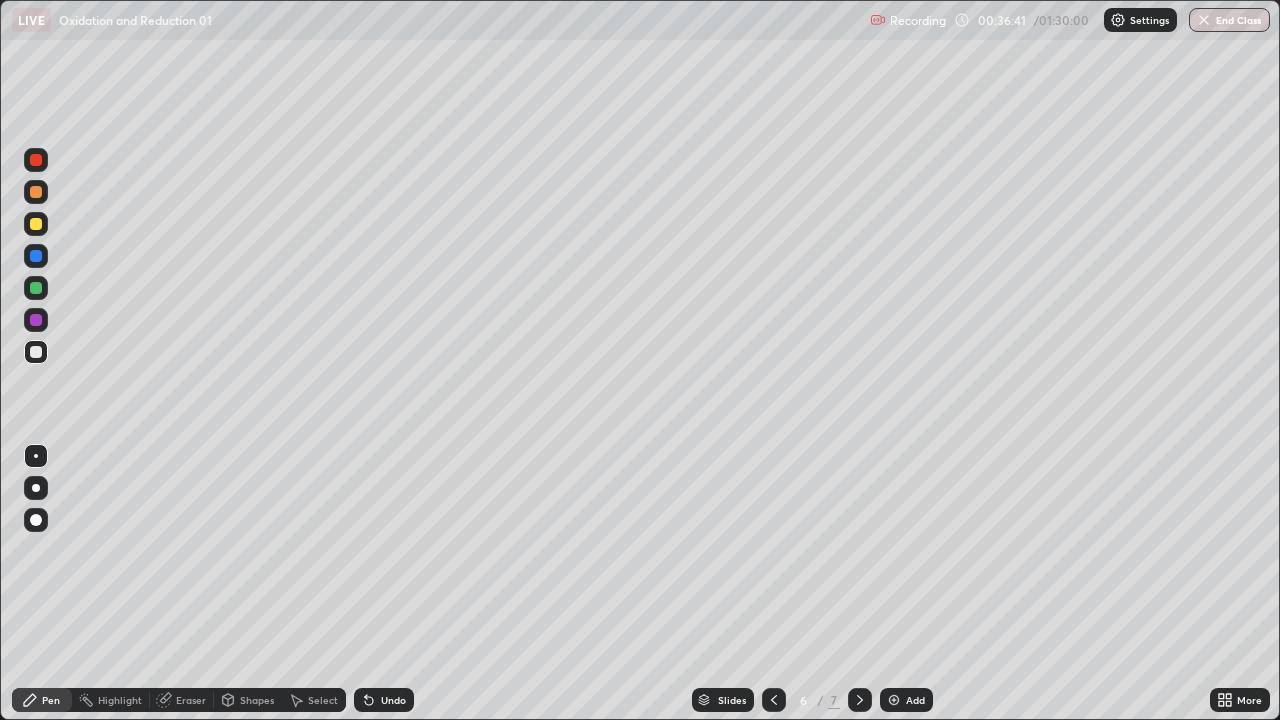 click on "Eraser" at bounding box center [191, 700] 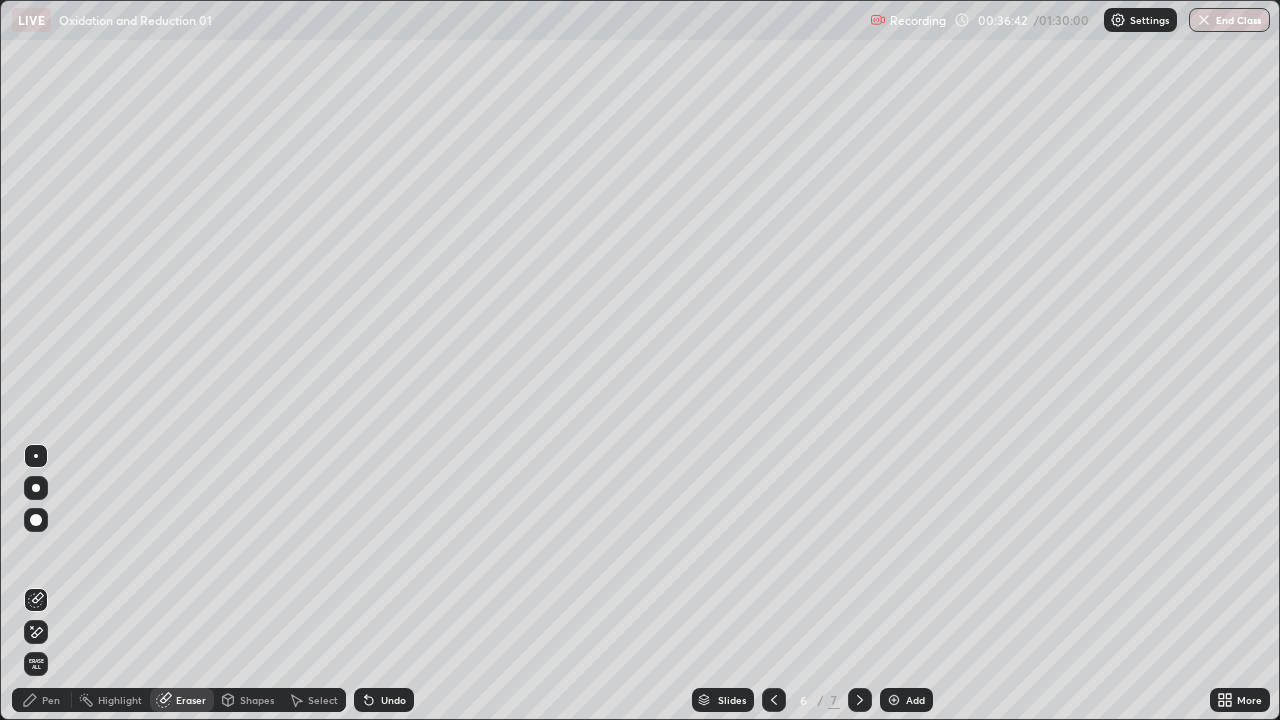 click on "Pen" at bounding box center (51, 700) 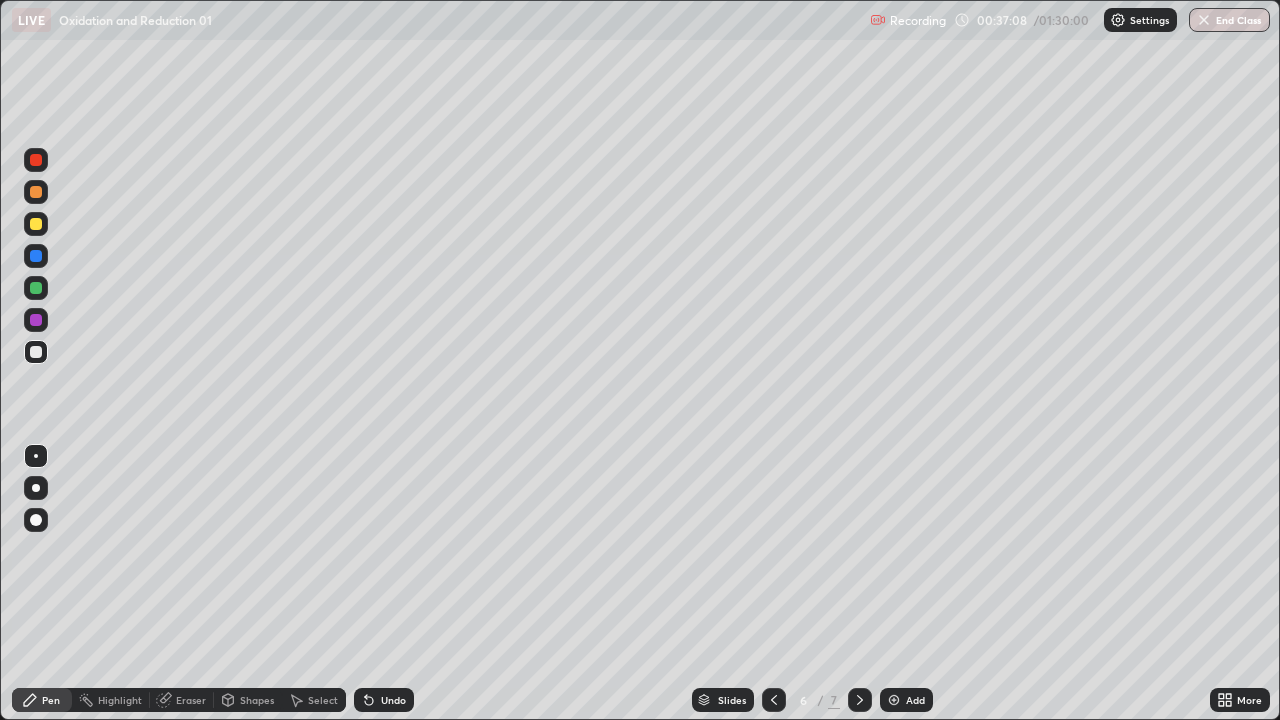 click on "Undo" at bounding box center (393, 700) 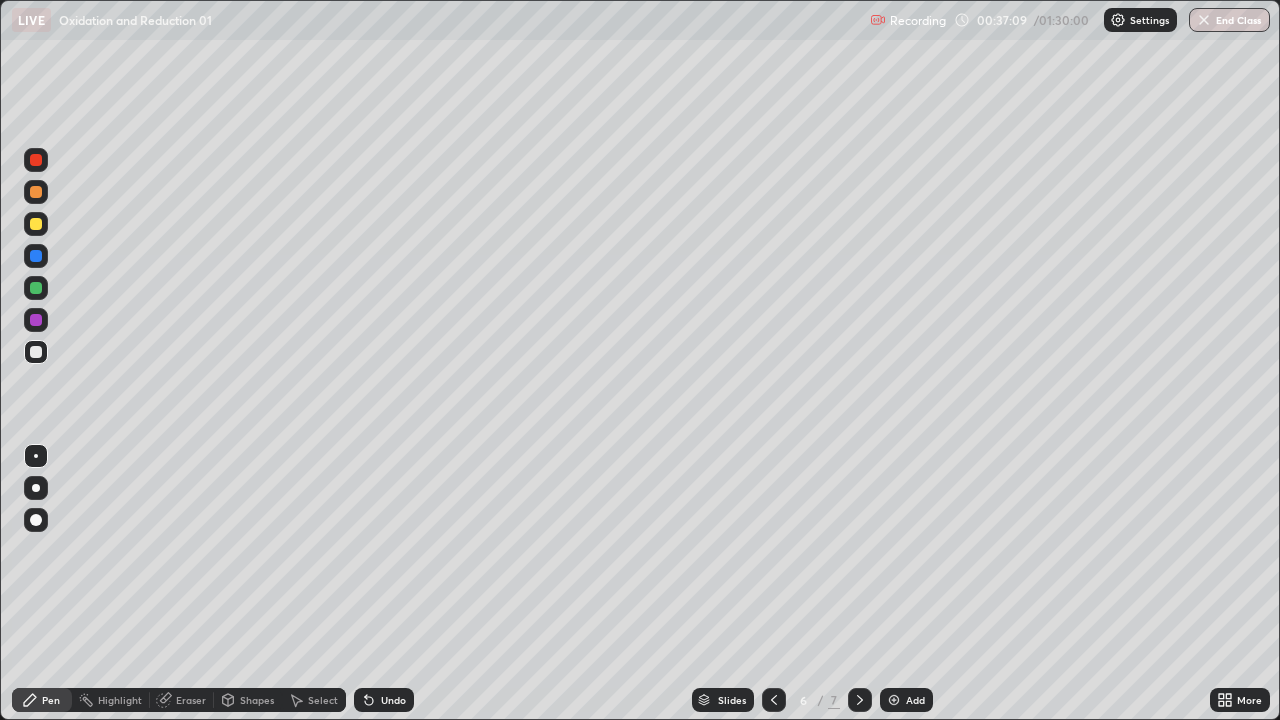 click on "Undo" at bounding box center (393, 700) 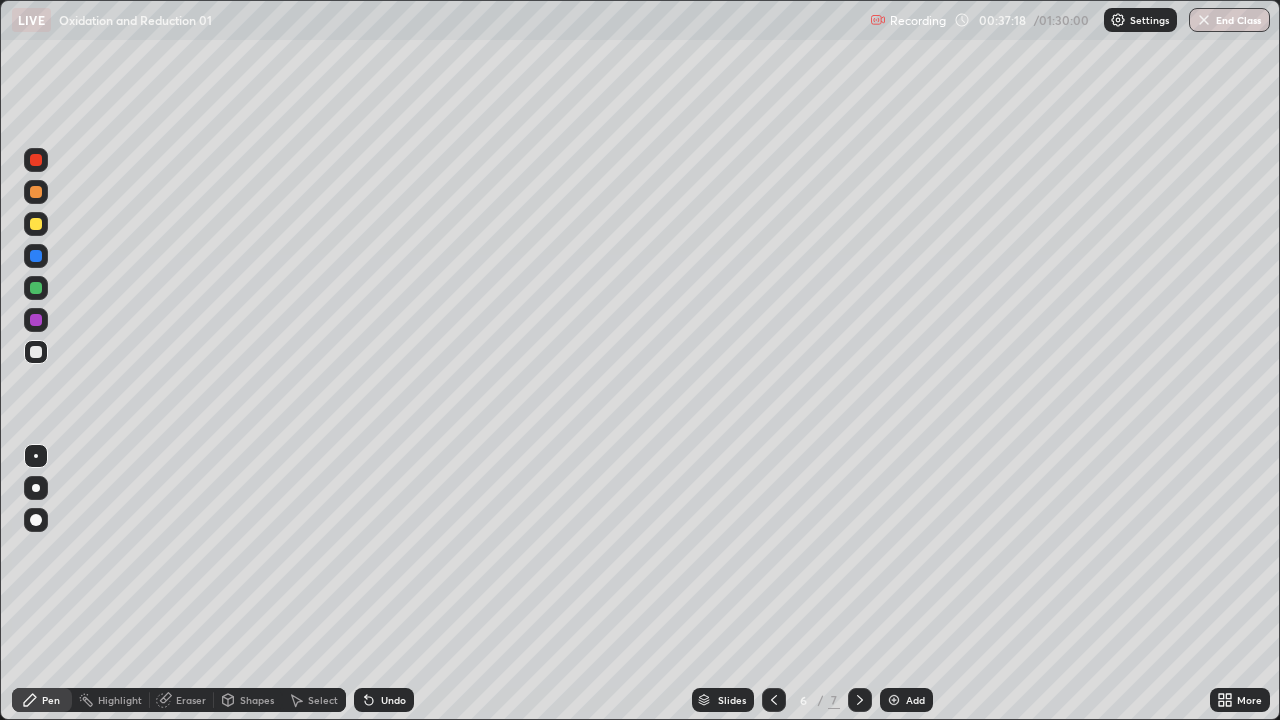 click at bounding box center (36, 352) 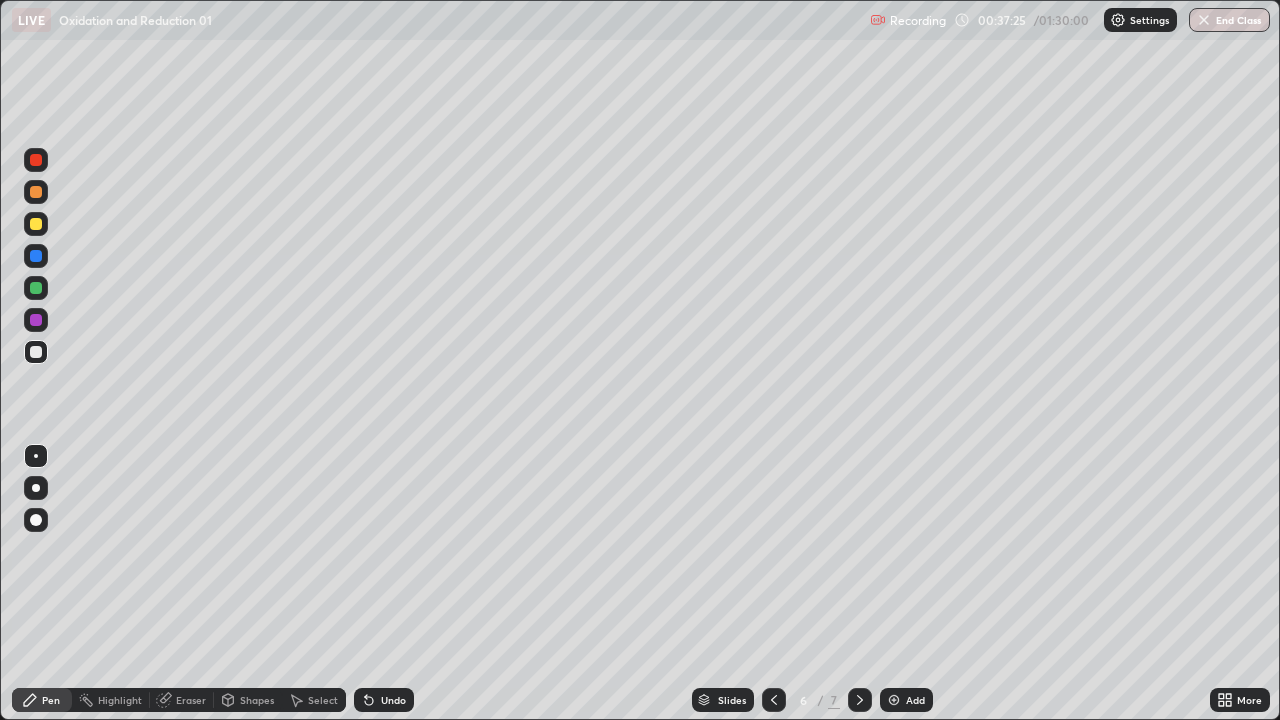 click on "Pen" at bounding box center [51, 700] 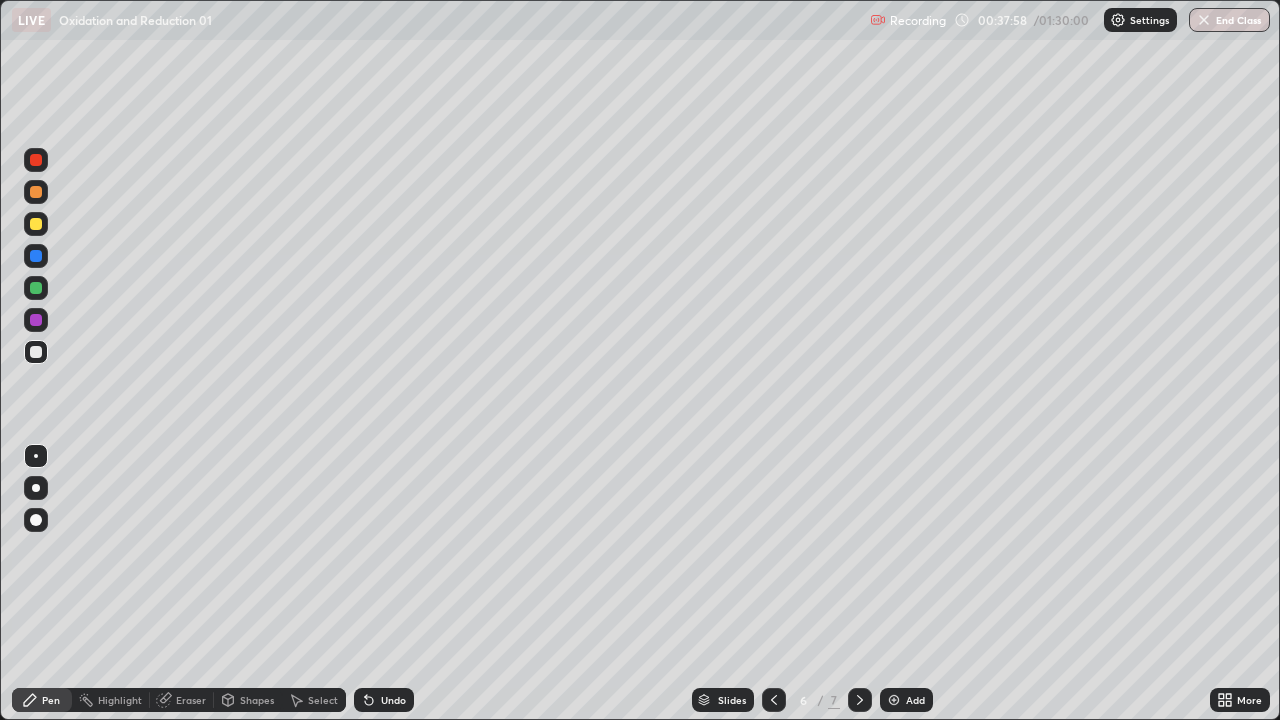 click at bounding box center (36, 352) 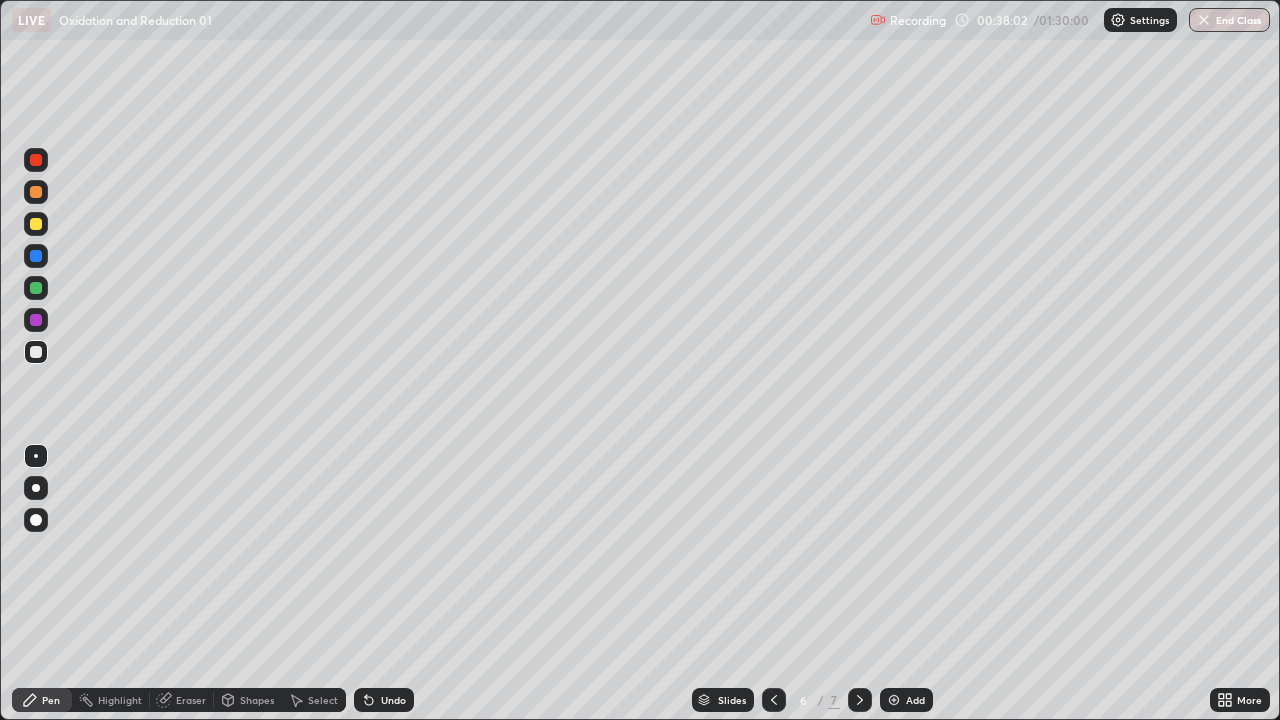 click on "Undo" at bounding box center [393, 700] 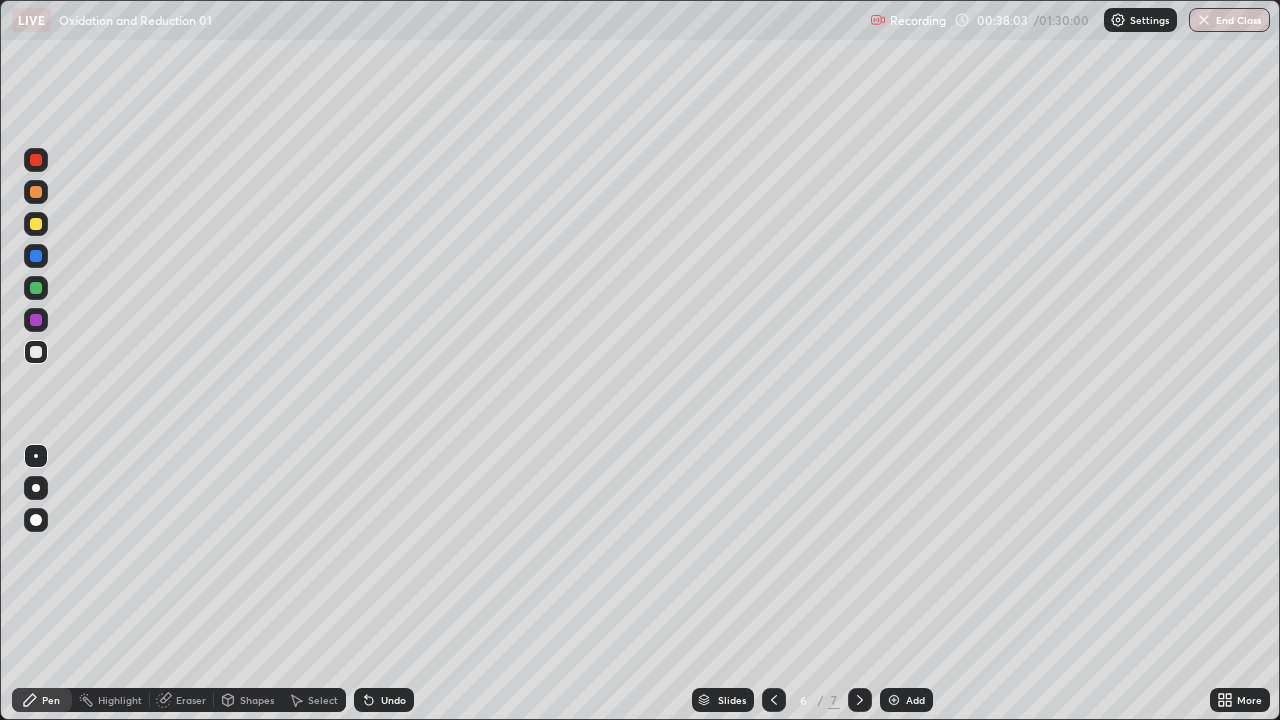 click on "Undo" at bounding box center (393, 700) 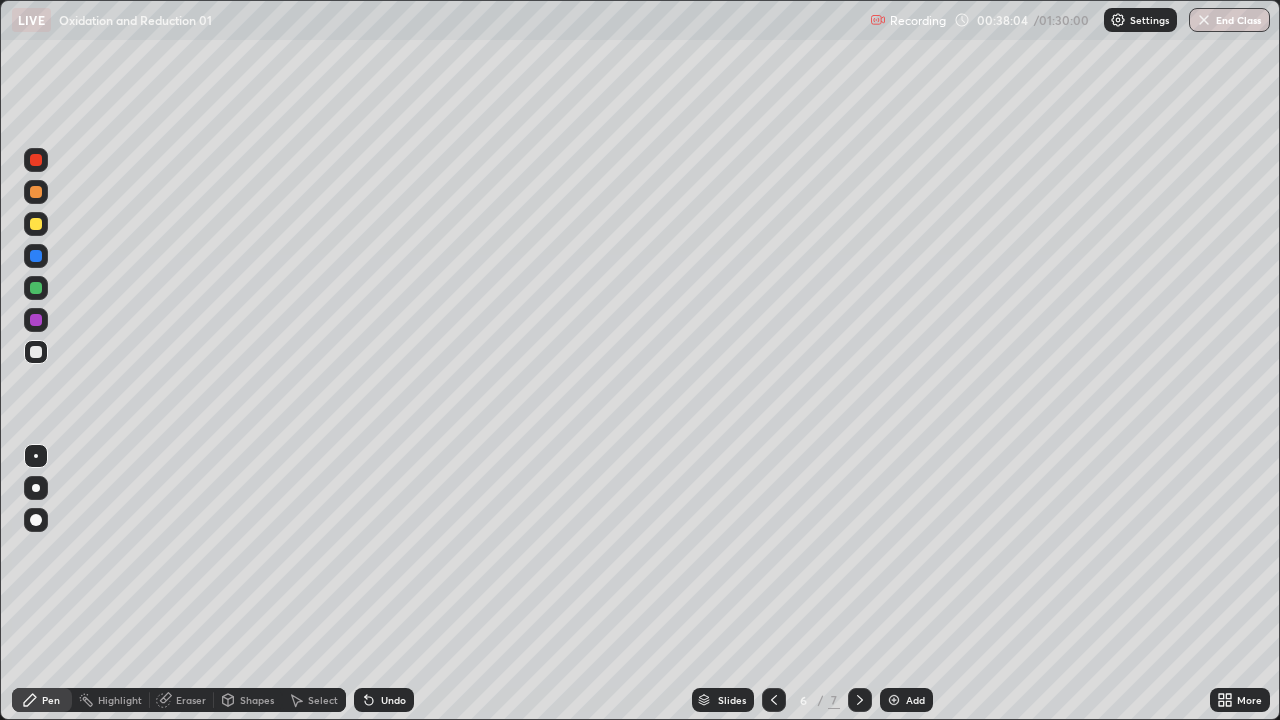 click on "Pen" at bounding box center [51, 700] 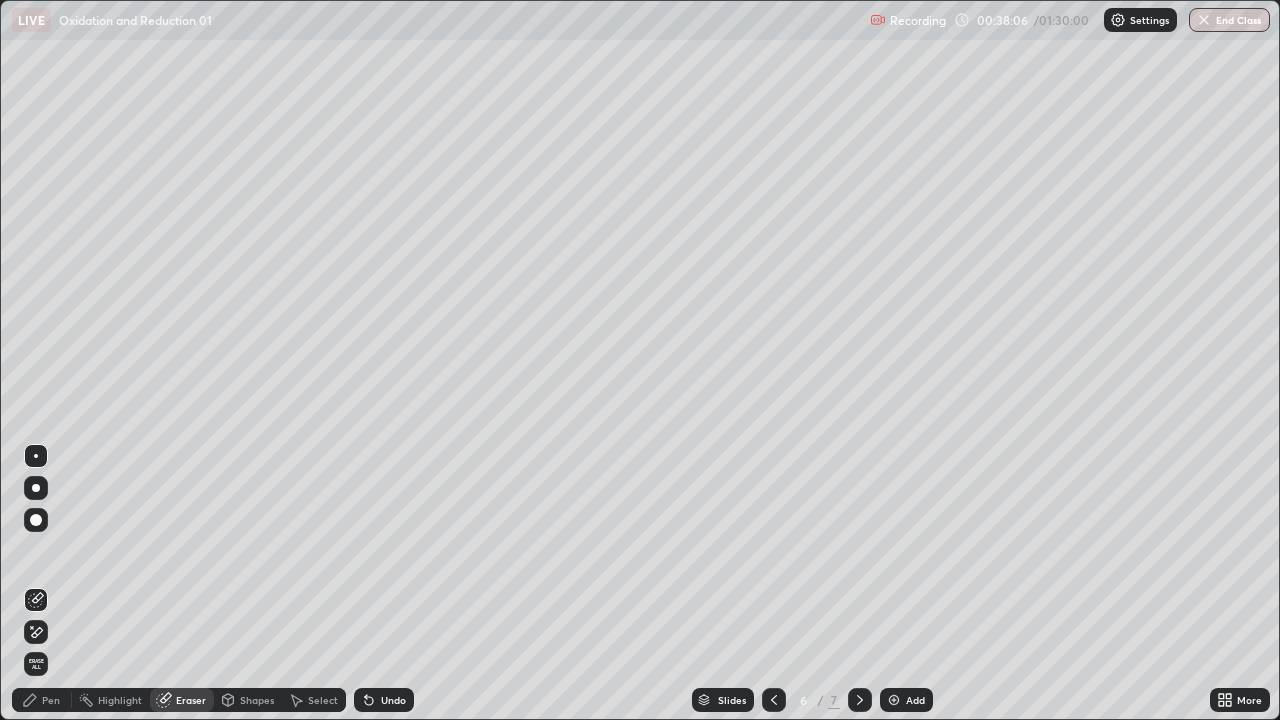 click 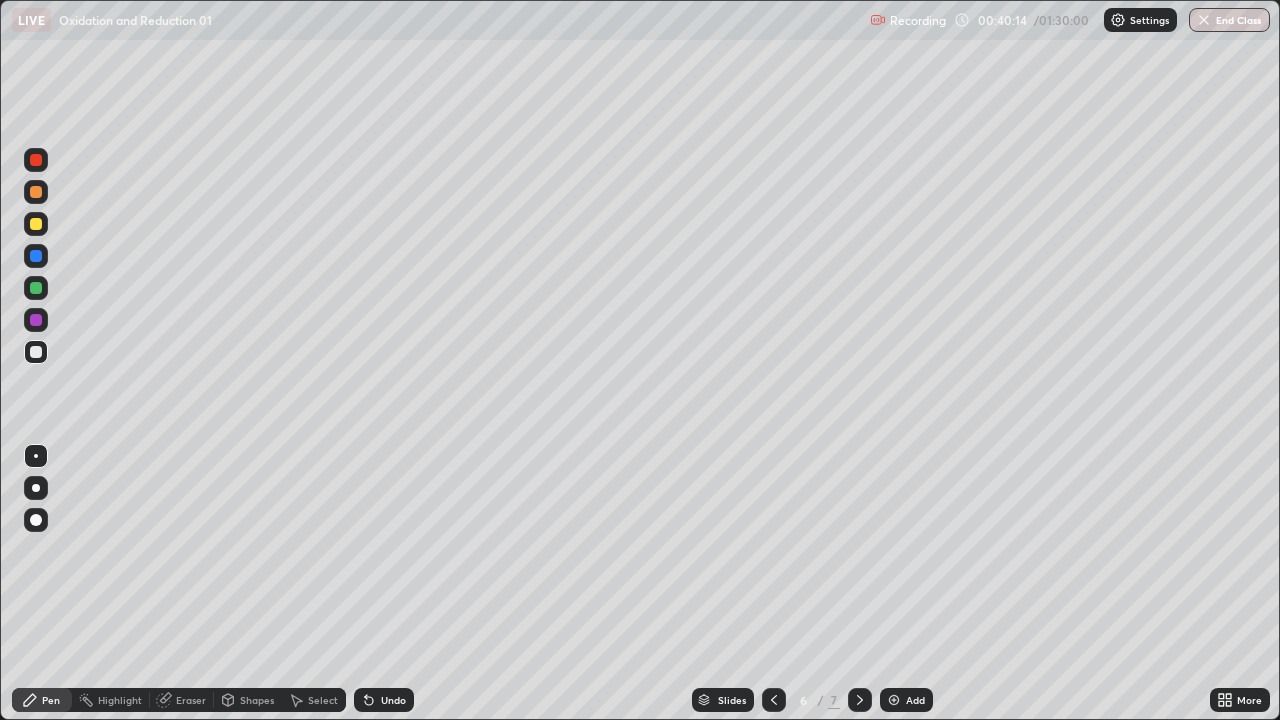 click on "Undo" at bounding box center (393, 700) 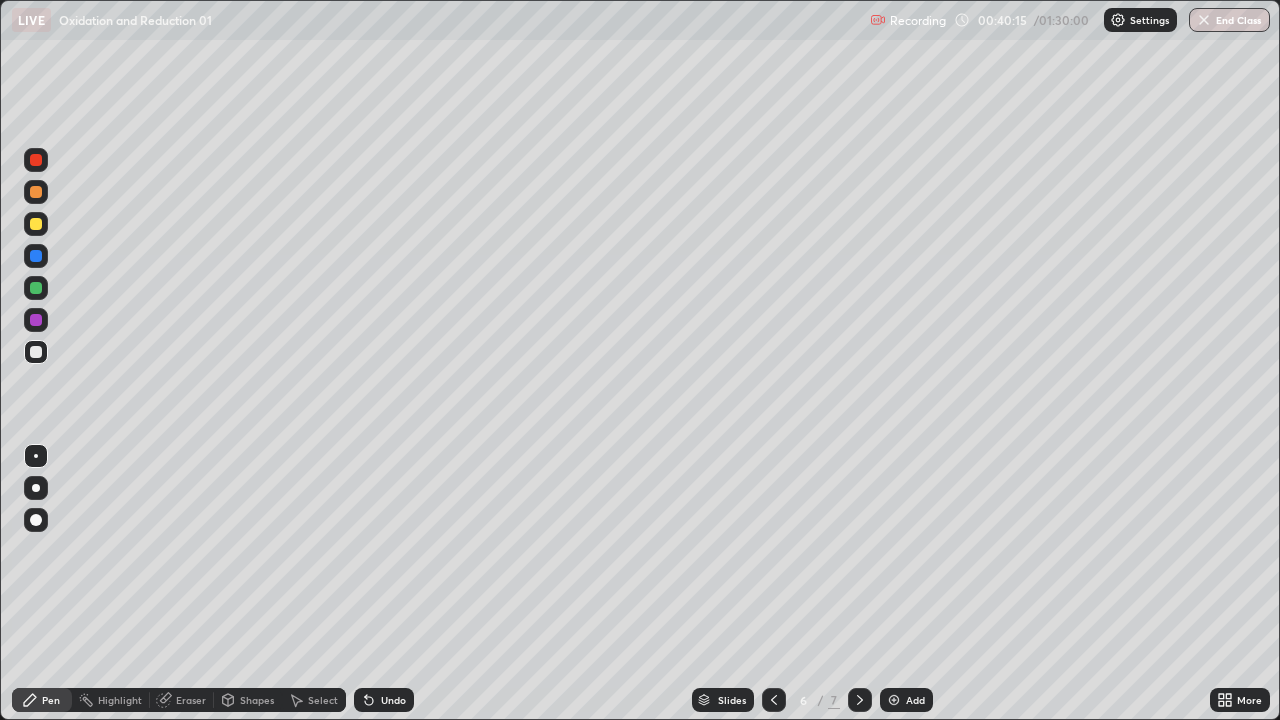click on "Undo" at bounding box center (384, 700) 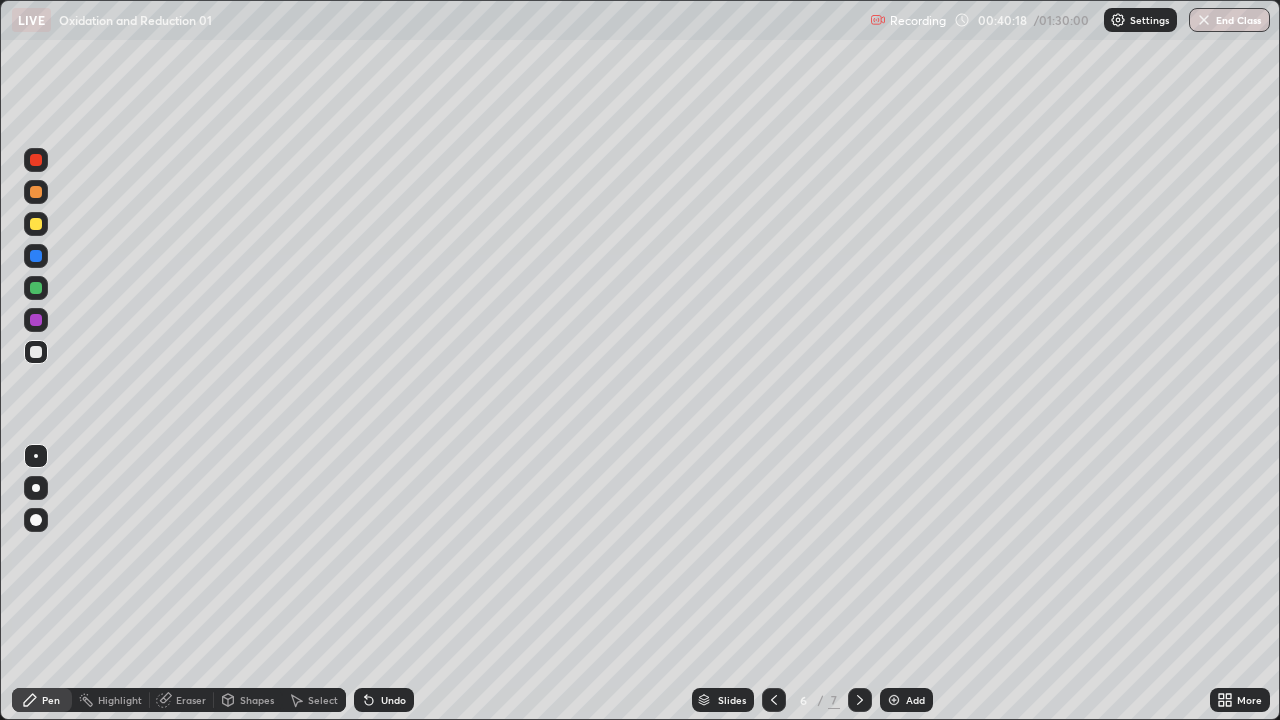 click on "Undo" at bounding box center [384, 700] 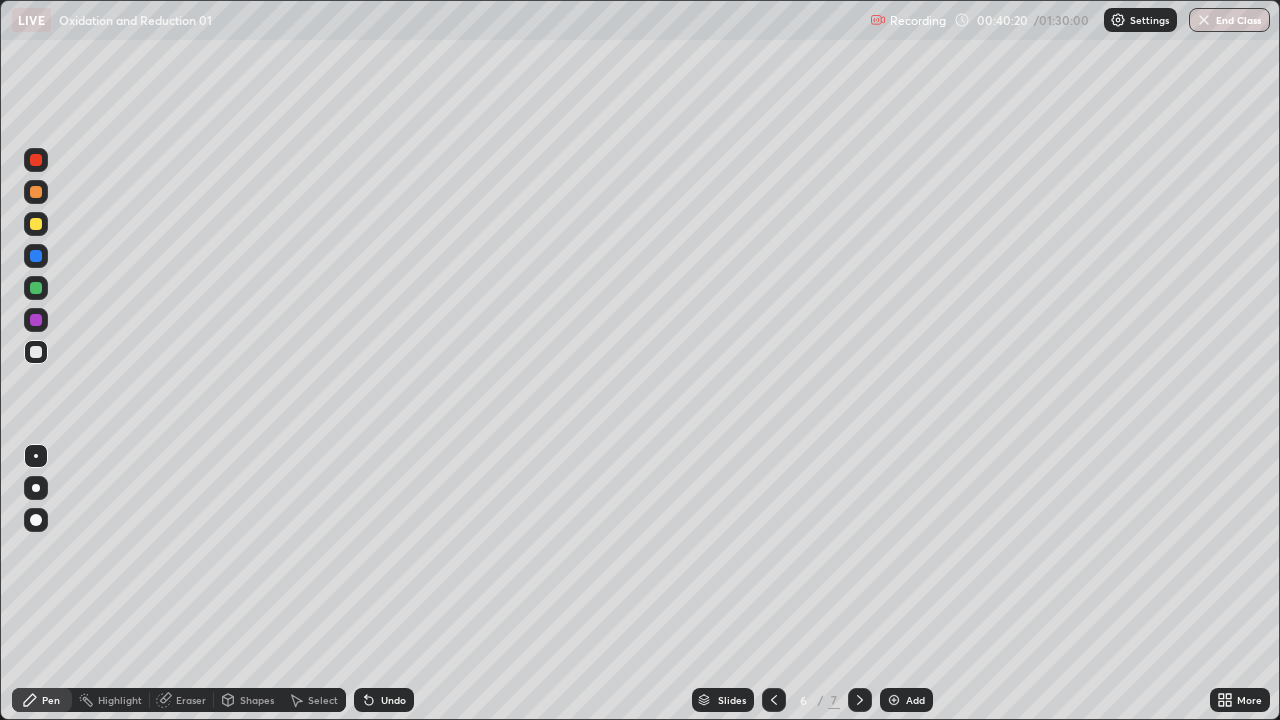 click at bounding box center [36, 224] 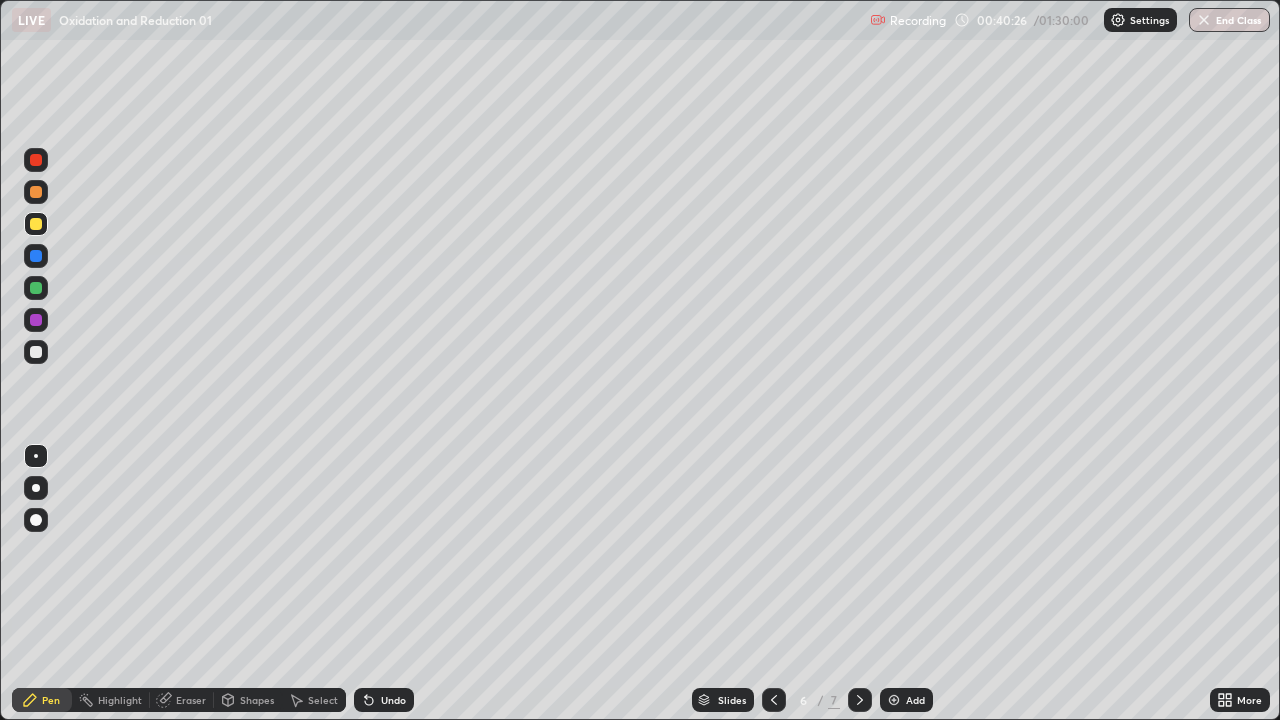 click on "Eraser" at bounding box center (191, 700) 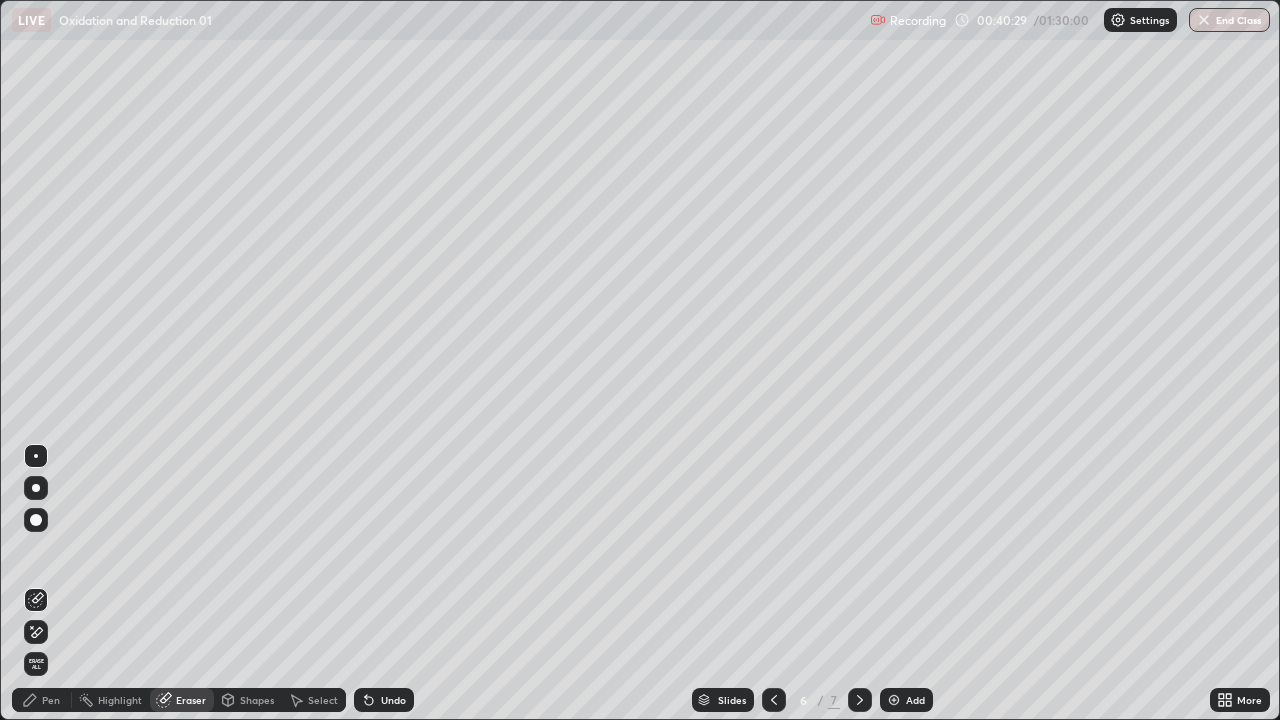 click on "Pen" at bounding box center (51, 700) 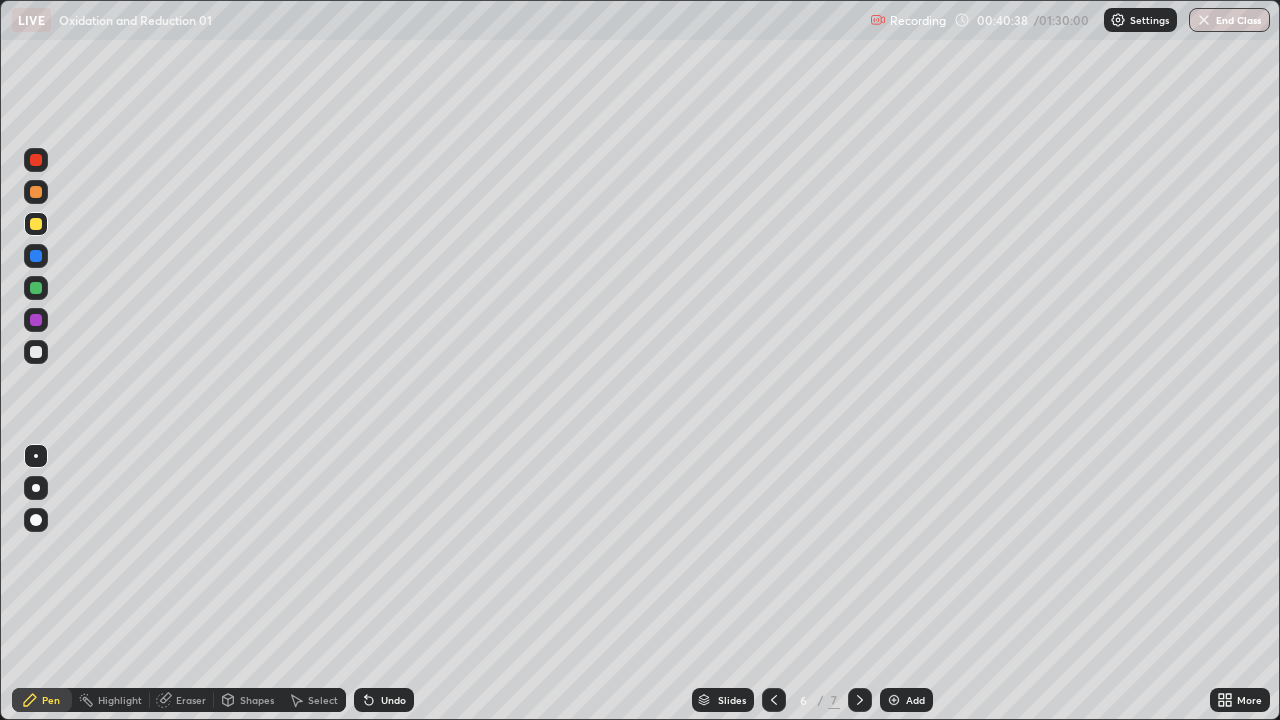 click at bounding box center (36, 352) 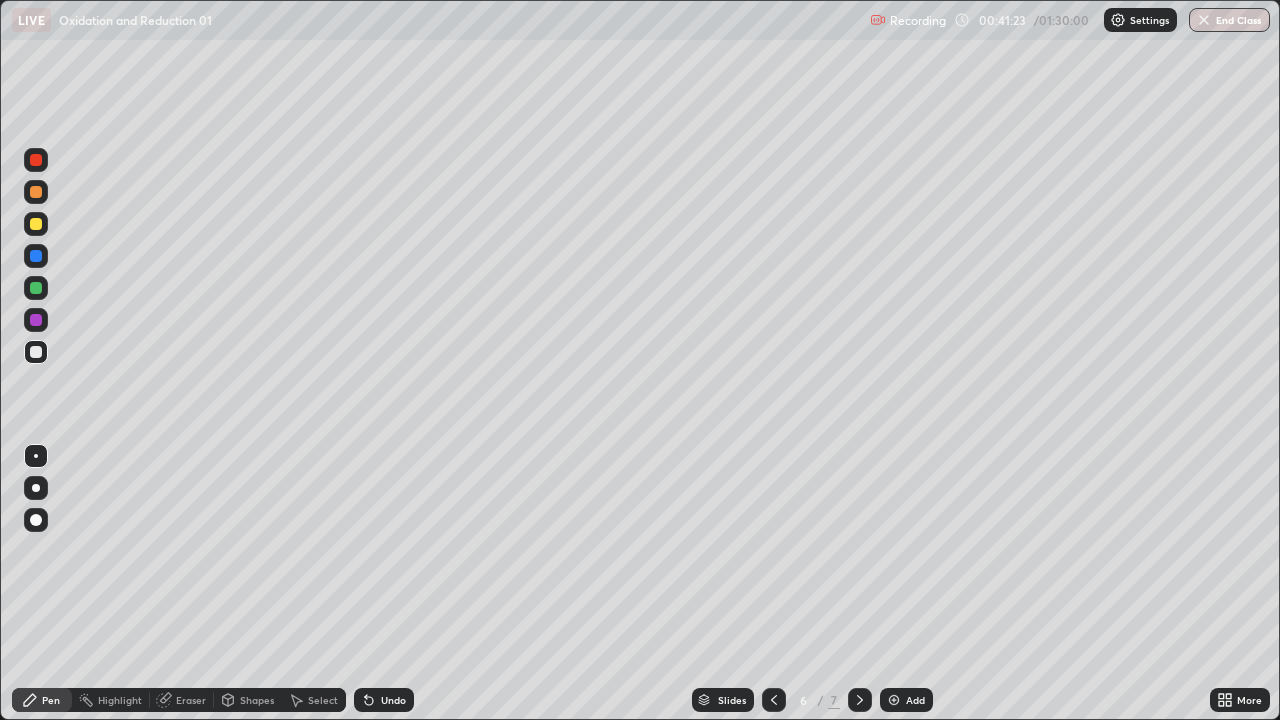click on "Undo" at bounding box center [393, 700] 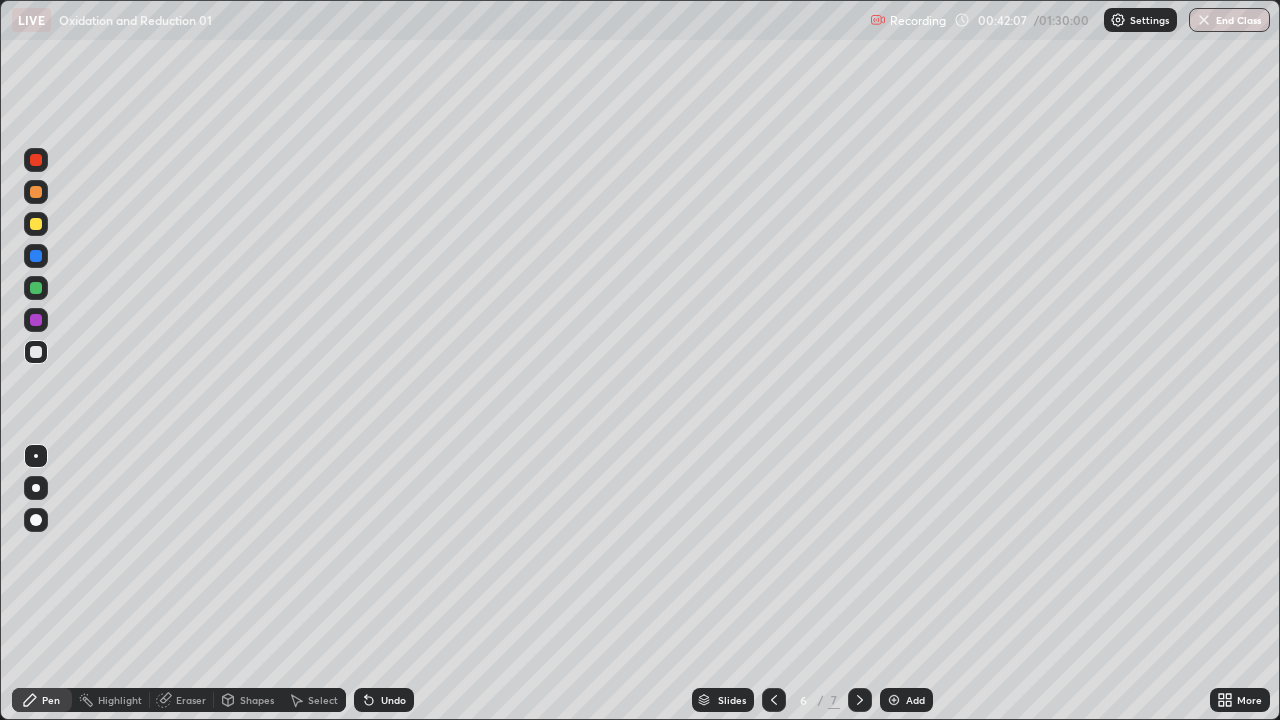 click 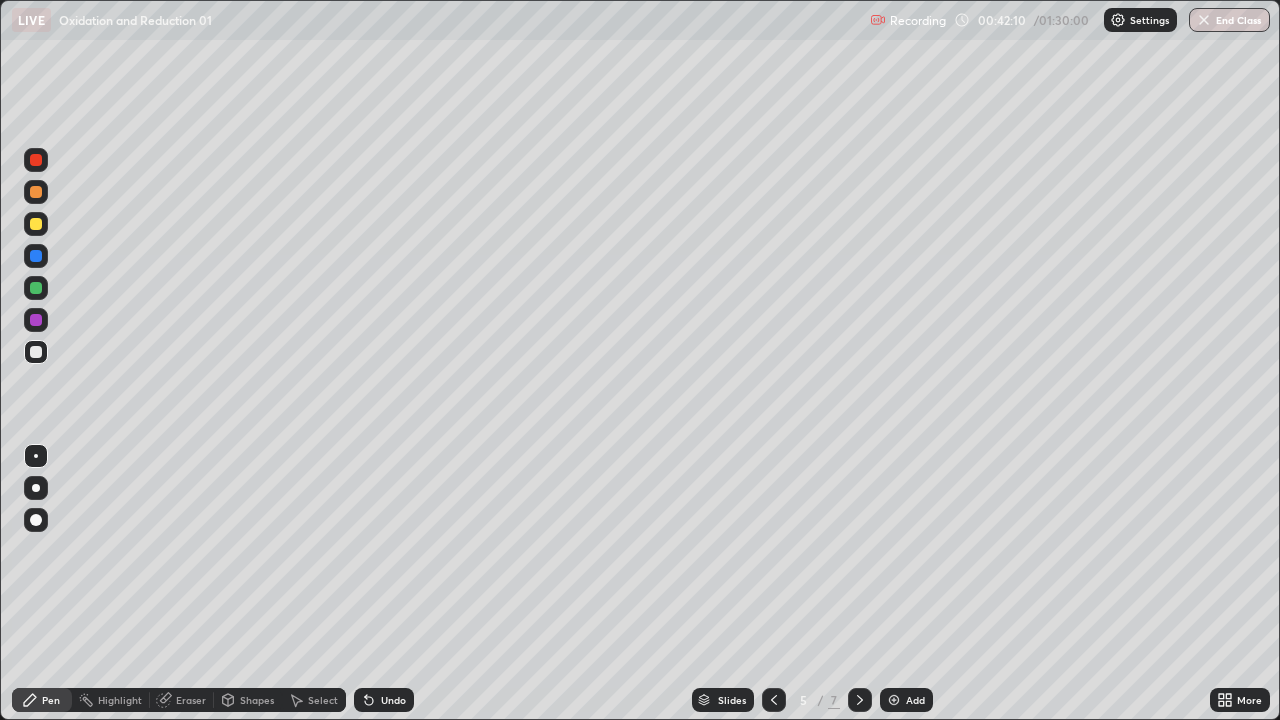 click 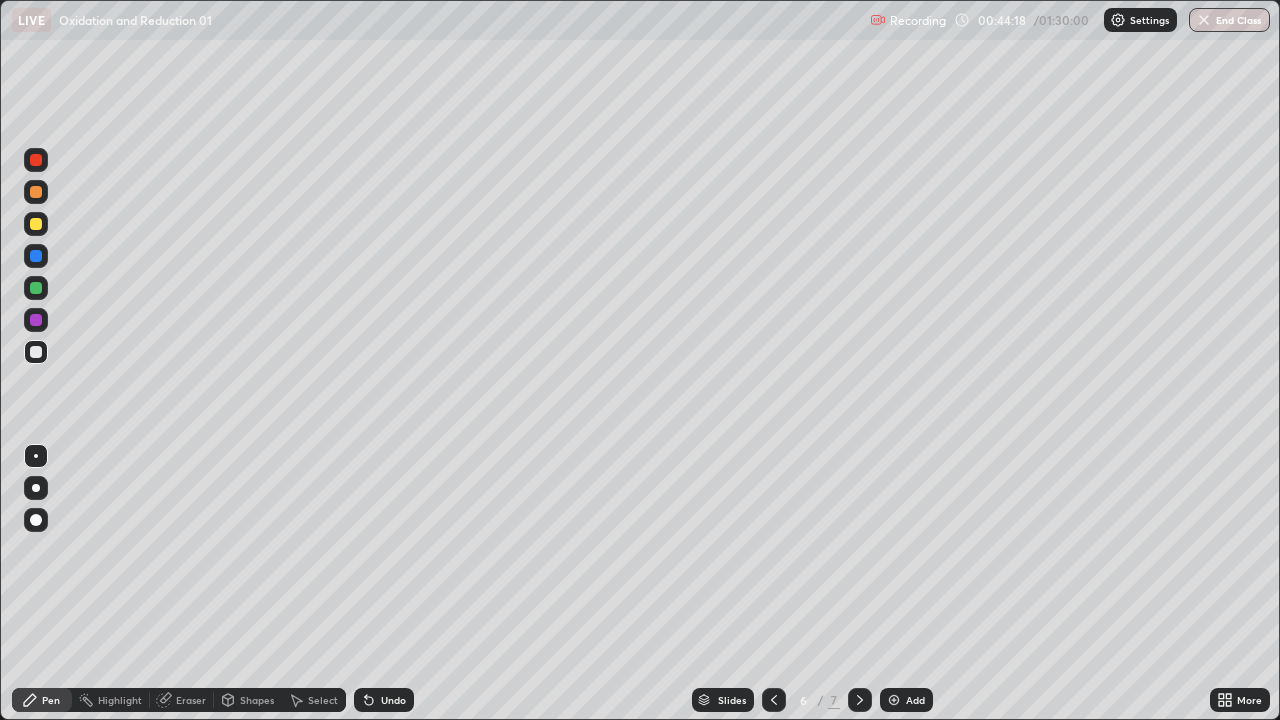 click on "Add" at bounding box center [906, 700] 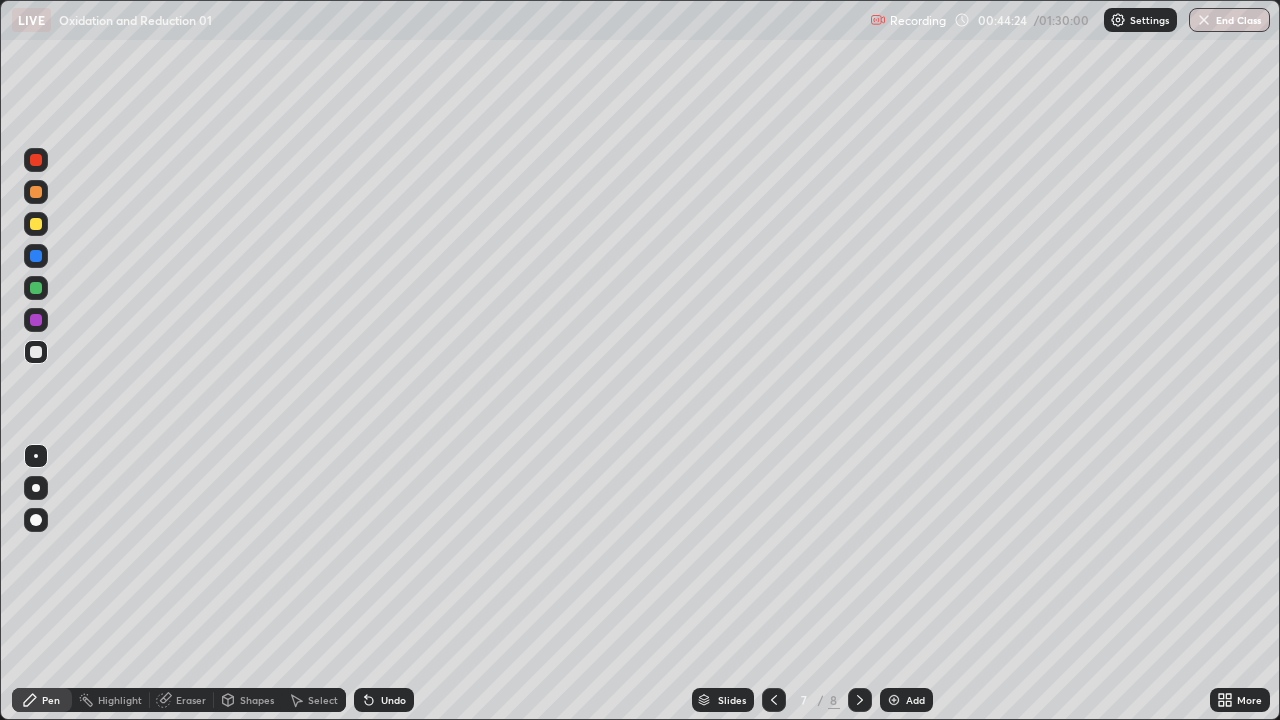 click on "Undo" at bounding box center [393, 700] 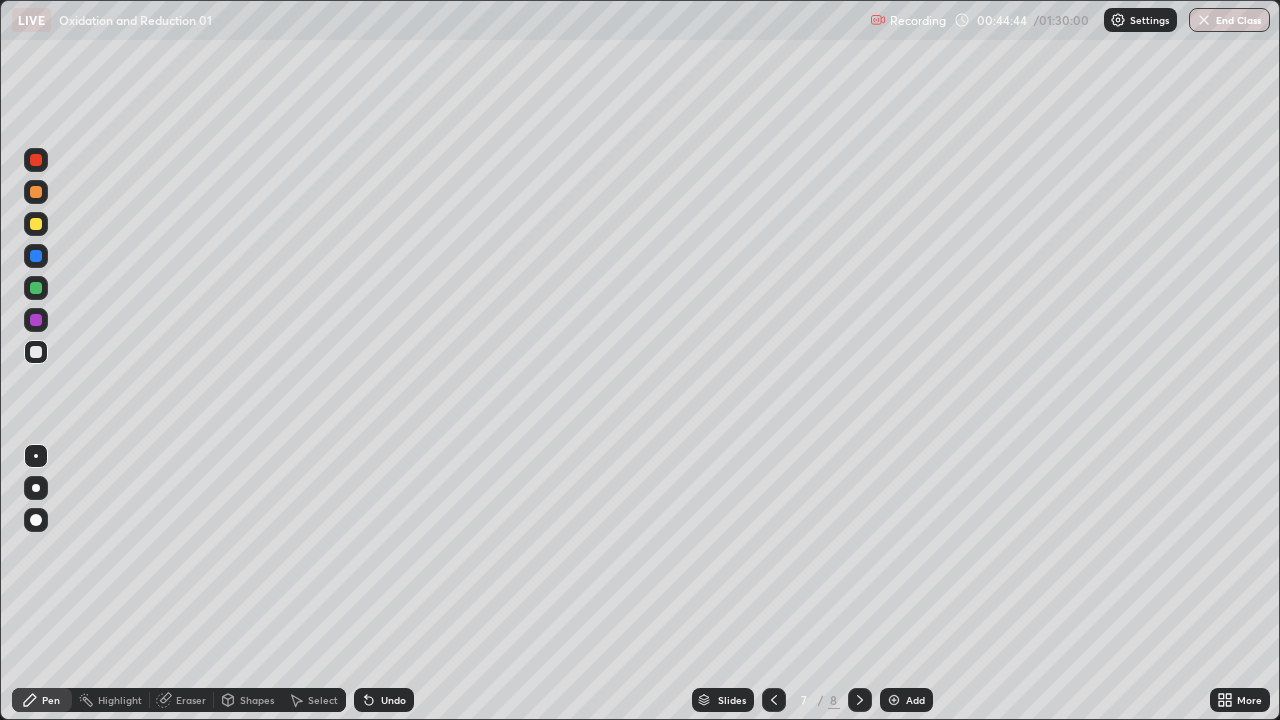 click on "Undo" at bounding box center [393, 700] 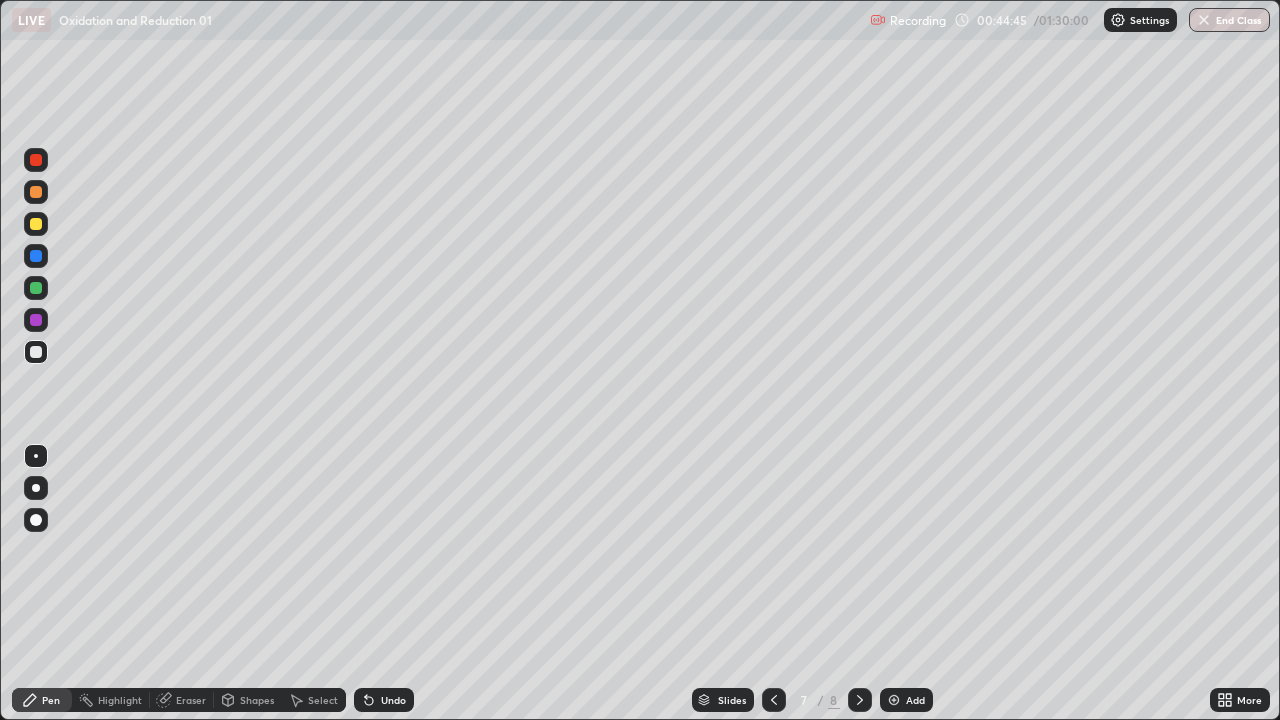 click on "Undo" at bounding box center (384, 700) 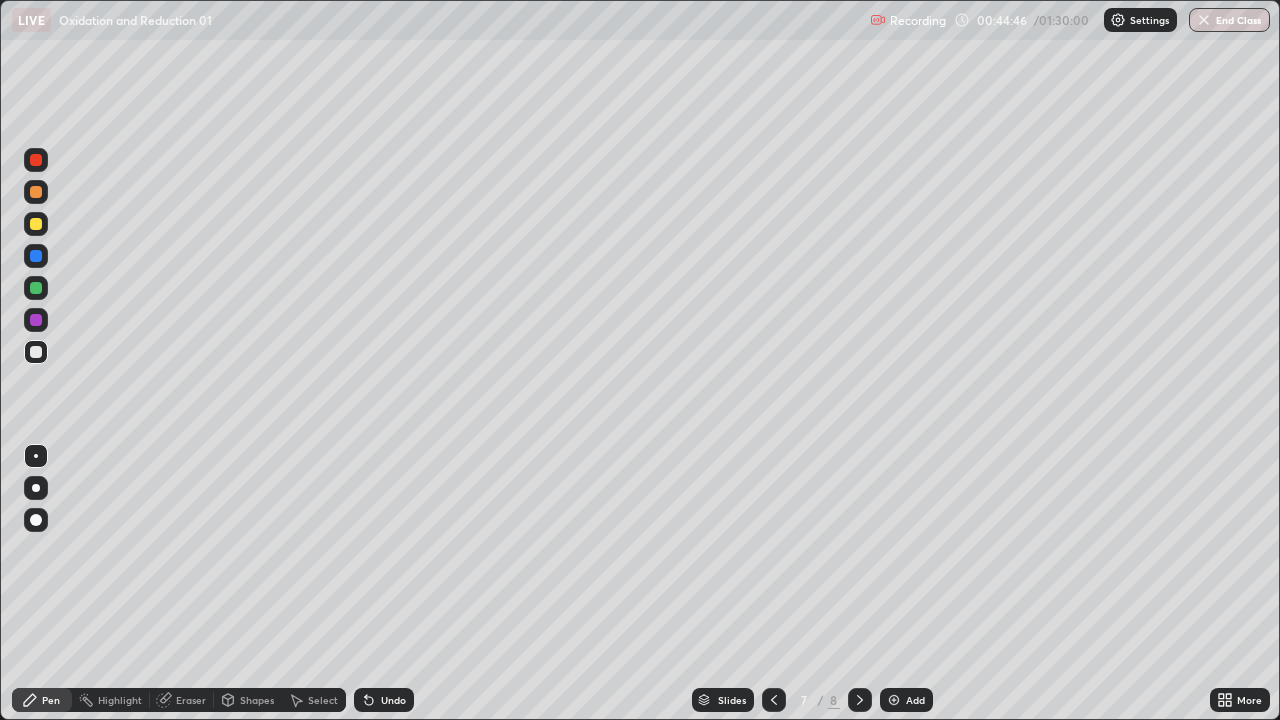click on "Eraser" at bounding box center [182, 700] 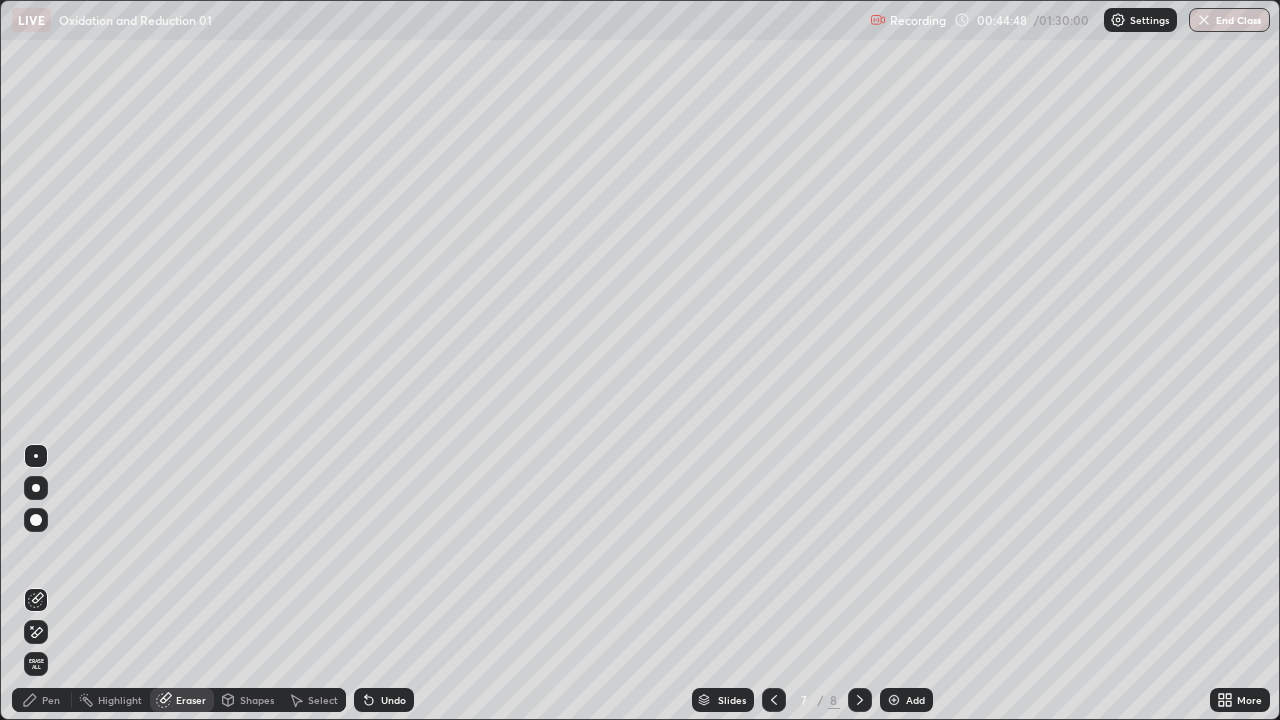 click on "Pen" at bounding box center (42, 700) 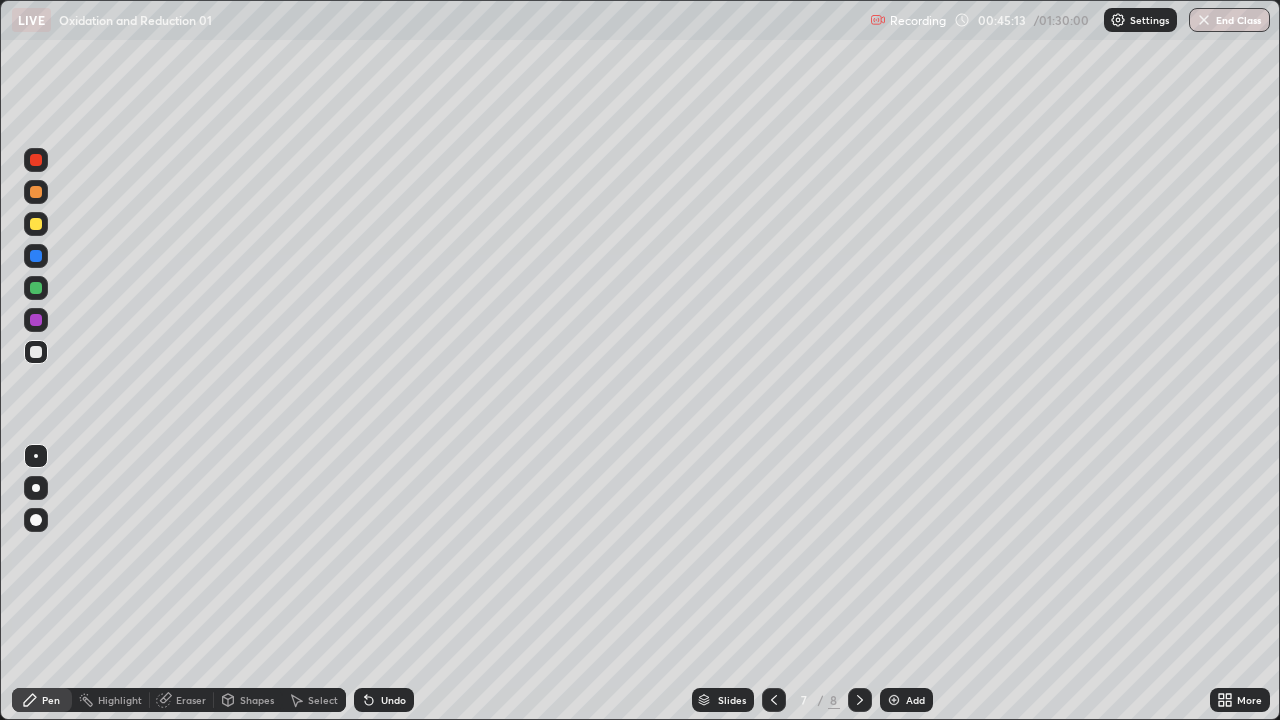 click 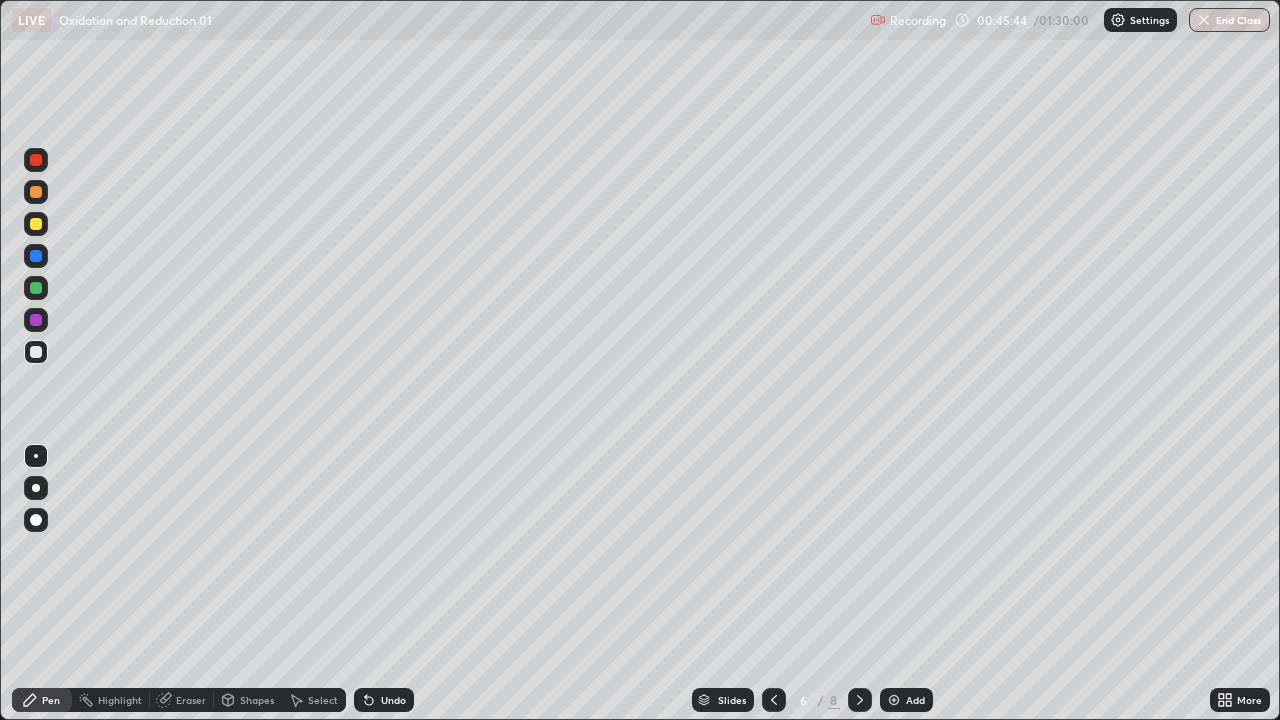 click on "Undo" at bounding box center [384, 700] 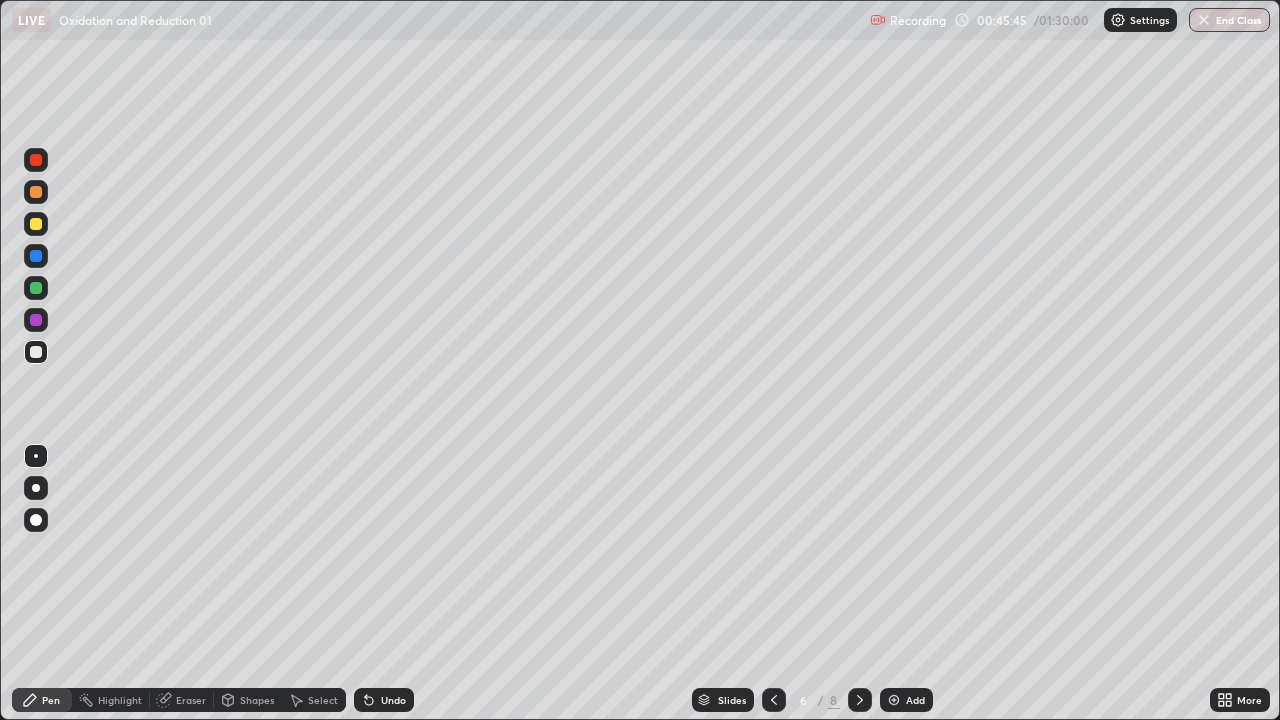 click on "Undo" at bounding box center (384, 700) 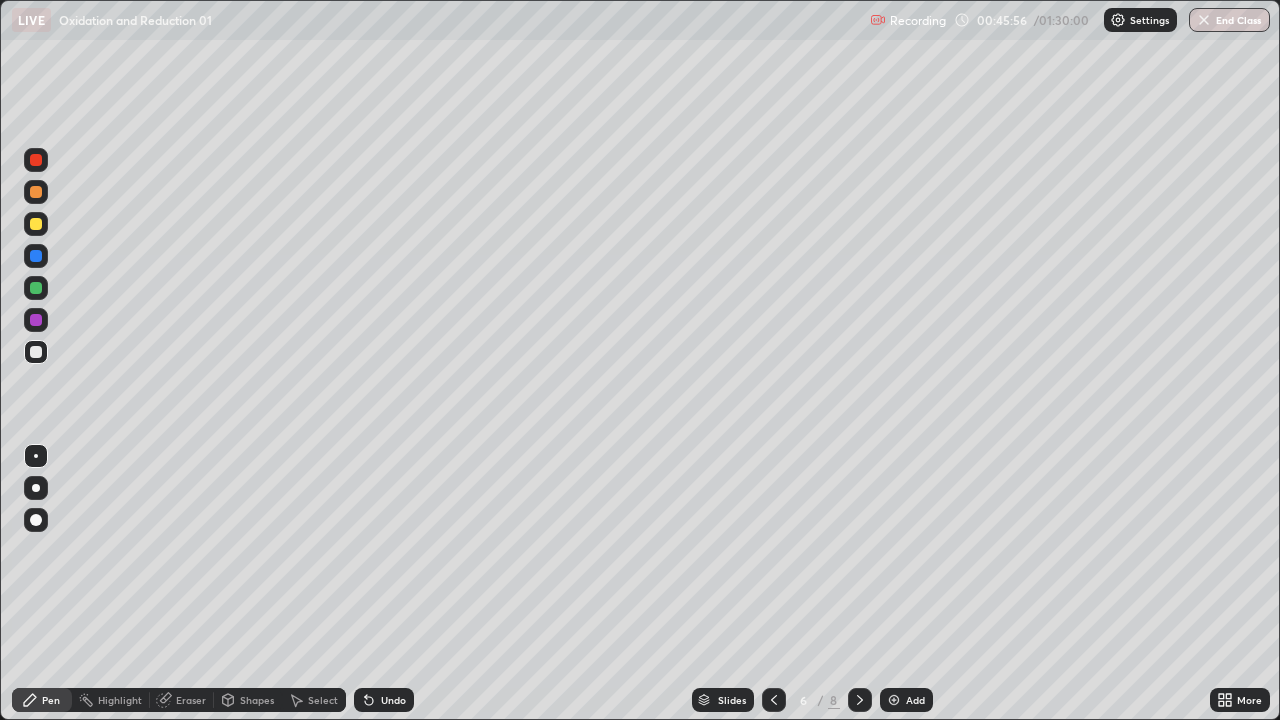 click on "Add" at bounding box center (906, 700) 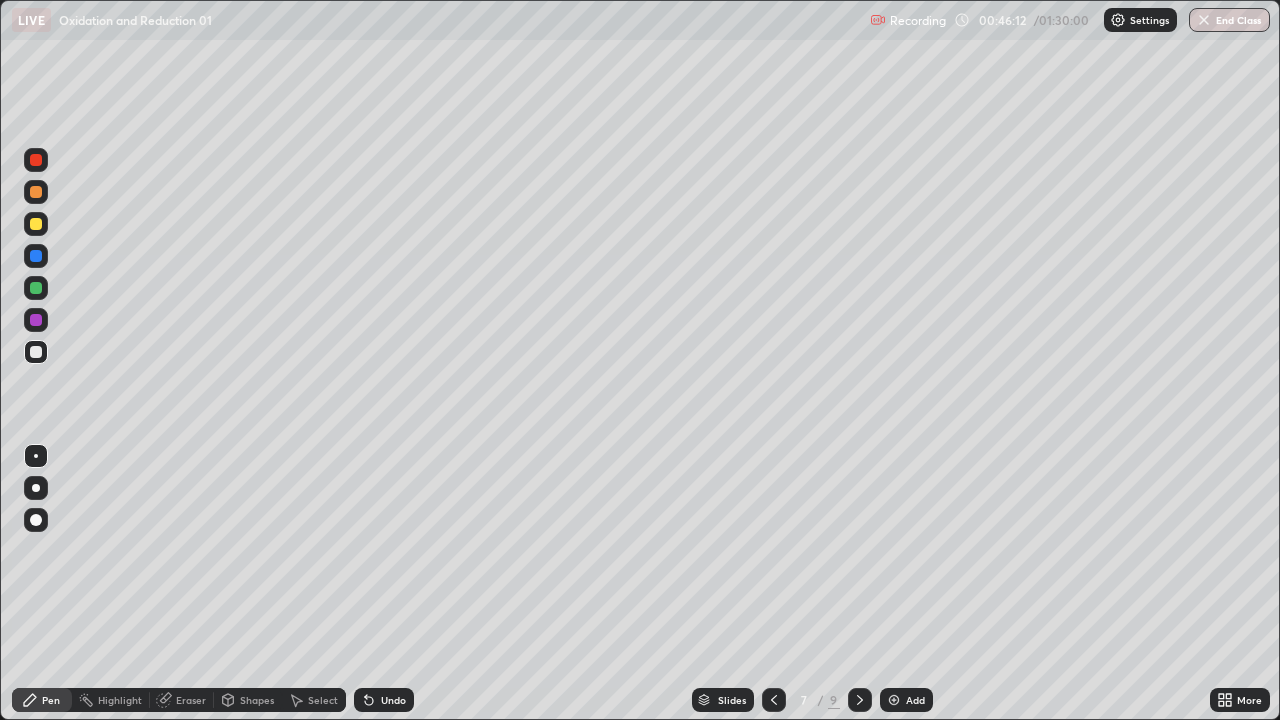 click 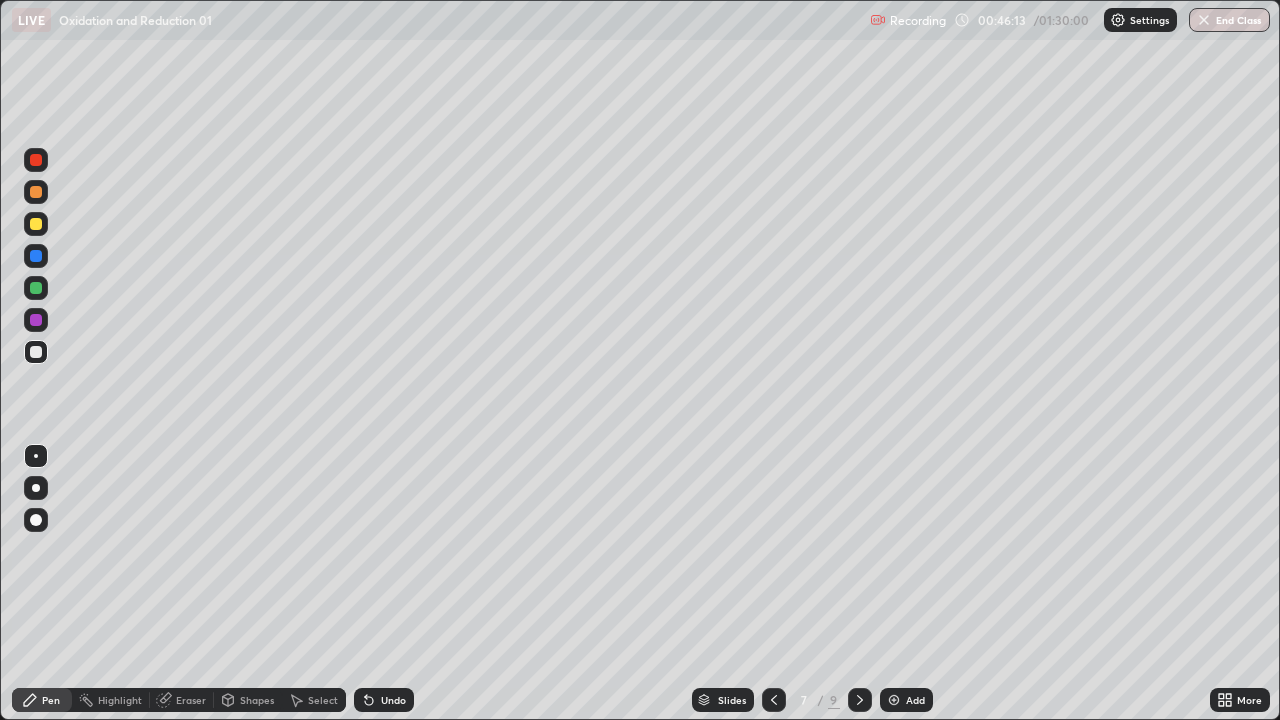 click on "Undo" at bounding box center [384, 700] 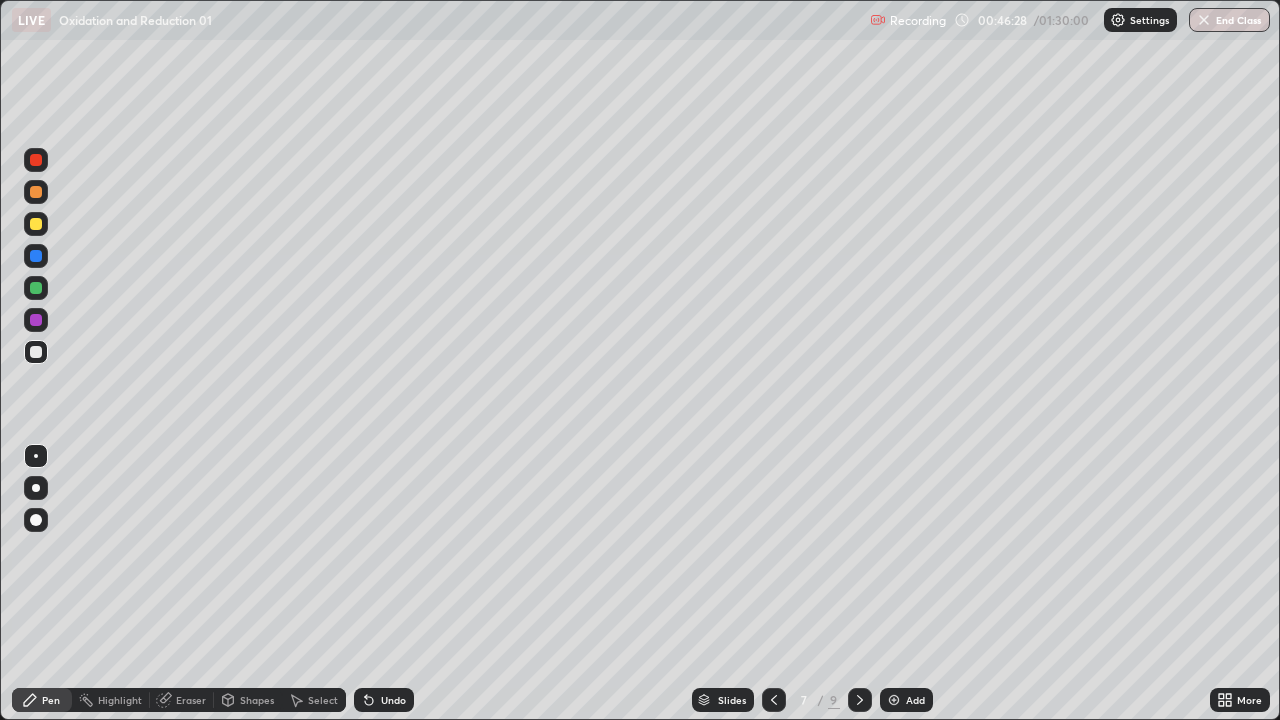 click 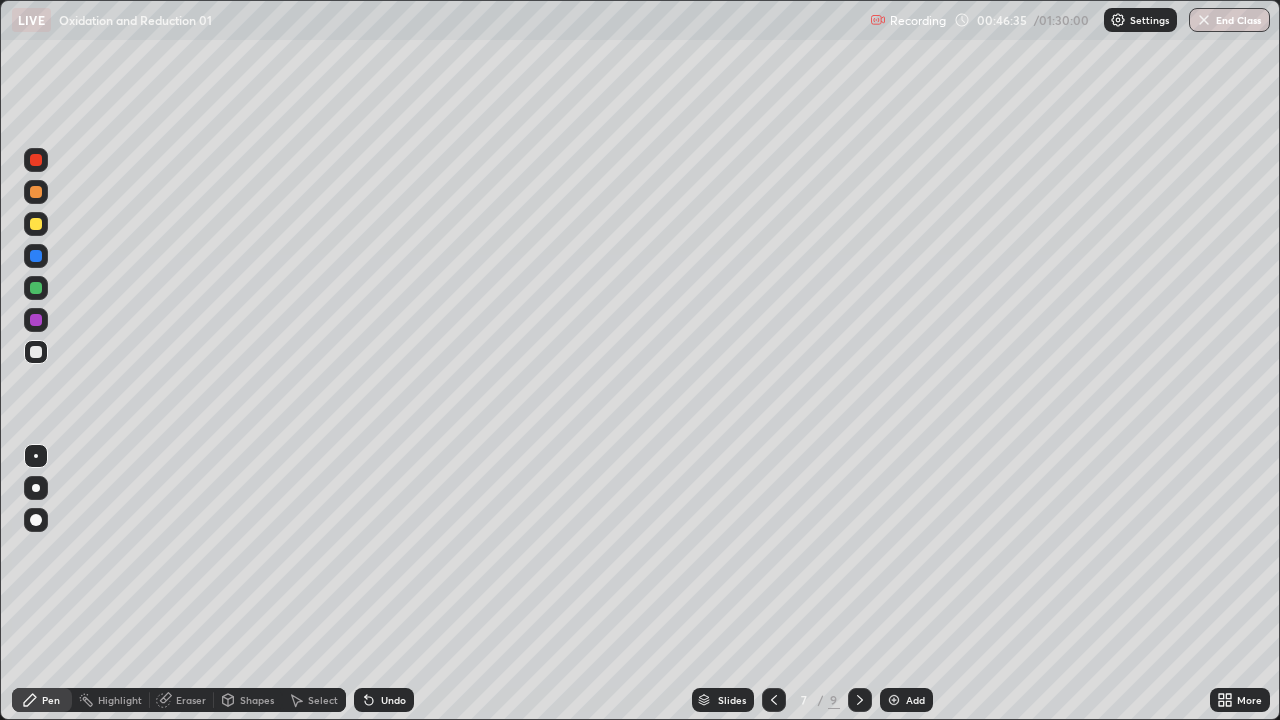 click 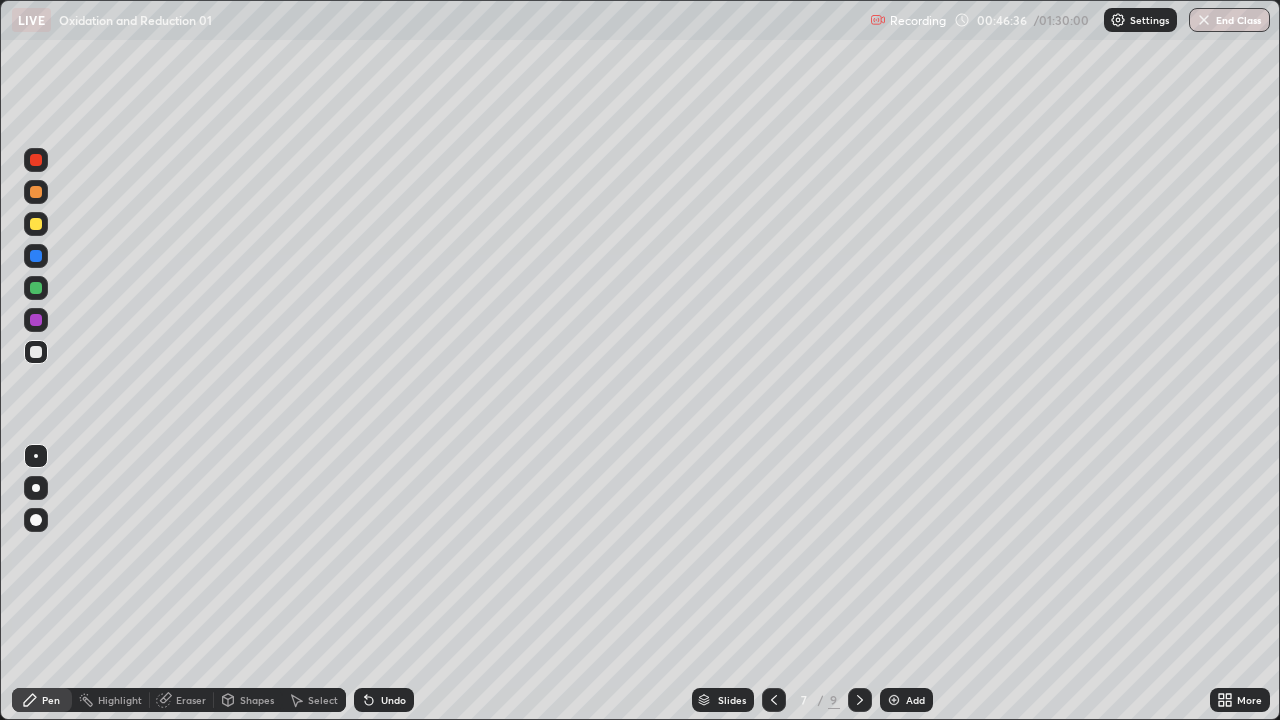 click 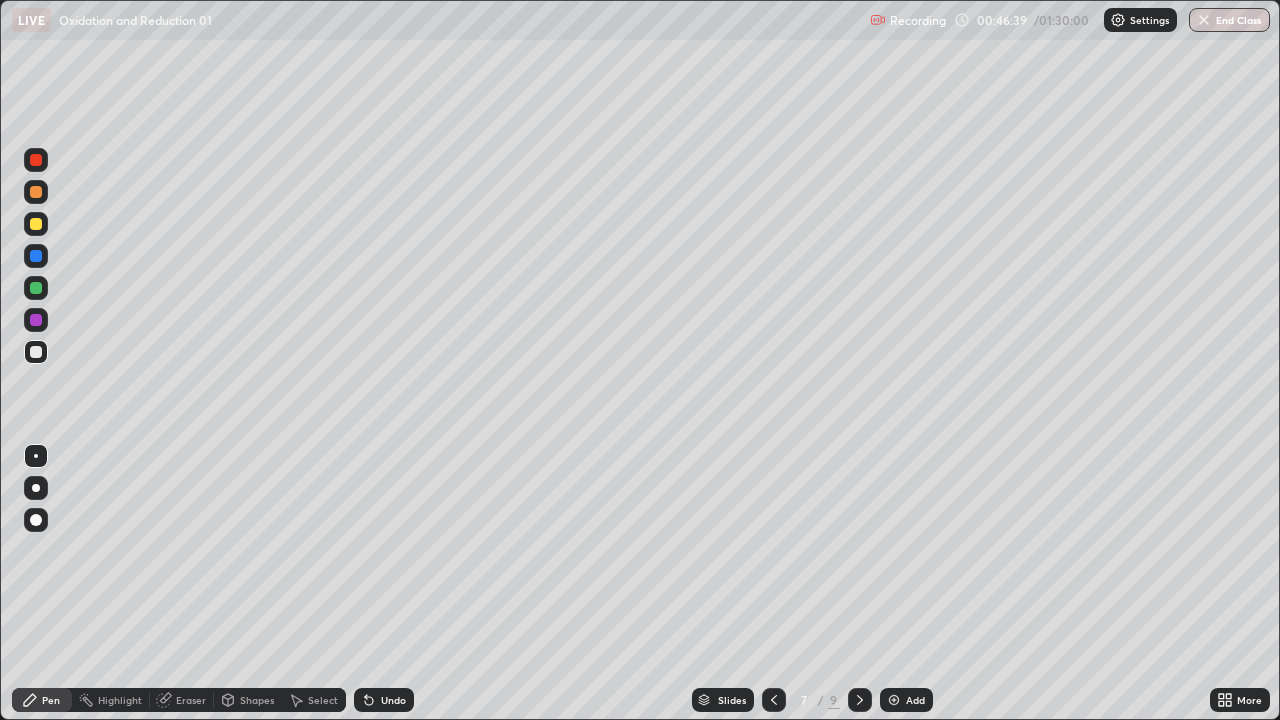 click 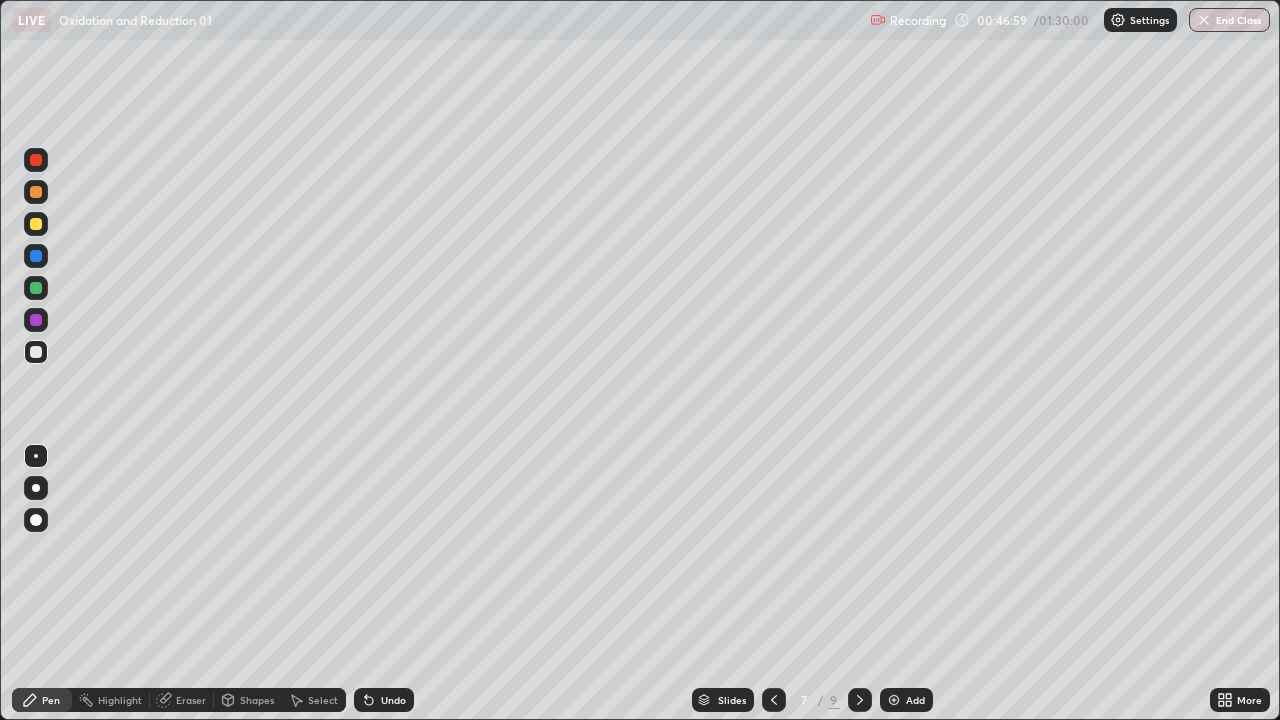 click on "Undo" at bounding box center [393, 700] 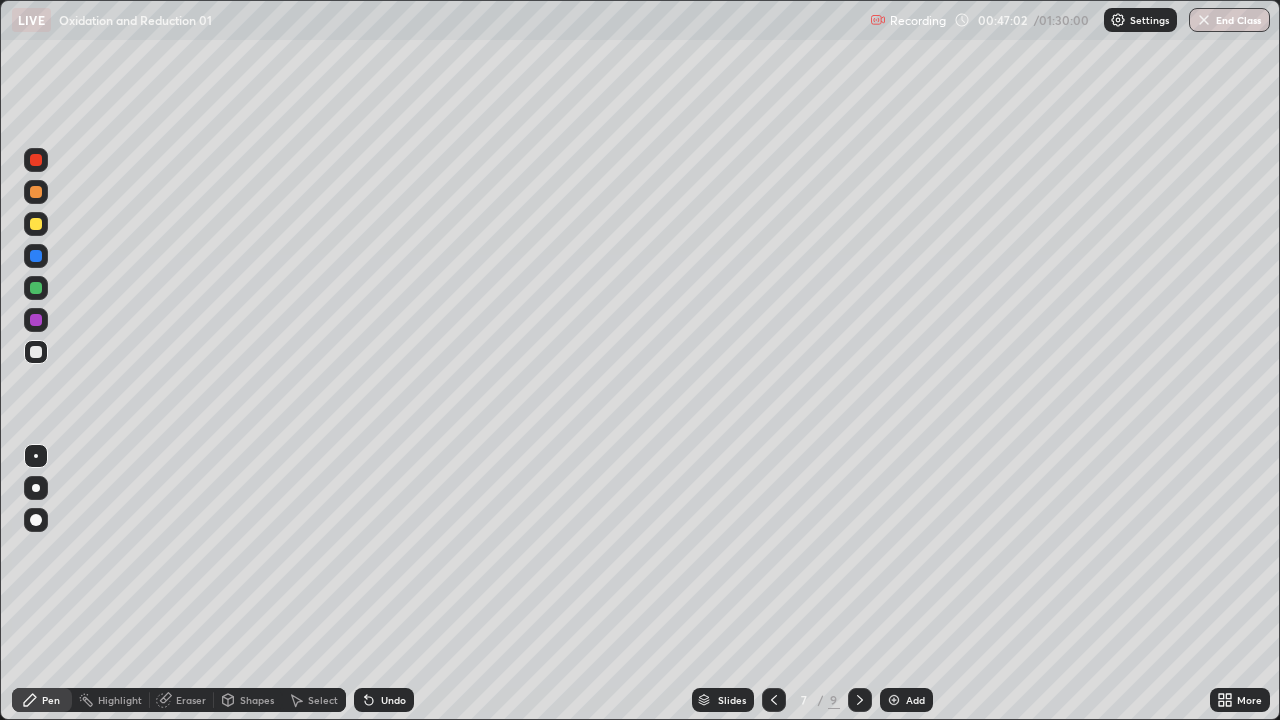 click on "Undo" at bounding box center [384, 700] 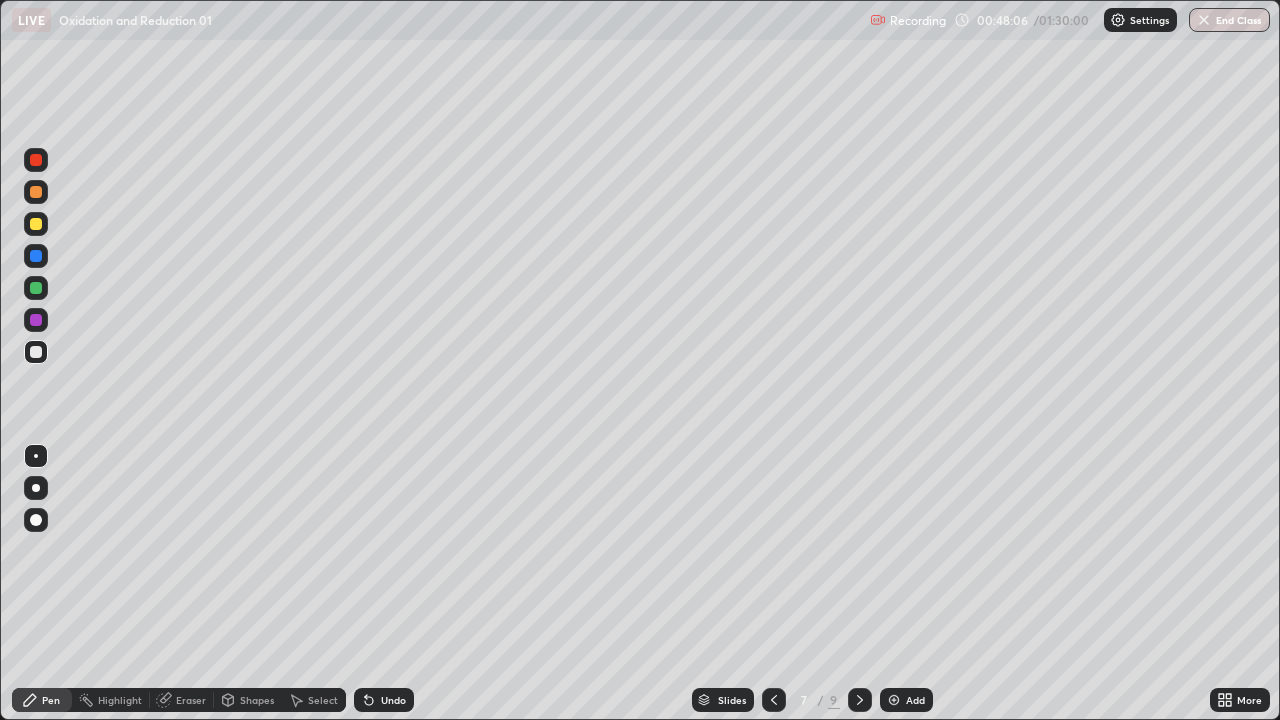 click 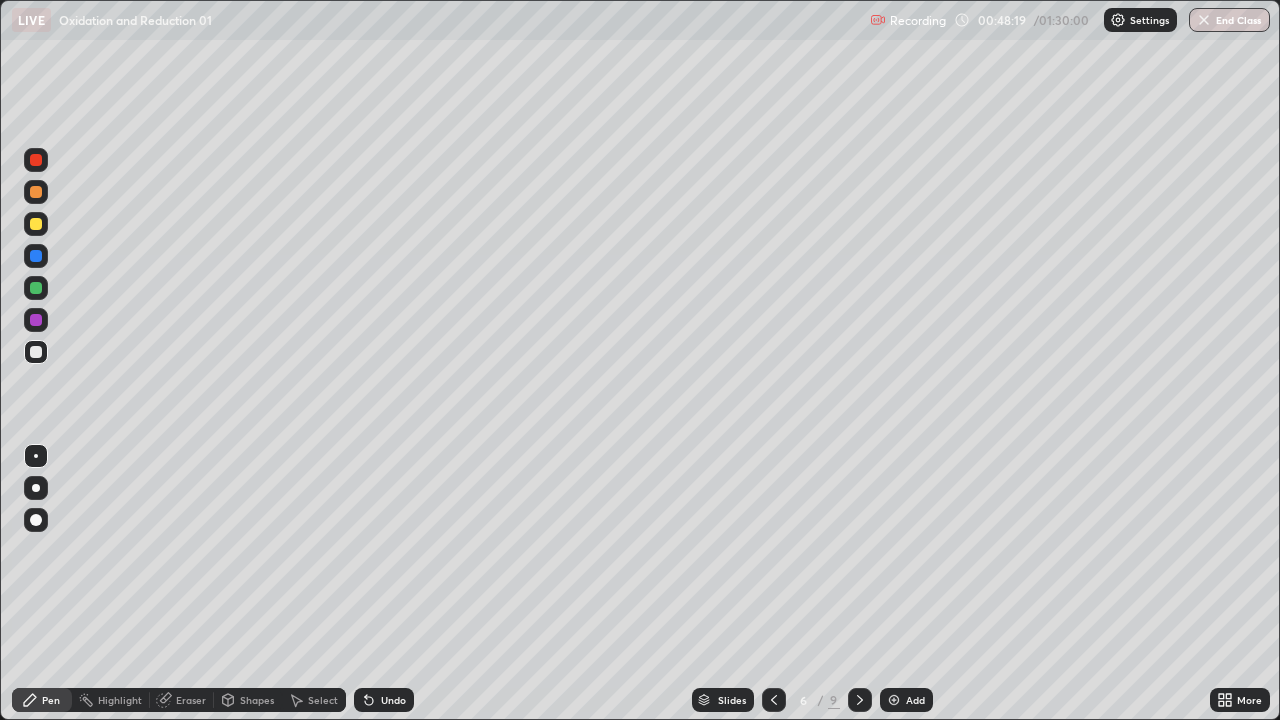 click on "Undo" at bounding box center [393, 700] 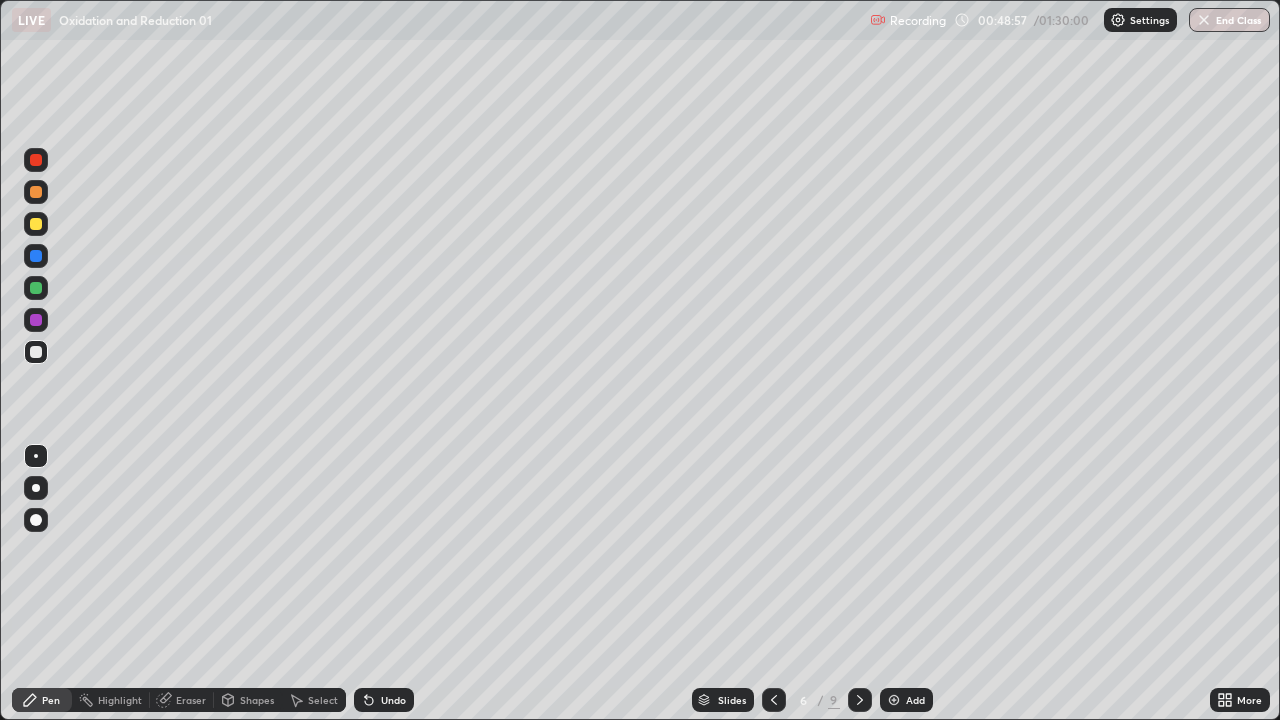 click at bounding box center [774, 700] 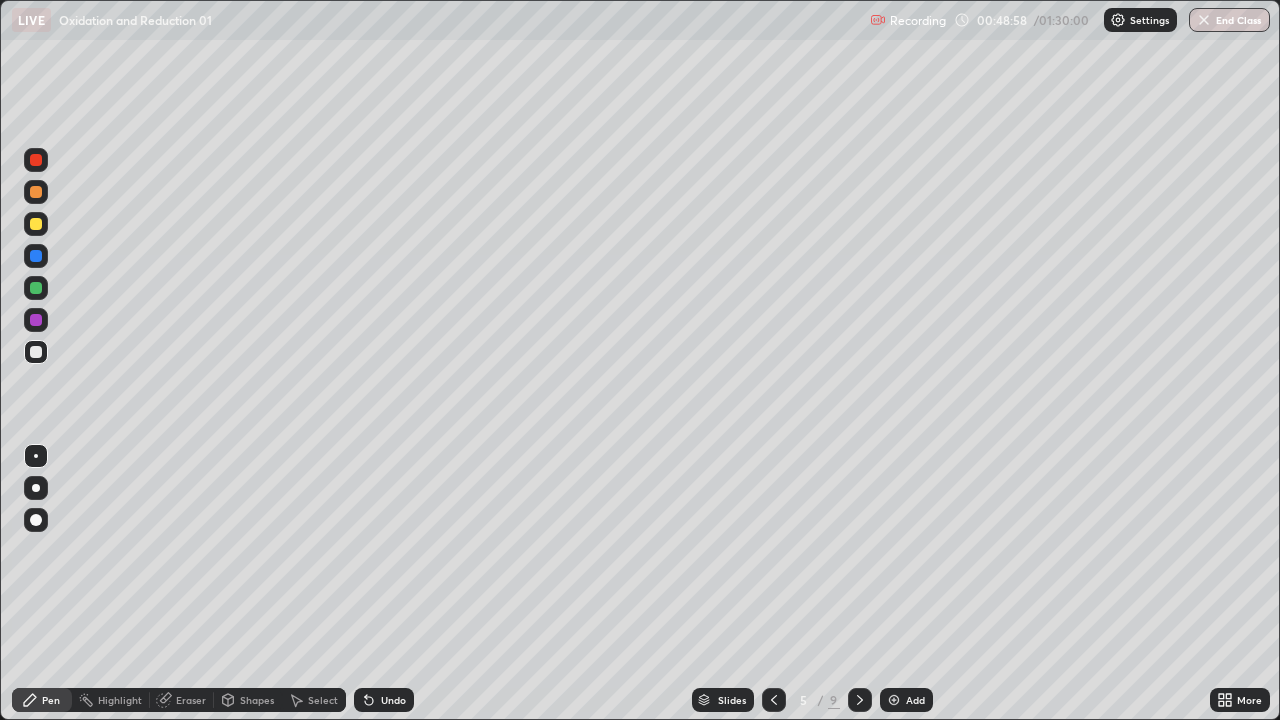 click 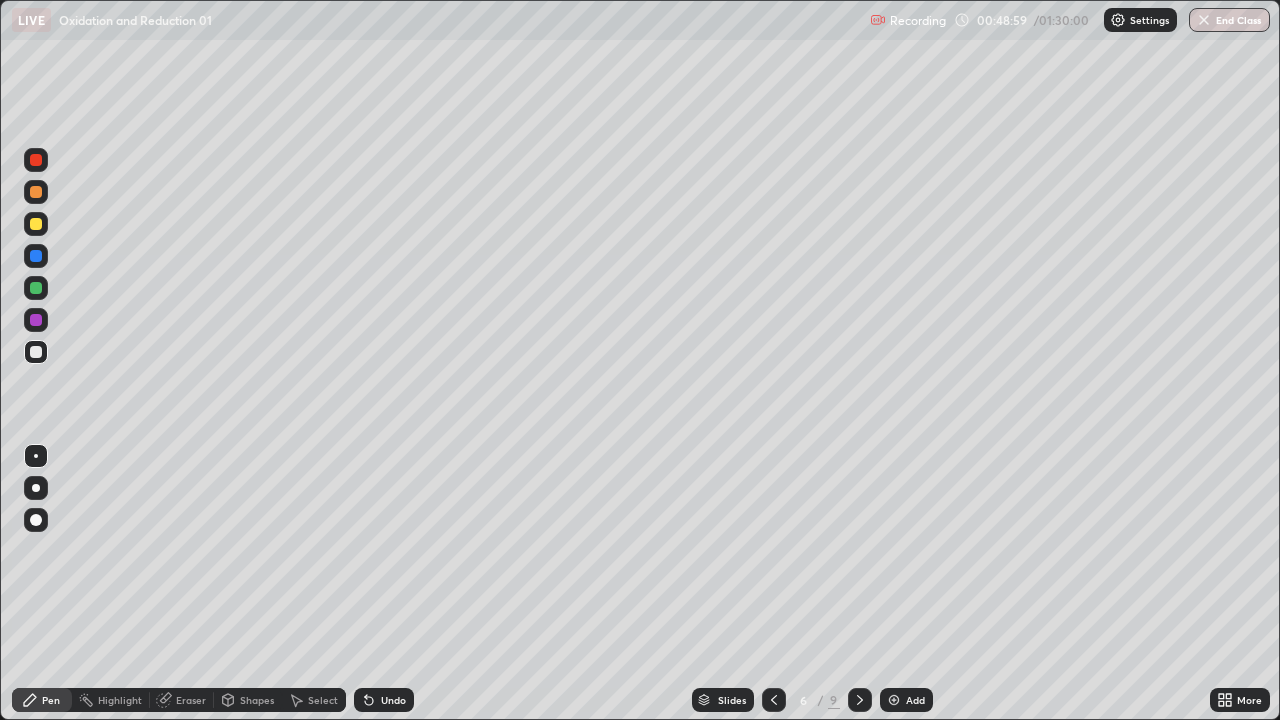 click at bounding box center [860, 700] 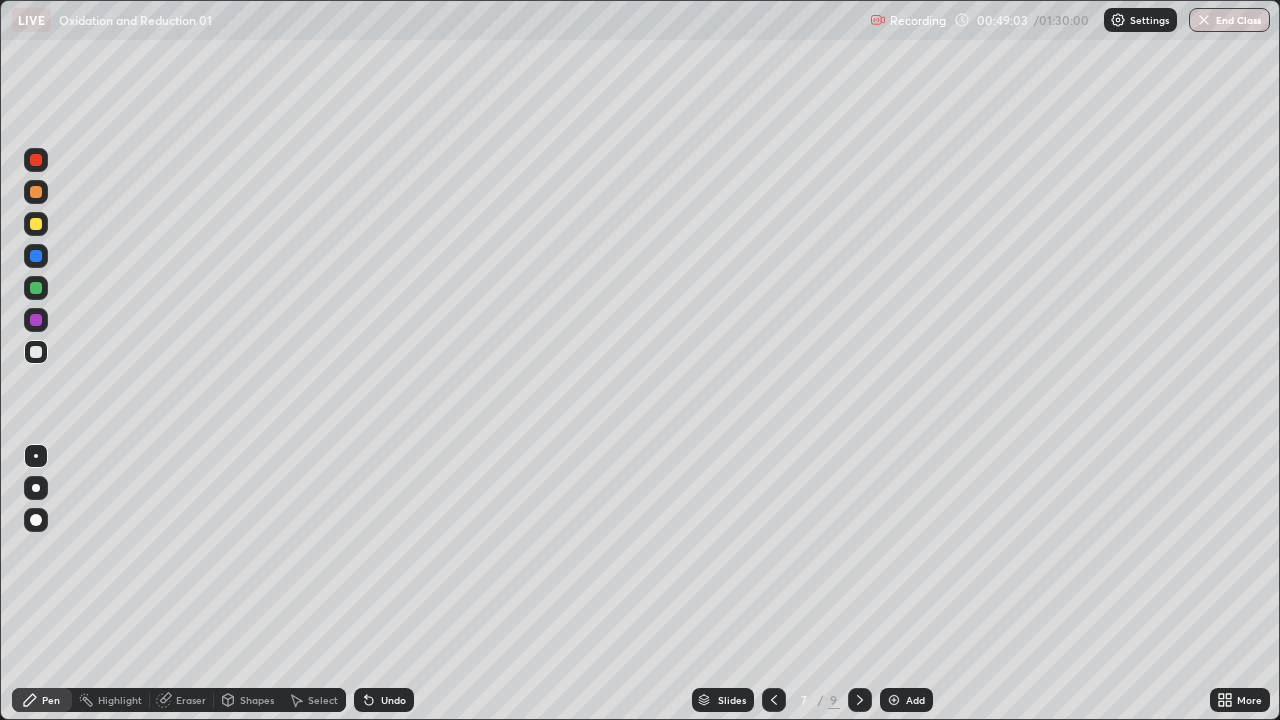 click on "Undo" at bounding box center (384, 700) 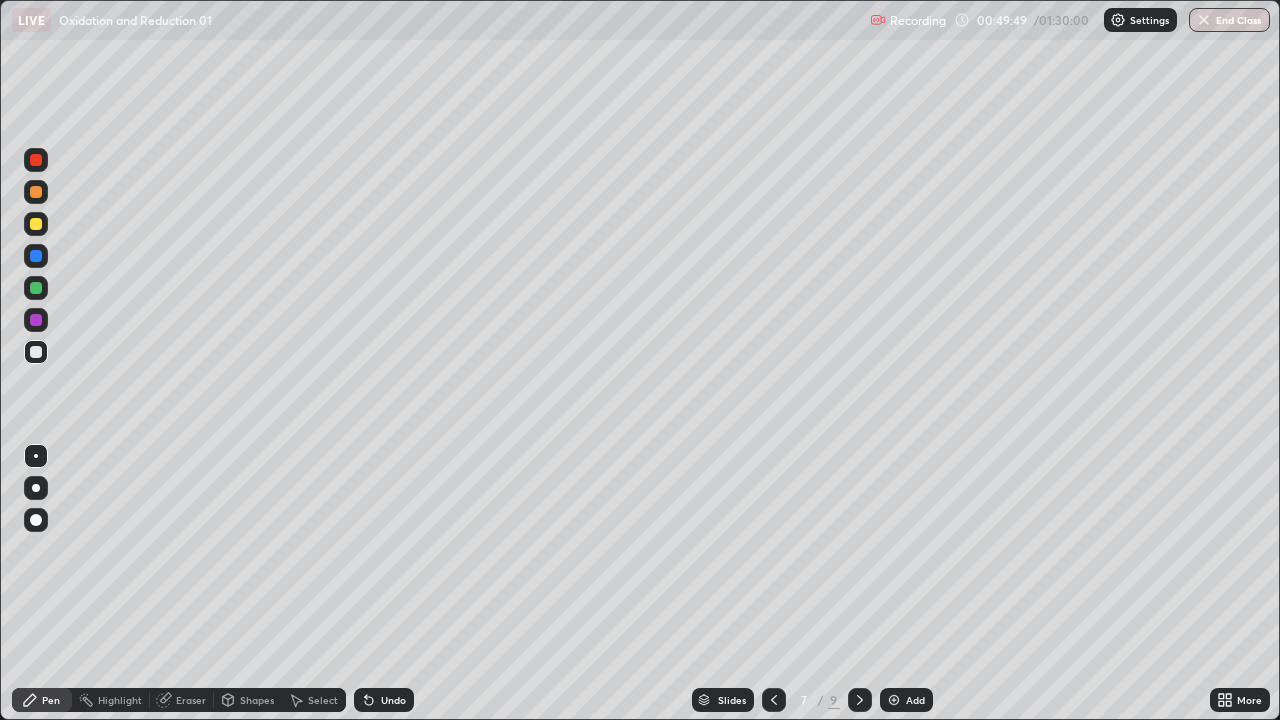 click on "Select" at bounding box center [314, 700] 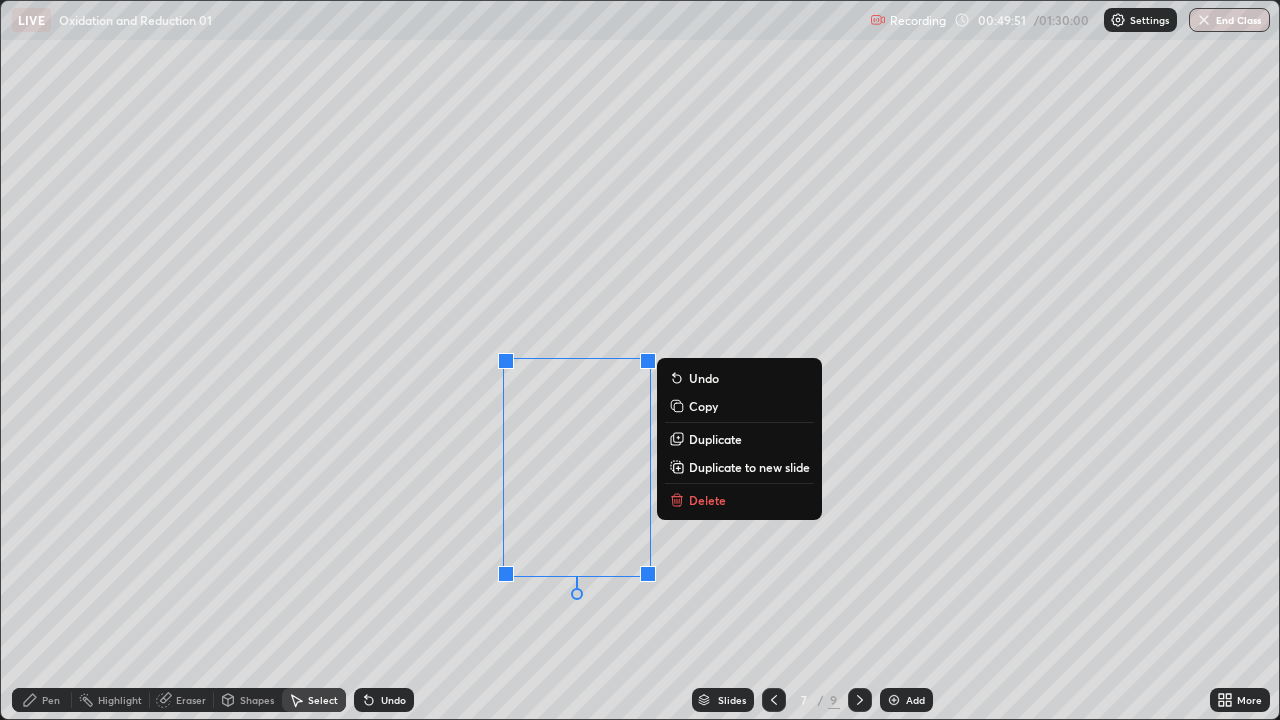 click on "Delete" at bounding box center [707, 500] 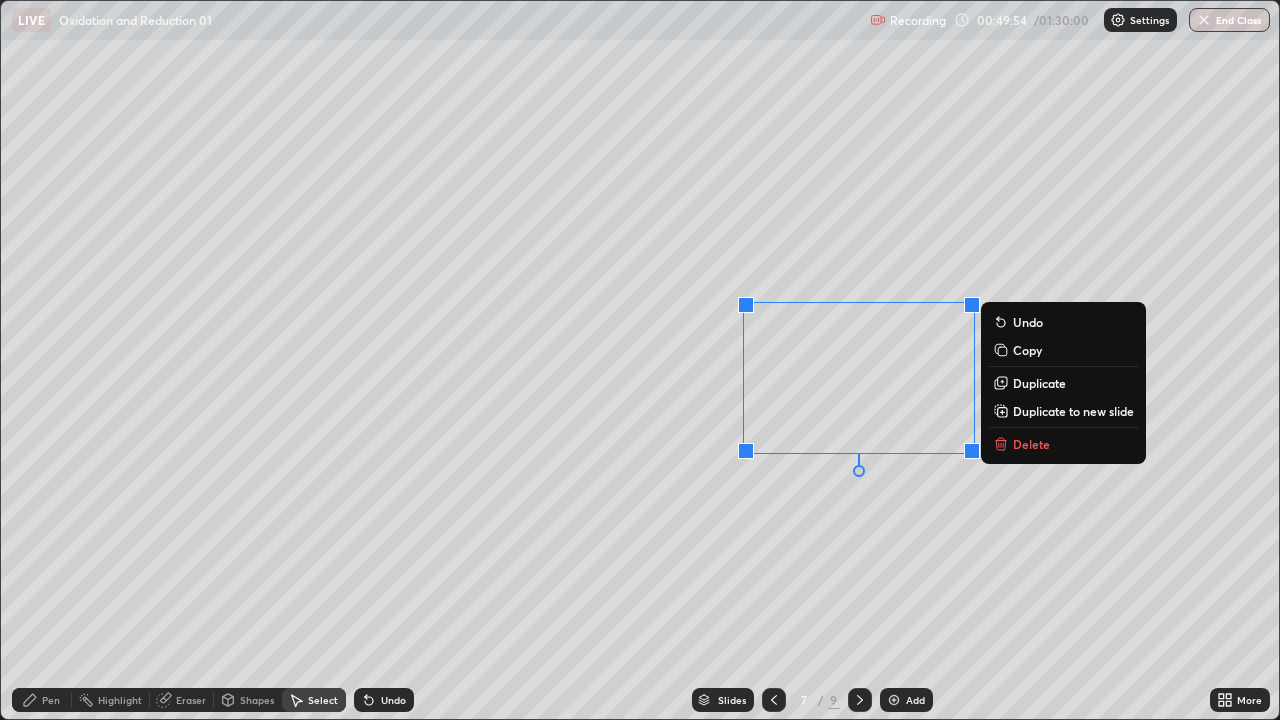 click 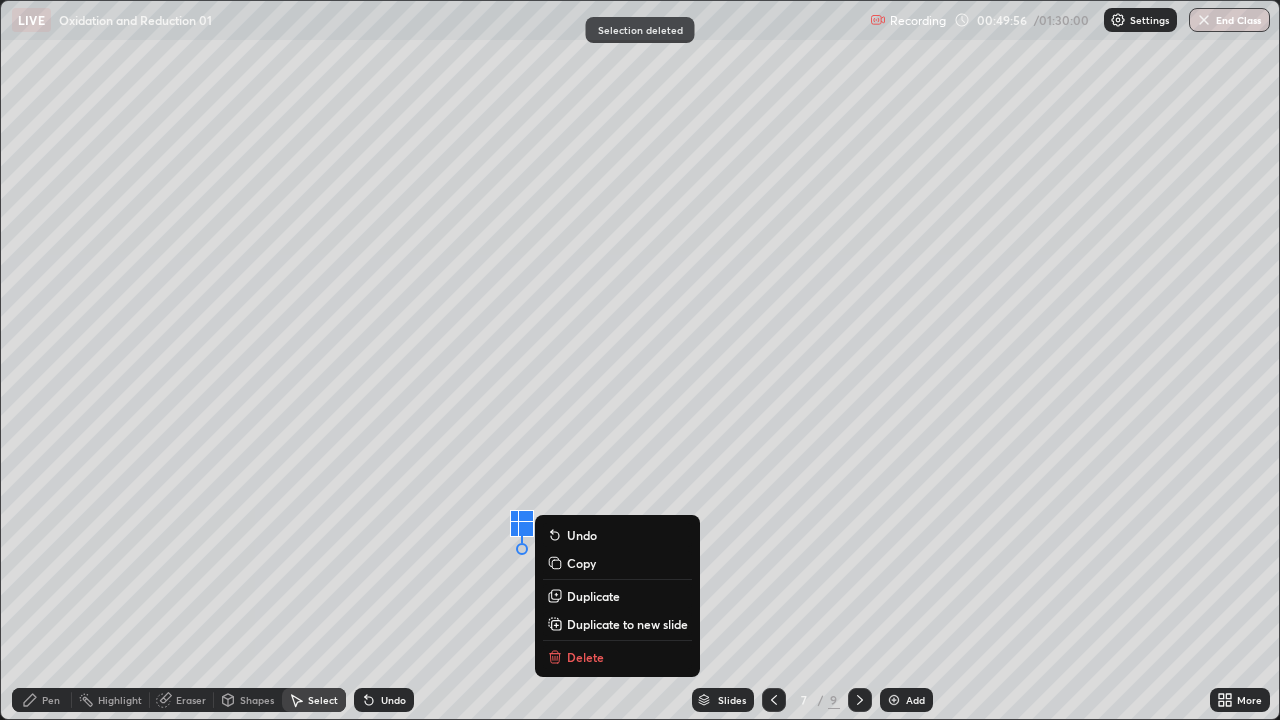 click on "Delete" at bounding box center (585, 657) 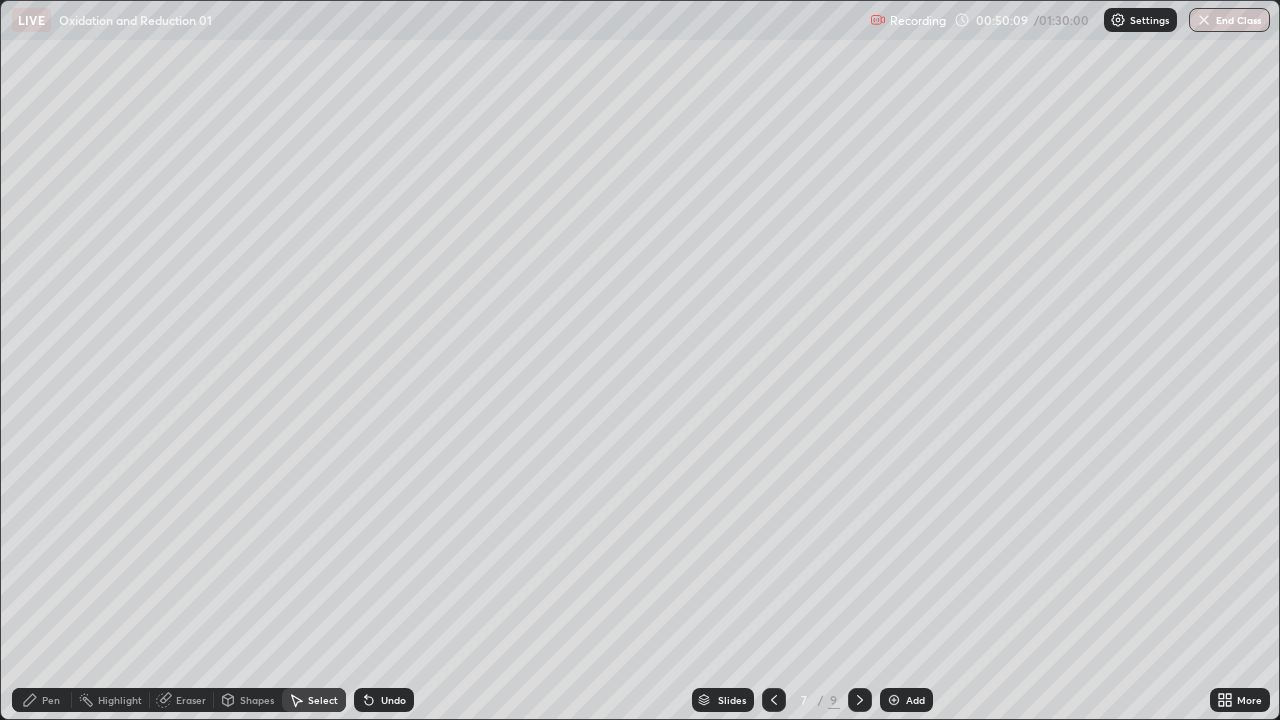click 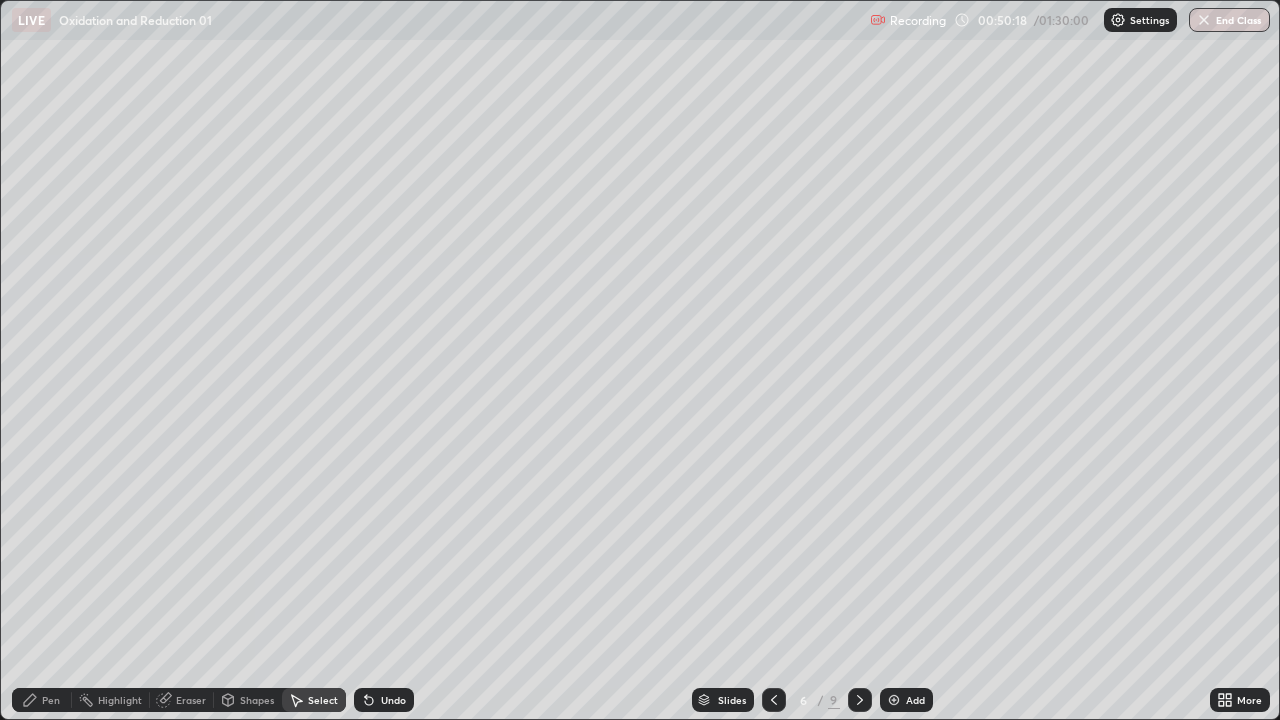 click 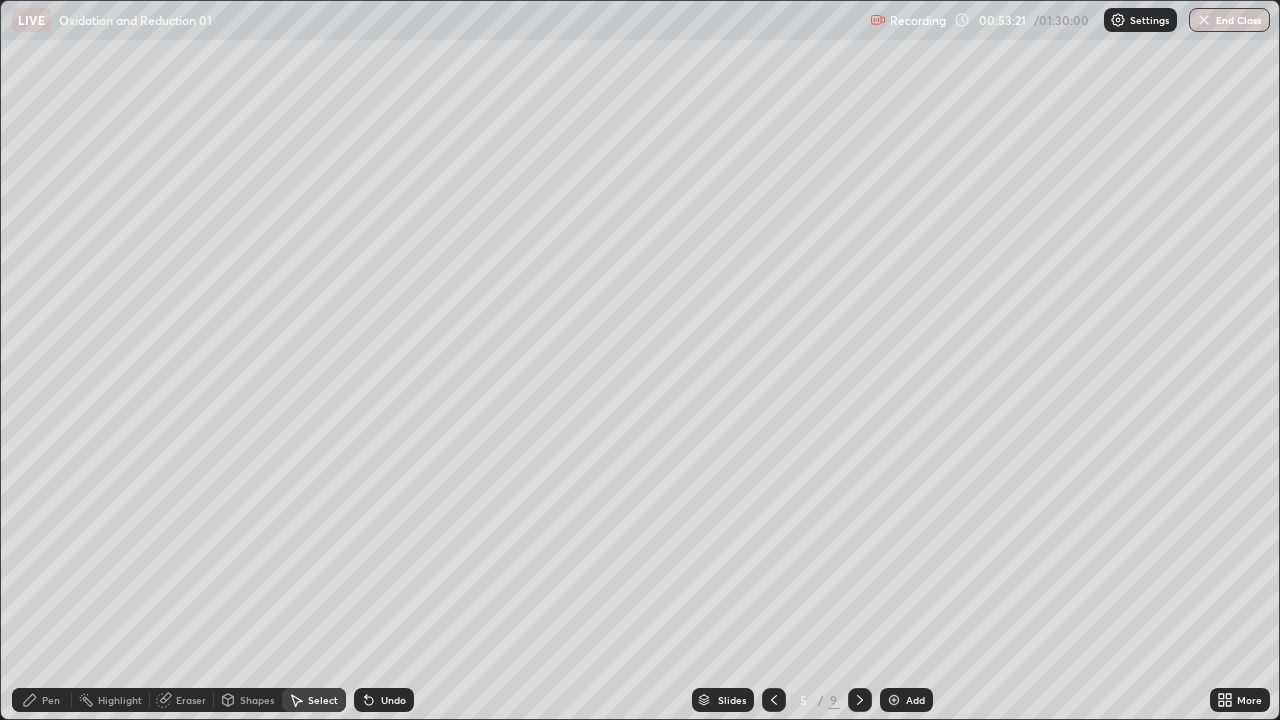 click at bounding box center [860, 700] 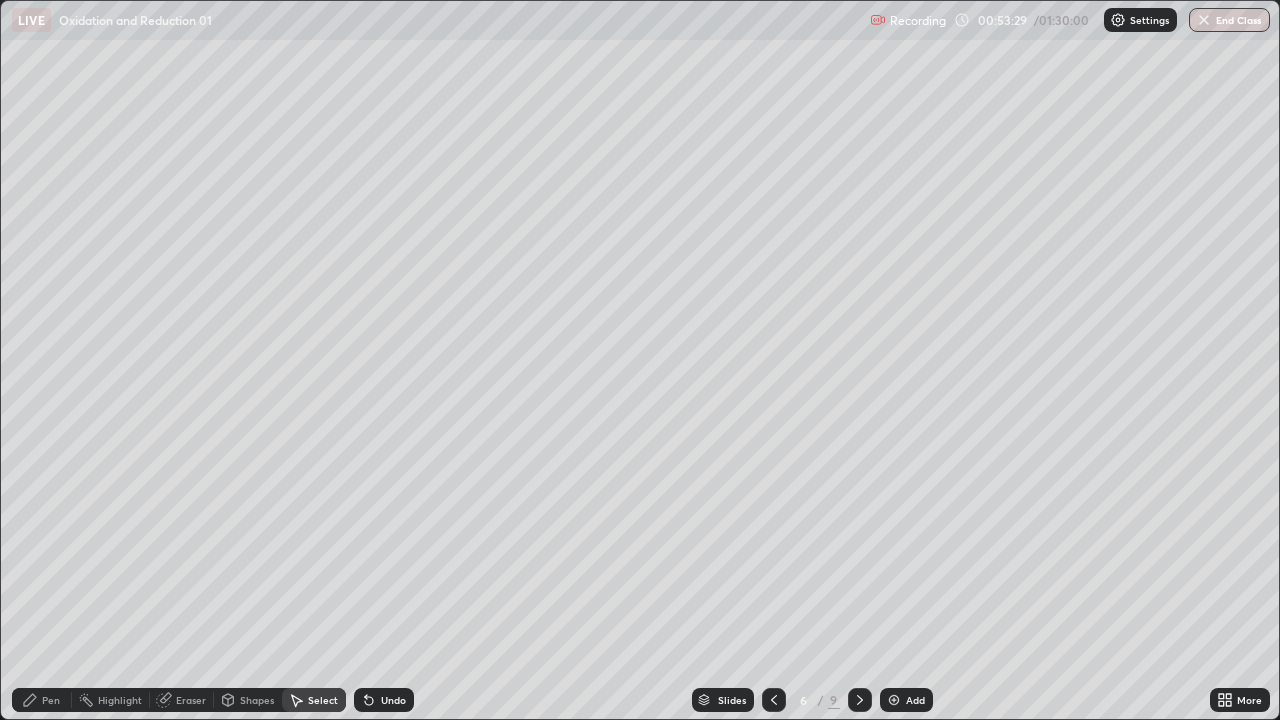 click on "Pen" at bounding box center [51, 700] 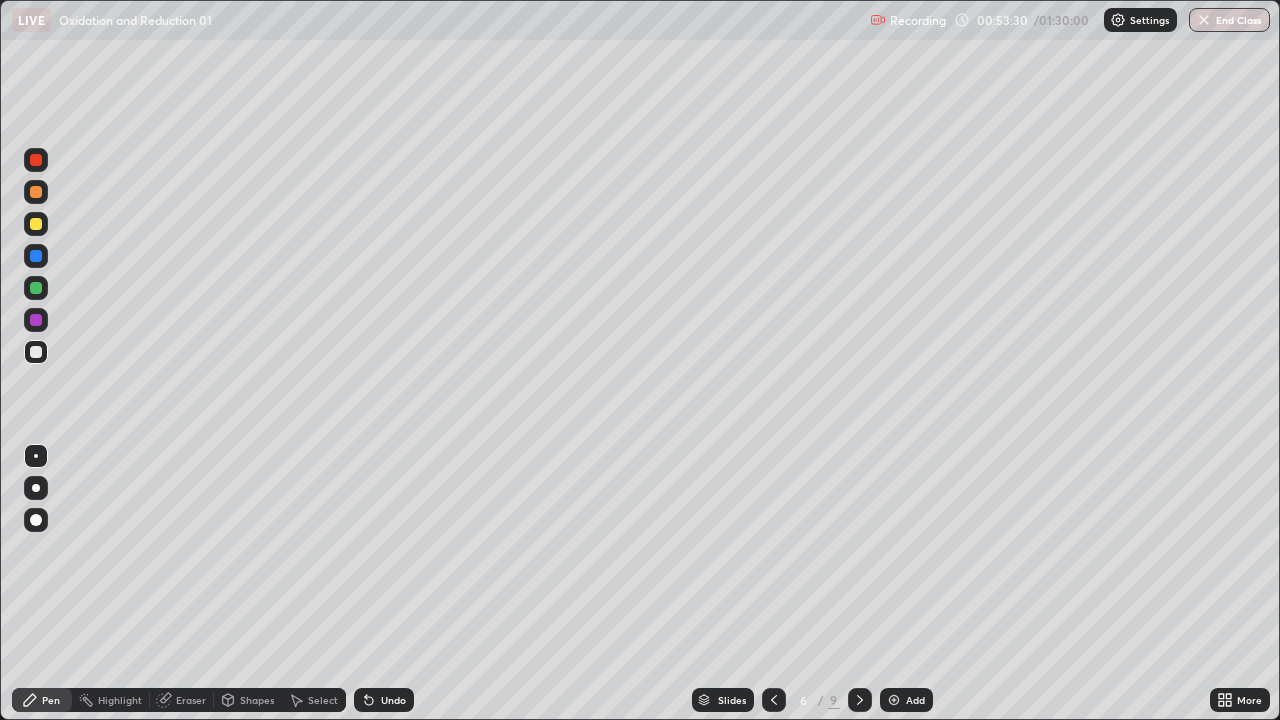 click at bounding box center (36, 224) 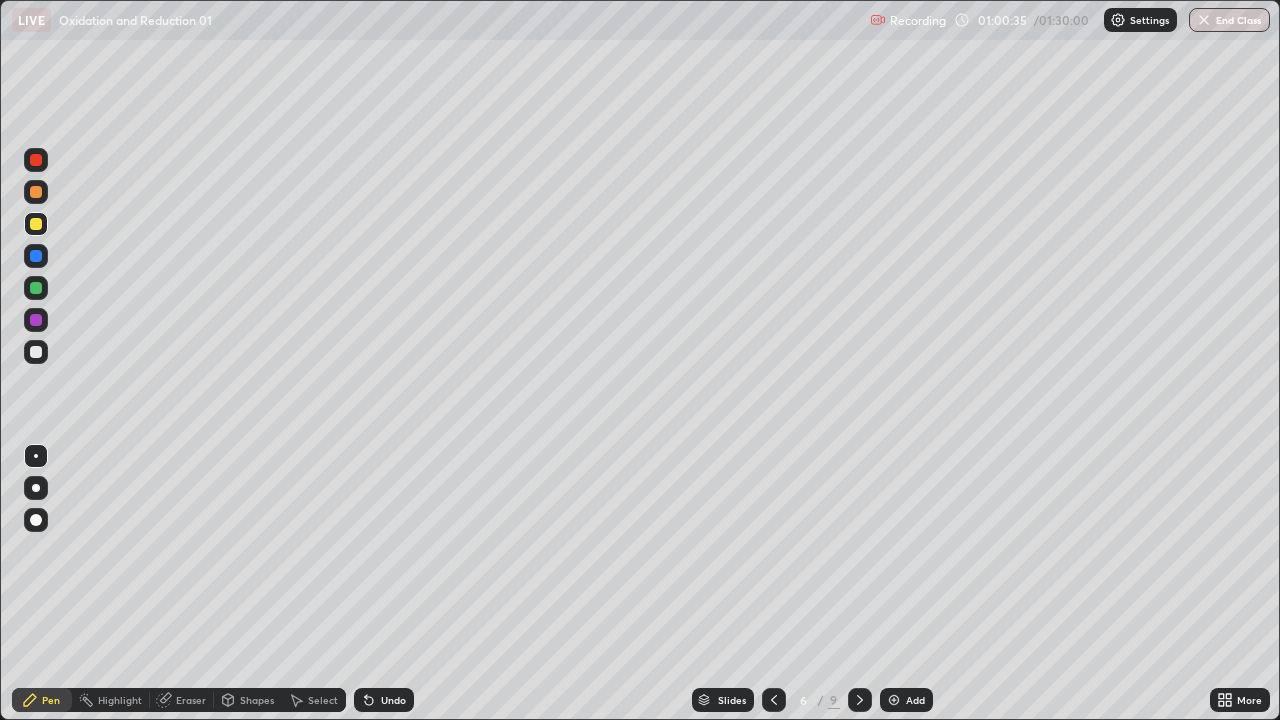 click on "Select" at bounding box center (314, 700) 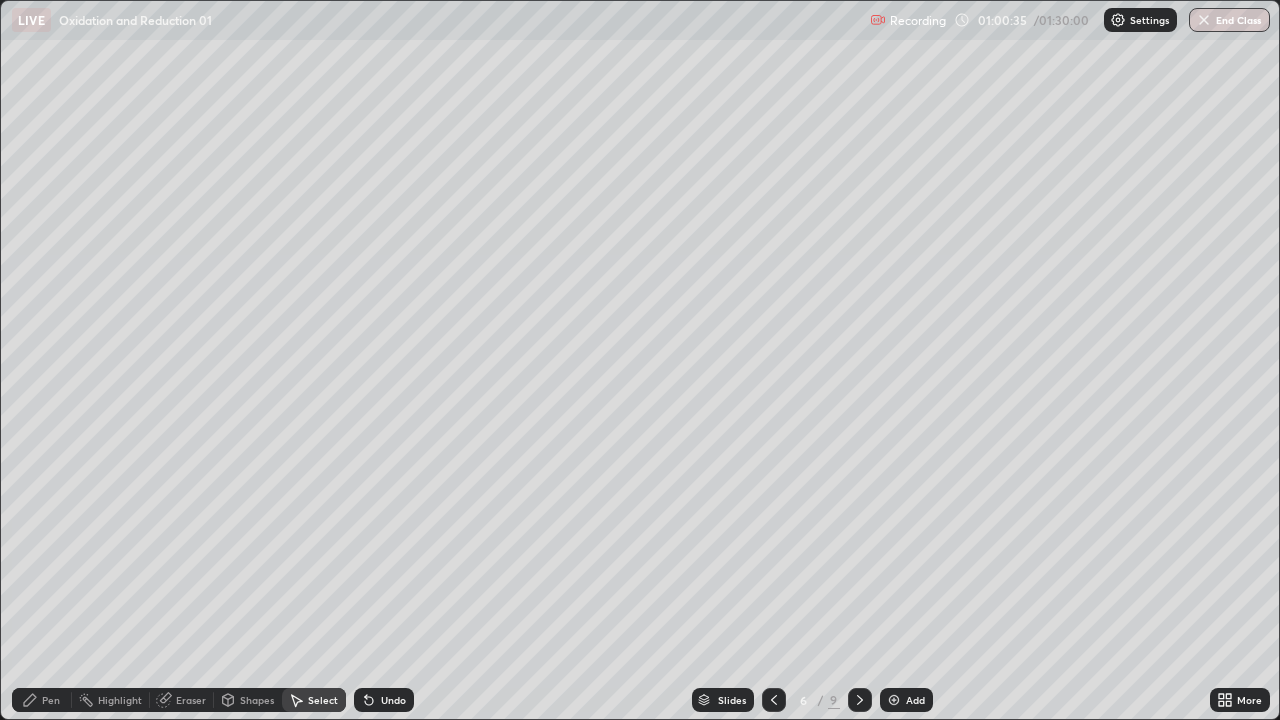 click on "Select" at bounding box center (323, 700) 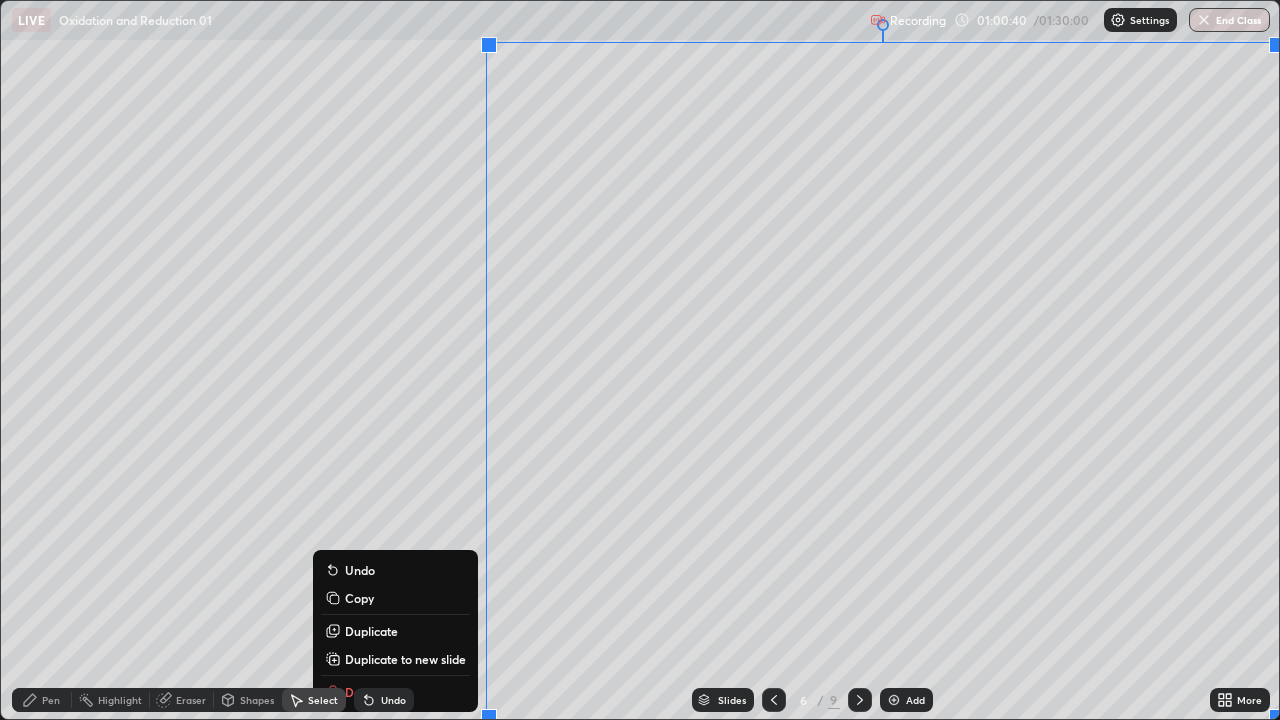 click on "Duplicate to new slide" at bounding box center [405, 659] 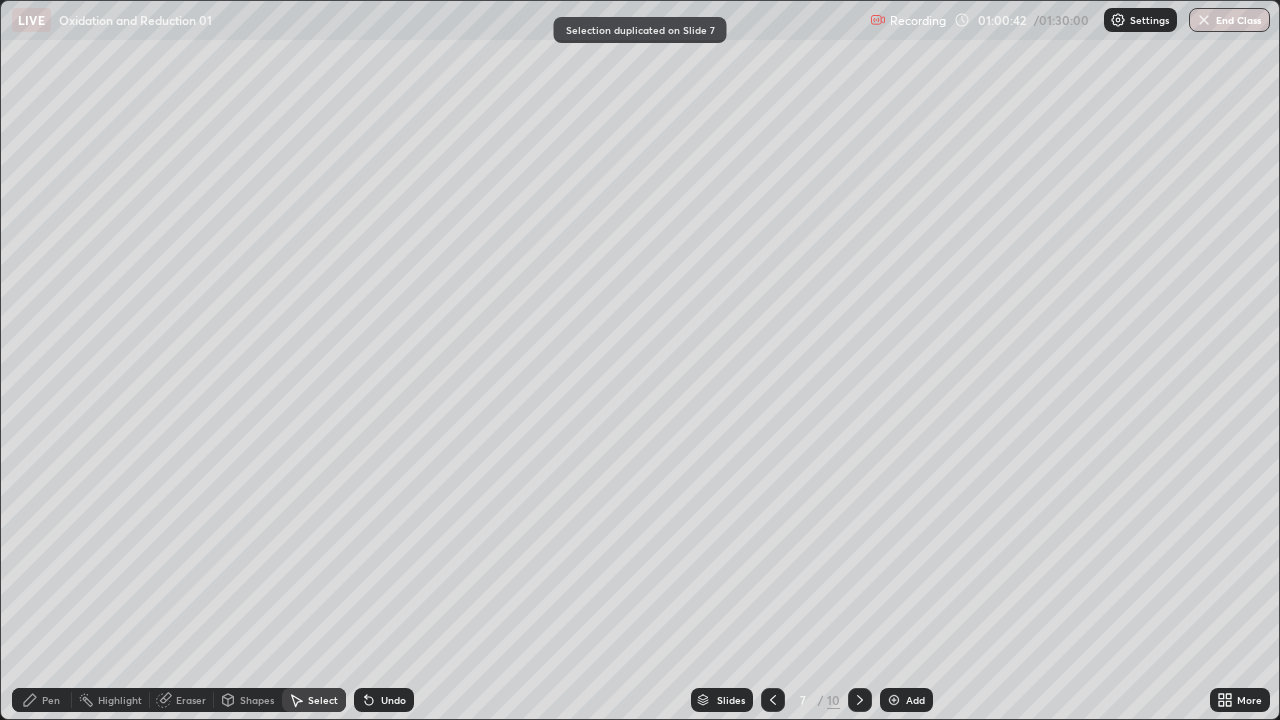 click on "Pen" at bounding box center (42, 700) 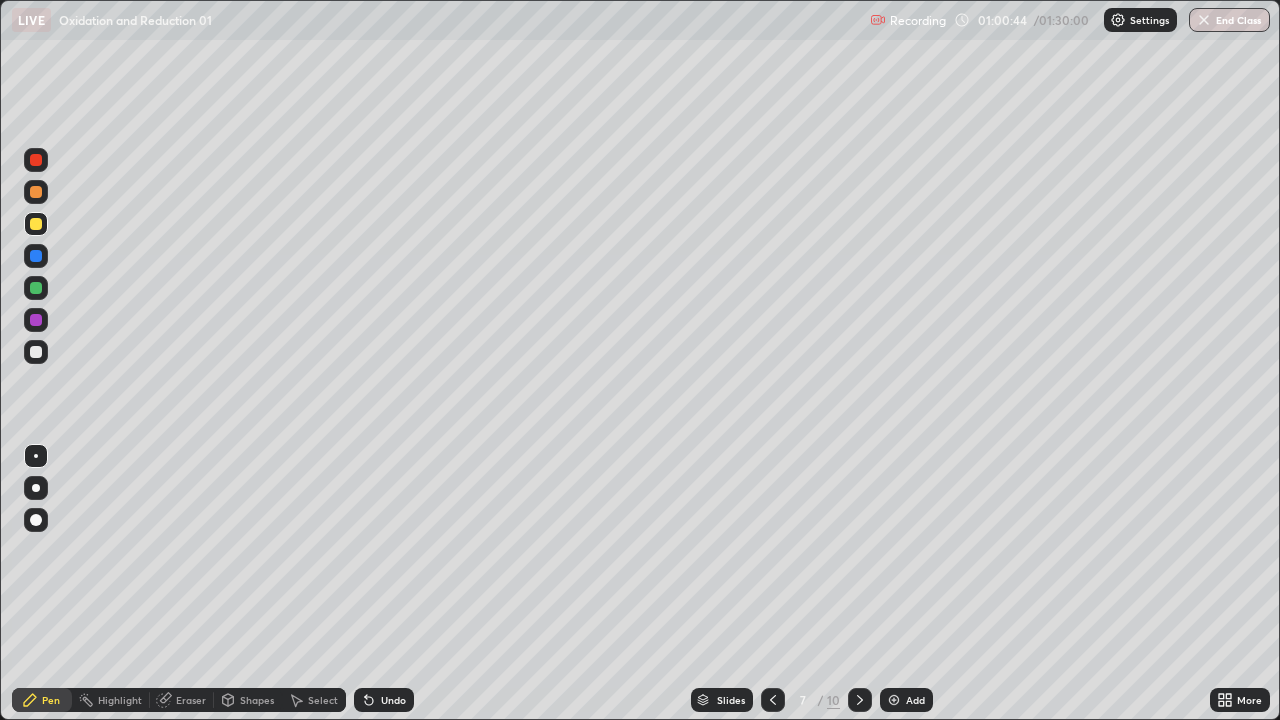 click at bounding box center [36, 352] 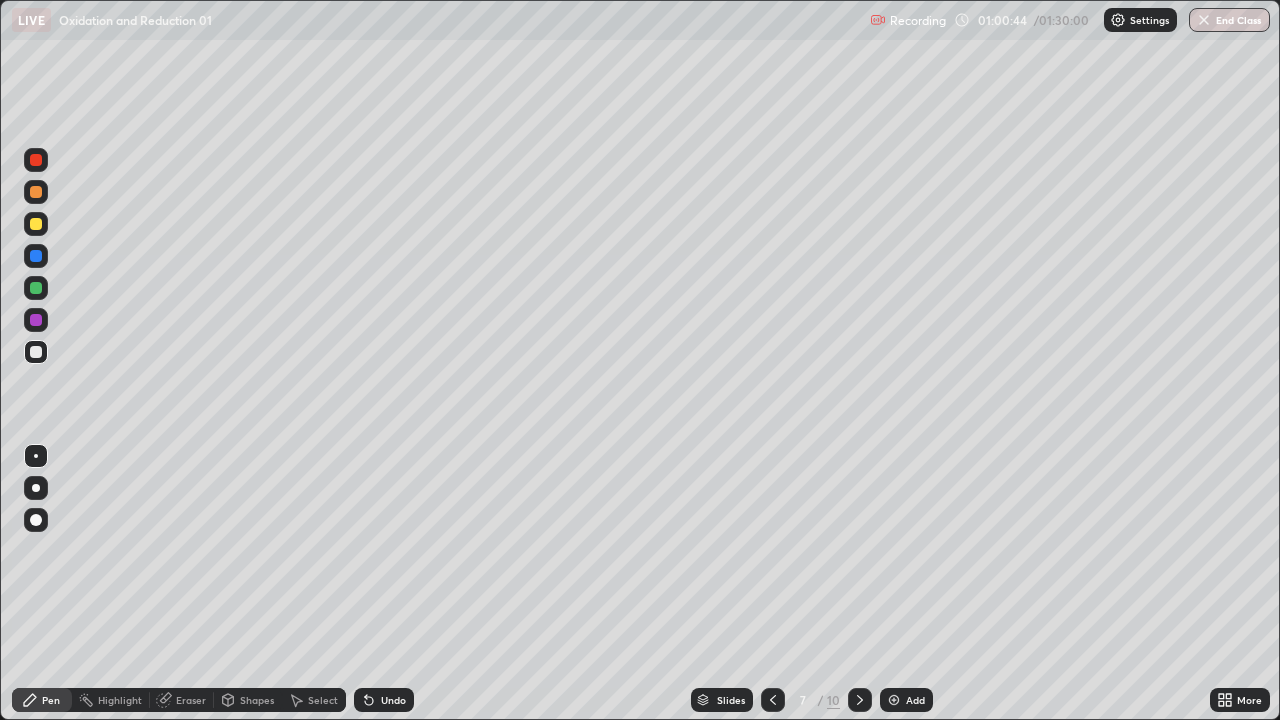 click at bounding box center (36, 352) 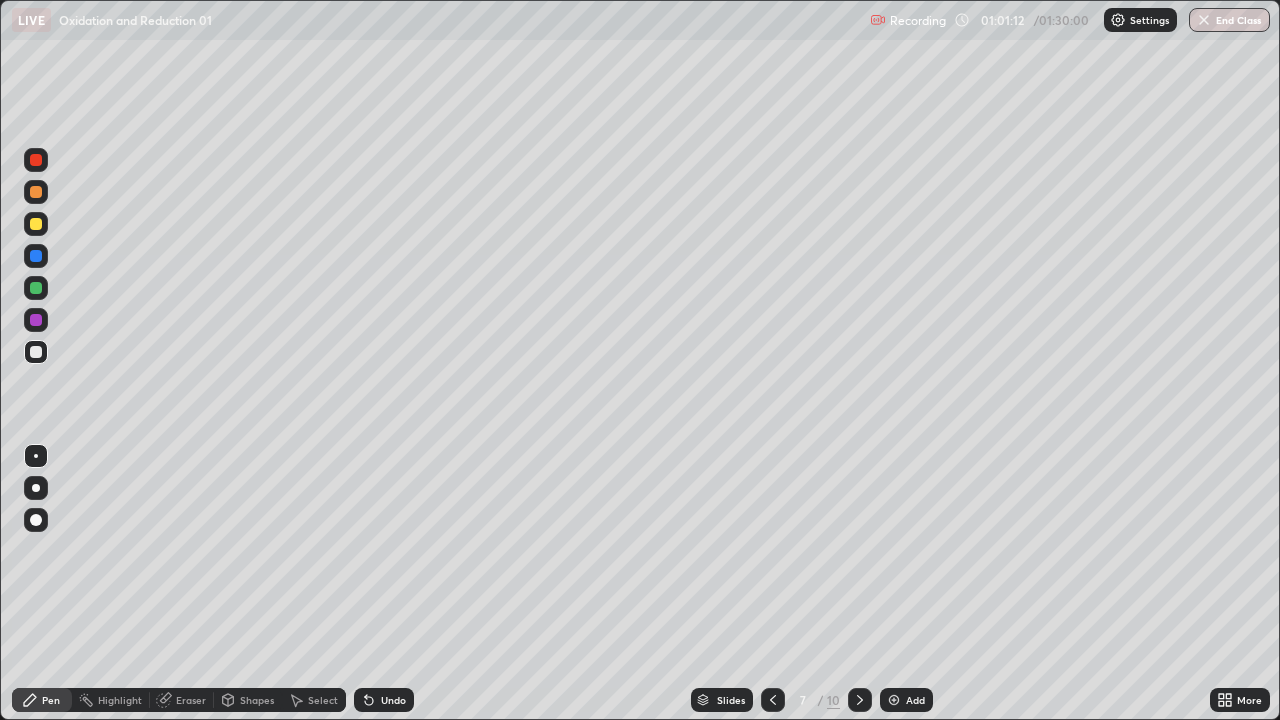 click on "Erase all" at bounding box center (36, 360) 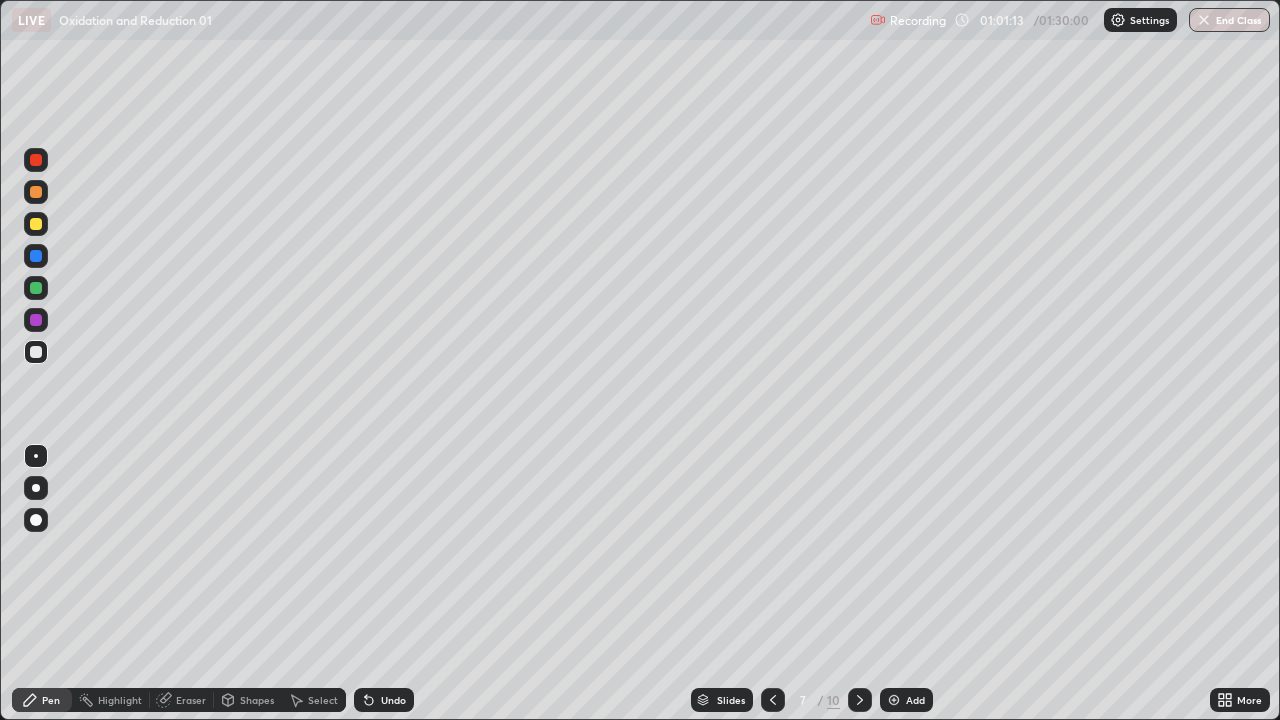 click on "Erase all" at bounding box center [36, 360] 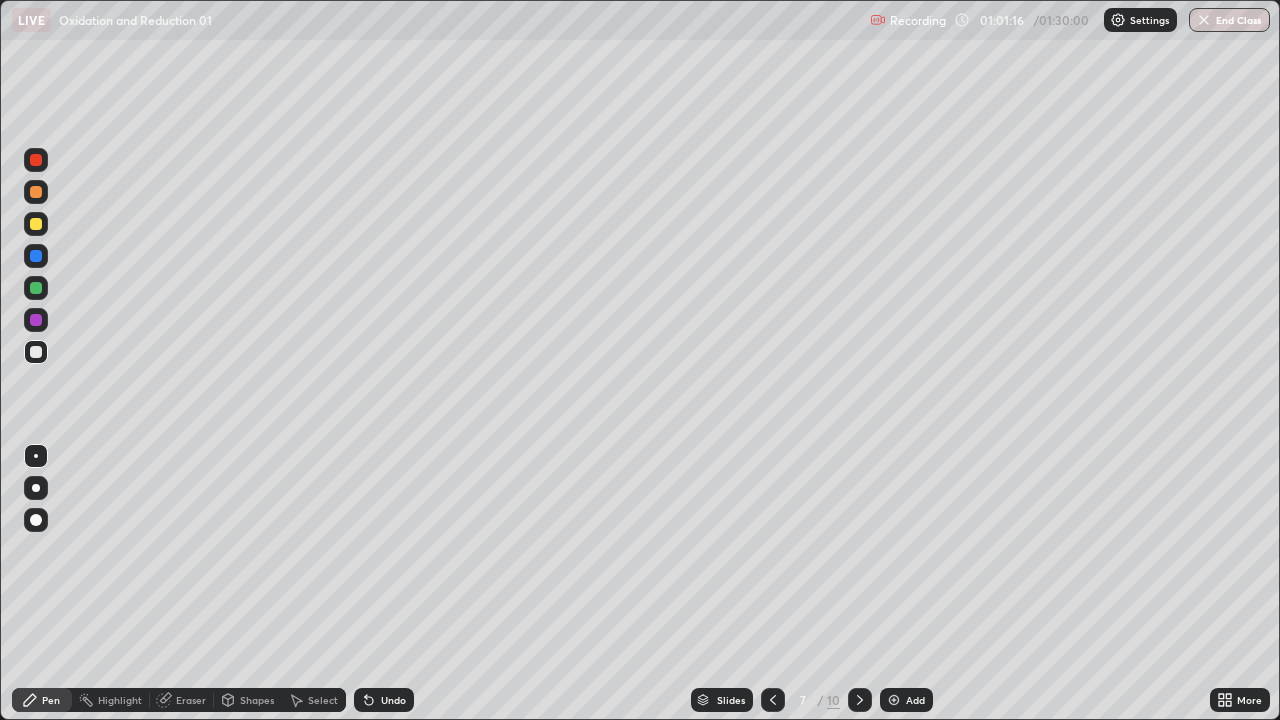 click on "Undo" at bounding box center [384, 700] 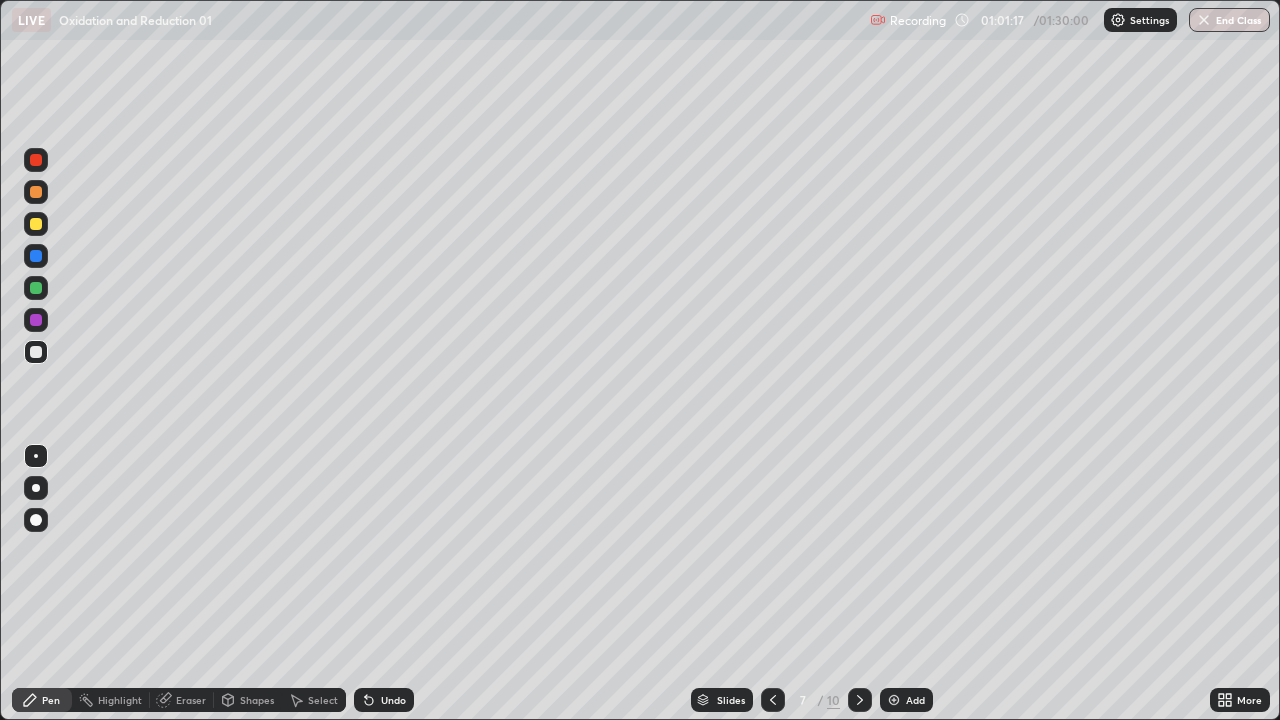 click on "Undo" at bounding box center (384, 700) 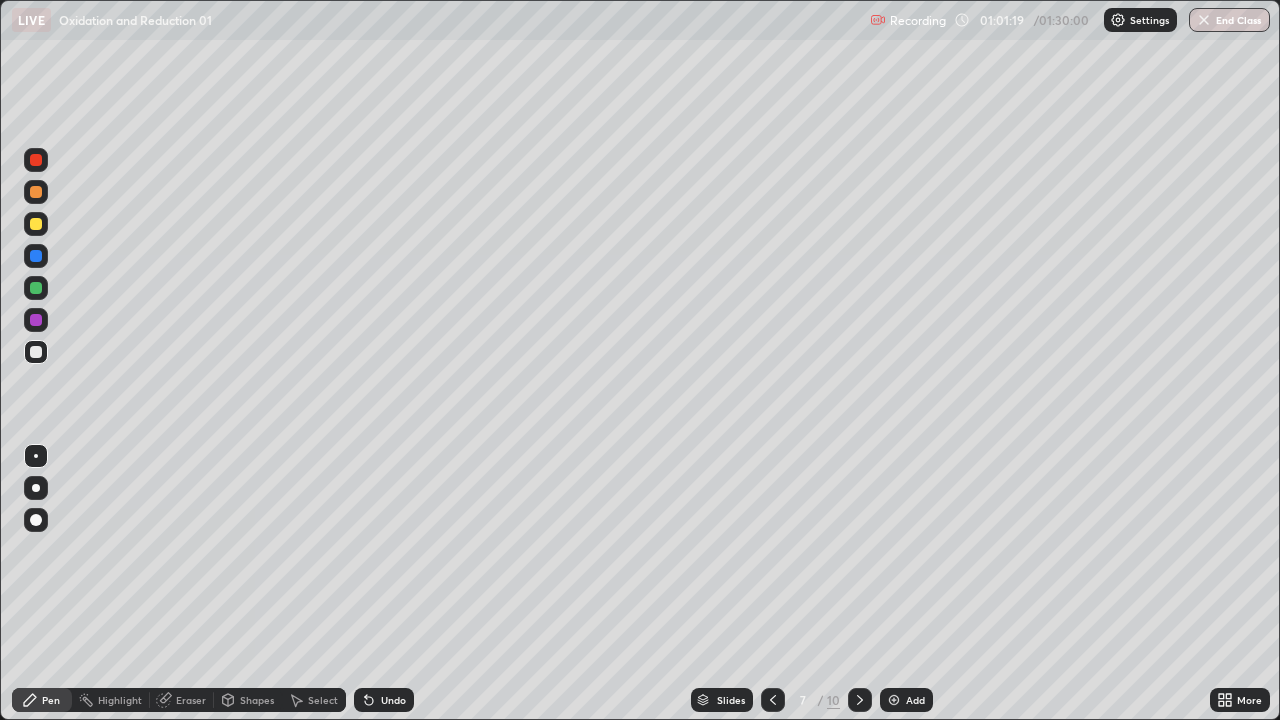 click on "Undo" at bounding box center (384, 700) 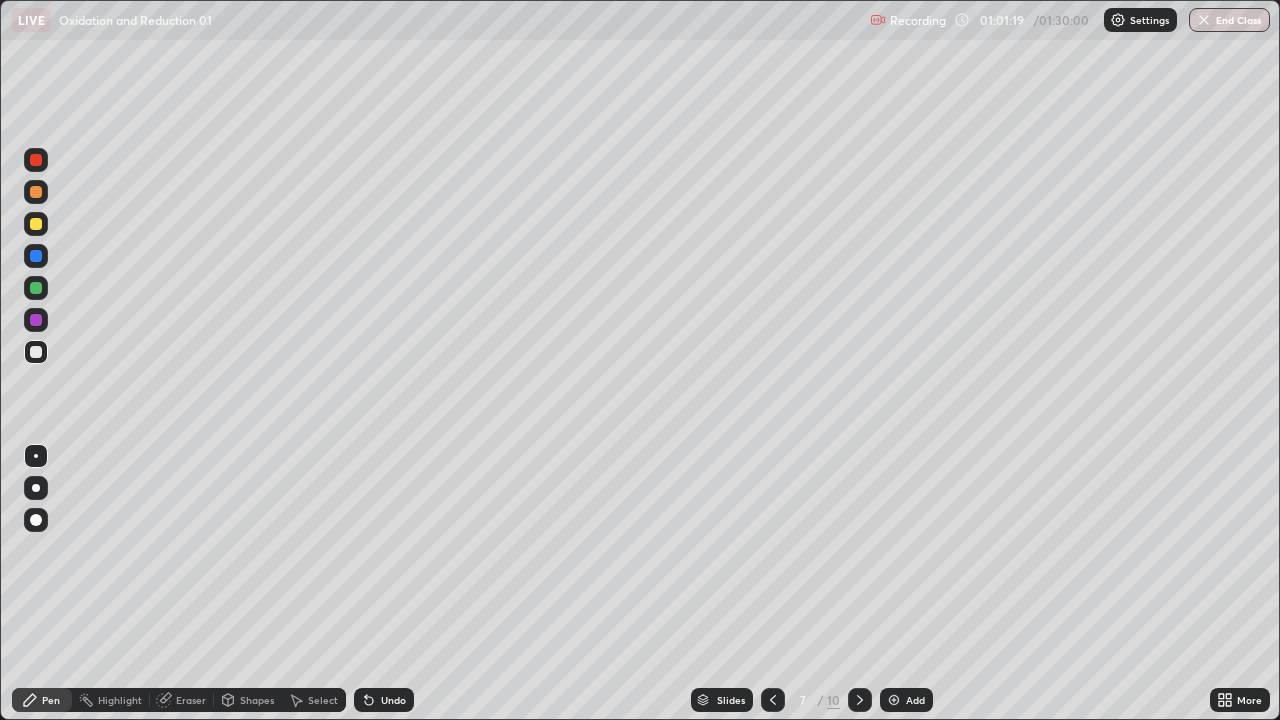 click 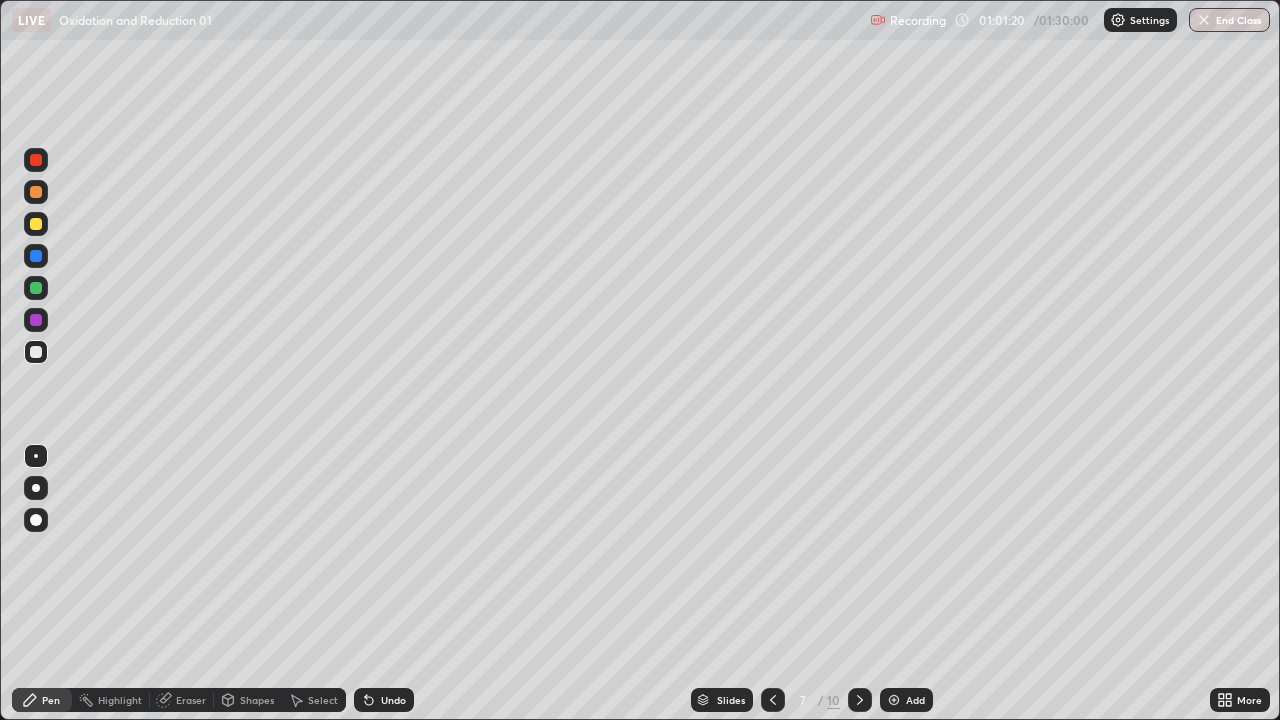 click 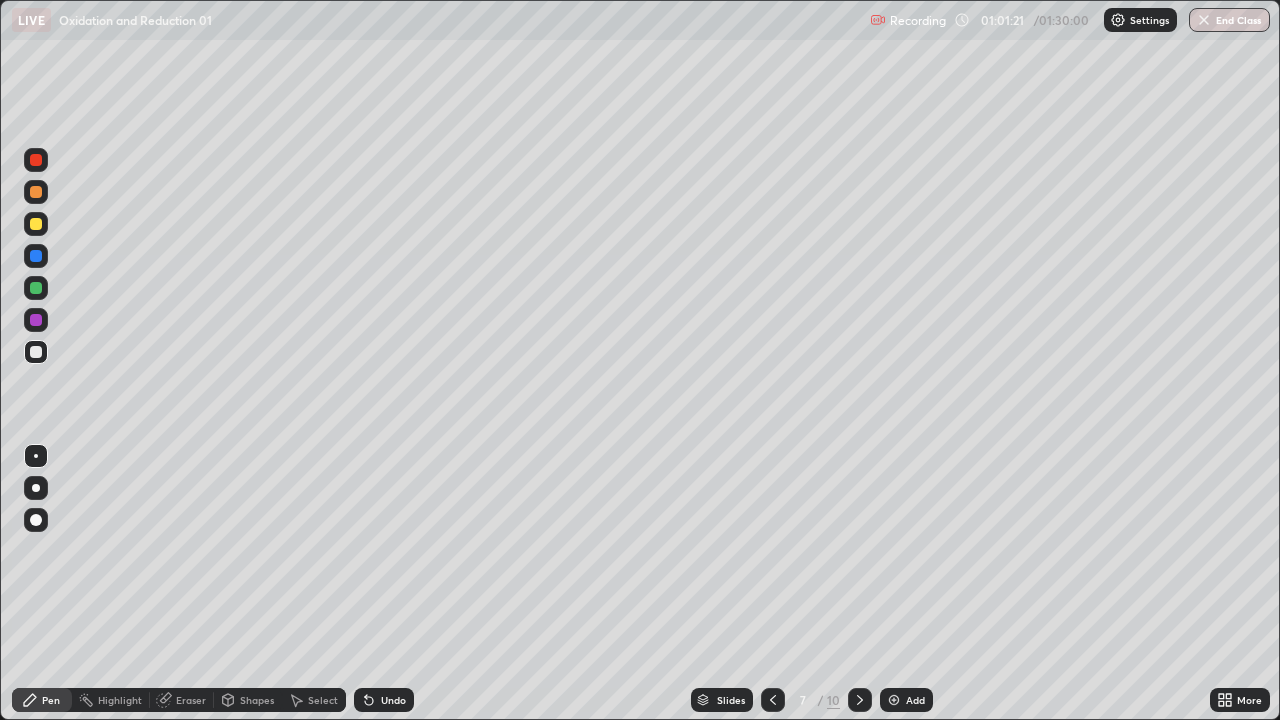 click 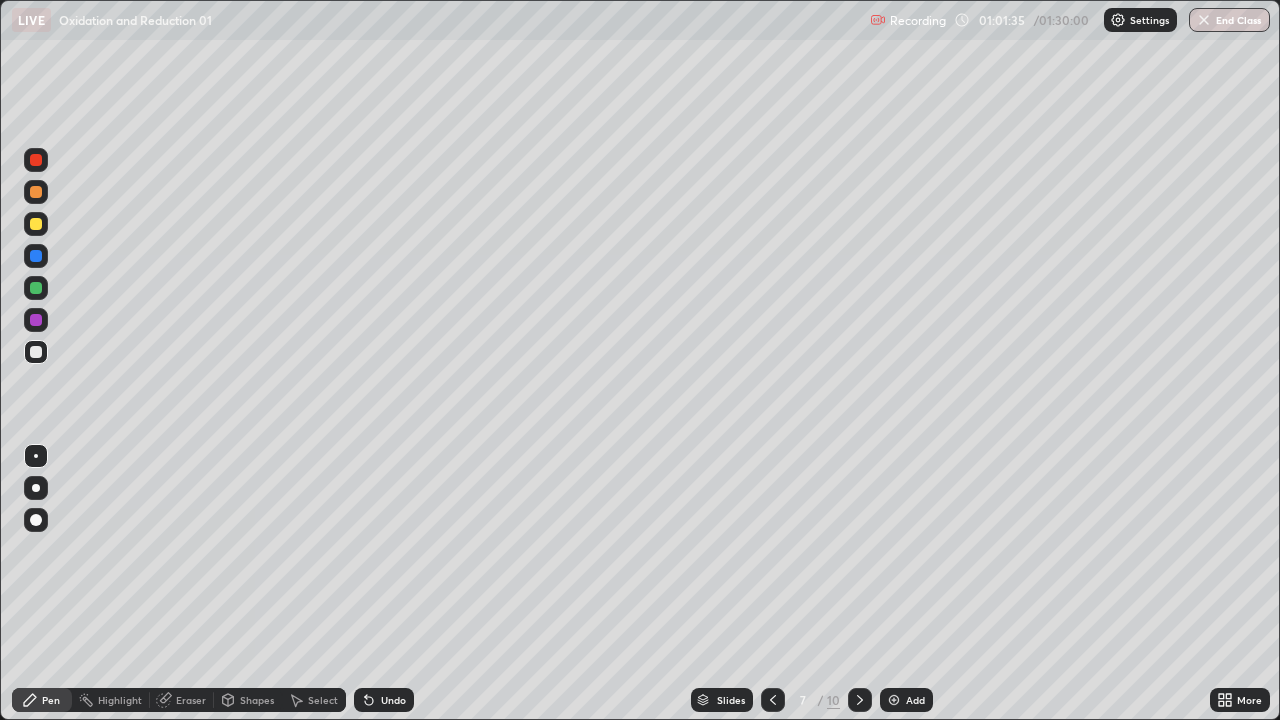 click on "Eraser" at bounding box center (191, 700) 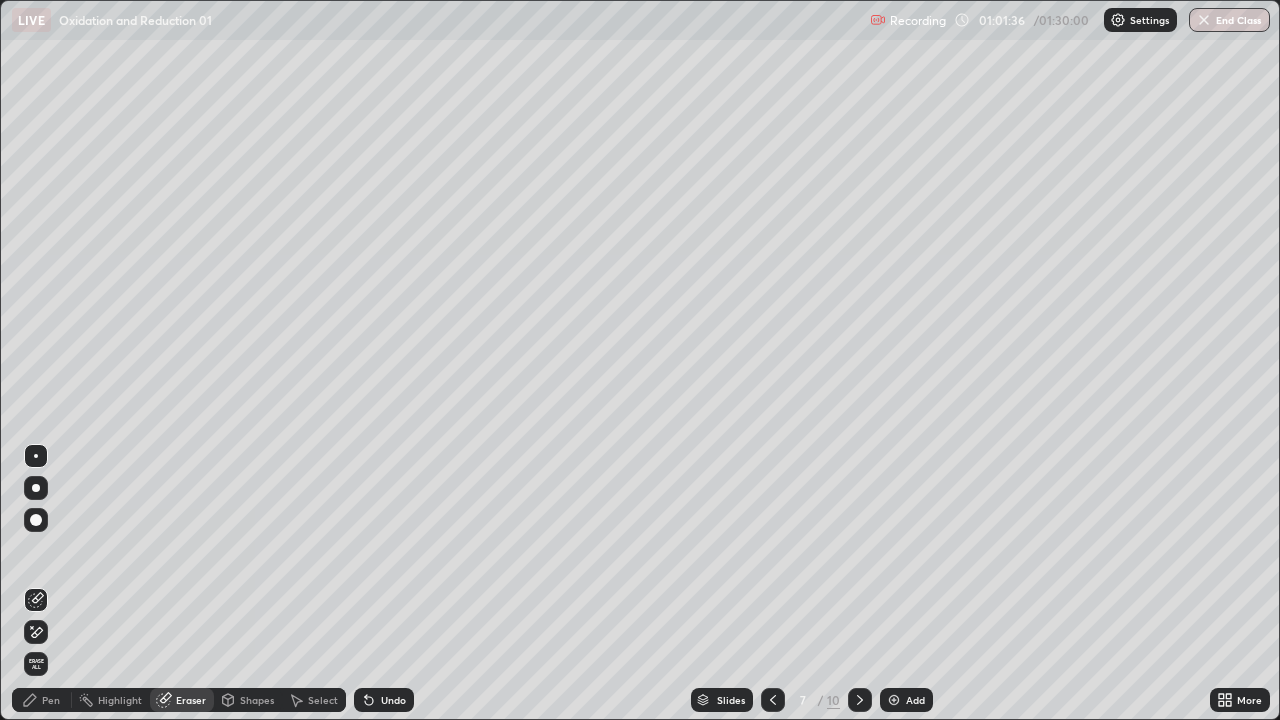 click on "Pen" at bounding box center [51, 700] 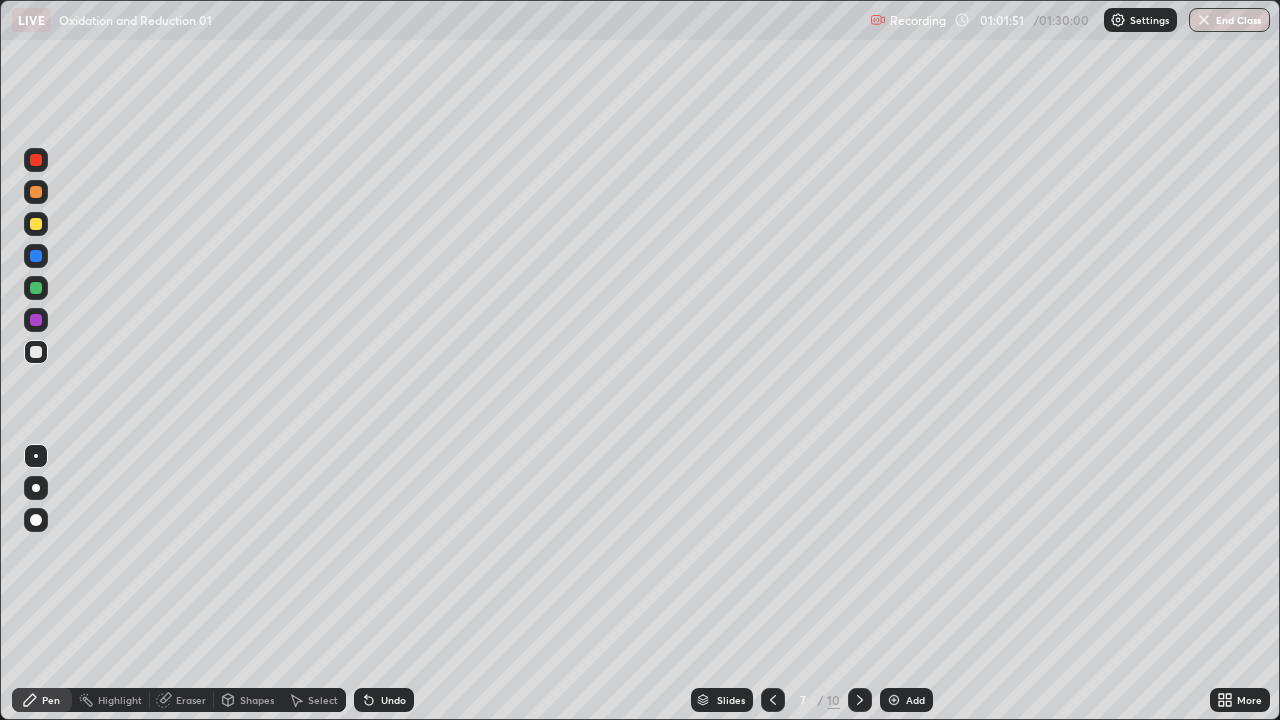 click on "Undo" at bounding box center [393, 700] 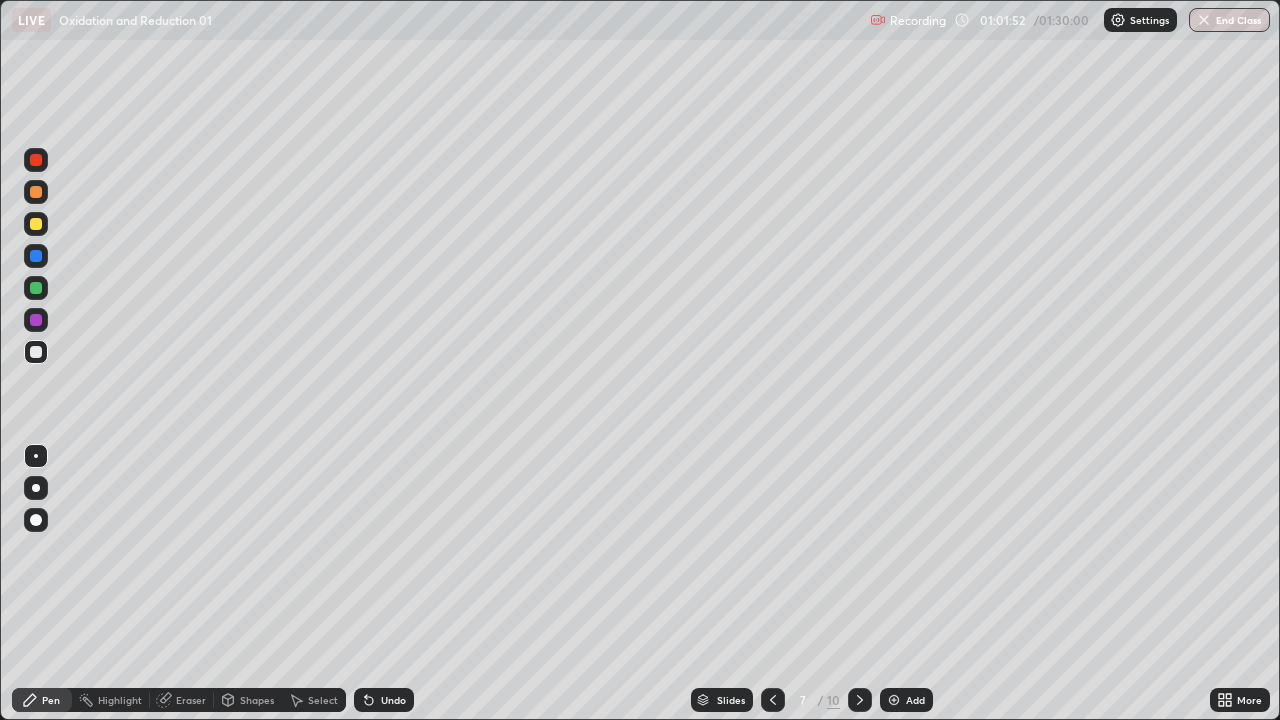 click on "Undo" at bounding box center (384, 700) 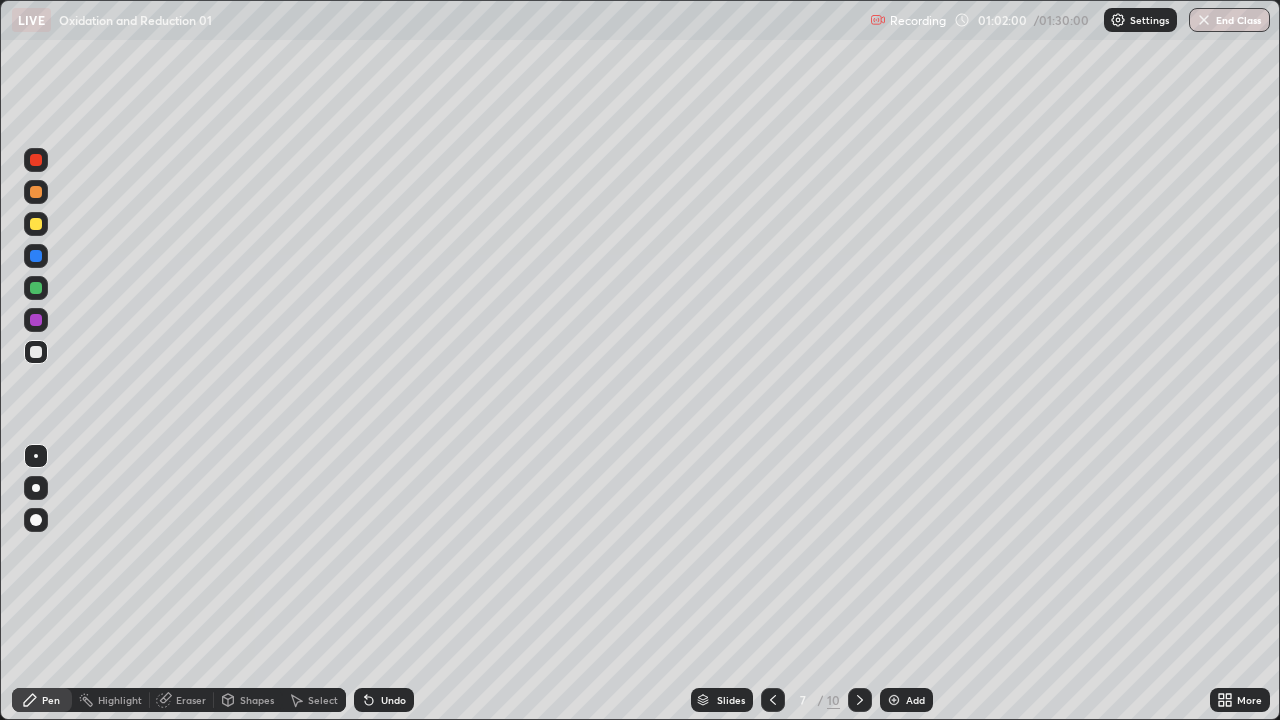 click on "Undo" at bounding box center [384, 700] 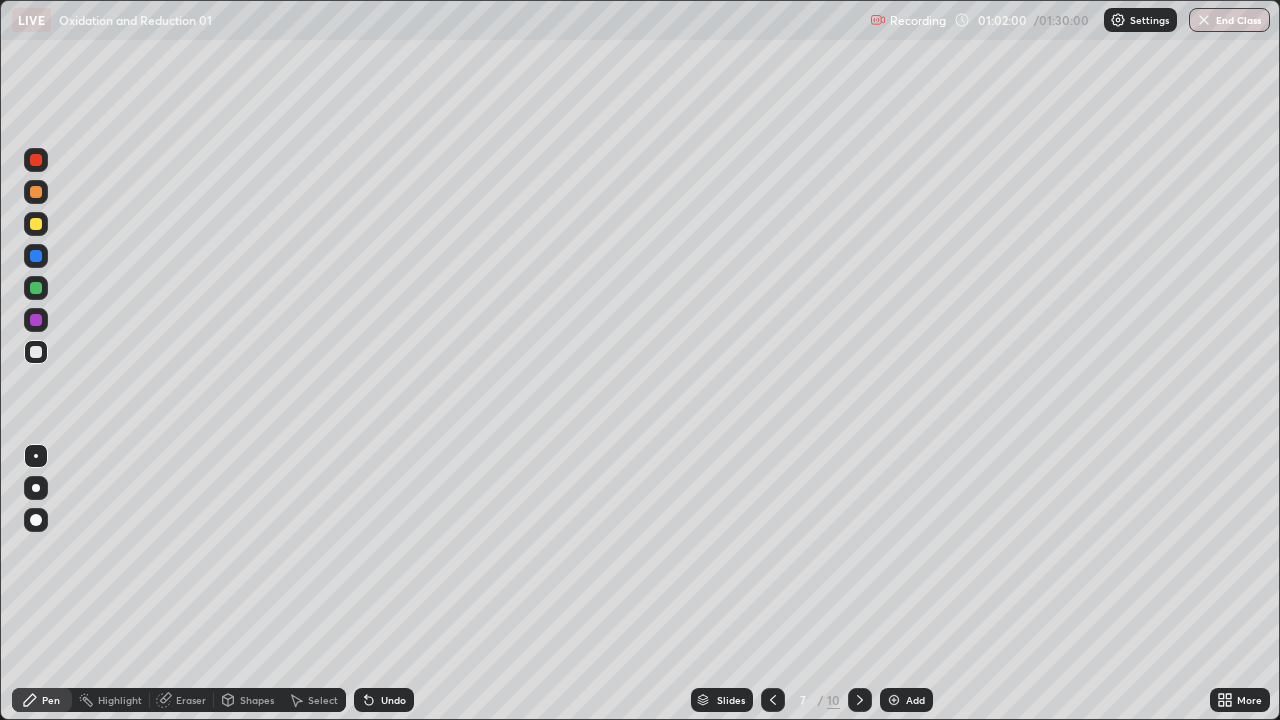 click on "Undo" at bounding box center (384, 700) 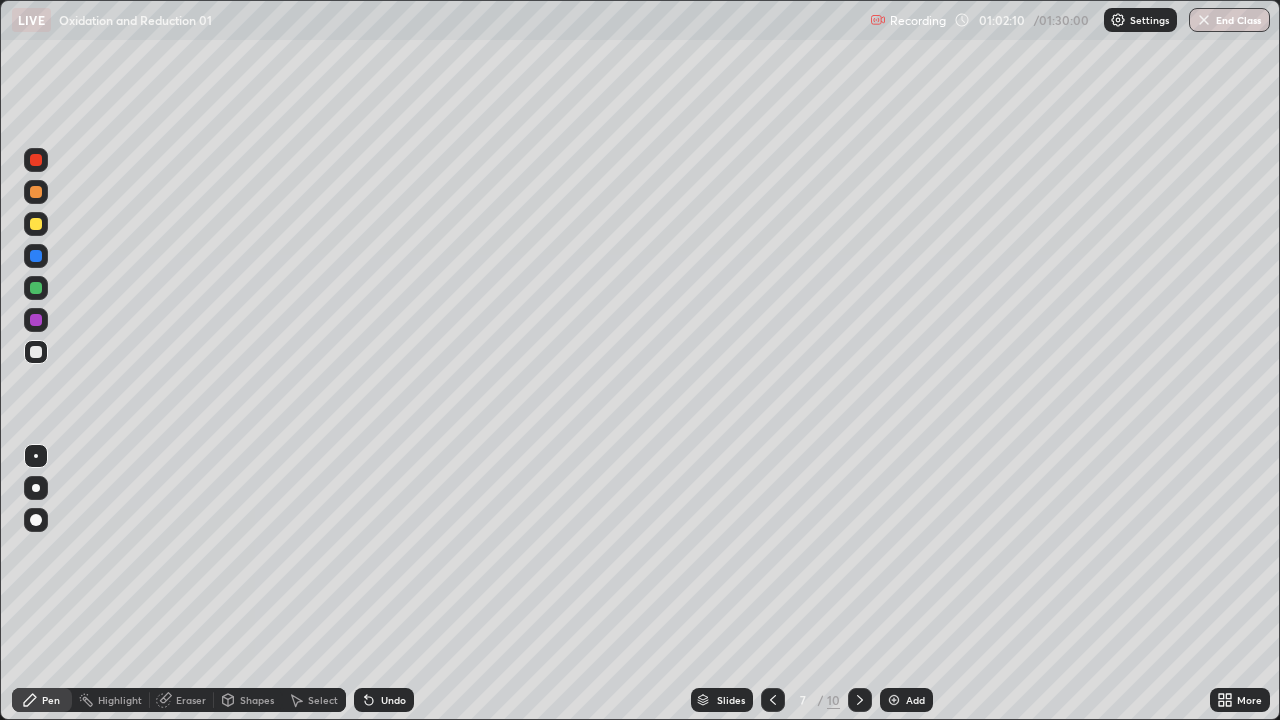 click on "Select" at bounding box center [323, 700] 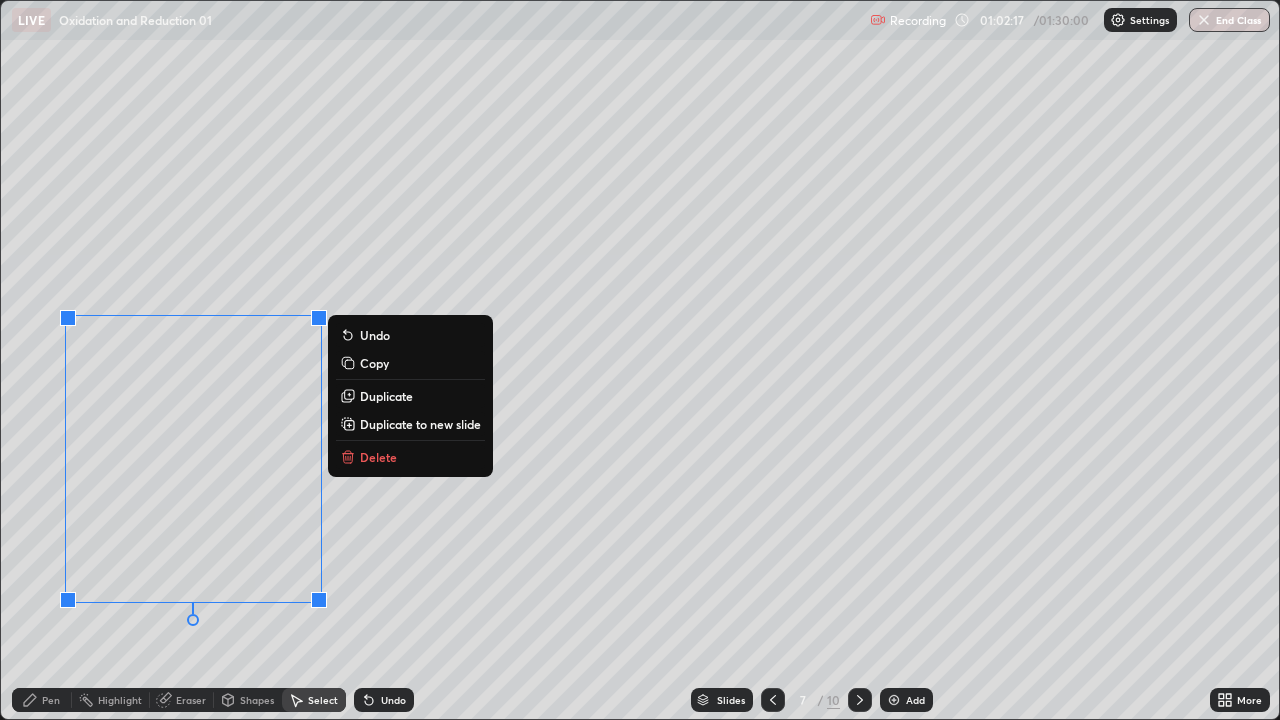 click on "Undo" at bounding box center (380, 700) 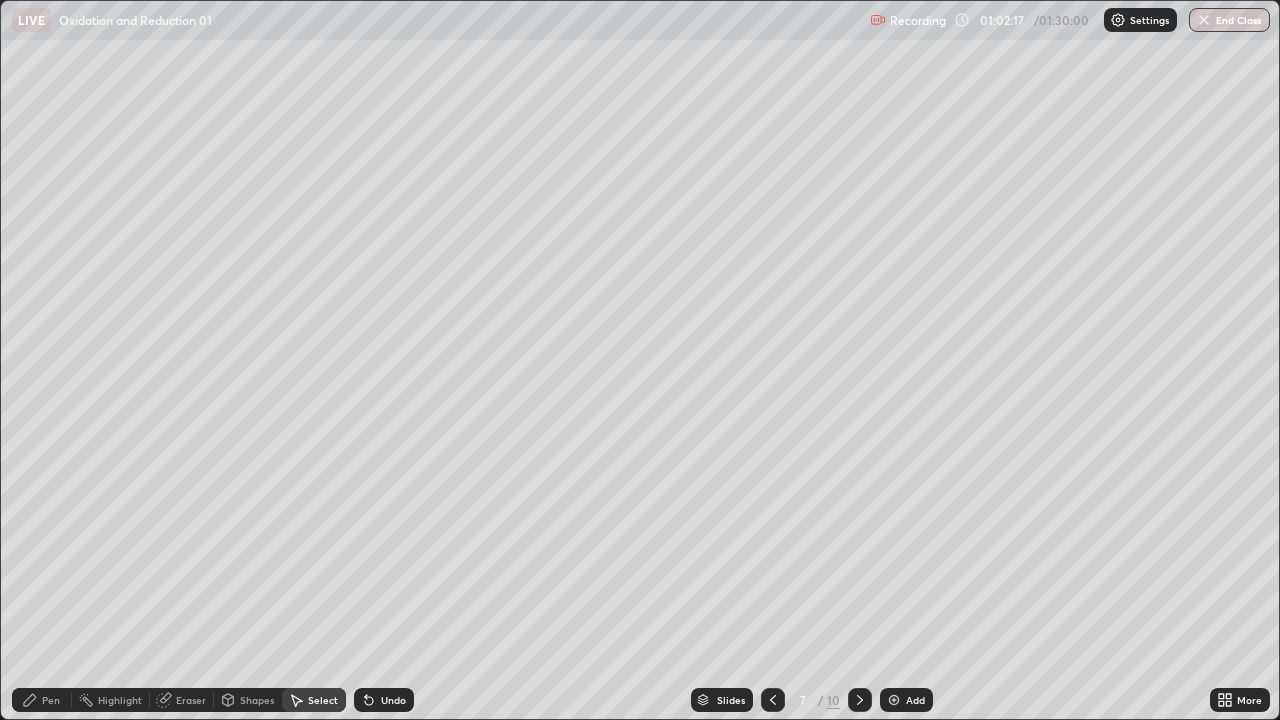 click on "Undo" at bounding box center [384, 700] 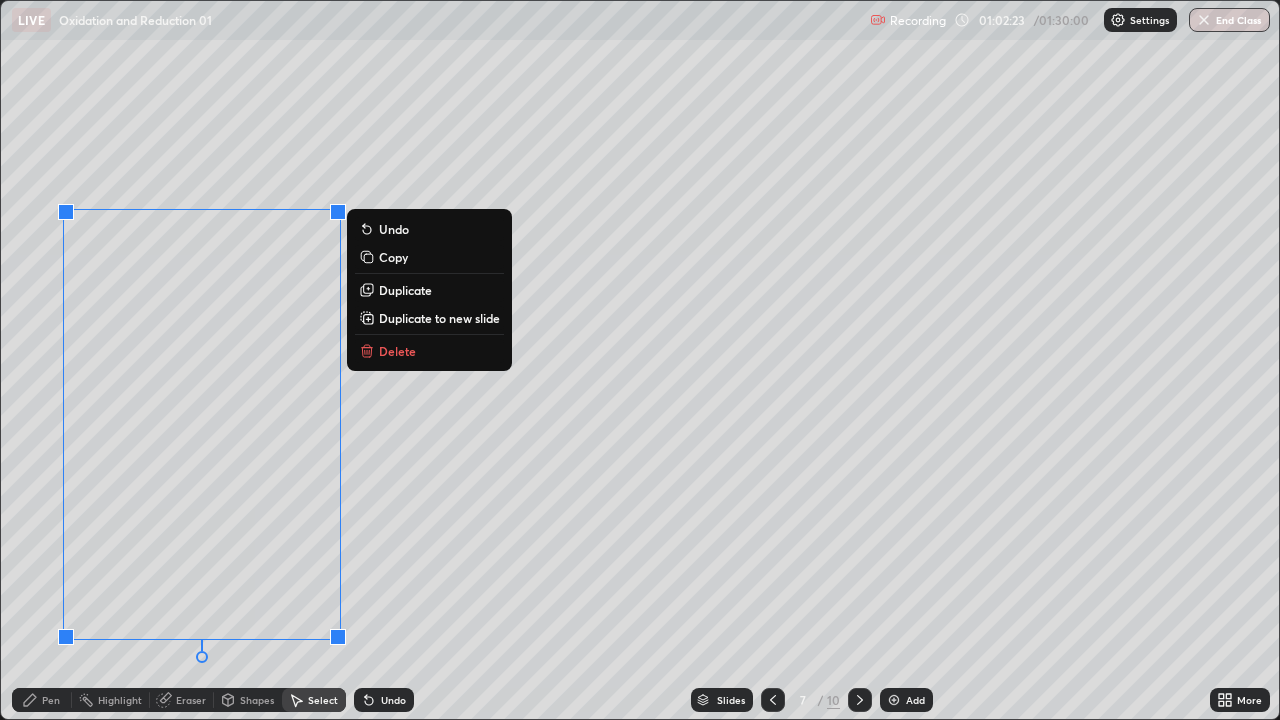 click on "Undo" at bounding box center (393, 700) 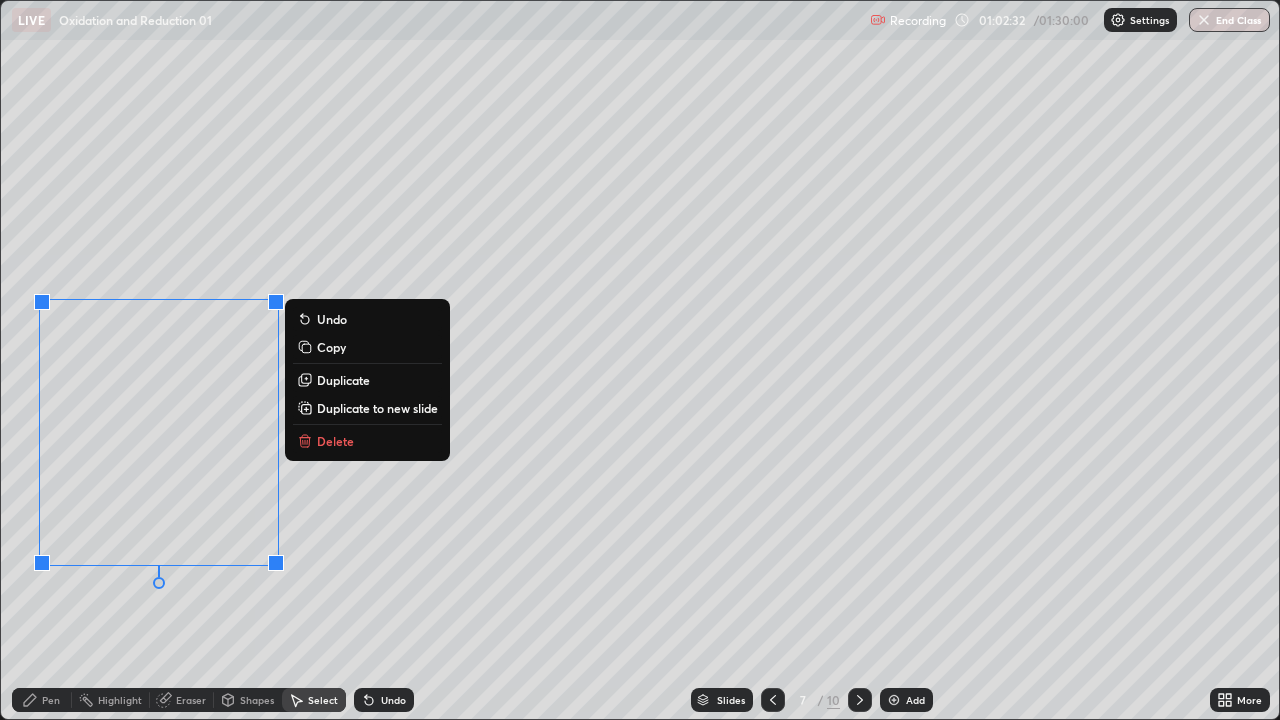 click on "0 ° Undo Copy Duplicate Duplicate to new slide Delete" at bounding box center (640, 360) 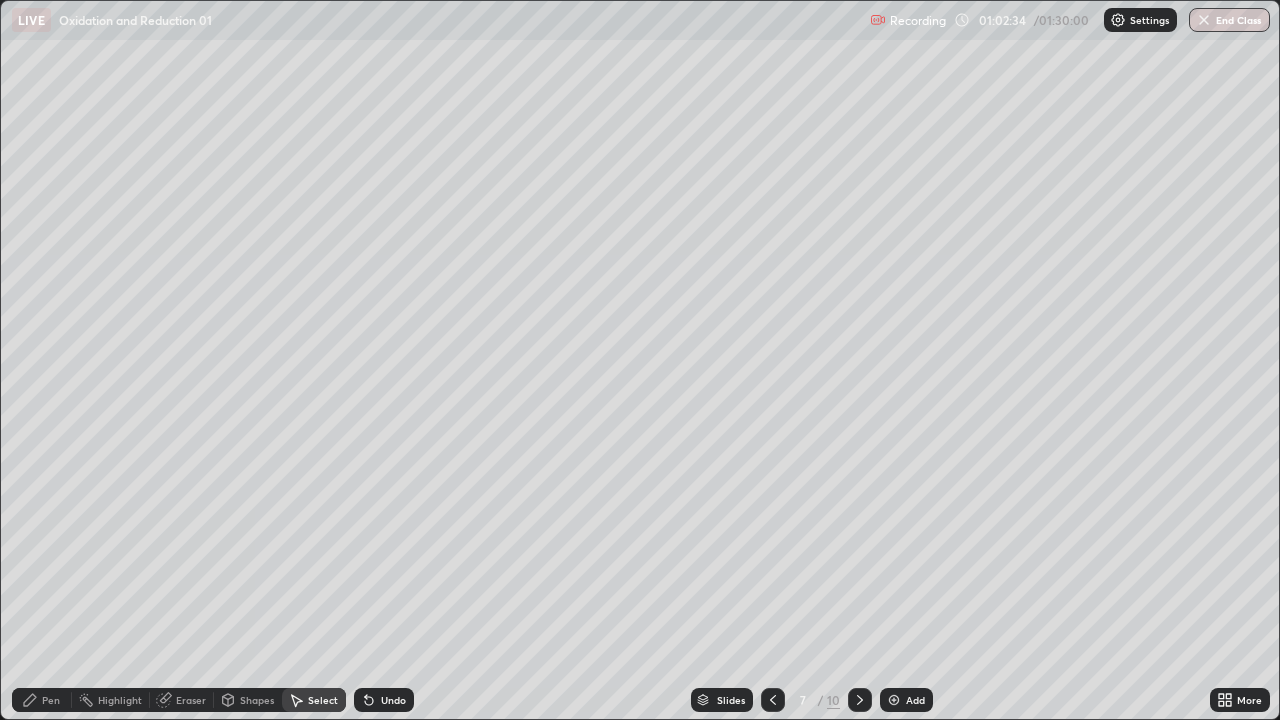 click 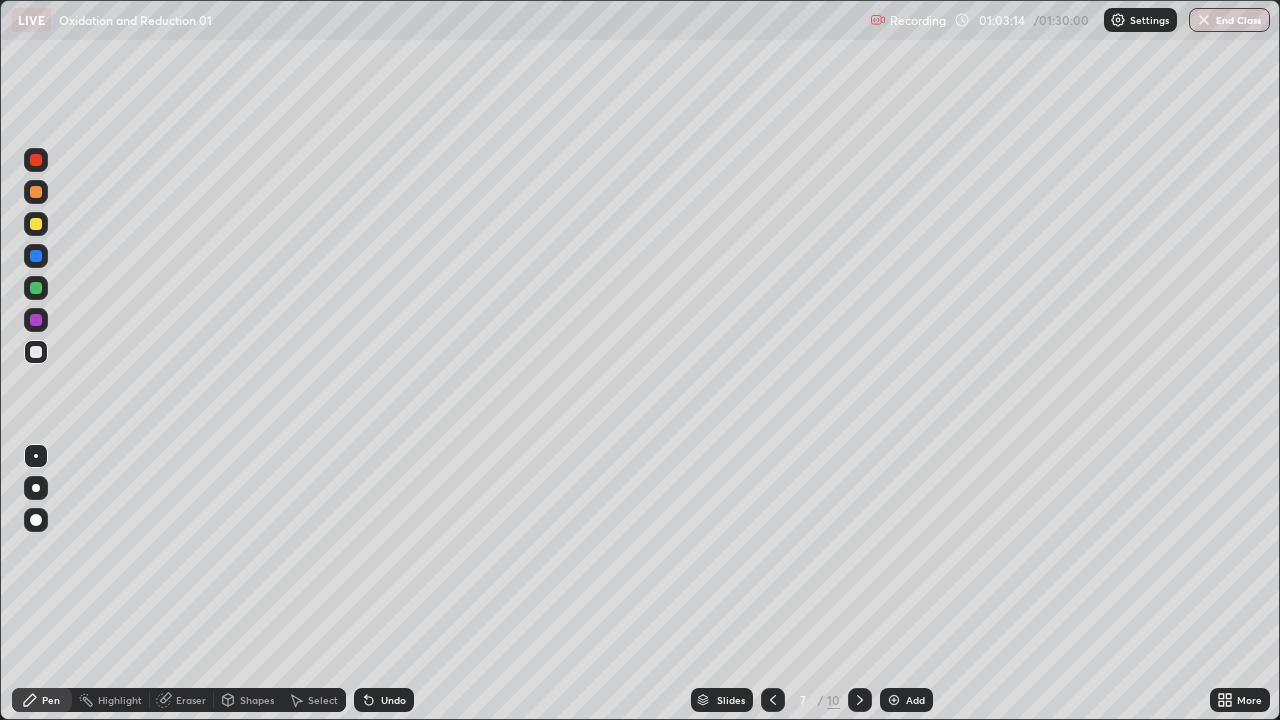 click on "Undo" at bounding box center (393, 700) 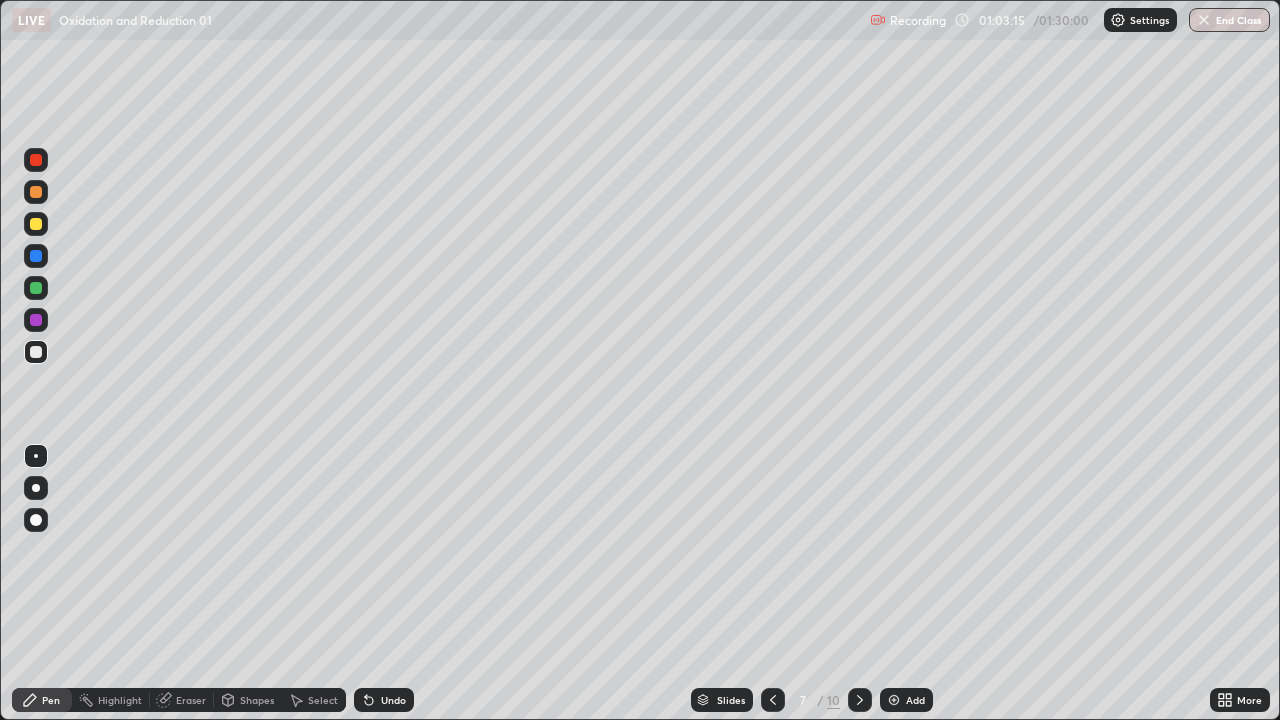 click on "Undo" at bounding box center (384, 700) 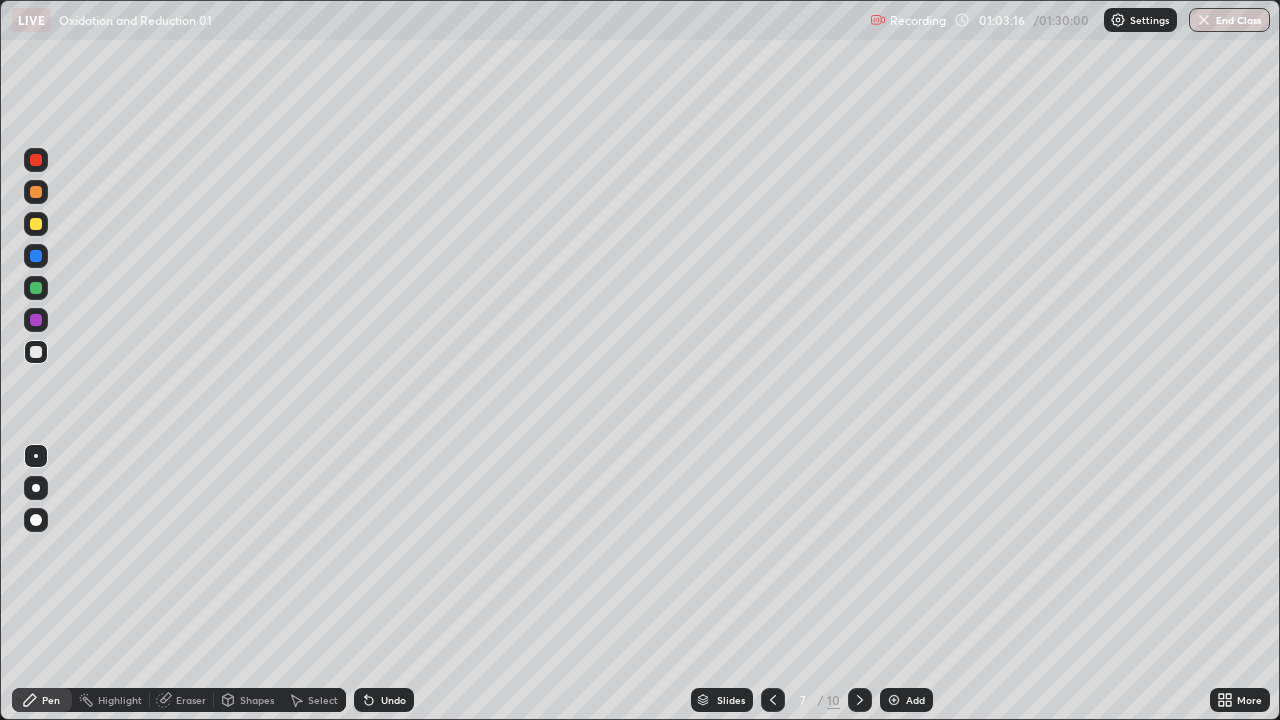 click on "Undo" at bounding box center [384, 700] 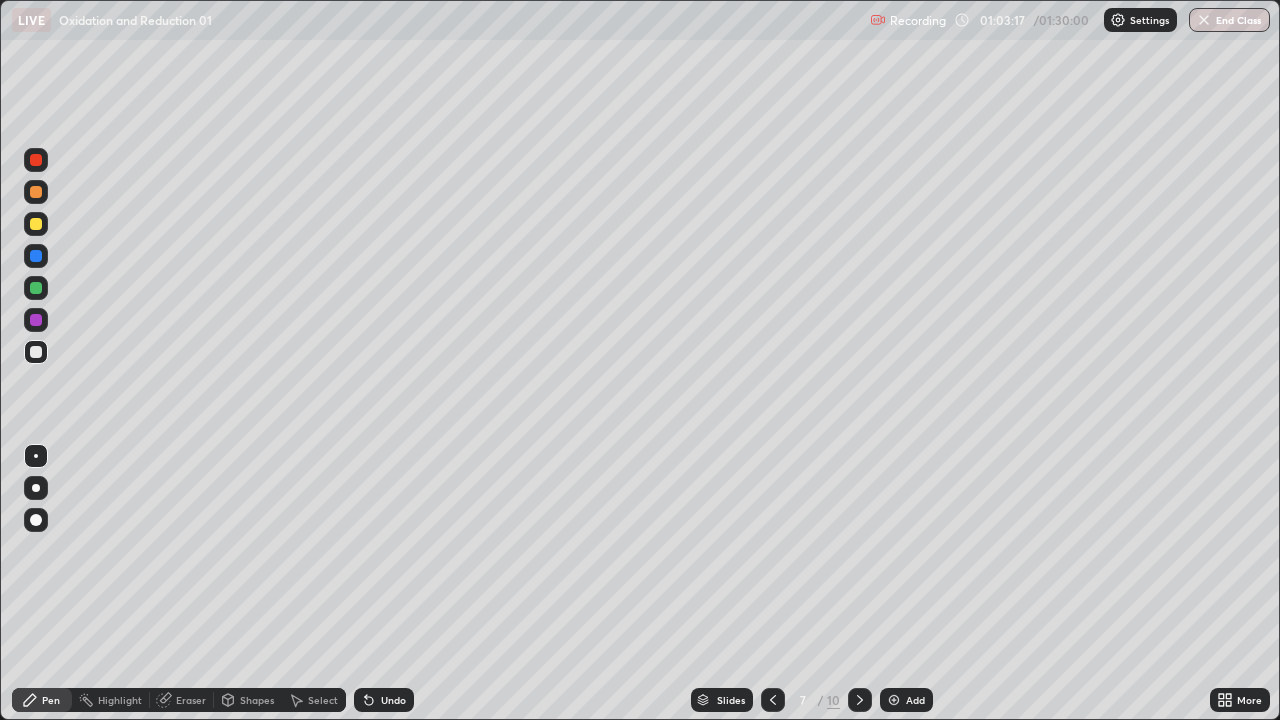 click on "Undo" at bounding box center (384, 700) 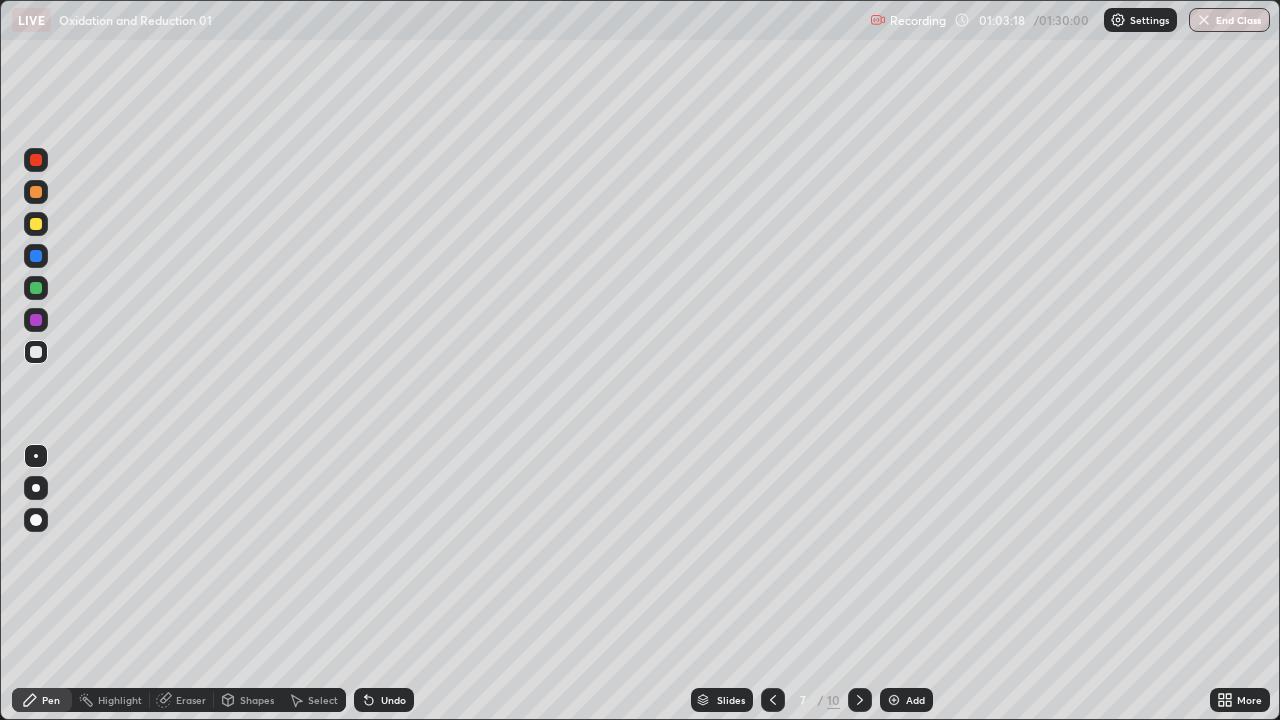 click on "Undo" at bounding box center (384, 700) 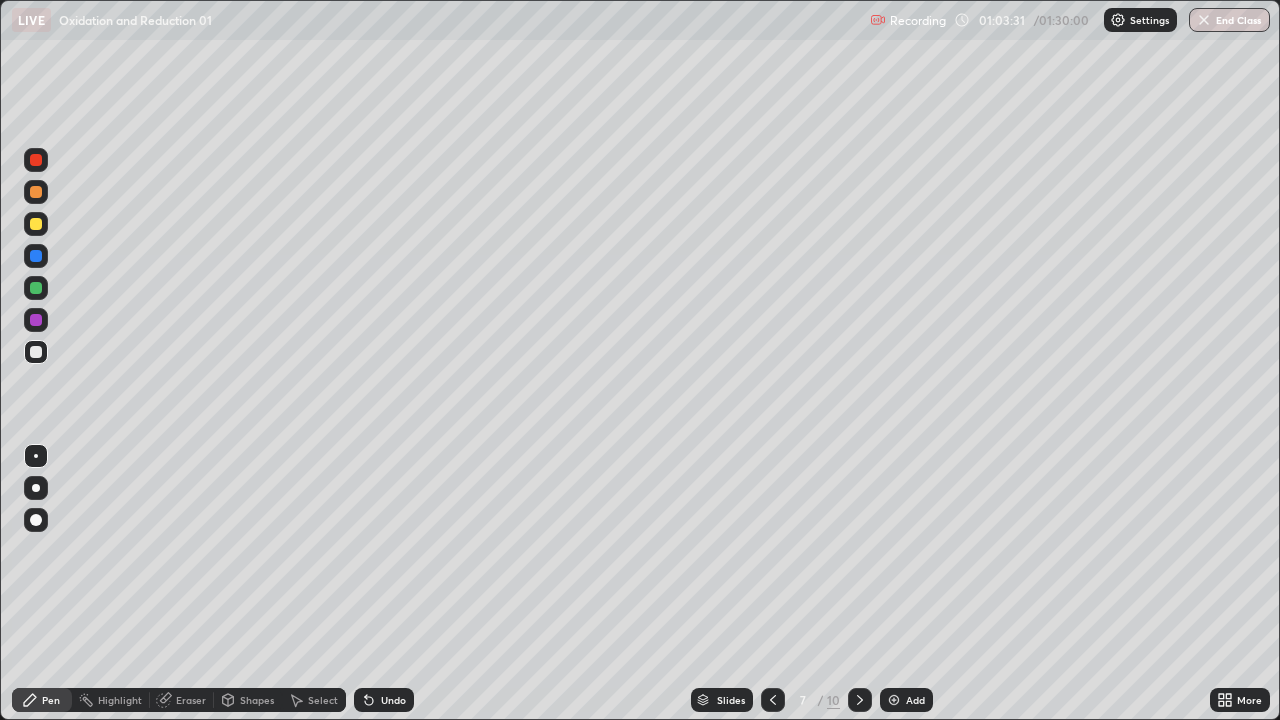 click at bounding box center (36, 288) 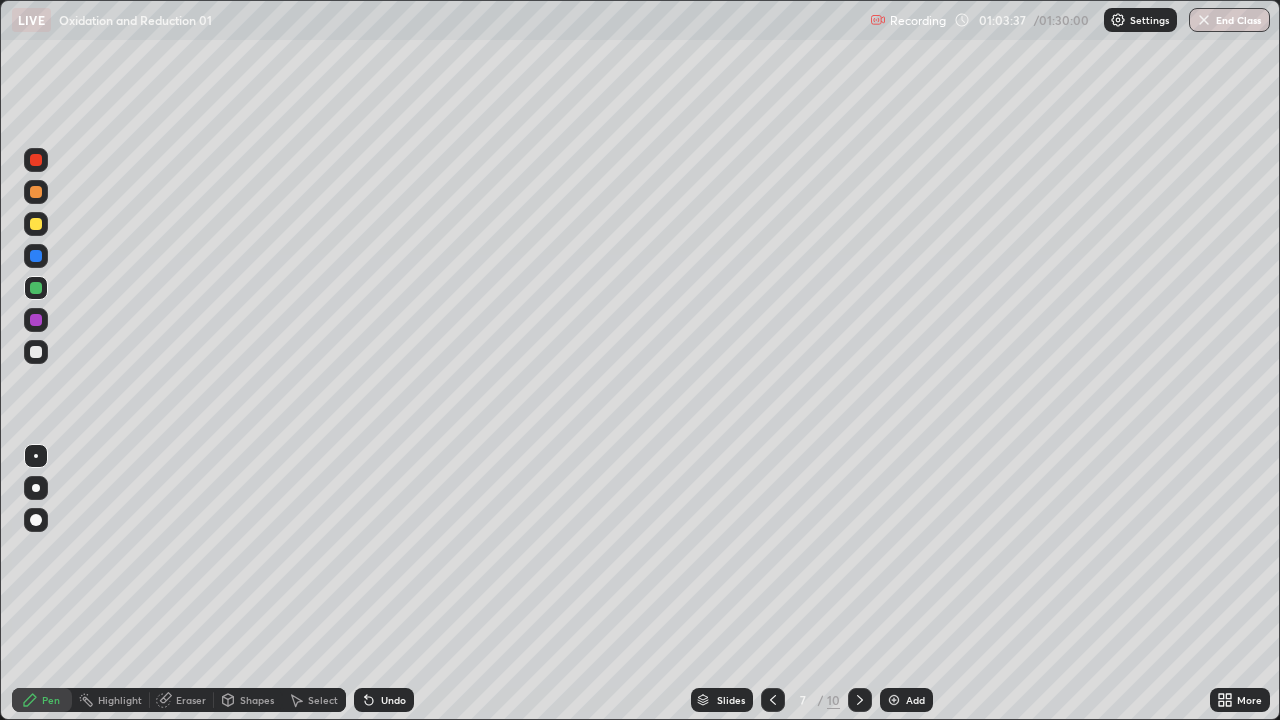 click at bounding box center [36, 352] 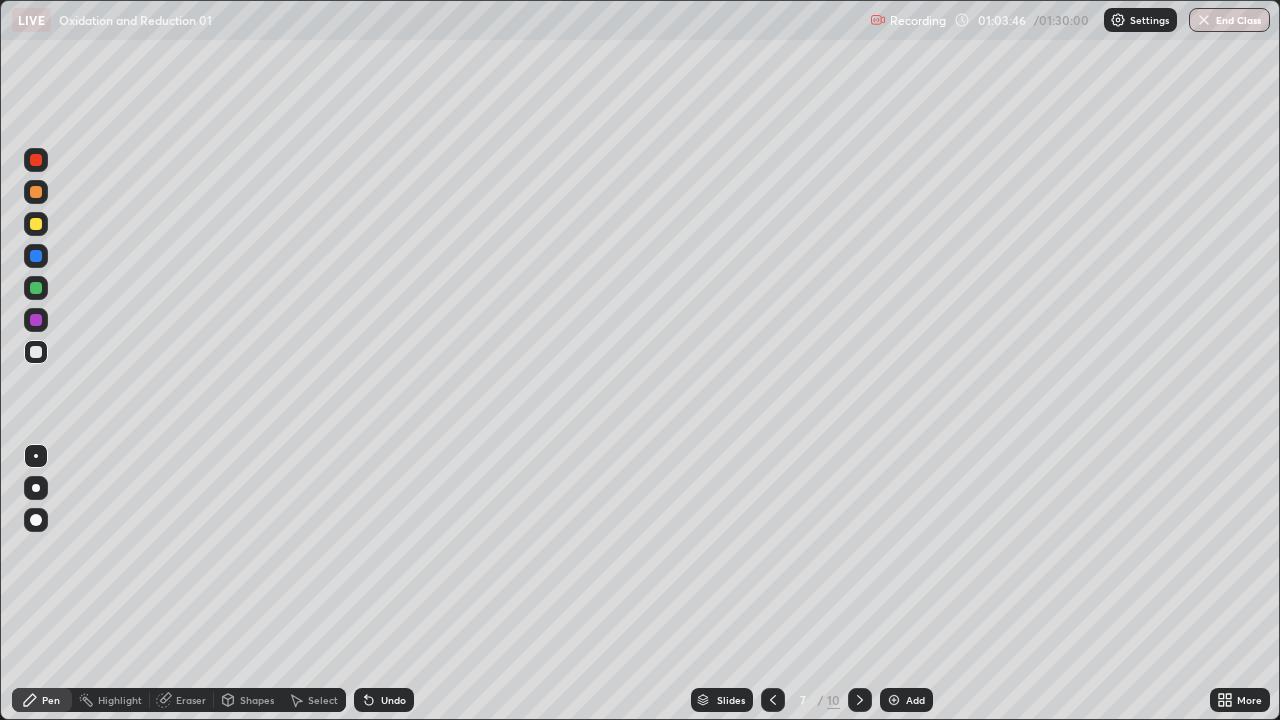 click on "Undo" at bounding box center (393, 700) 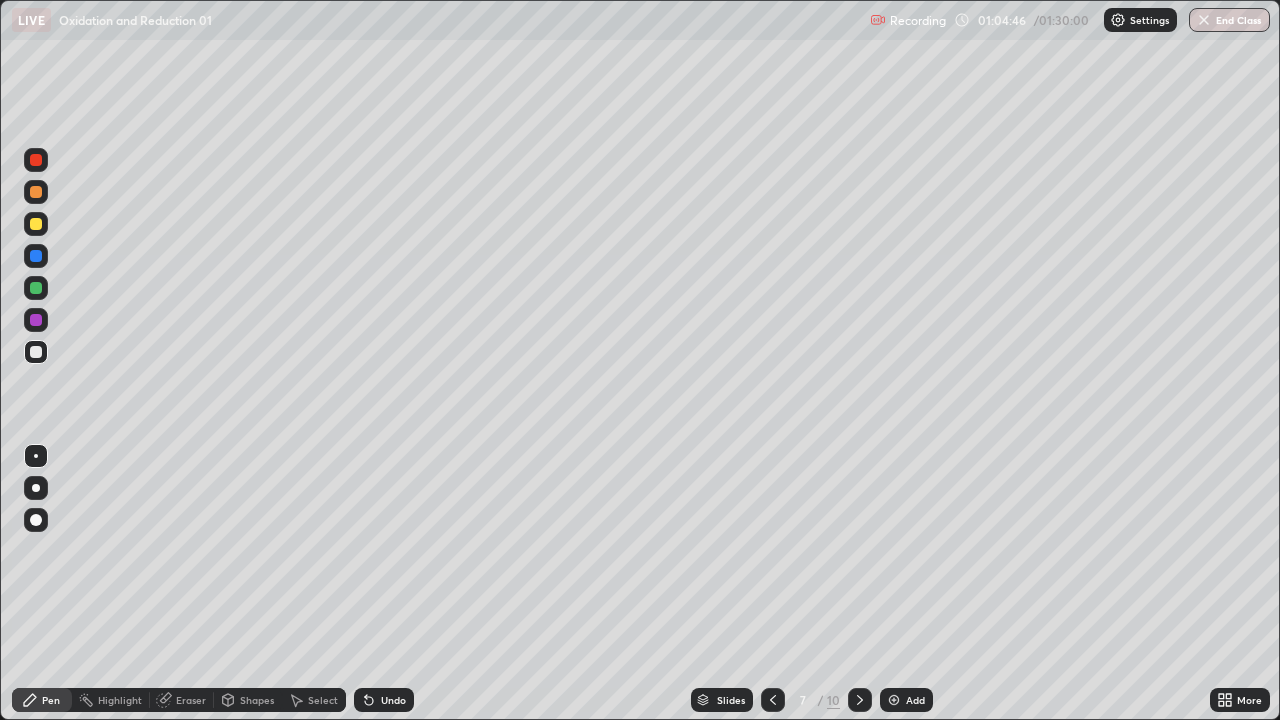 click on "Select" at bounding box center (323, 700) 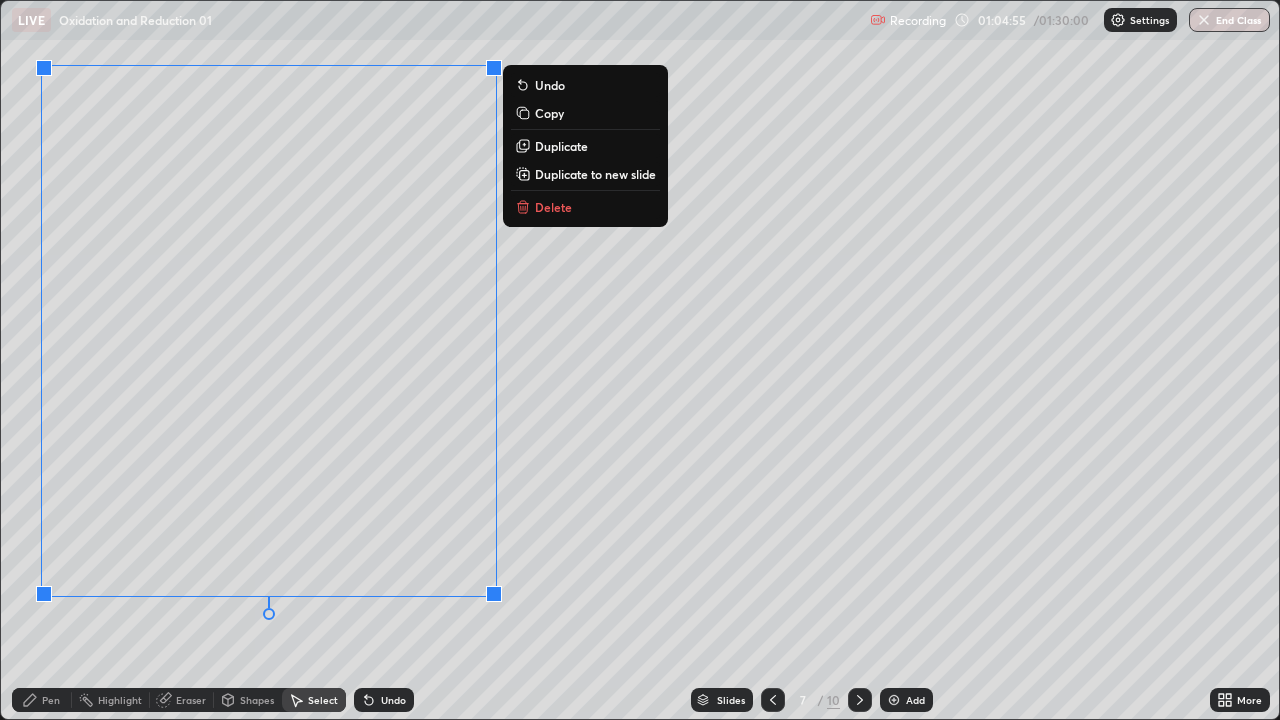 click on "Copy" at bounding box center [549, 113] 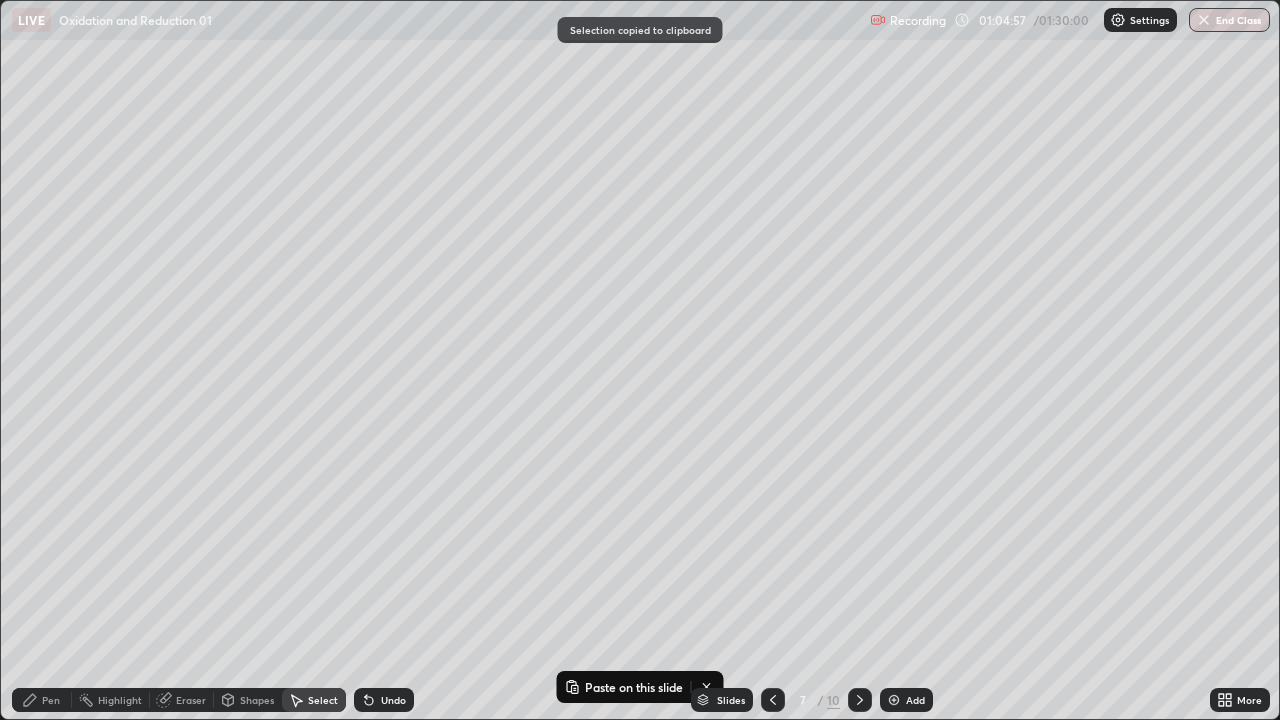 click 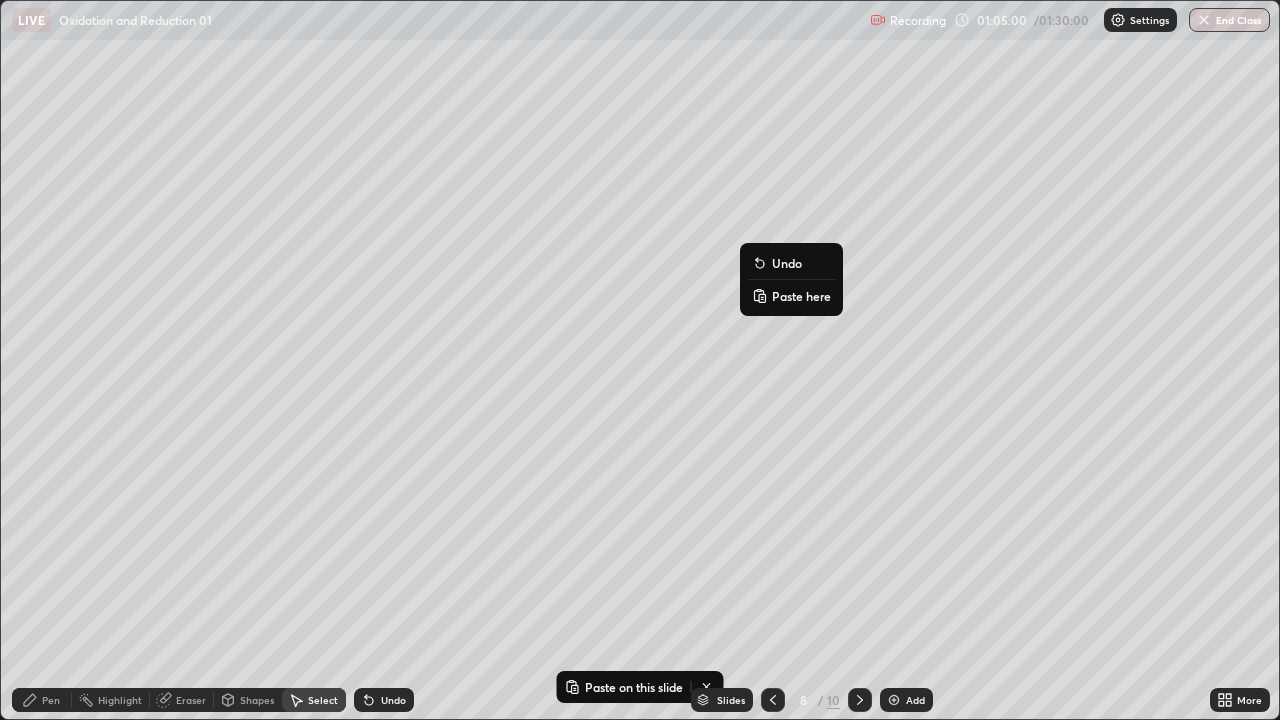 click on "Paste here" at bounding box center [801, 296] 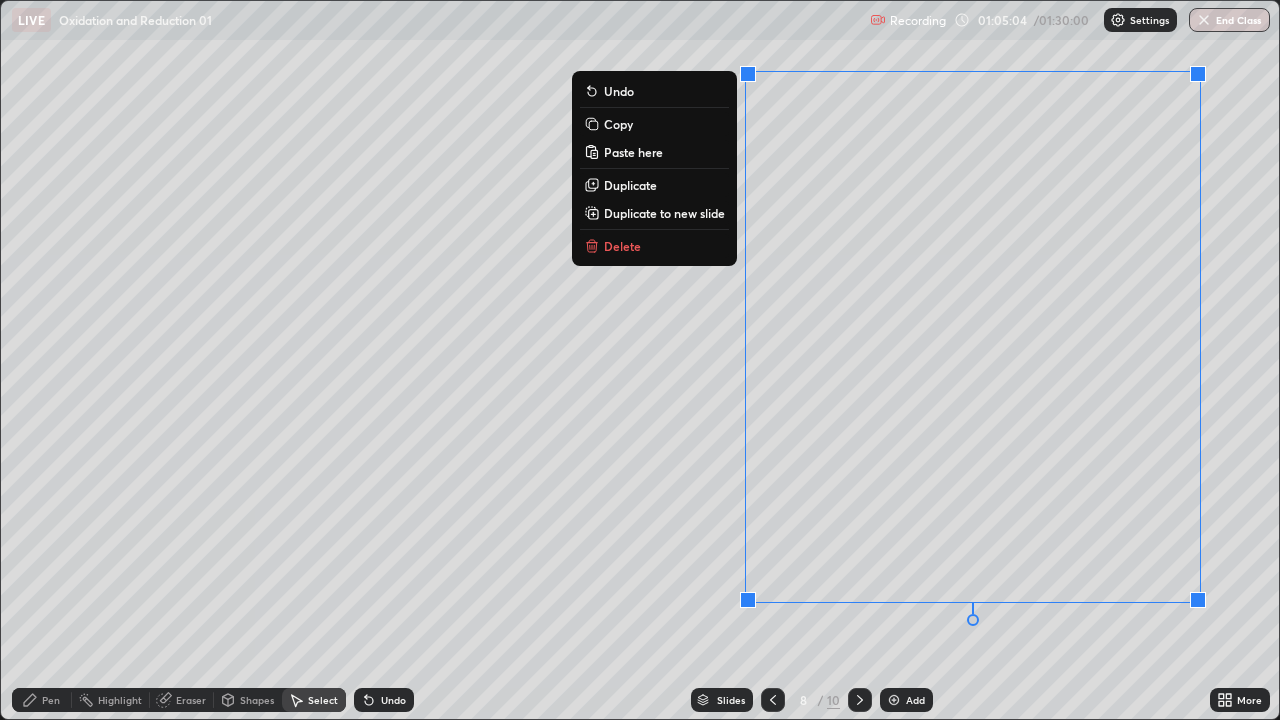 click on "0 ° Undo Copy Paste here Duplicate Duplicate to new slide Delete" at bounding box center [640, 360] 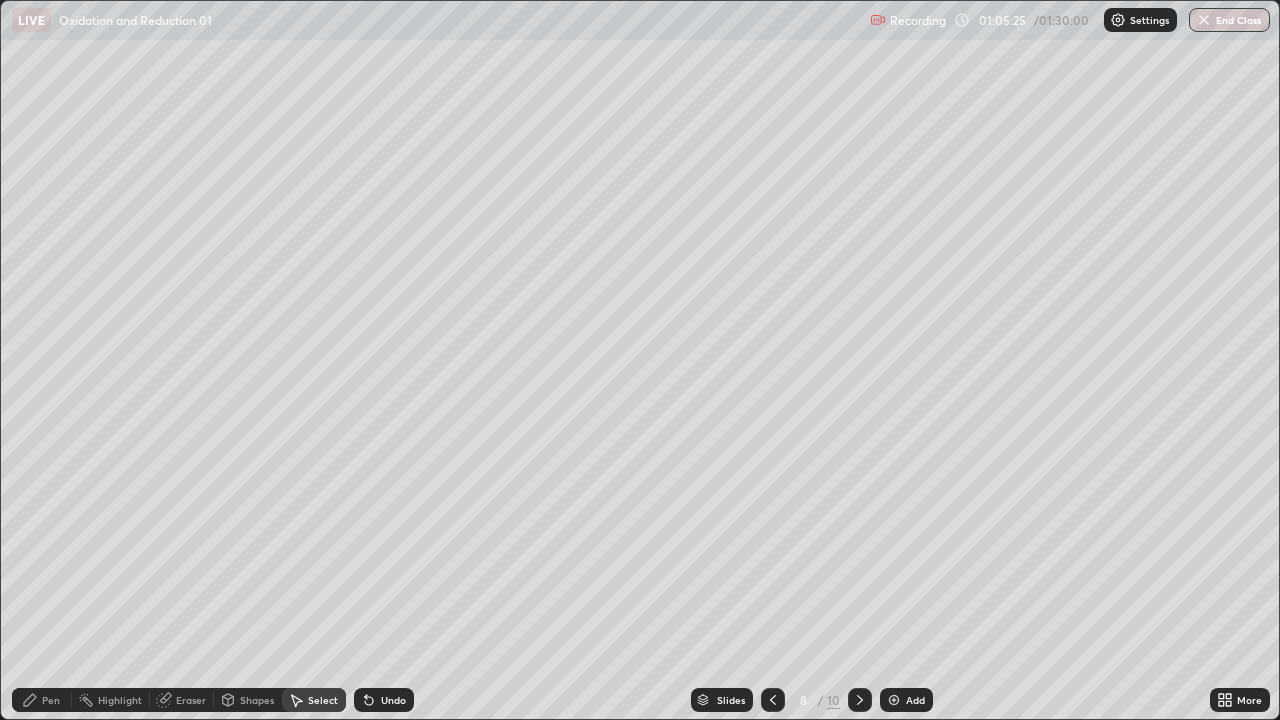 click on "Pen" at bounding box center [51, 700] 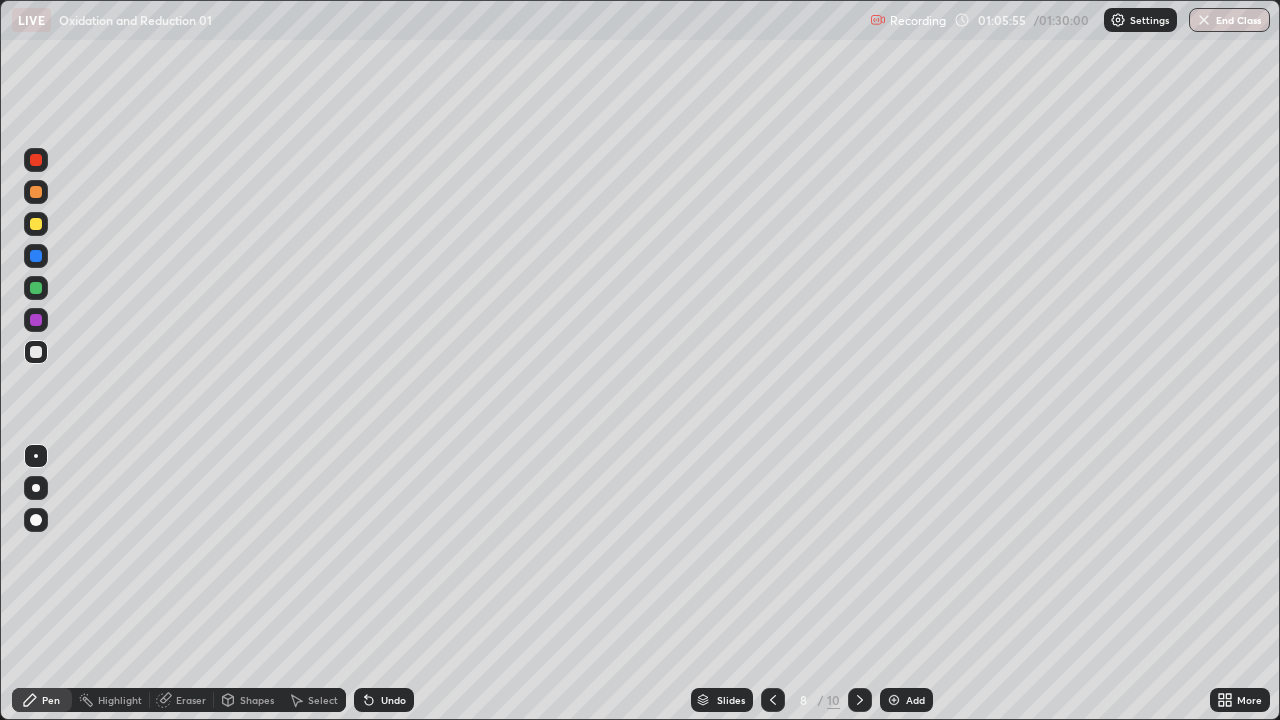 click 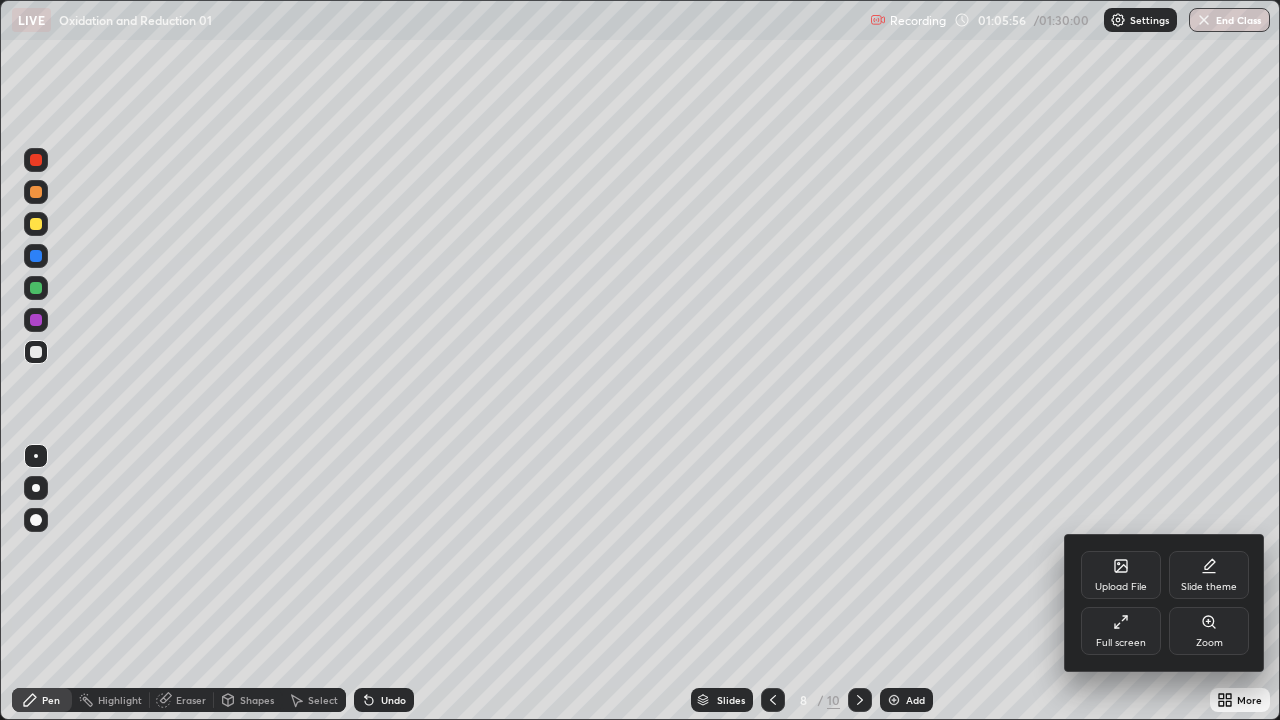 click on "Full screen" at bounding box center (1121, 643) 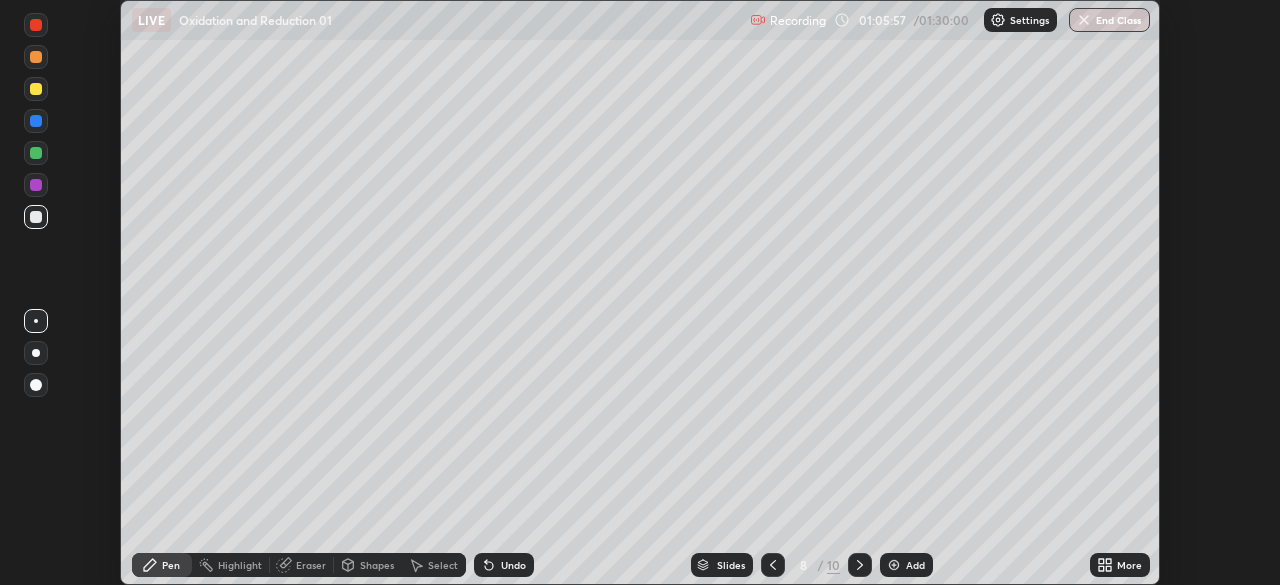 scroll, scrollTop: 585, scrollLeft: 1280, axis: both 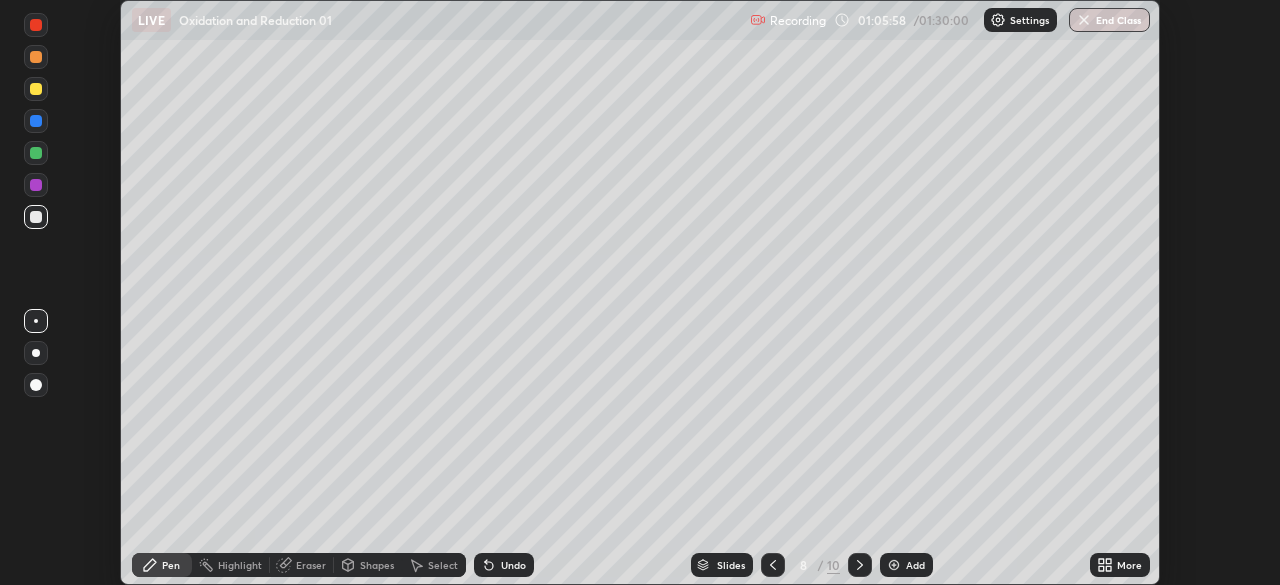 click on "More" at bounding box center [1129, 565] 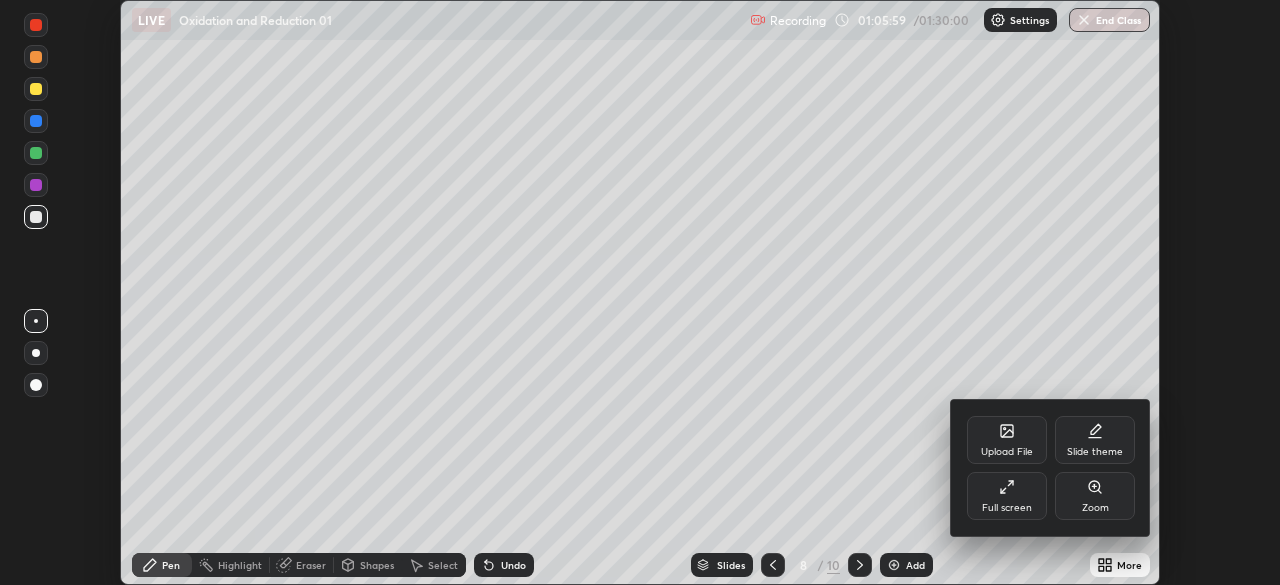 click on "Full screen" at bounding box center [1007, 496] 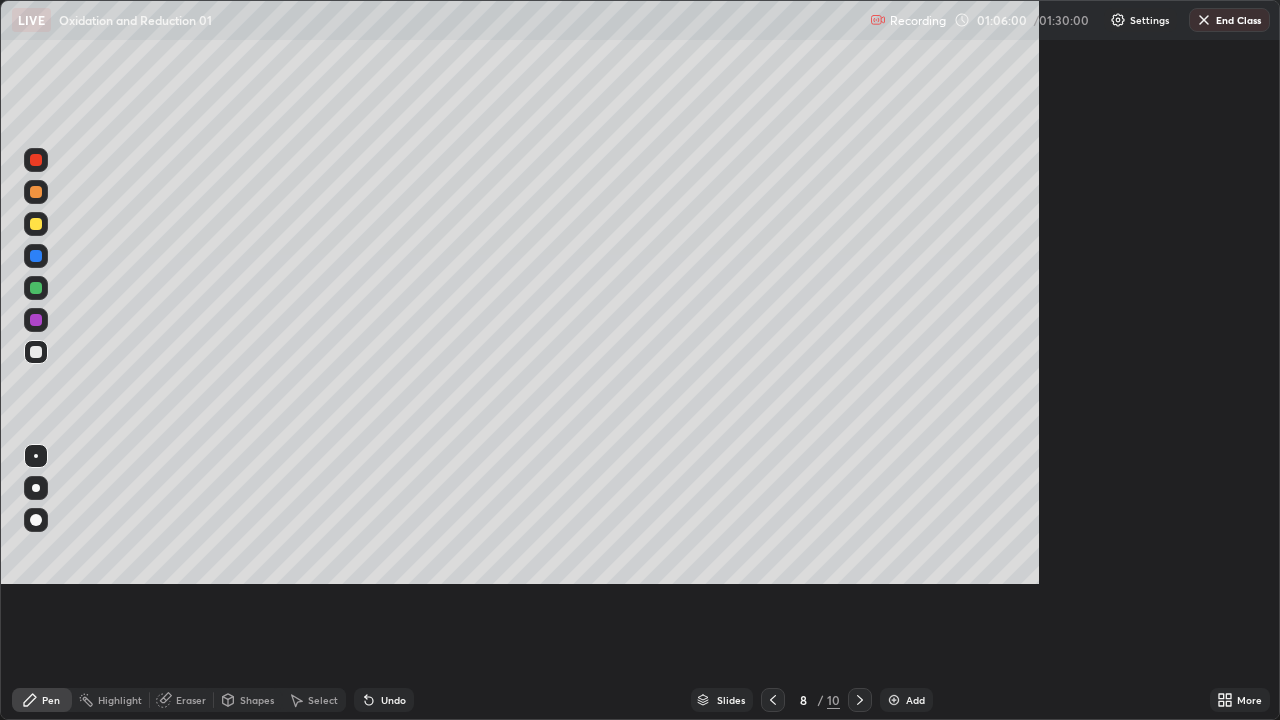 scroll, scrollTop: 99280, scrollLeft: 98720, axis: both 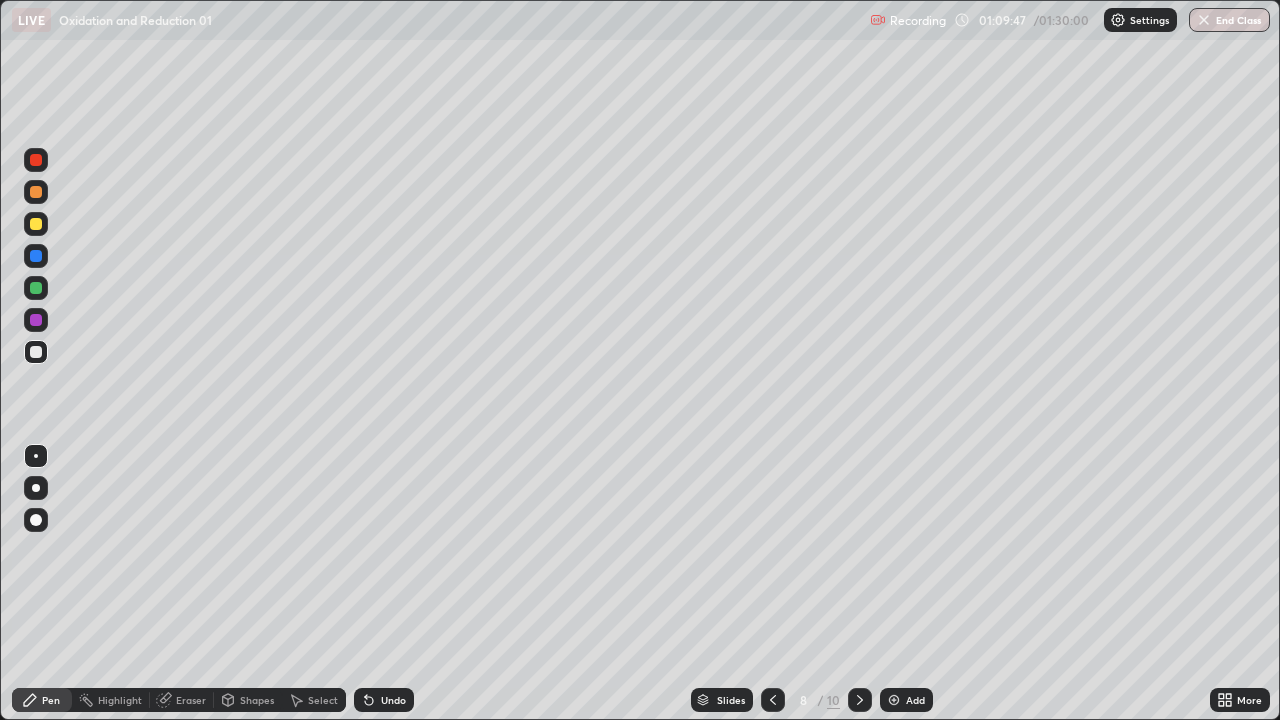 click on "Pen" at bounding box center (42, 700) 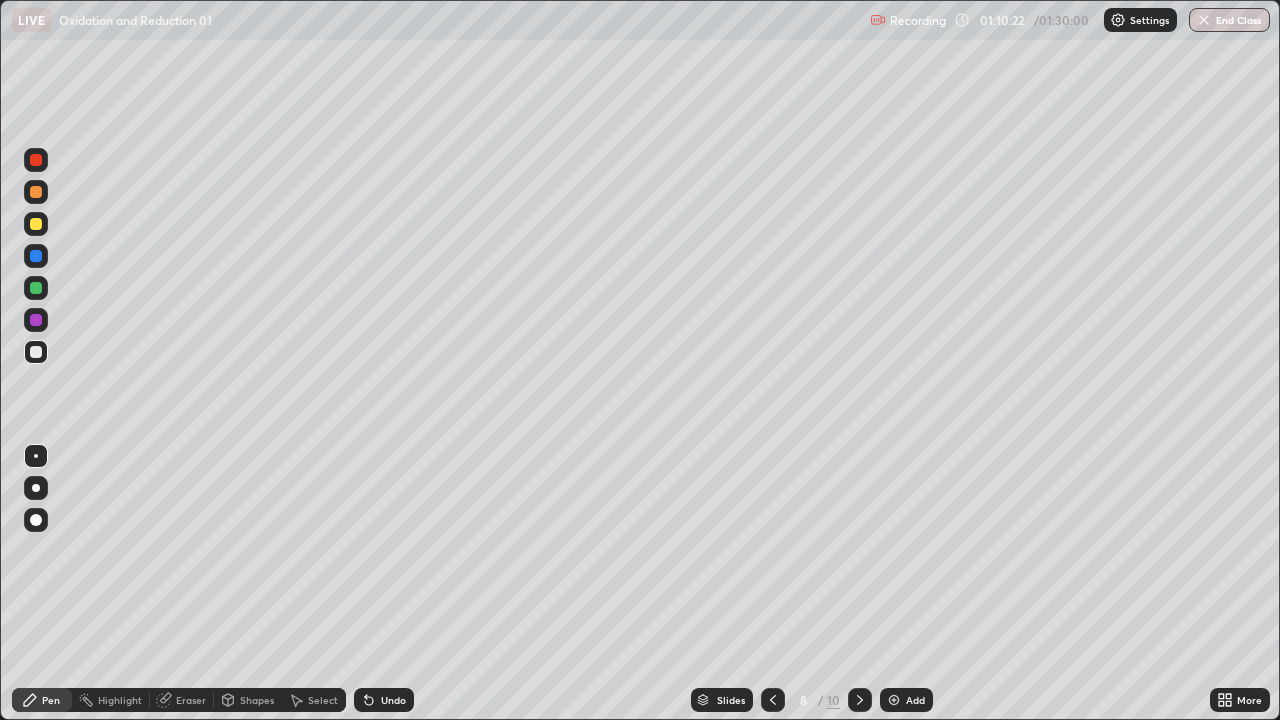 click at bounding box center (36, 224) 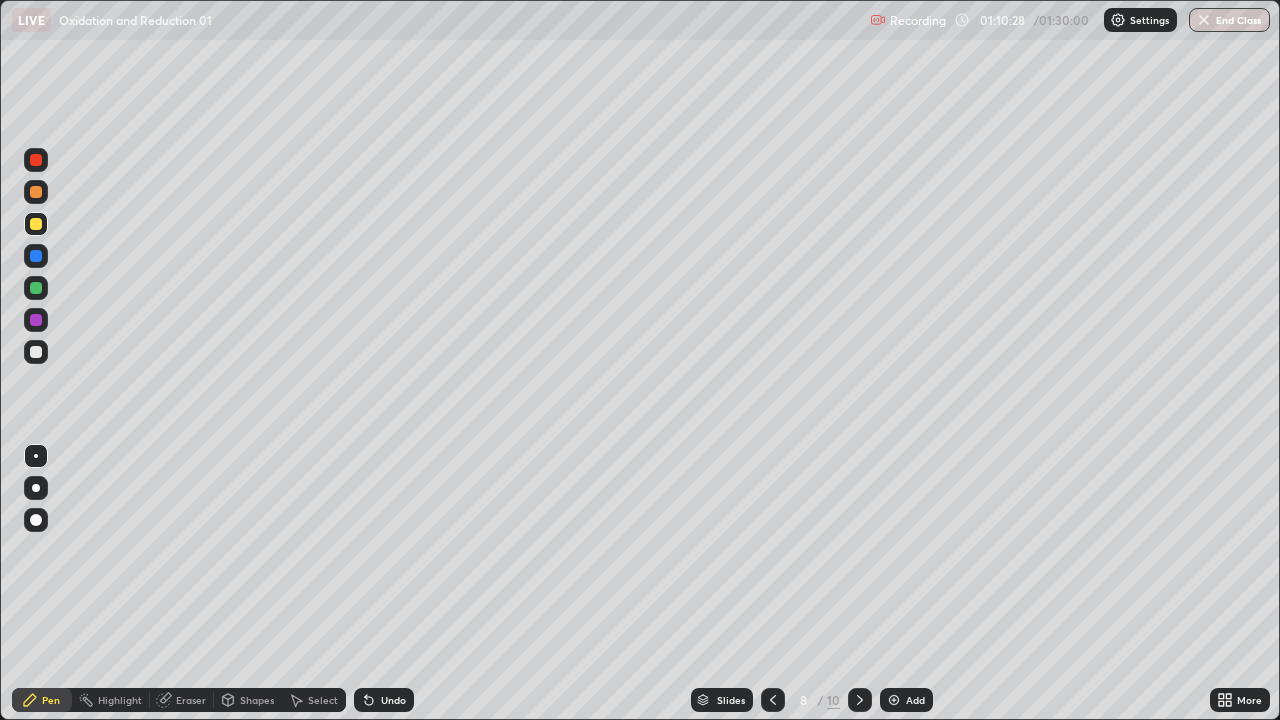 click at bounding box center [36, 352] 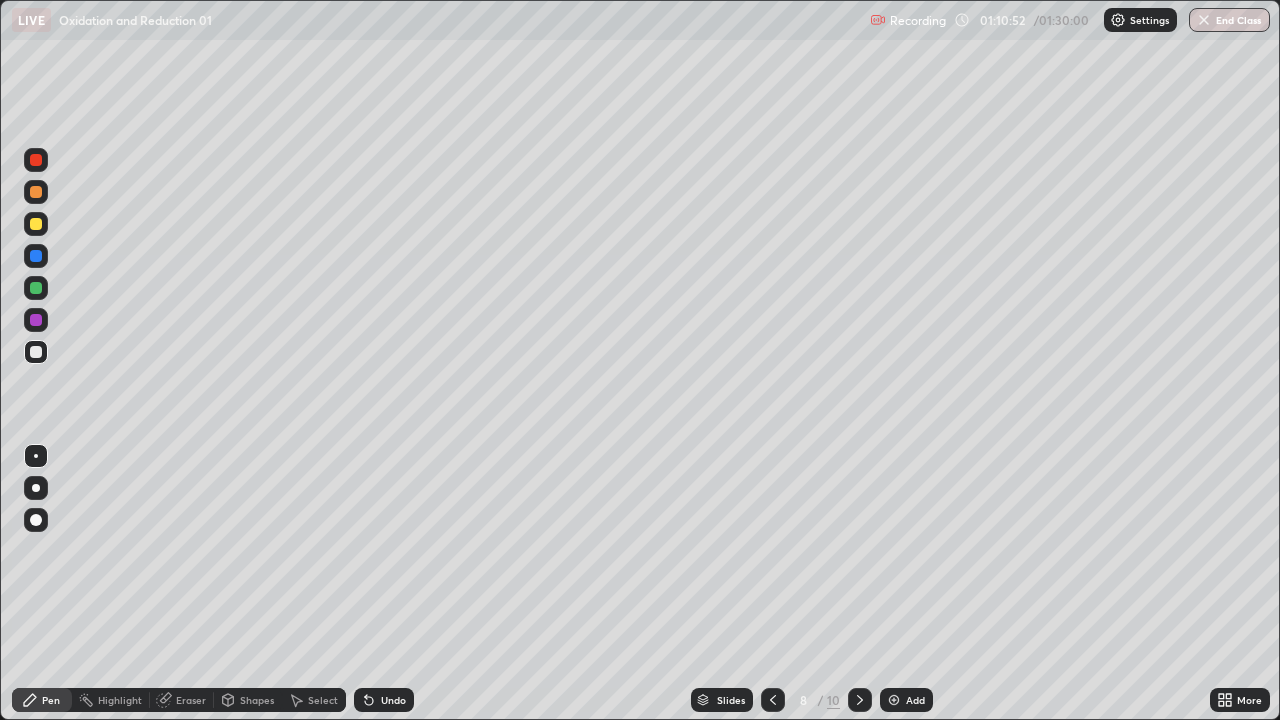 click on "Undo" at bounding box center (384, 700) 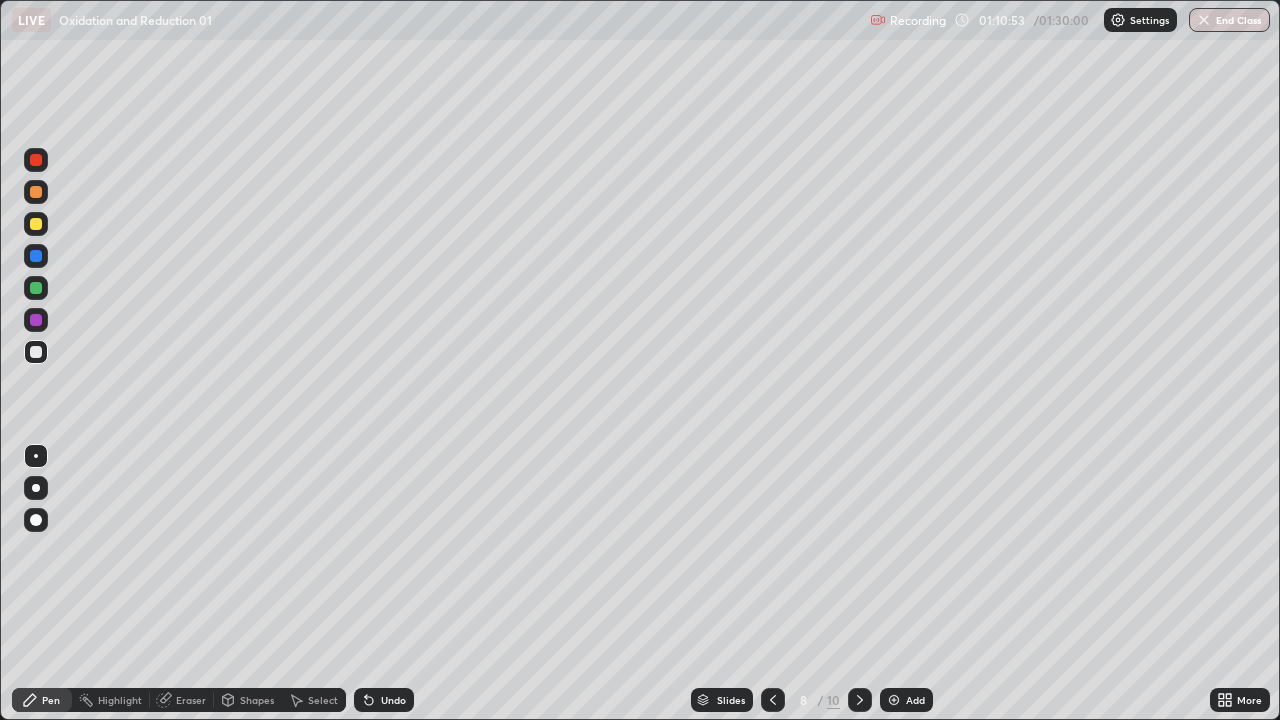 click on "Undo" at bounding box center [393, 700] 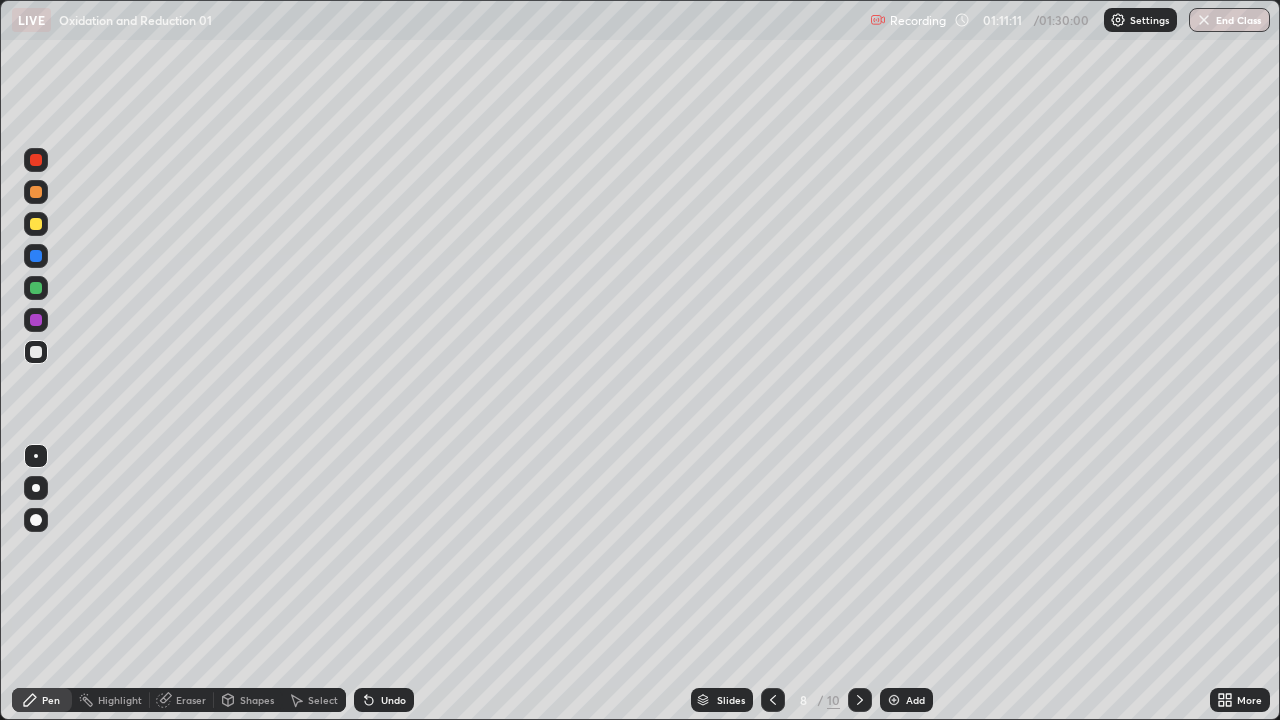click at bounding box center [36, 288] 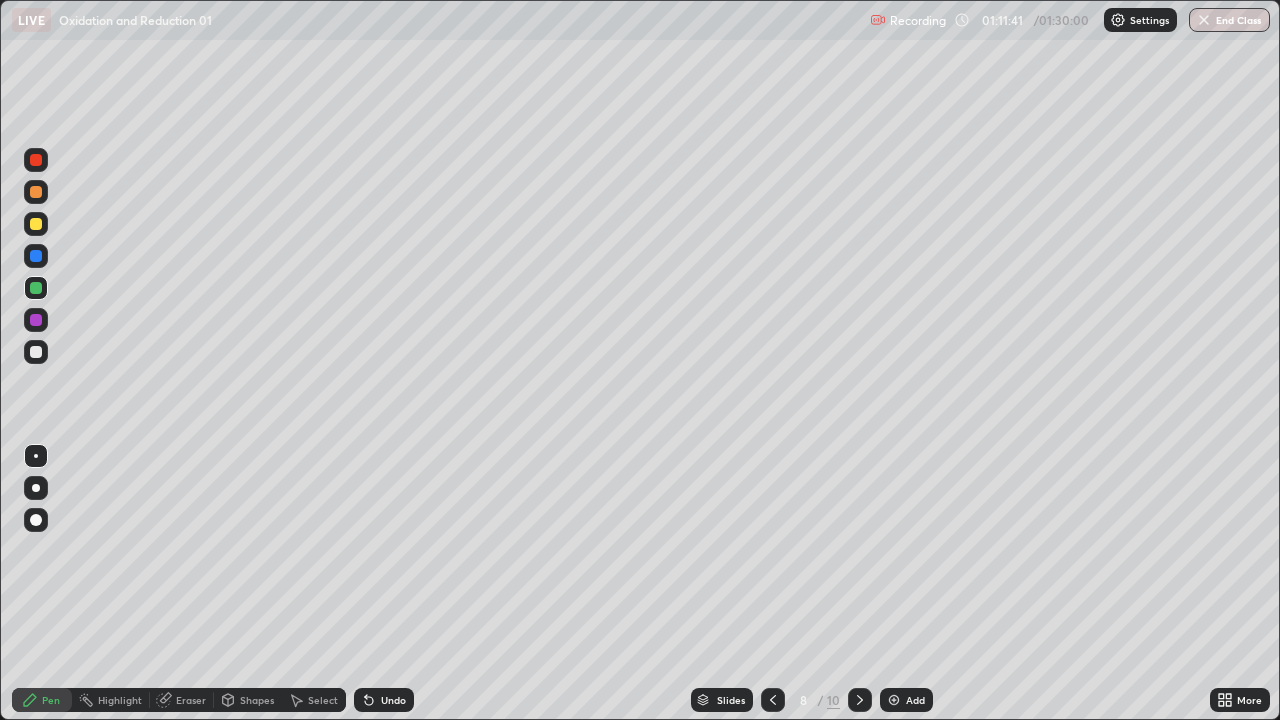 click on "Slides 8 / 10 Add" at bounding box center (812, 700) 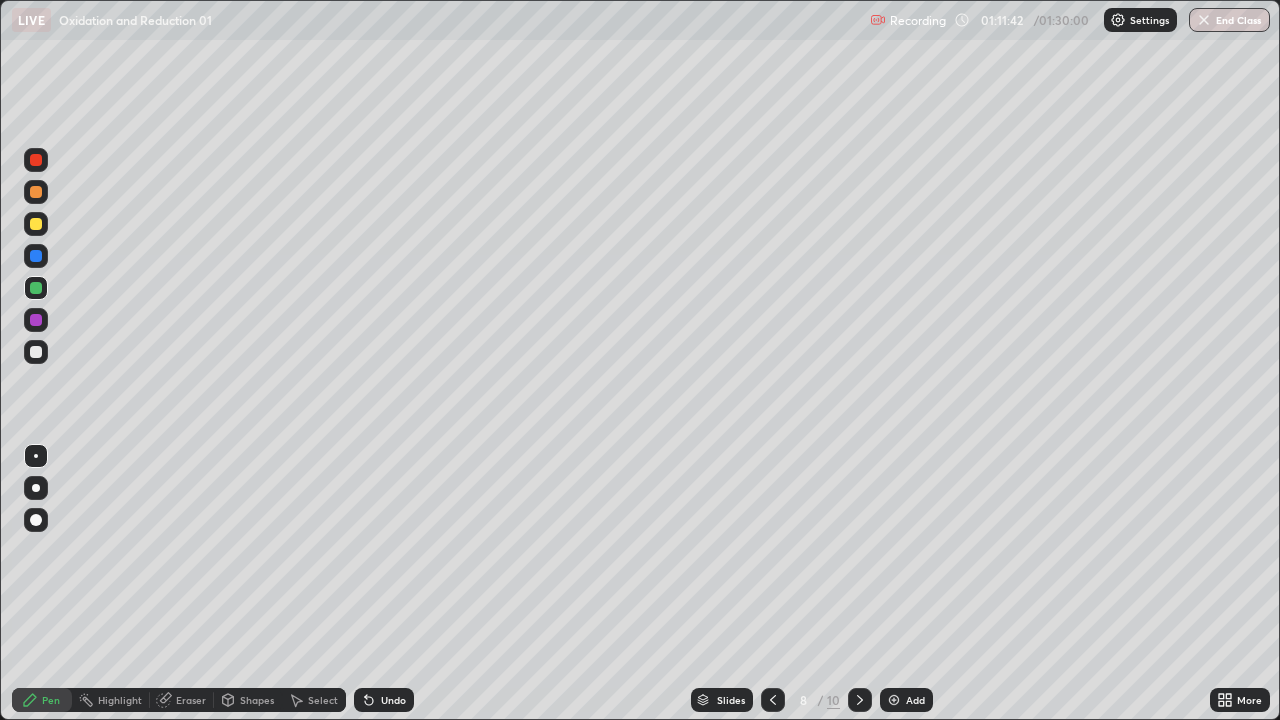 click on "Slides 8 / 10 Add" at bounding box center [812, 700] 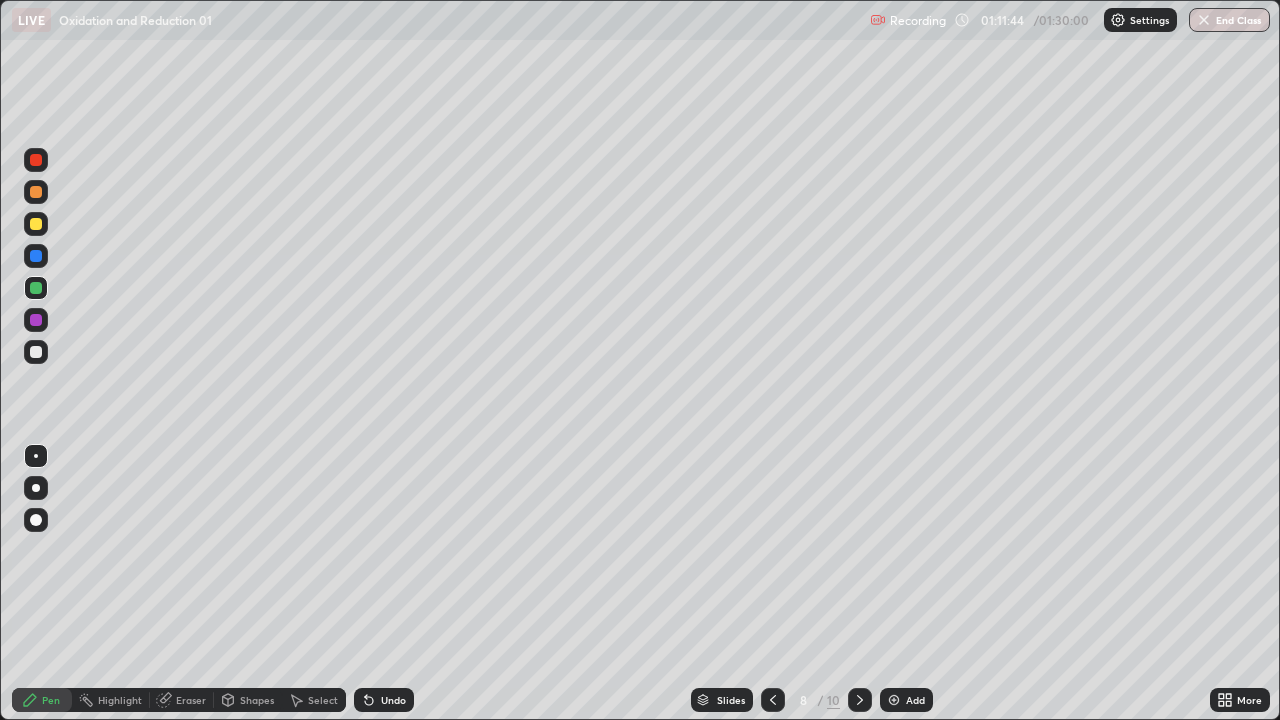click on "Slides 8 / 10 Add" at bounding box center (812, 700) 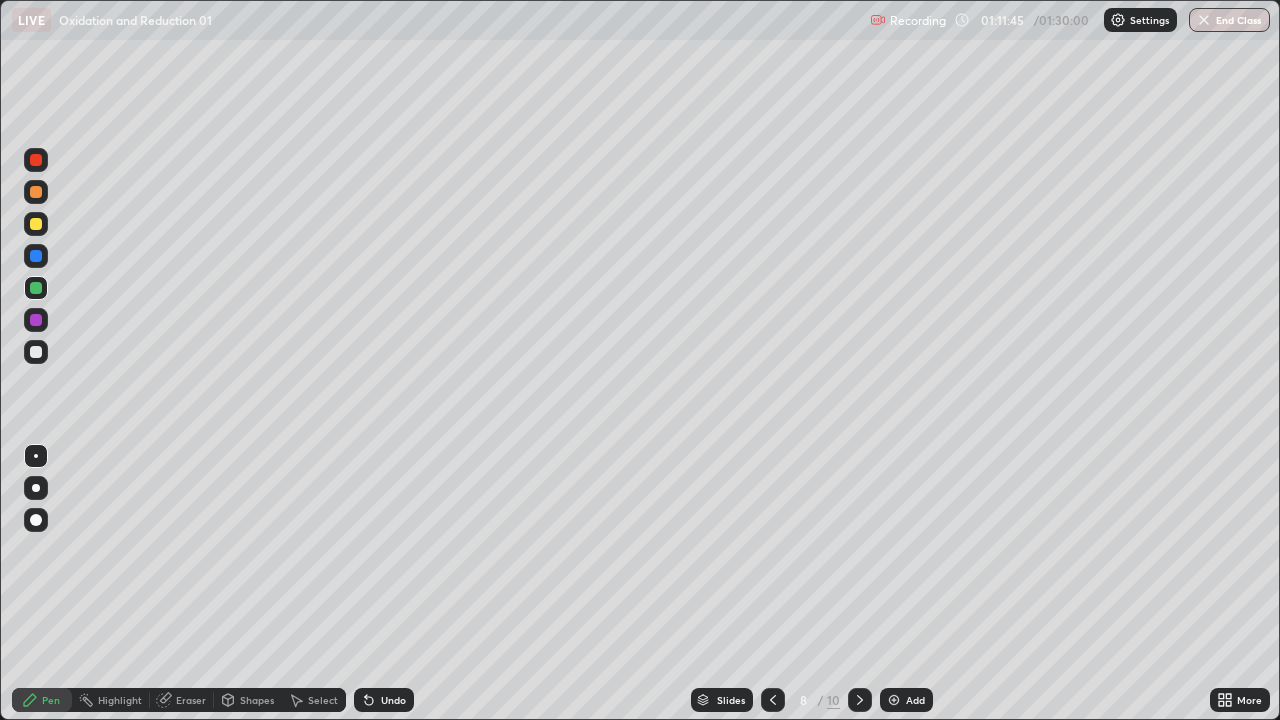 click on "Undo" at bounding box center (384, 700) 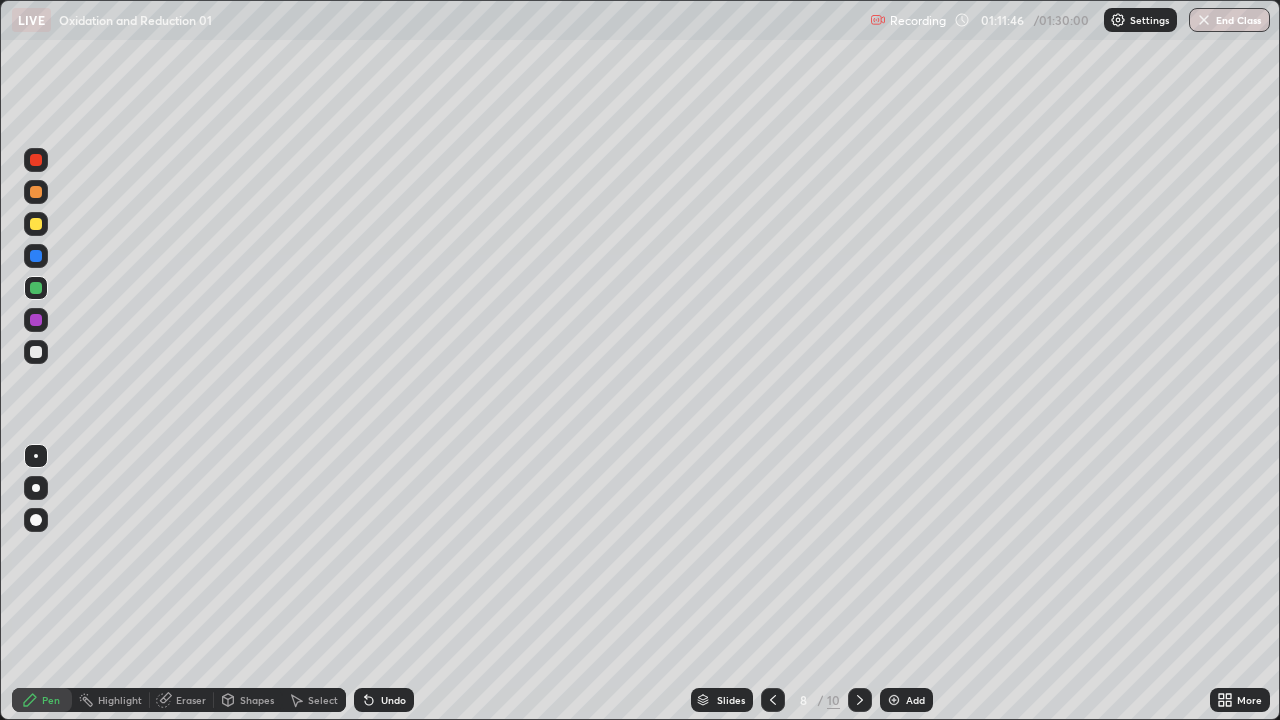 click on "Undo" at bounding box center [384, 700] 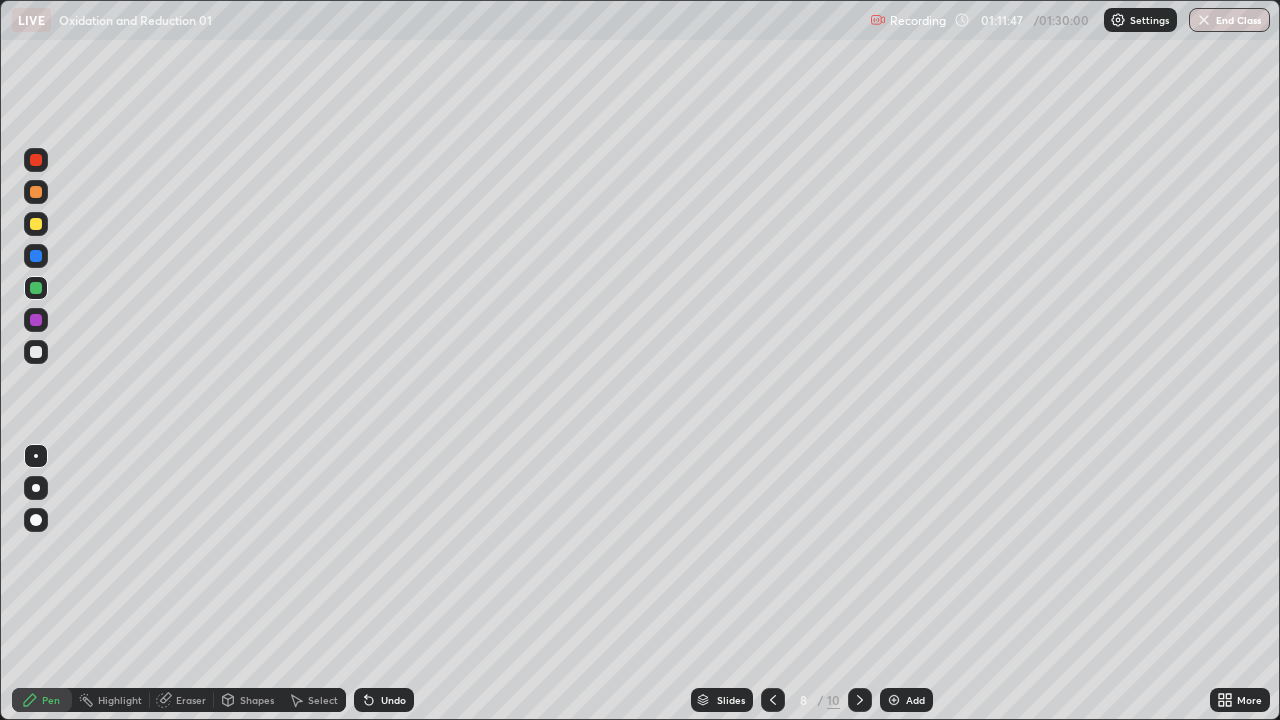 click on "Undo" at bounding box center (384, 700) 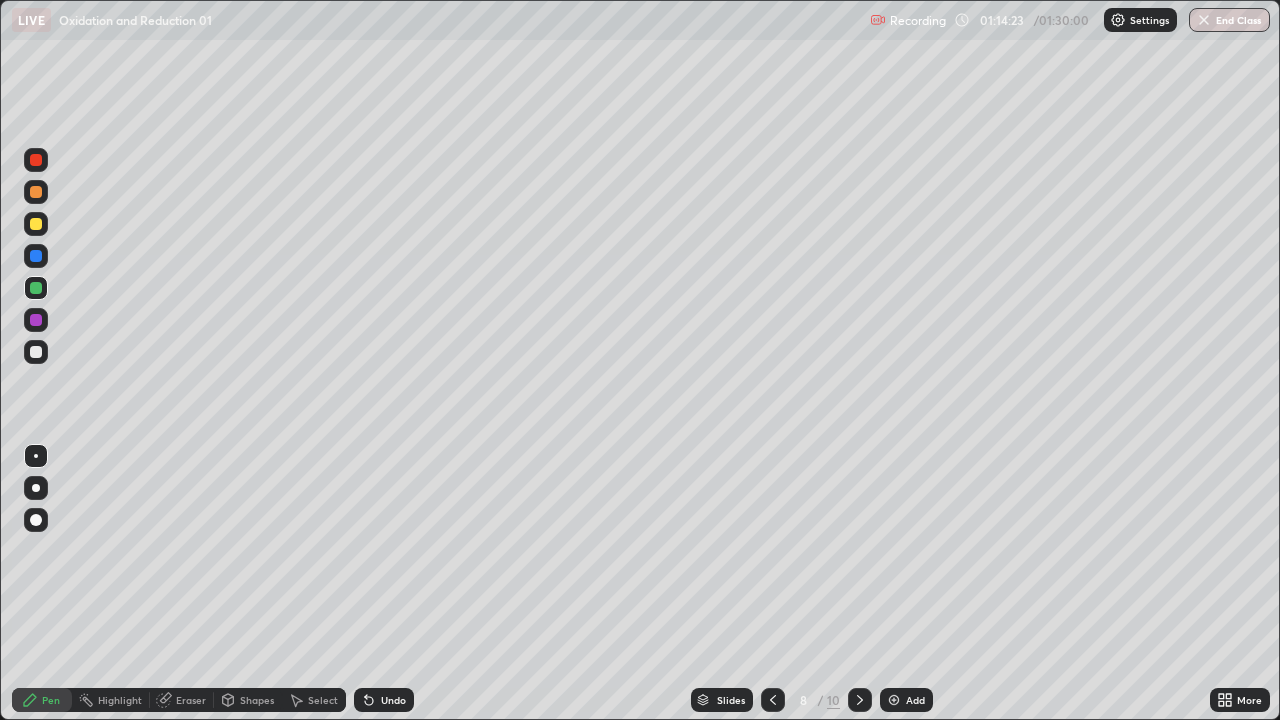 click 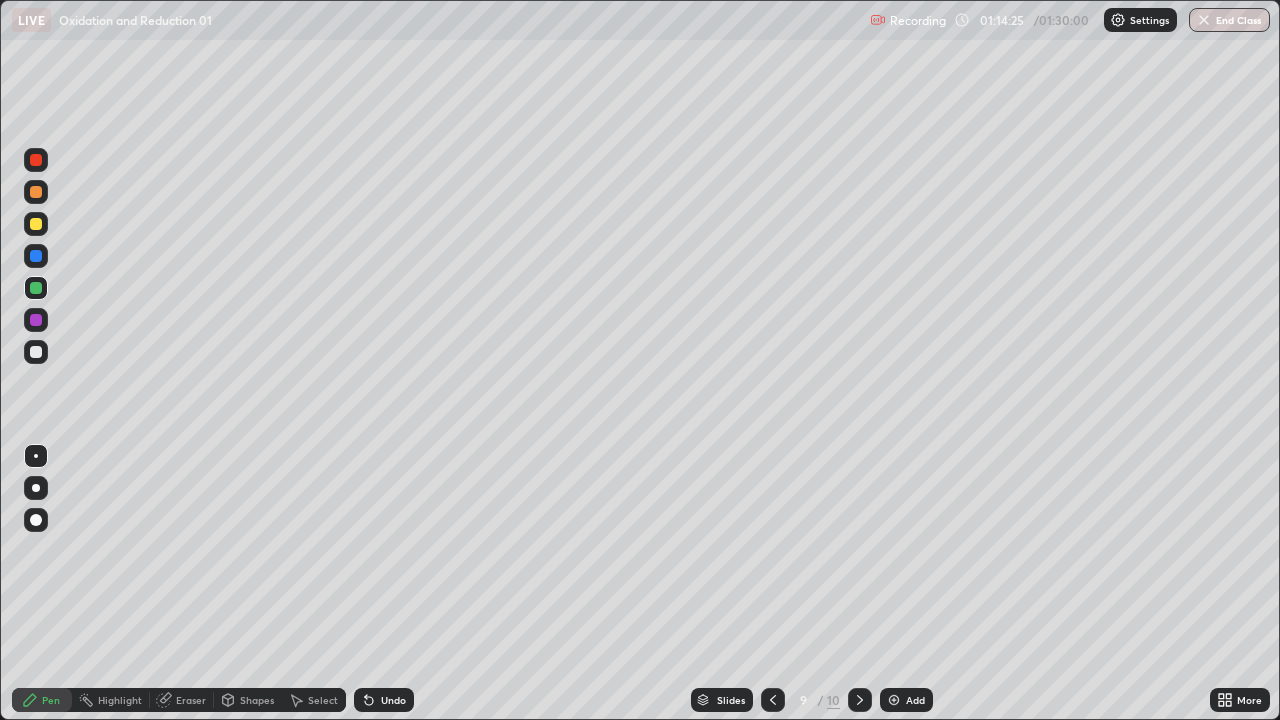 click on "Select" at bounding box center (323, 700) 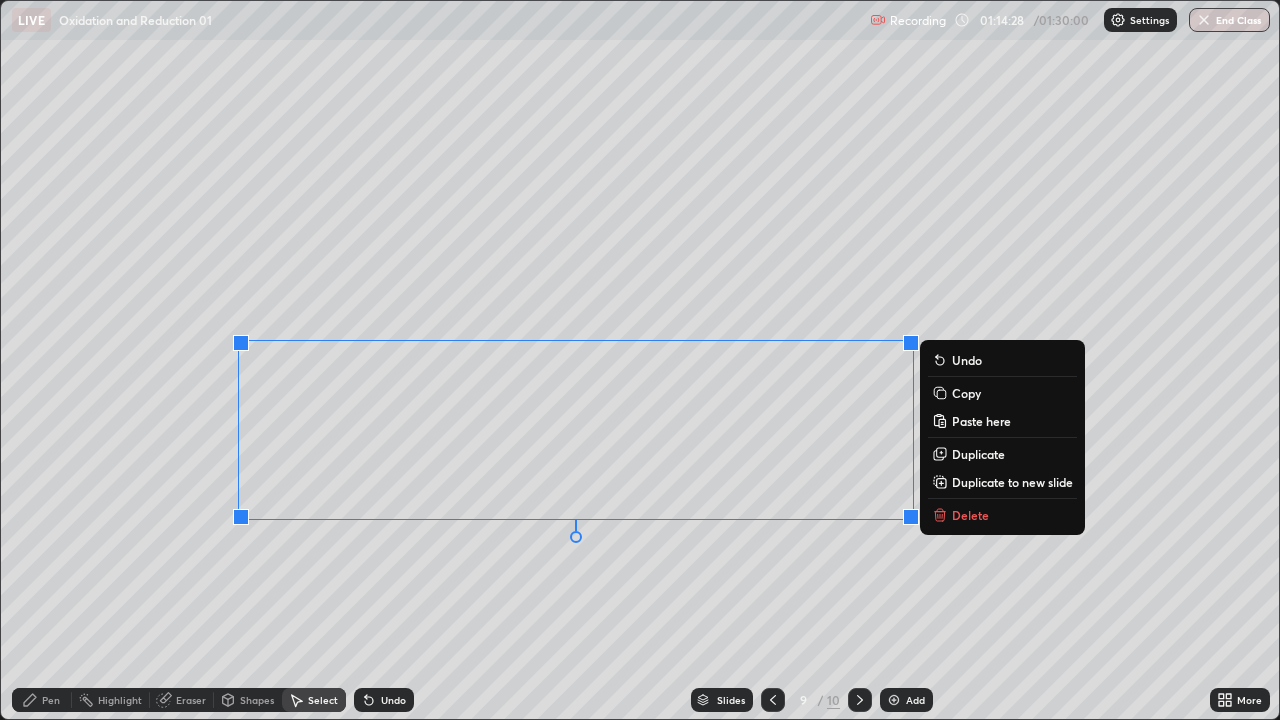 click on "Delete" at bounding box center [970, 515] 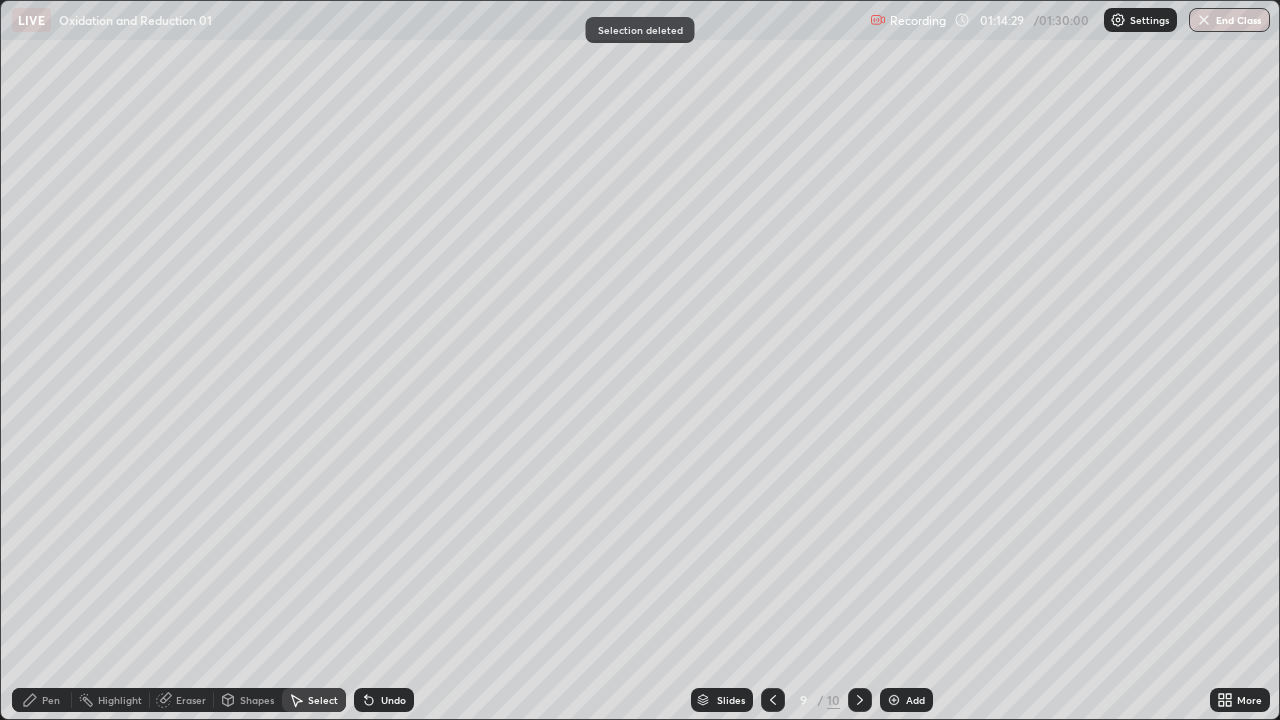 click 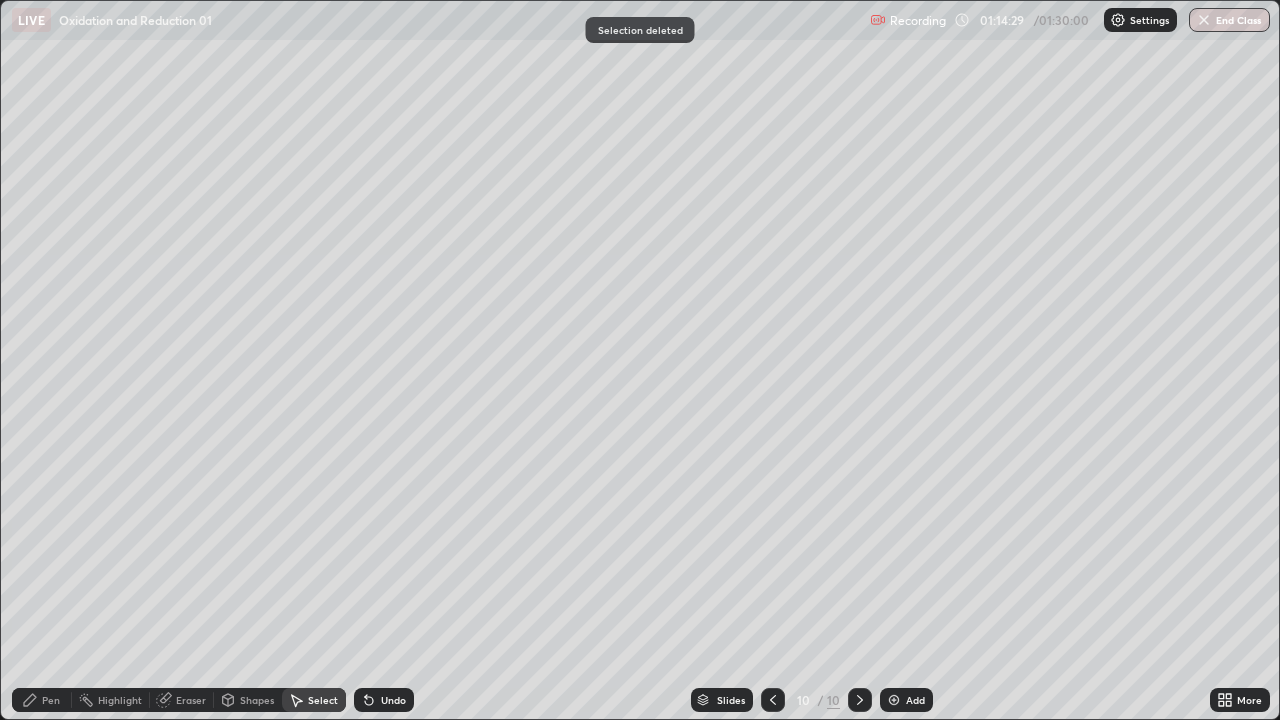 click 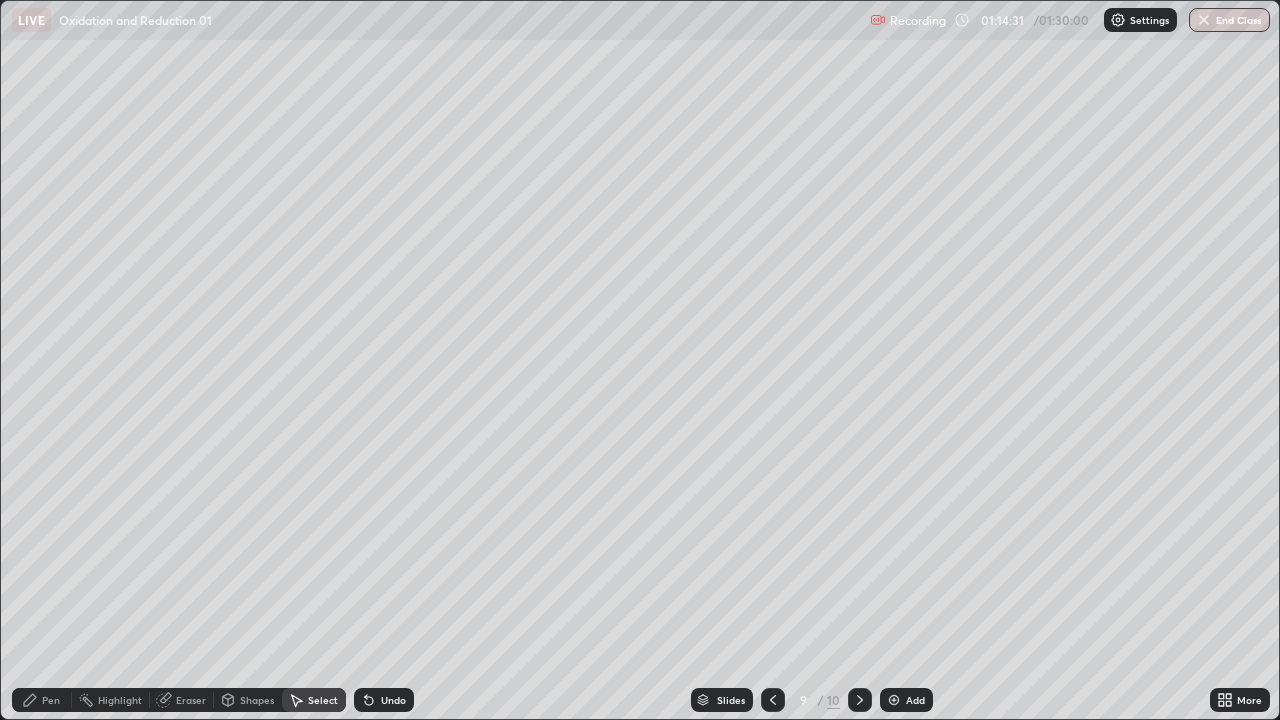 click on "Pen" at bounding box center (42, 700) 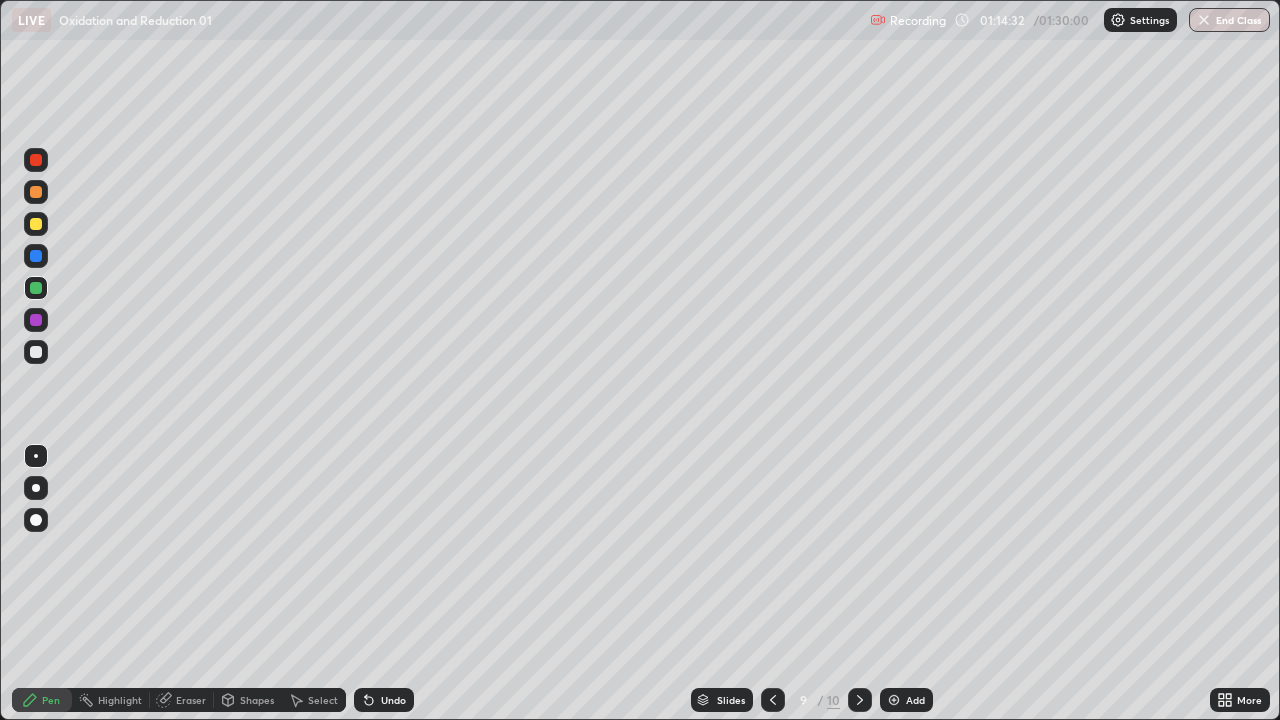 click at bounding box center (36, 224) 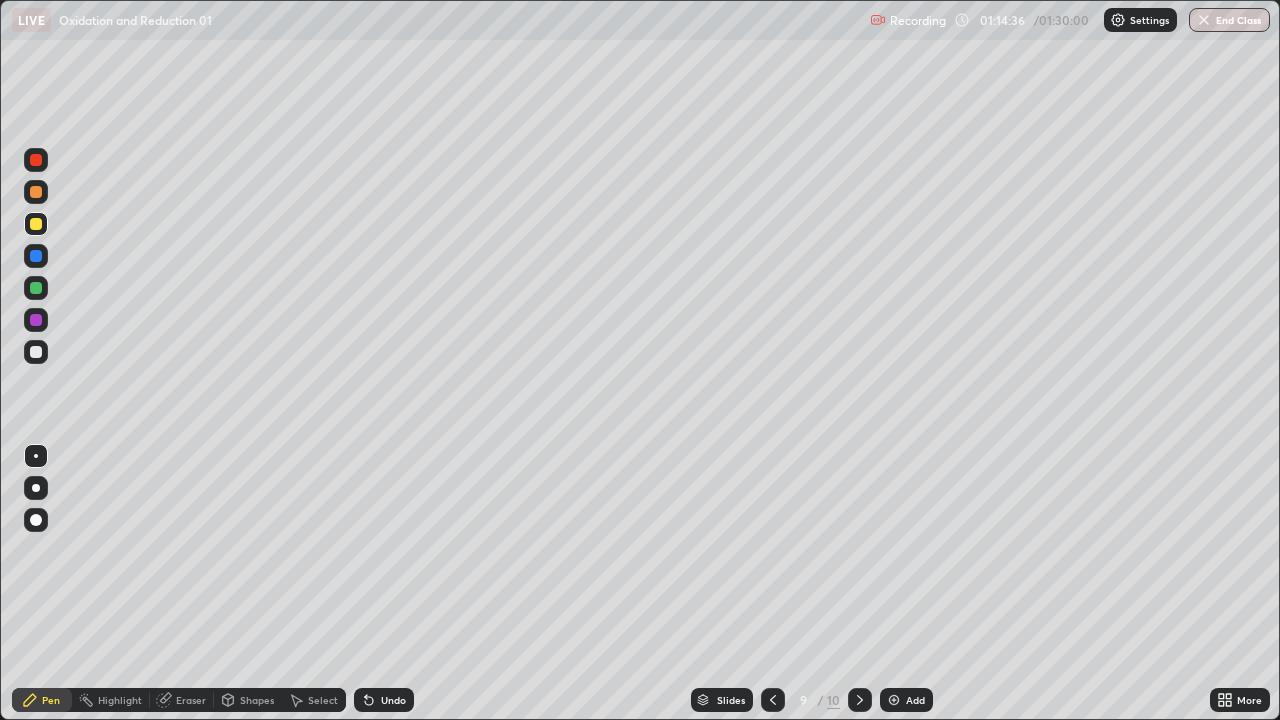 click on "Undo" at bounding box center (384, 700) 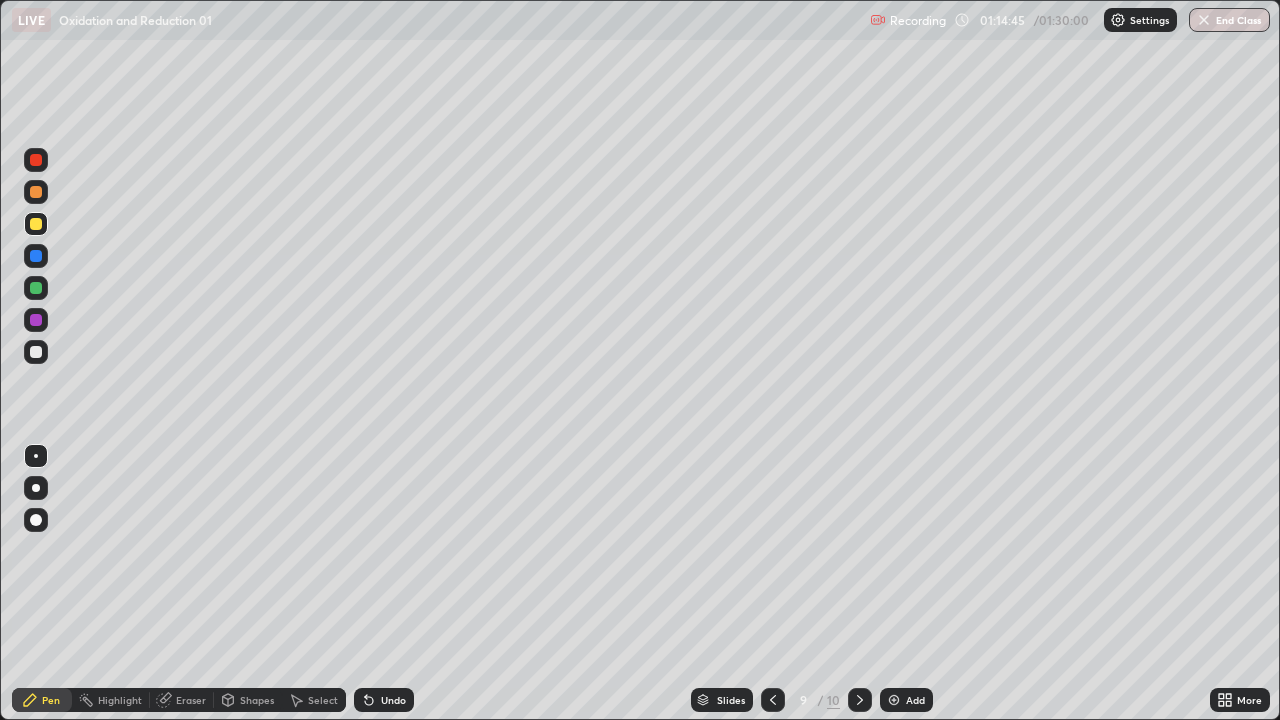 click at bounding box center (36, 352) 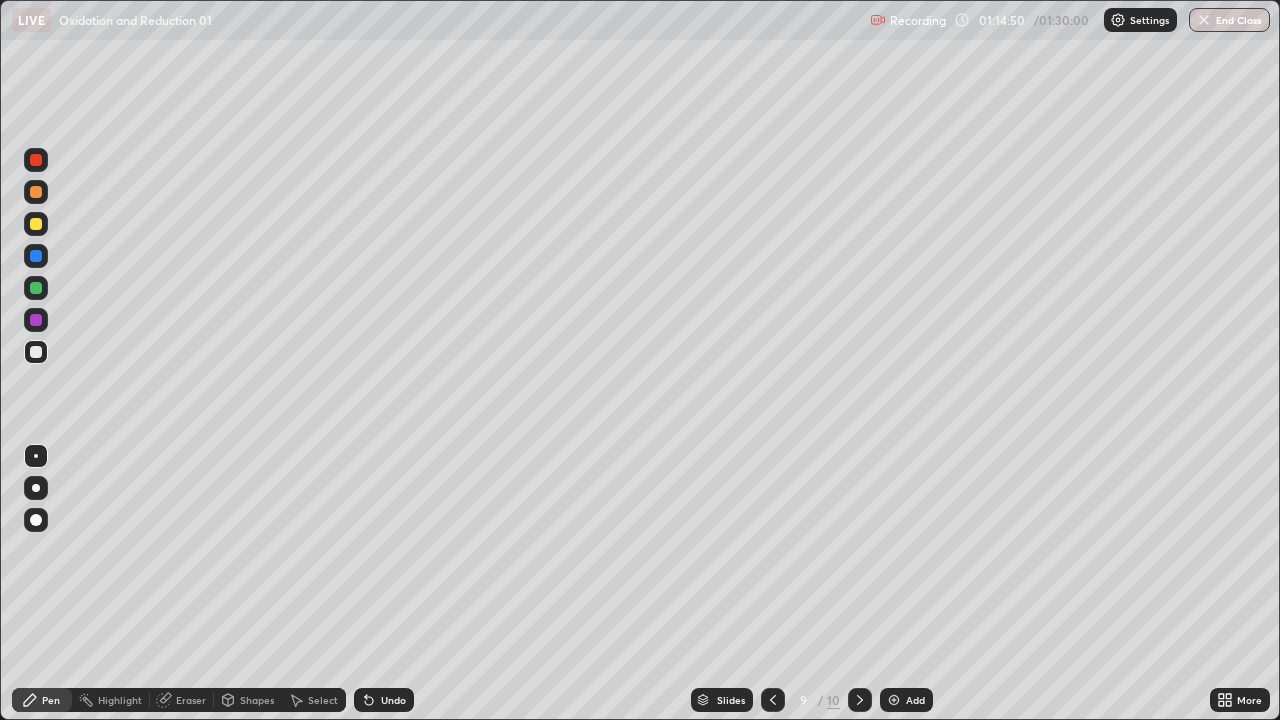 click 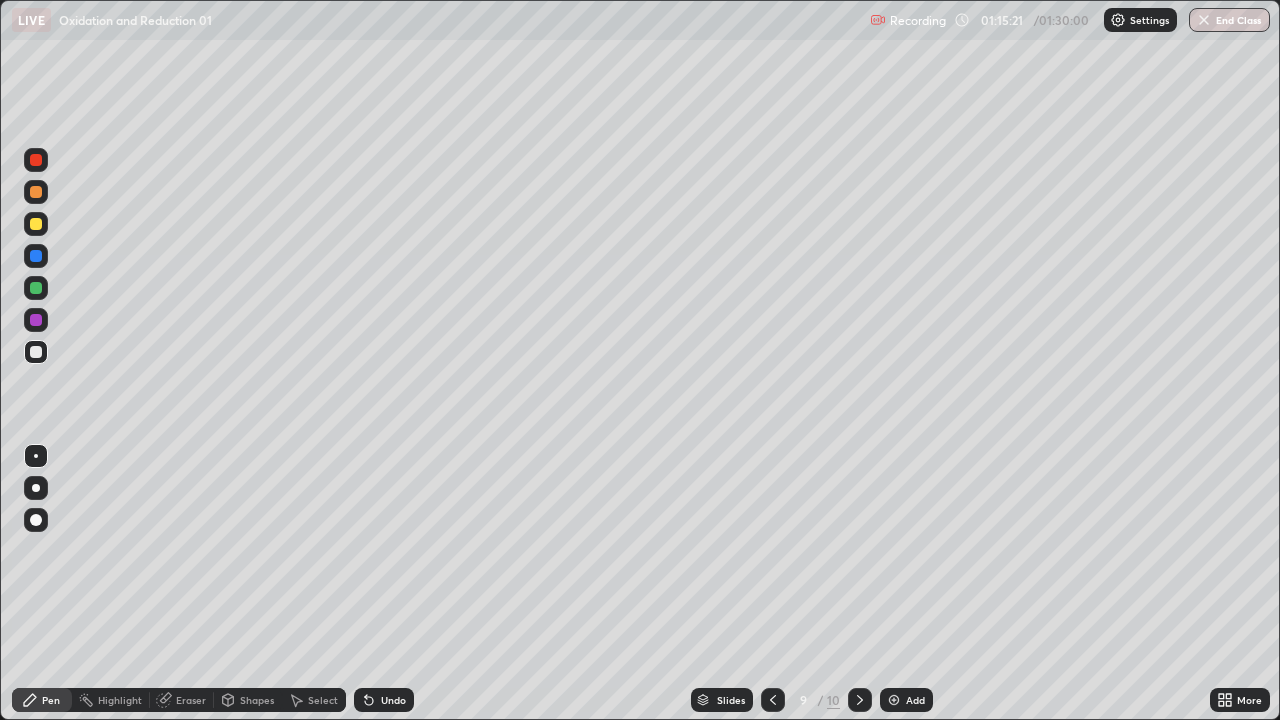 click at bounding box center [36, 224] 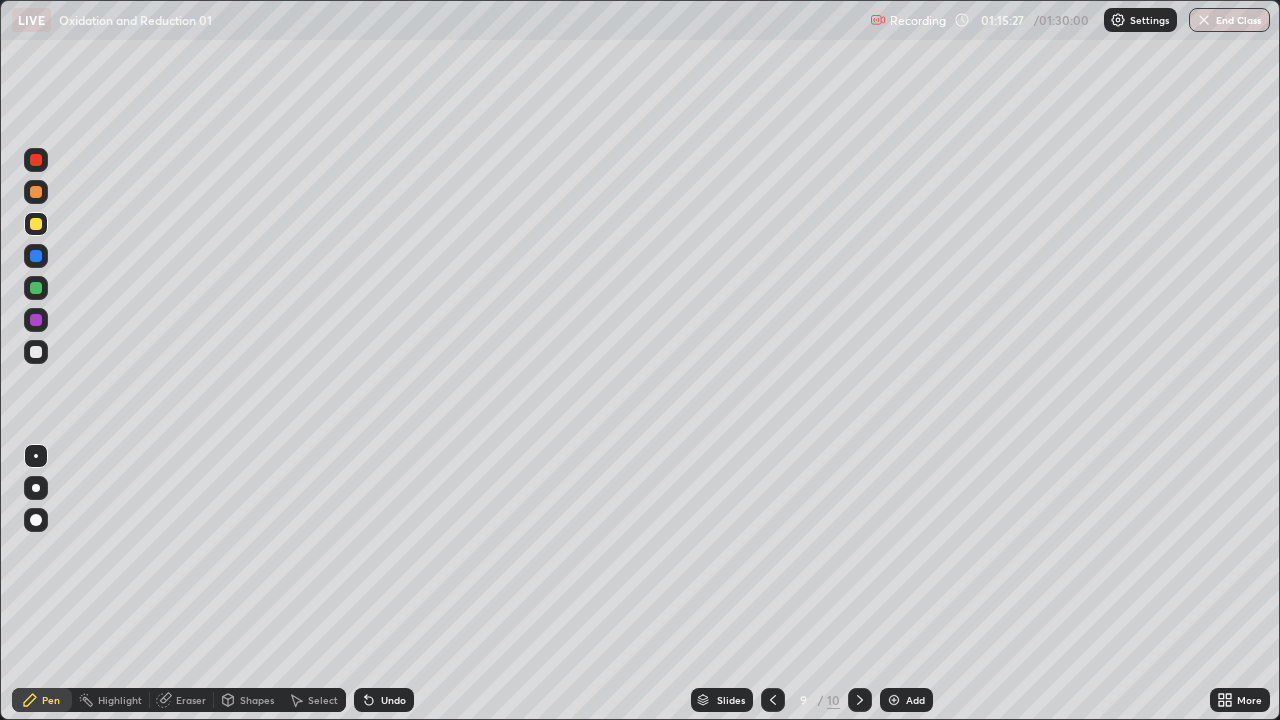 click at bounding box center (36, 352) 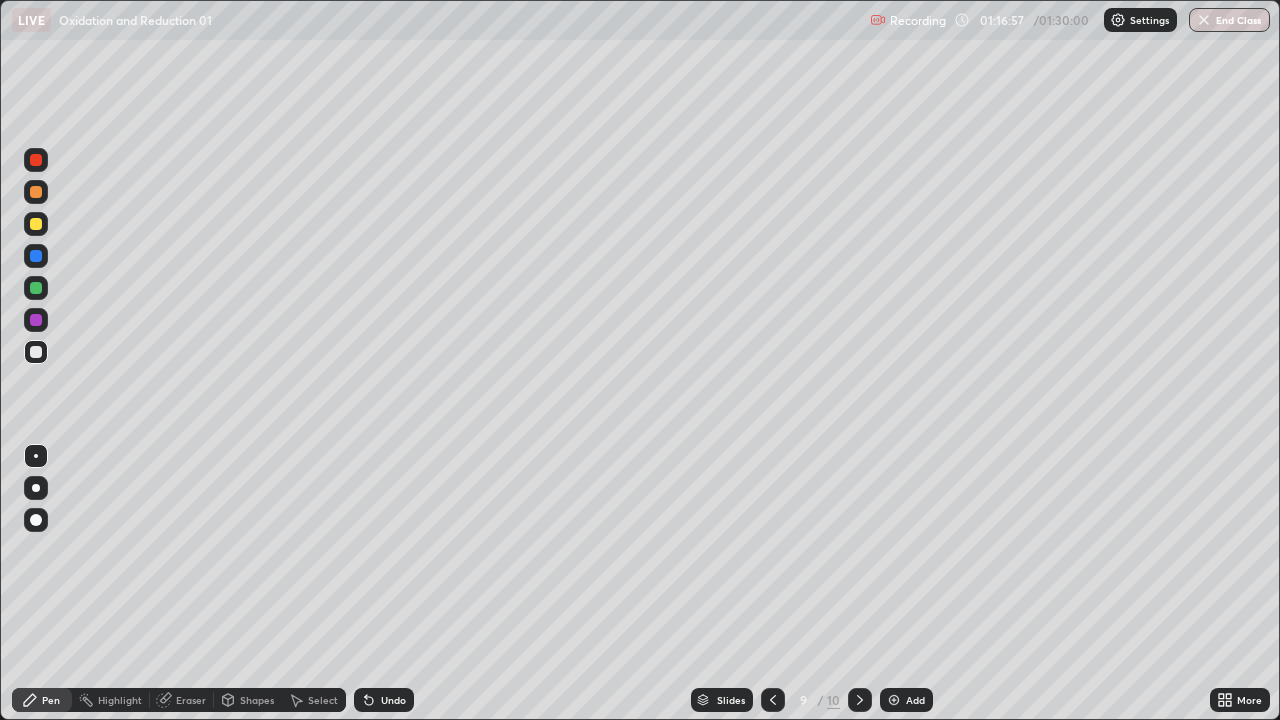 click at bounding box center [36, 224] 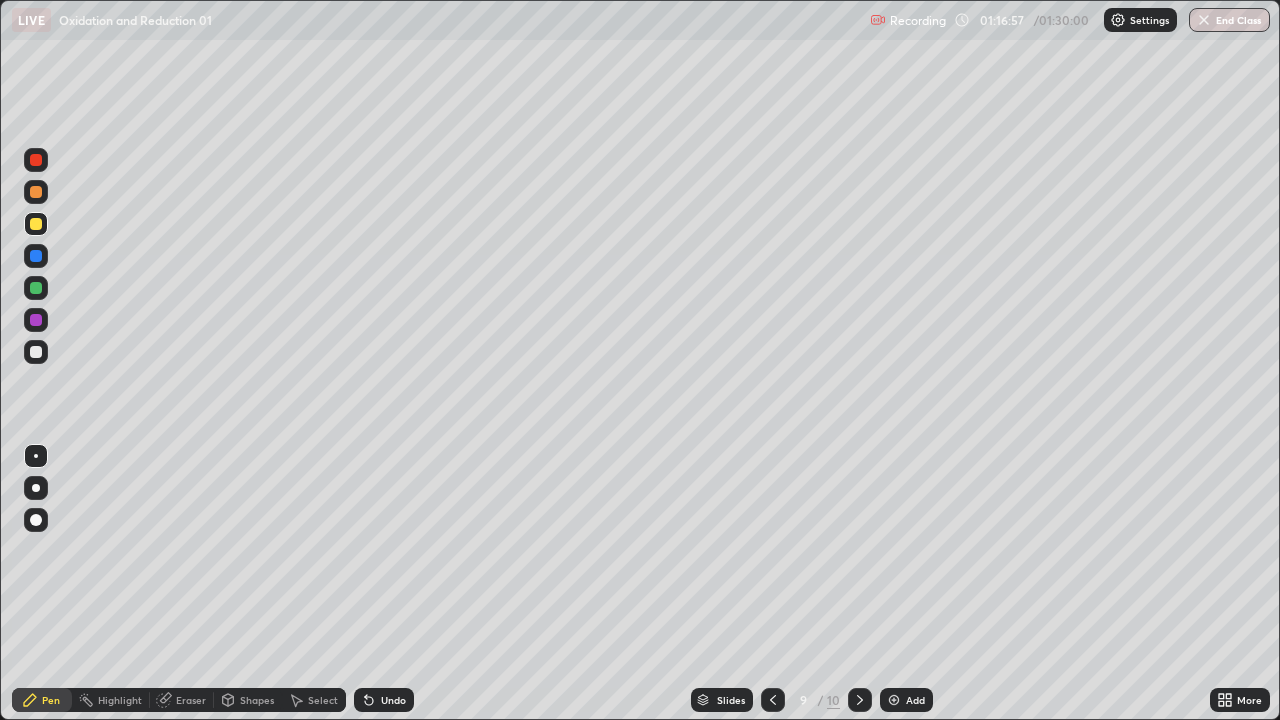 click at bounding box center (36, 224) 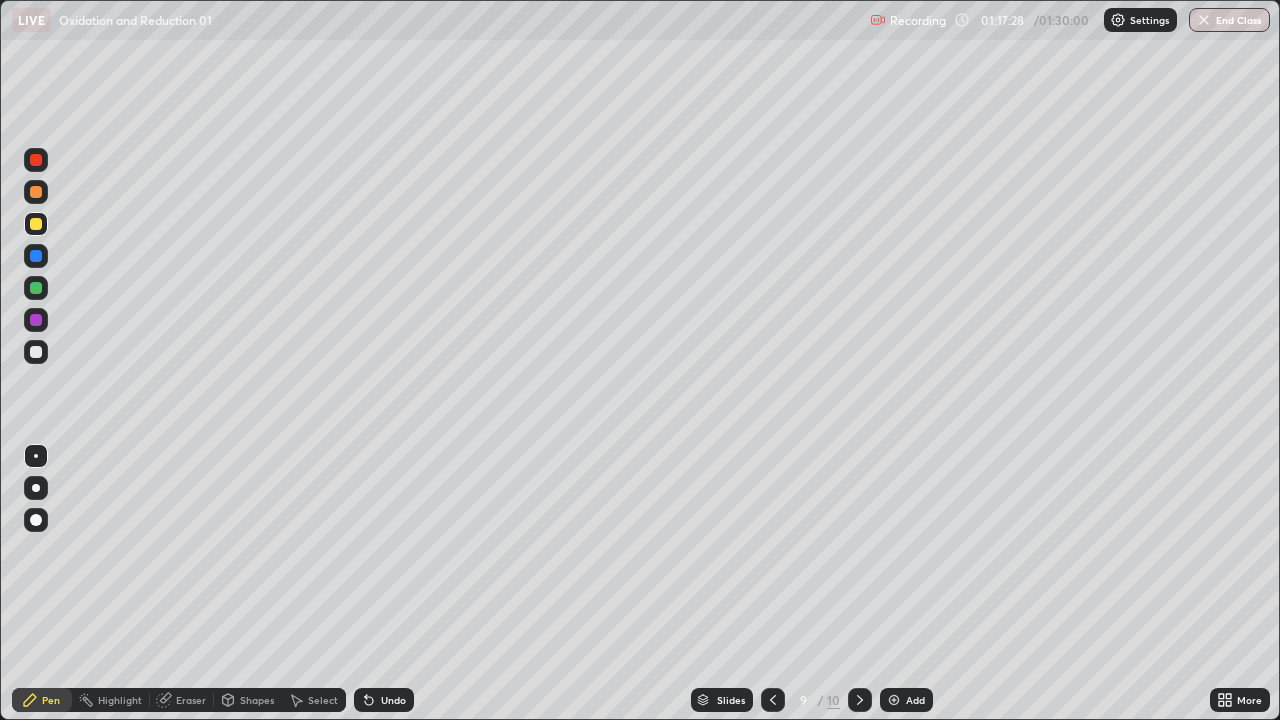 click at bounding box center (36, 352) 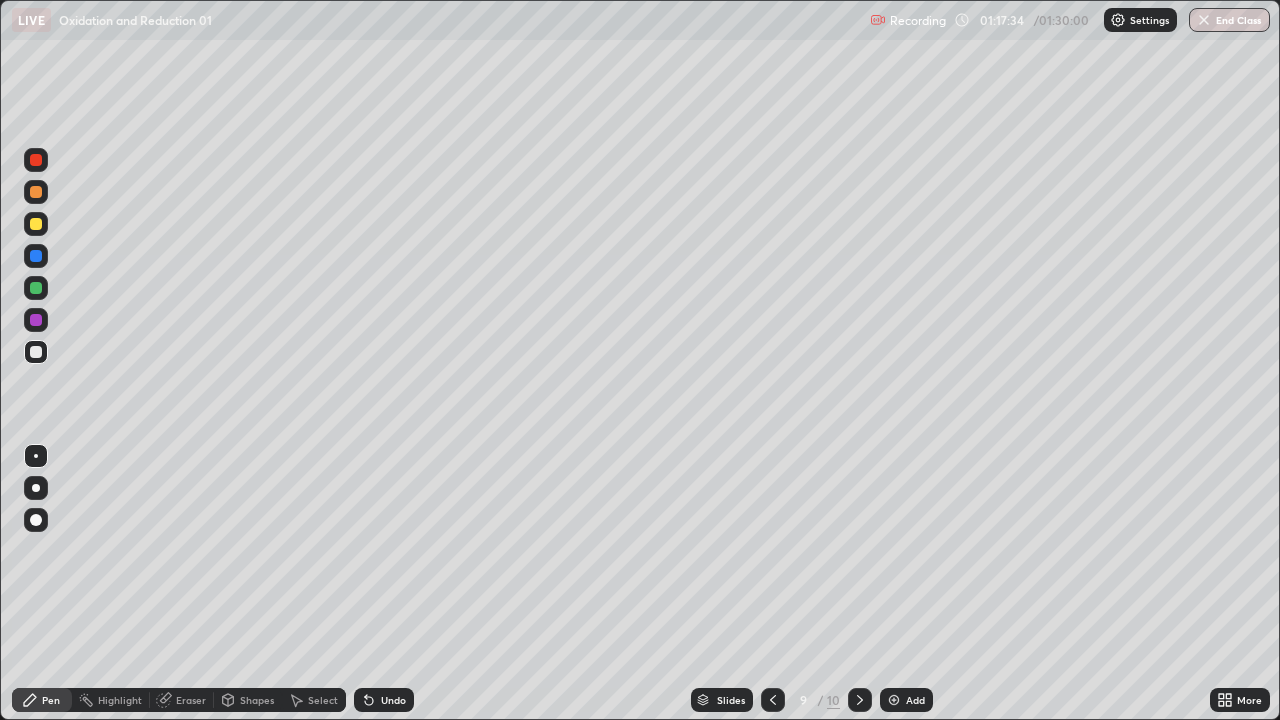 click on "Undo" at bounding box center (384, 700) 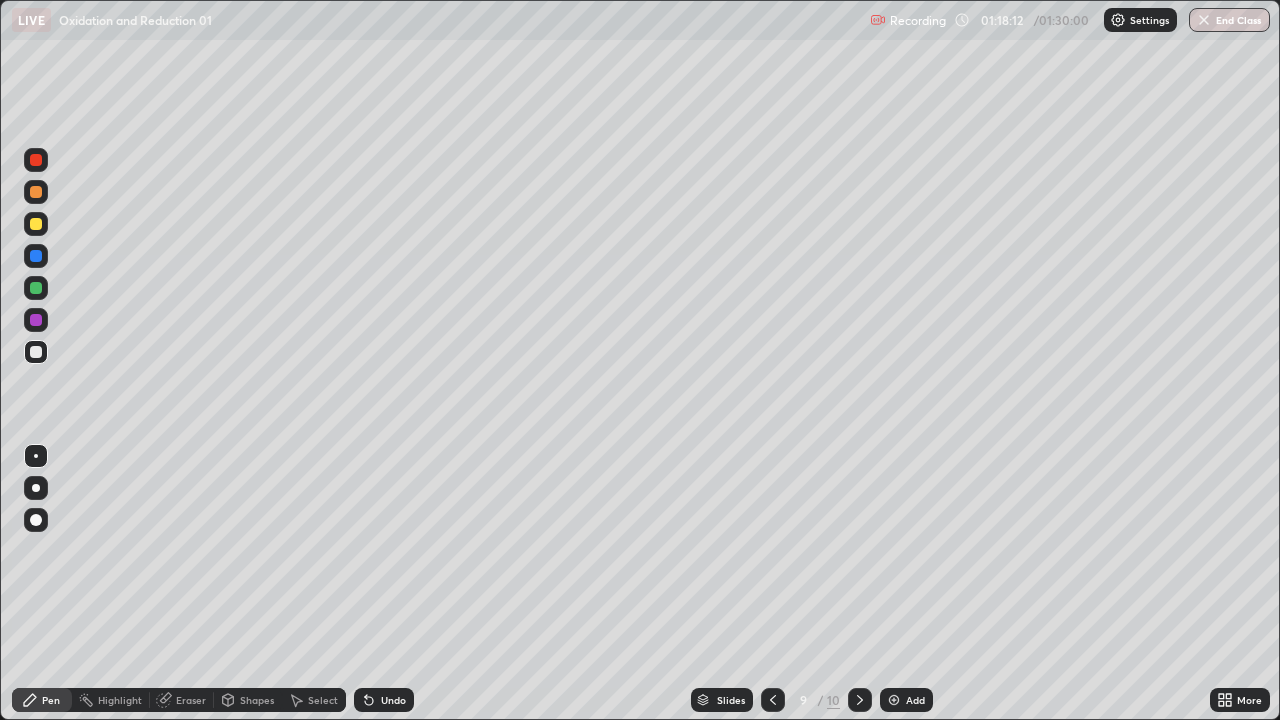 click on "Undo" at bounding box center (384, 700) 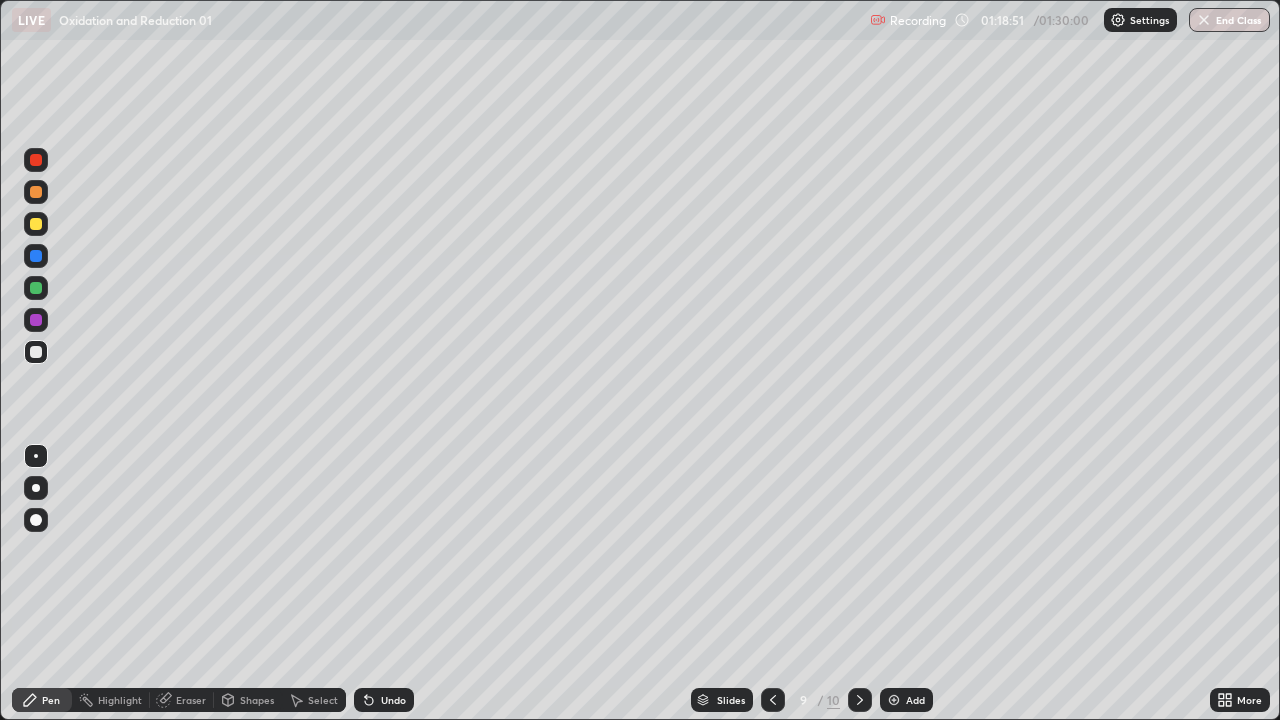 click on "Undo" at bounding box center [393, 700] 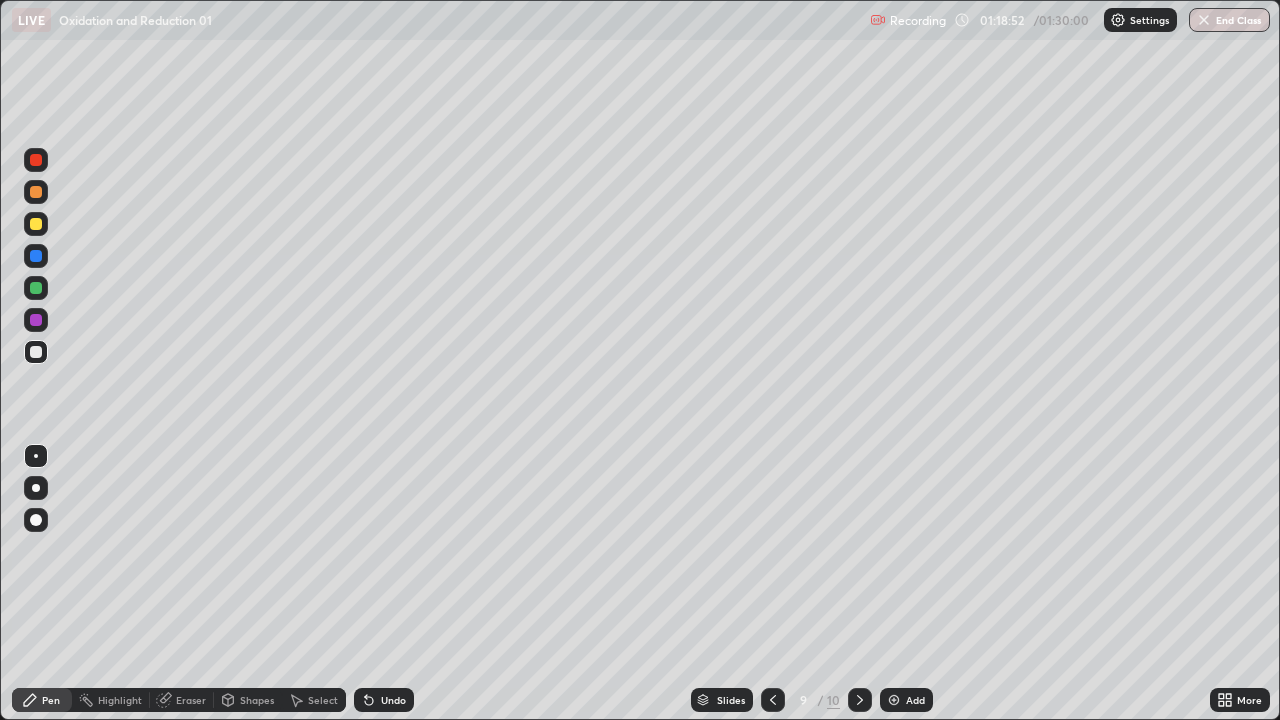 click on "Undo" at bounding box center [393, 700] 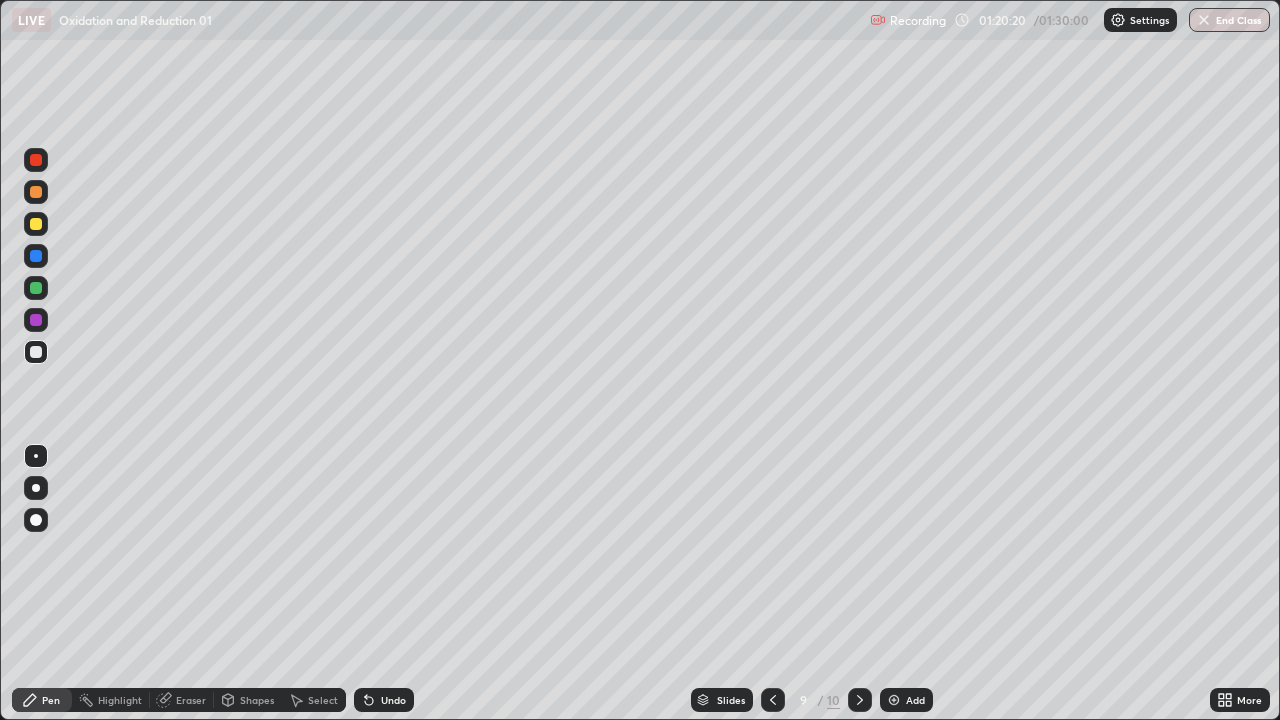 click on "Undo" at bounding box center [393, 700] 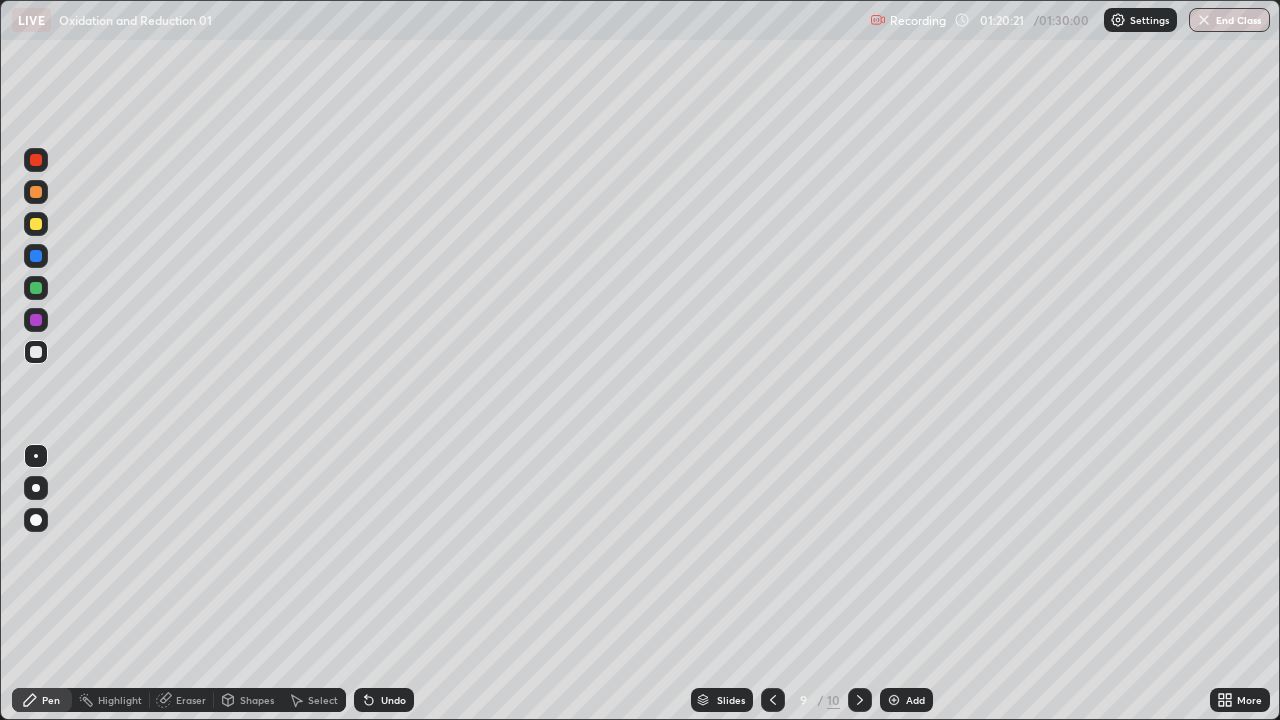 click on "Undo" at bounding box center [393, 700] 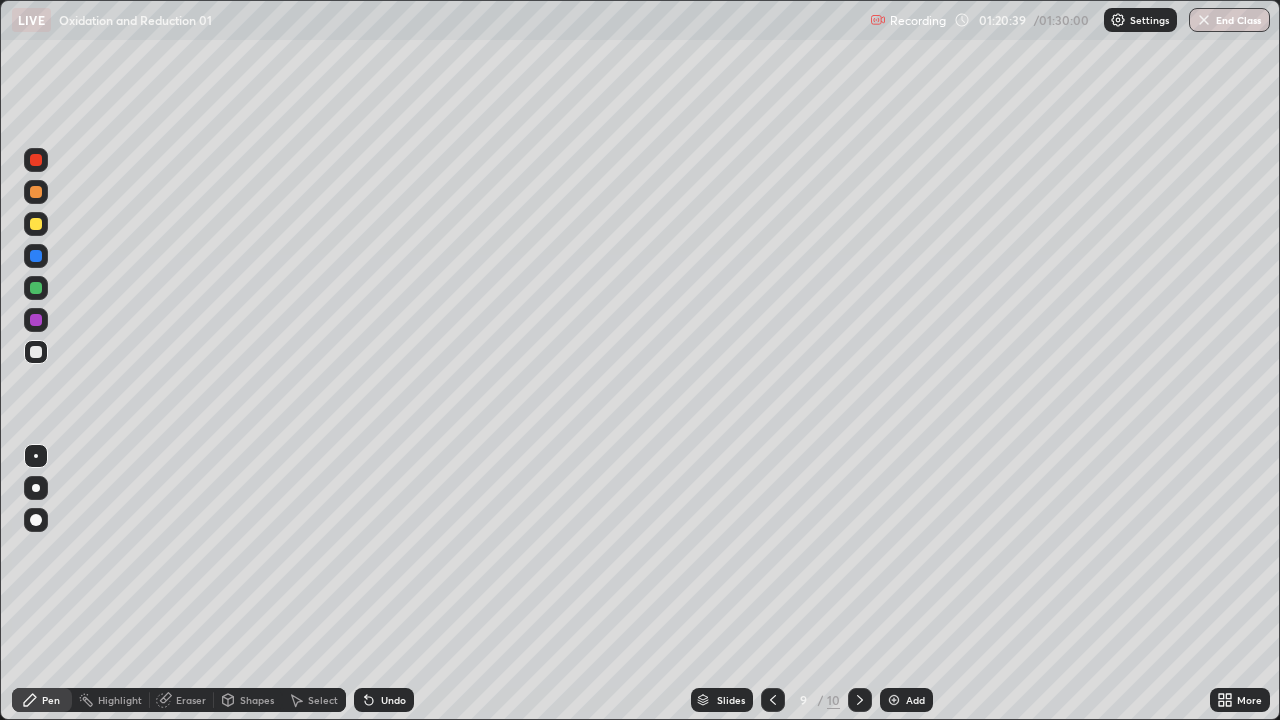 click on "Undo" at bounding box center (384, 700) 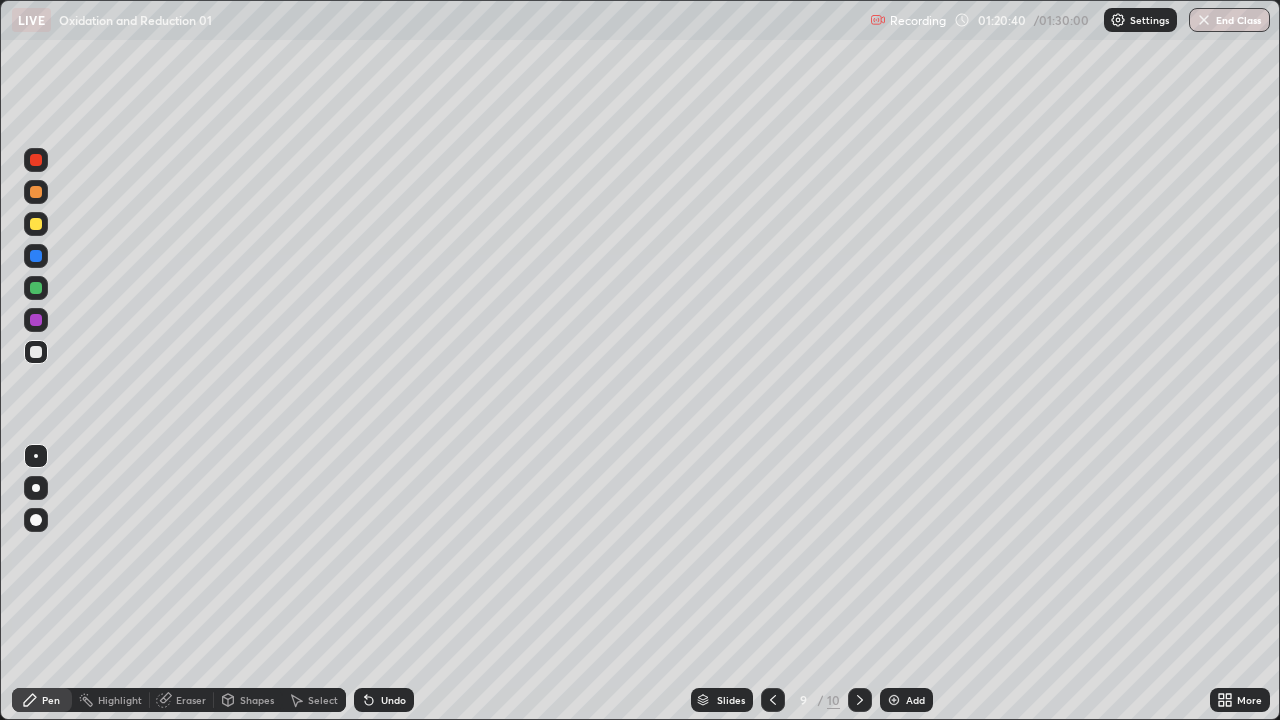 click on "Undo" at bounding box center (384, 700) 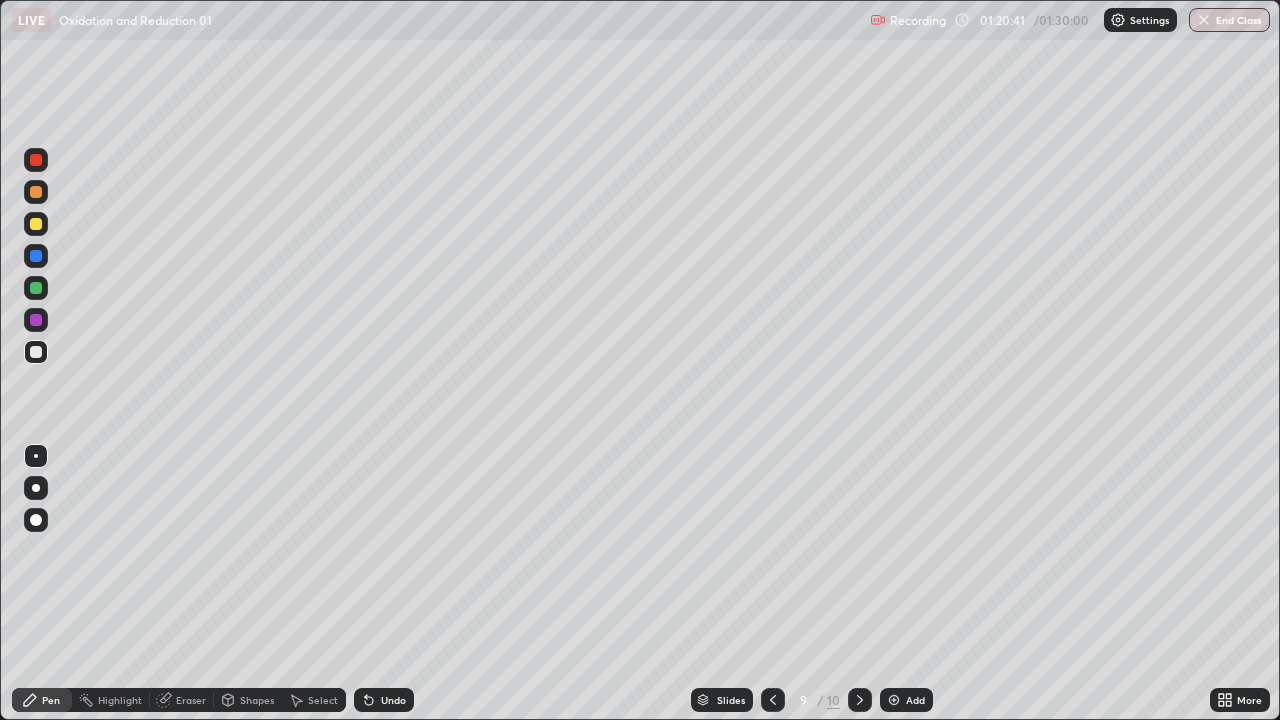 click on "Undo" at bounding box center [384, 700] 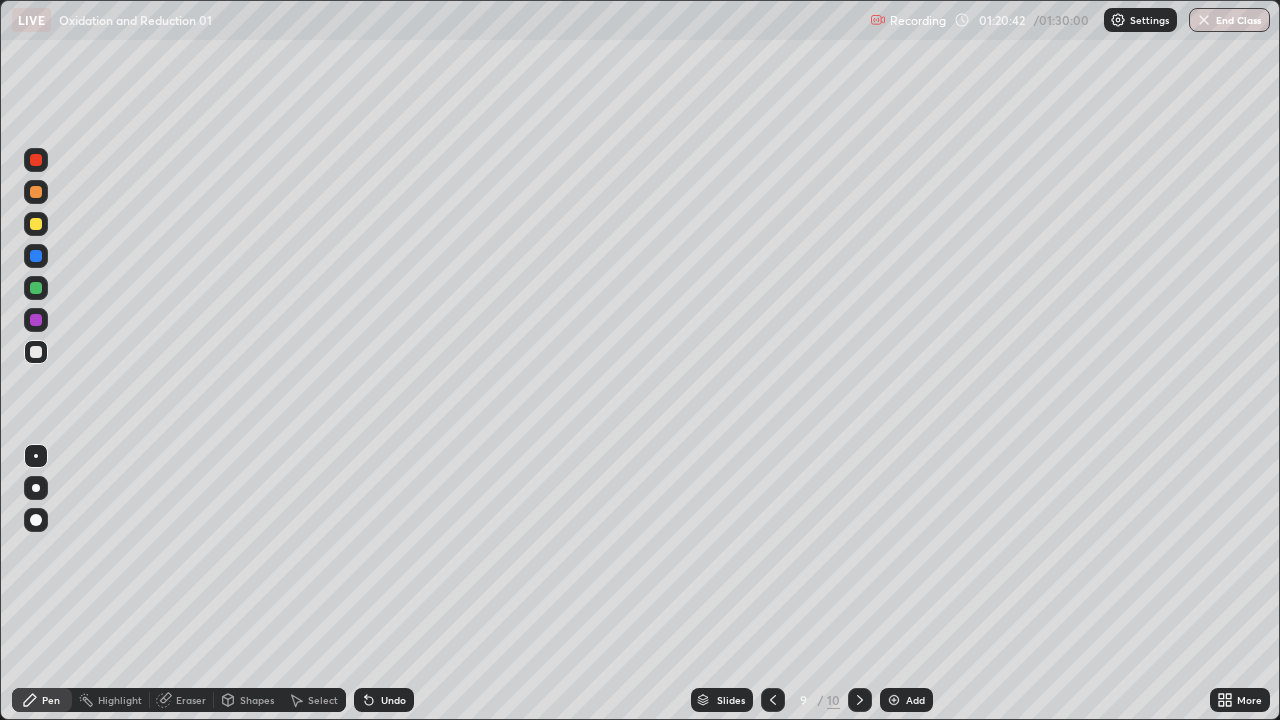 click on "Undo" at bounding box center (384, 700) 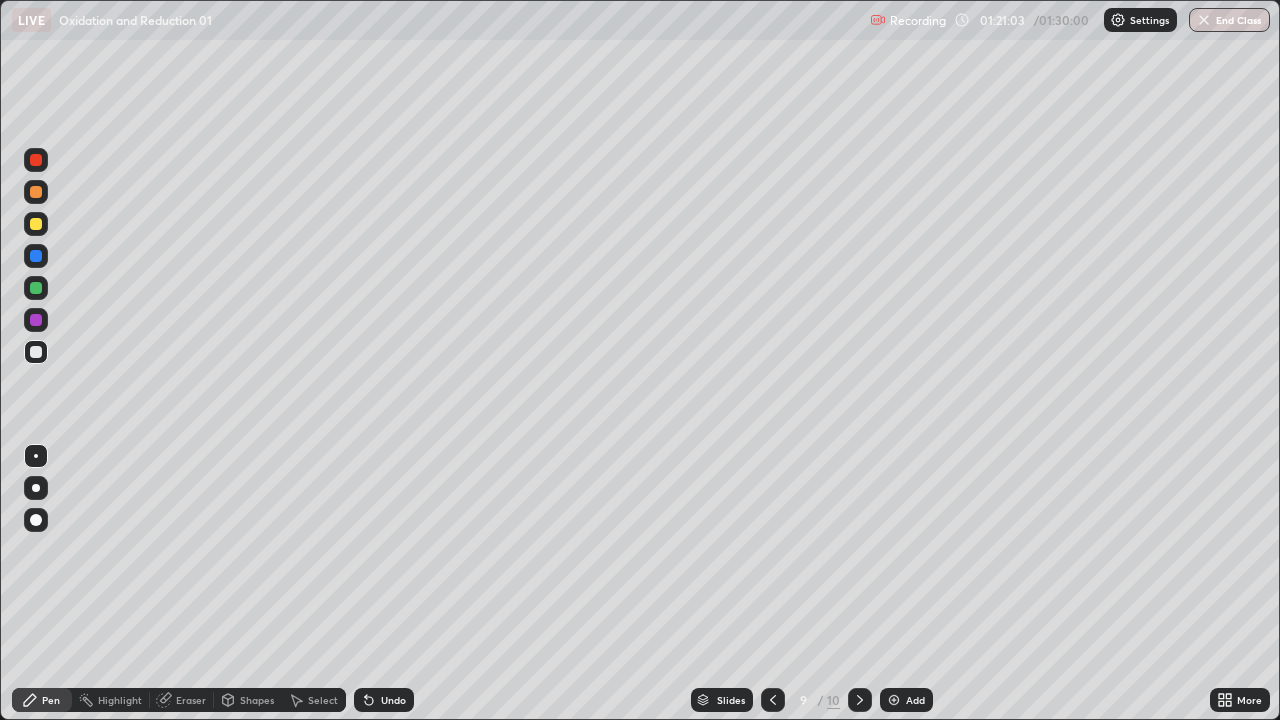 click on "Undo" at bounding box center (384, 700) 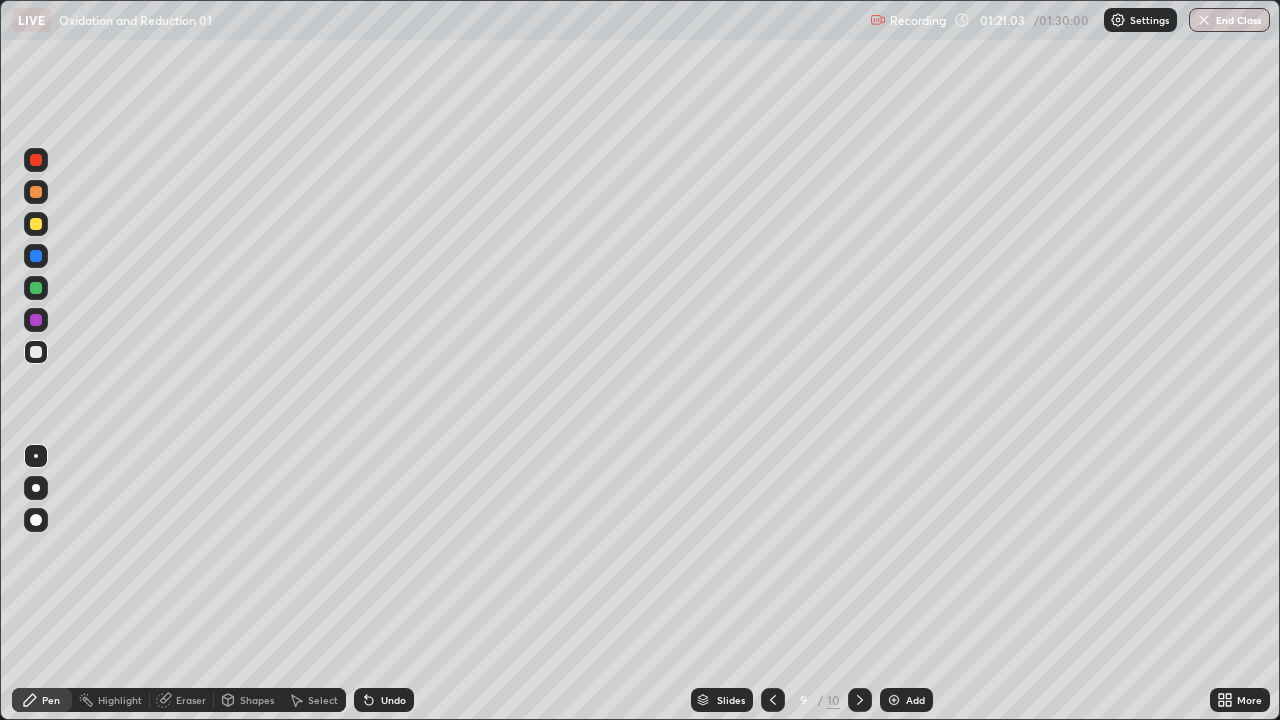 click on "Undo" at bounding box center [384, 700] 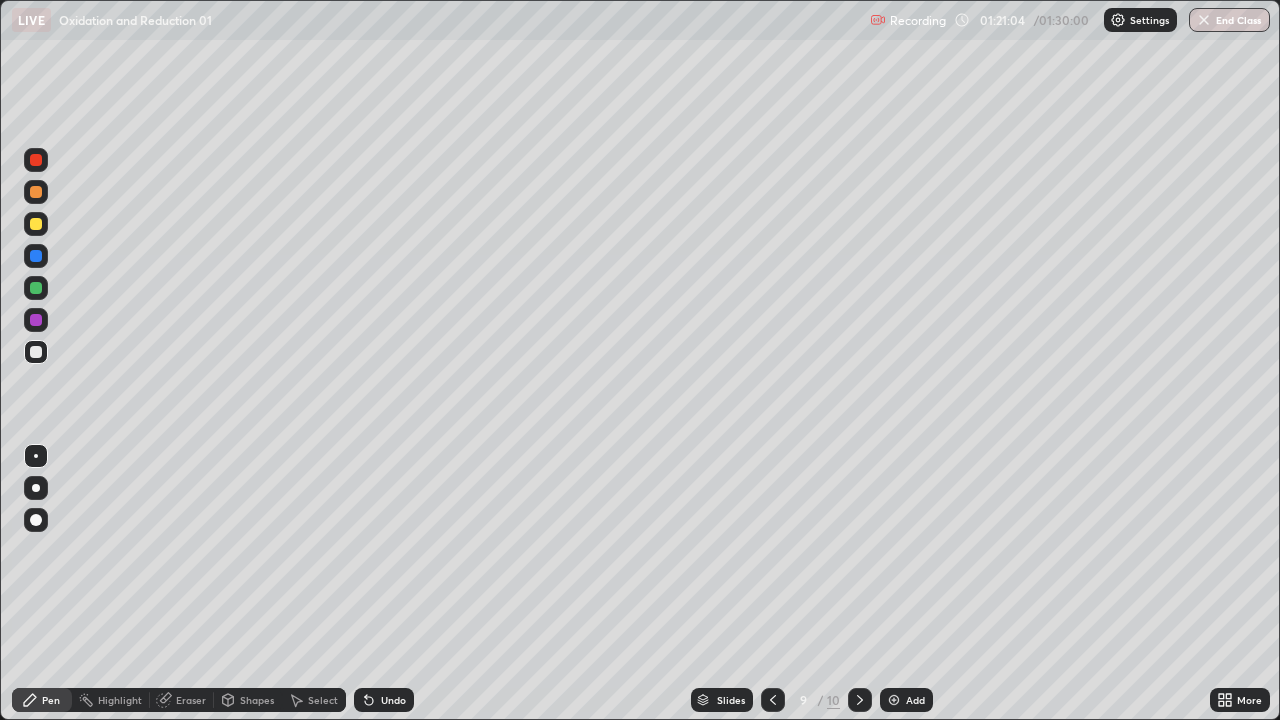 click on "Undo" at bounding box center (384, 700) 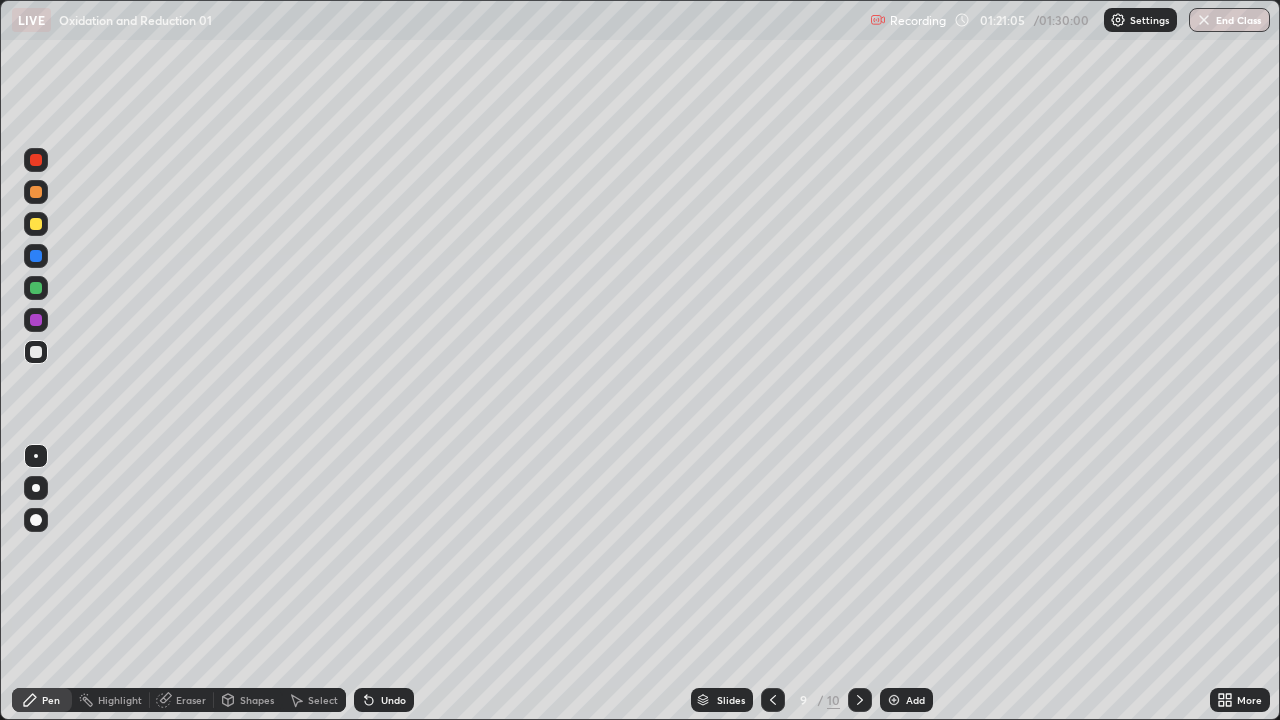 click on "Undo" at bounding box center [384, 700] 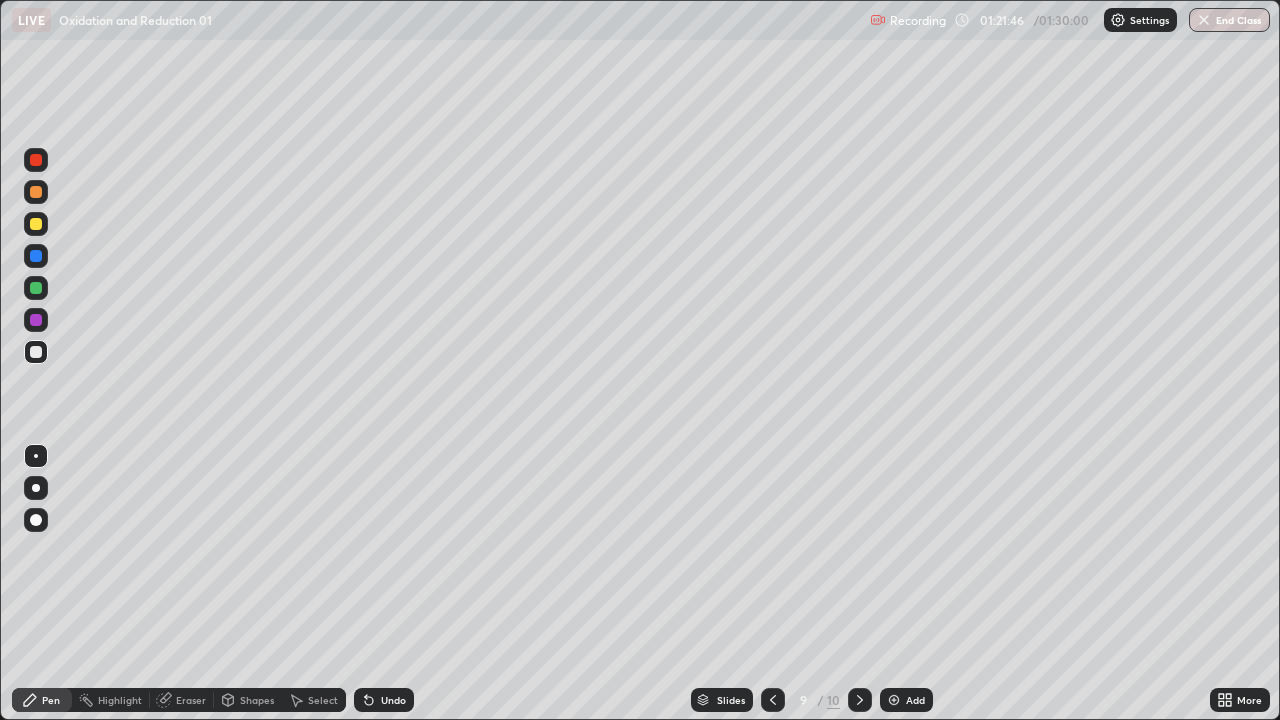 click 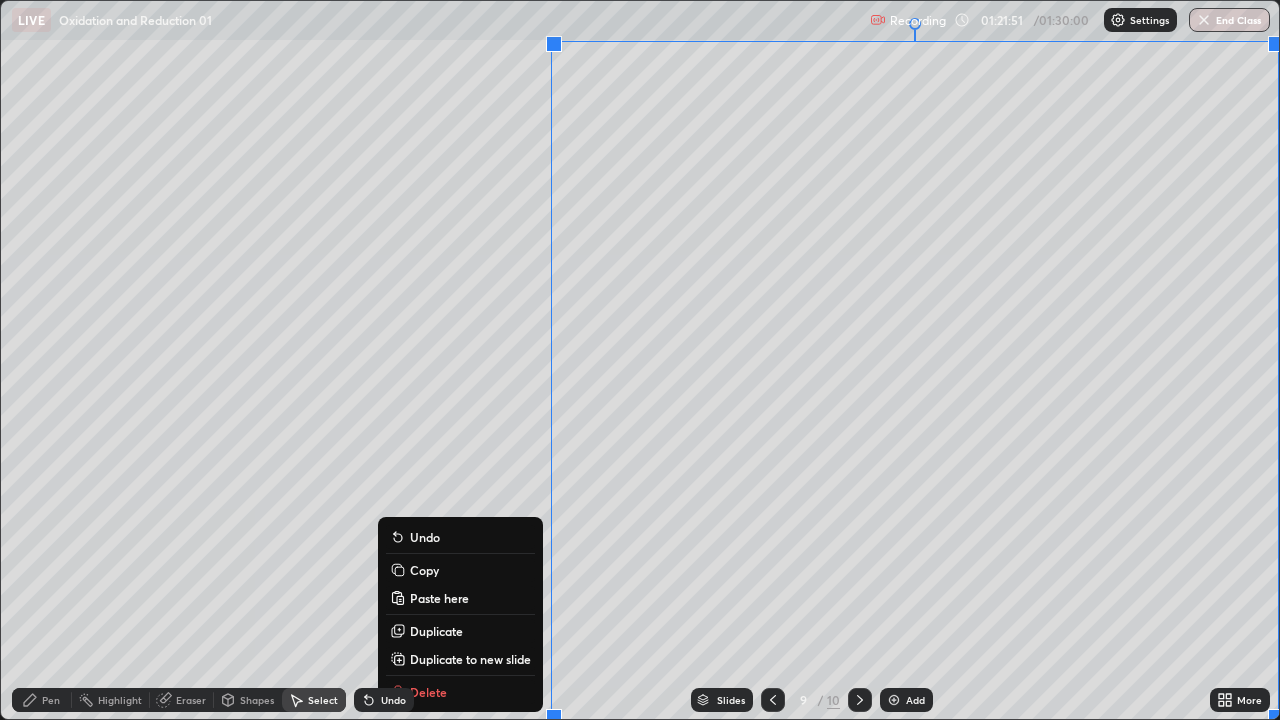 click on "Duplicate to new slide" at bounding box center (470, 659) 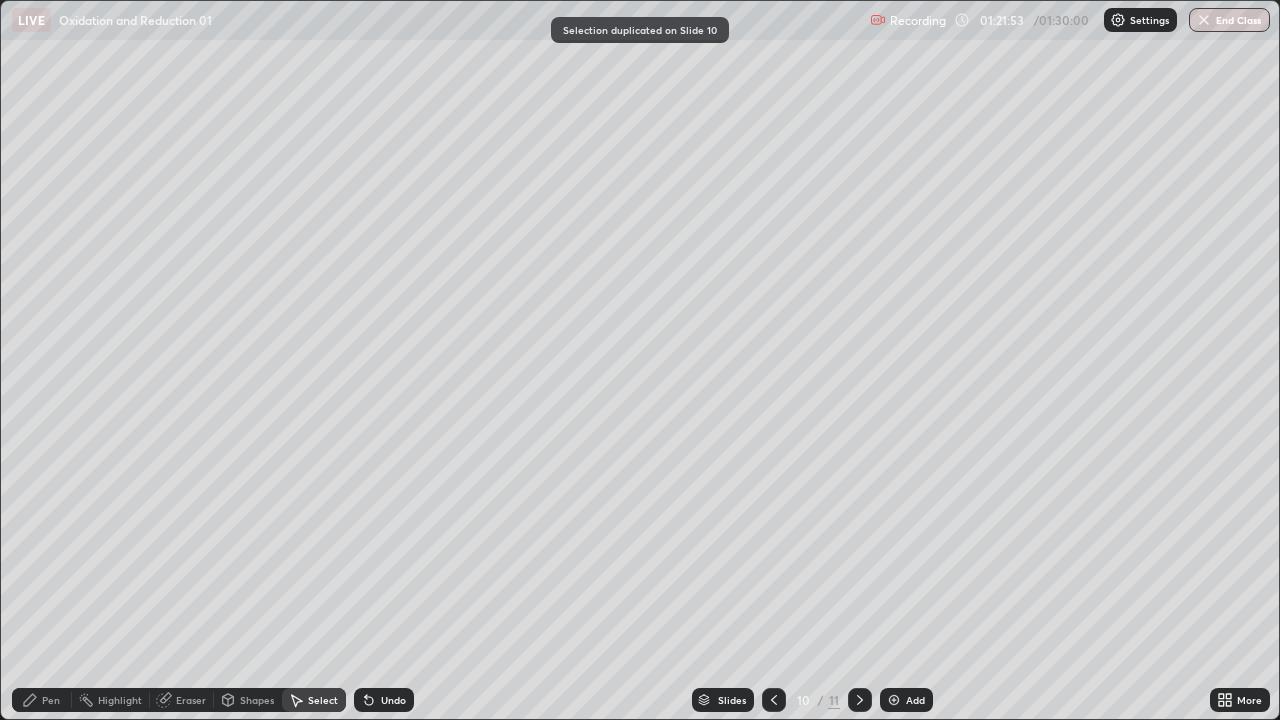 click on "Pen" at bounding box center (42, 700) 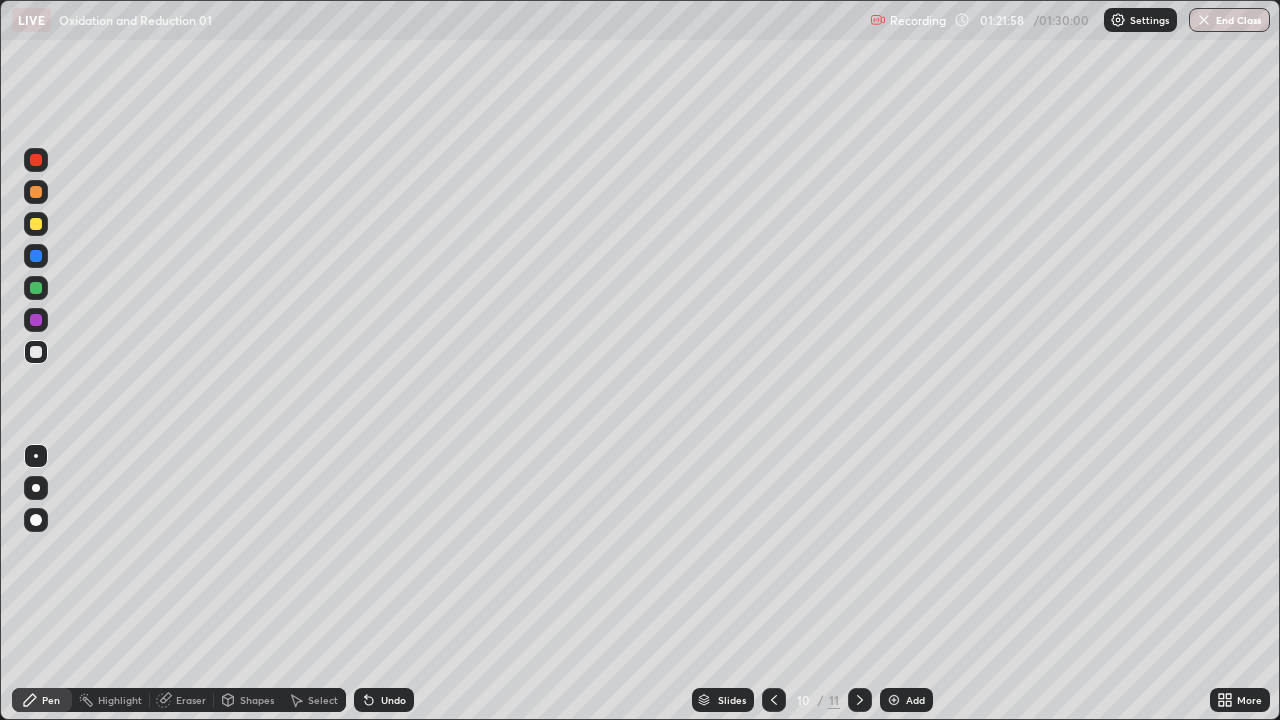 click 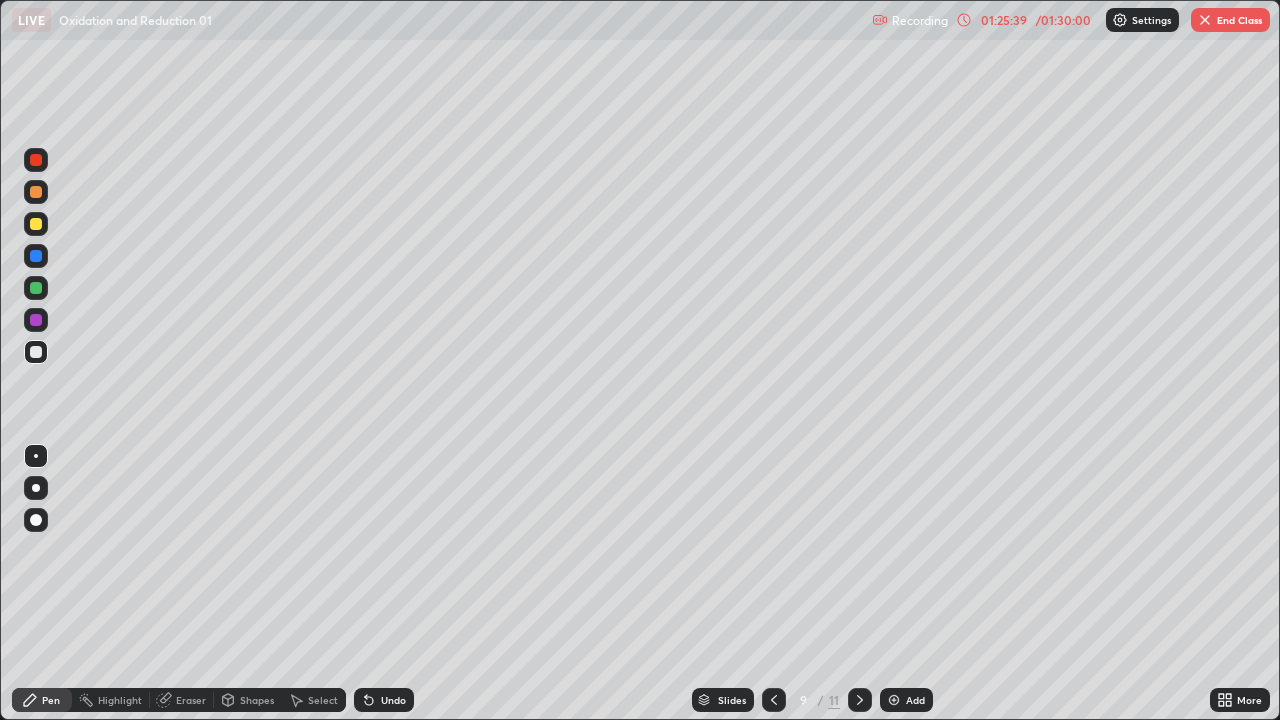 click on "Select" at bounding box center [314, 700] 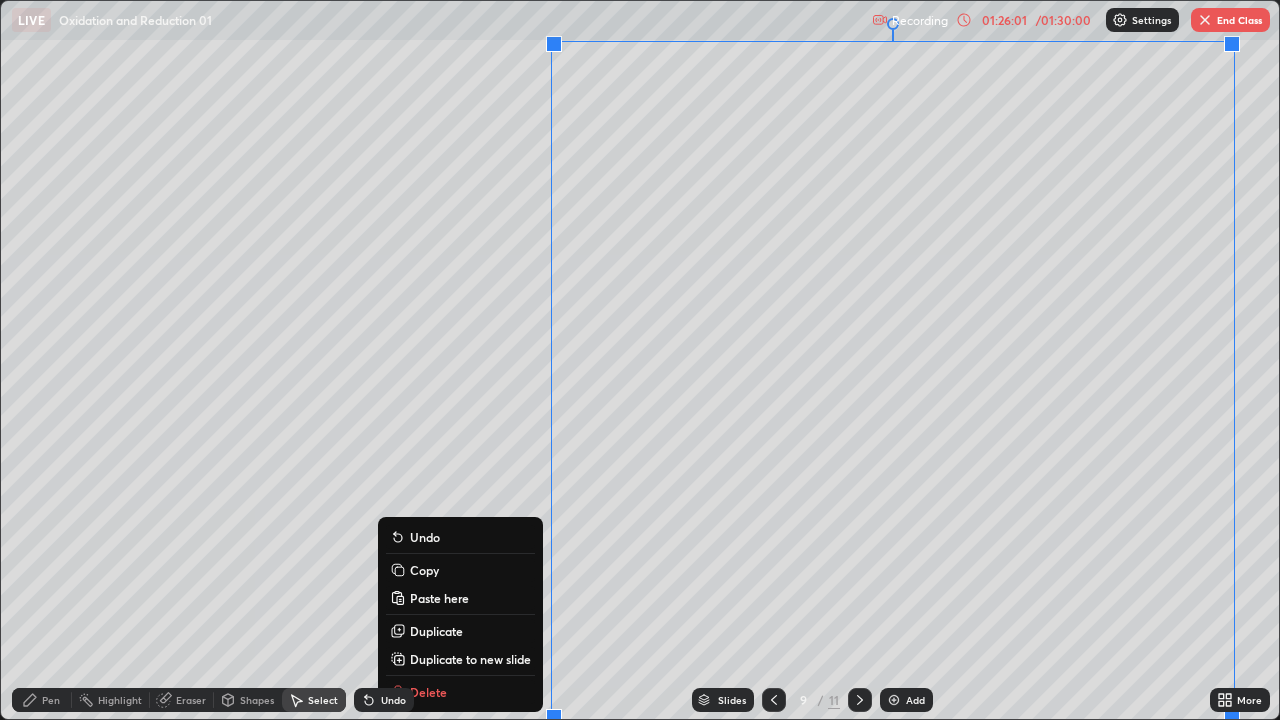 click on "0 ° Undo Copy Paste here Duplicate Duplicate to new slide Delete" at bounding box center (640, 360) 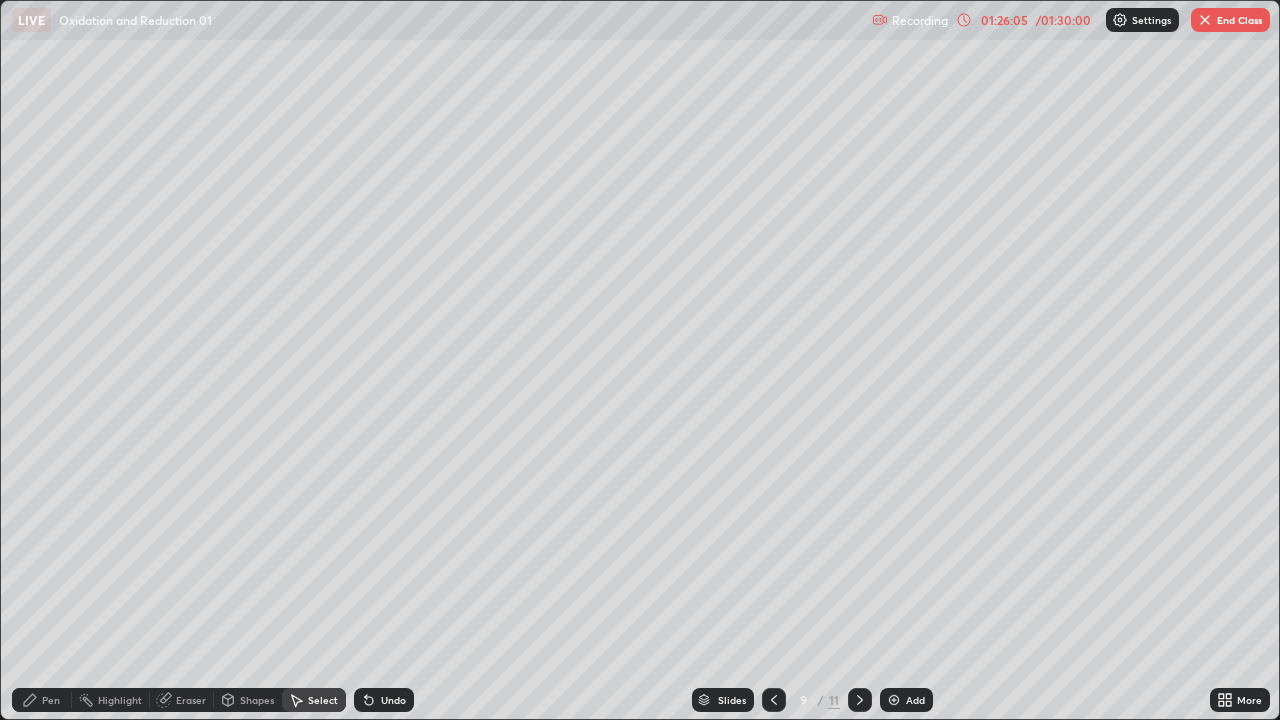 click 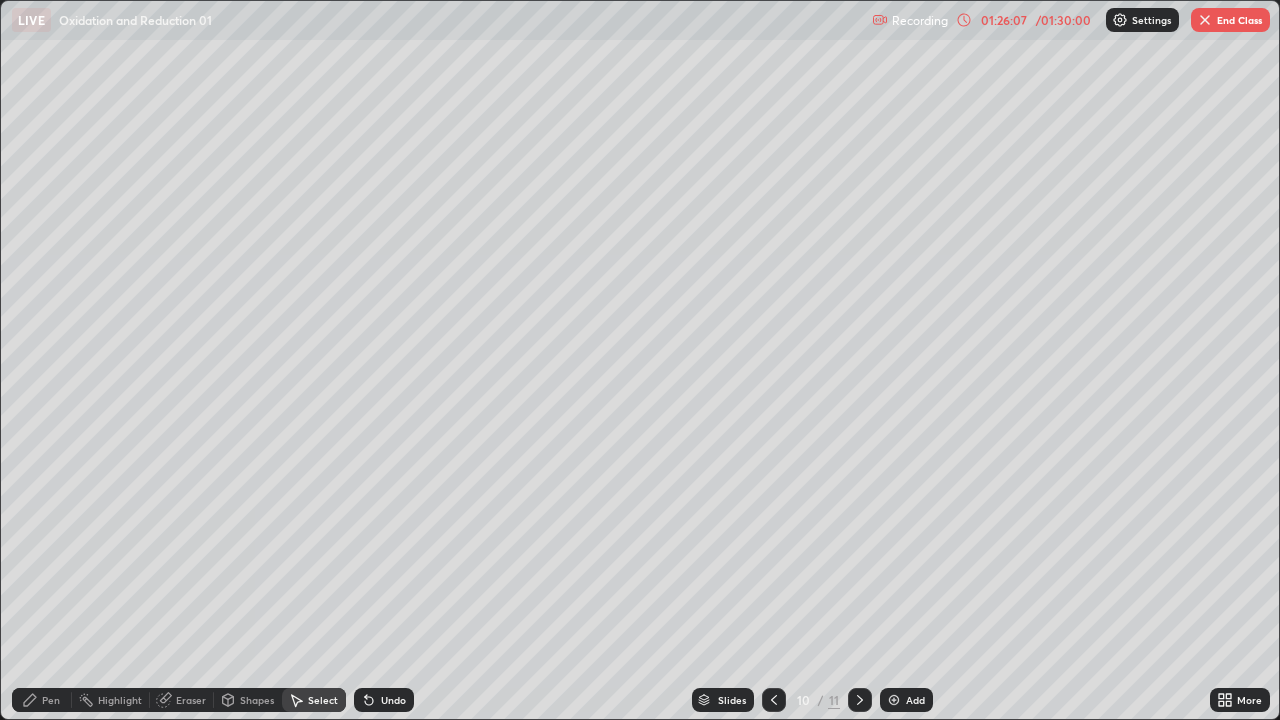 click on "Pen" at bounding box center [42, 700] 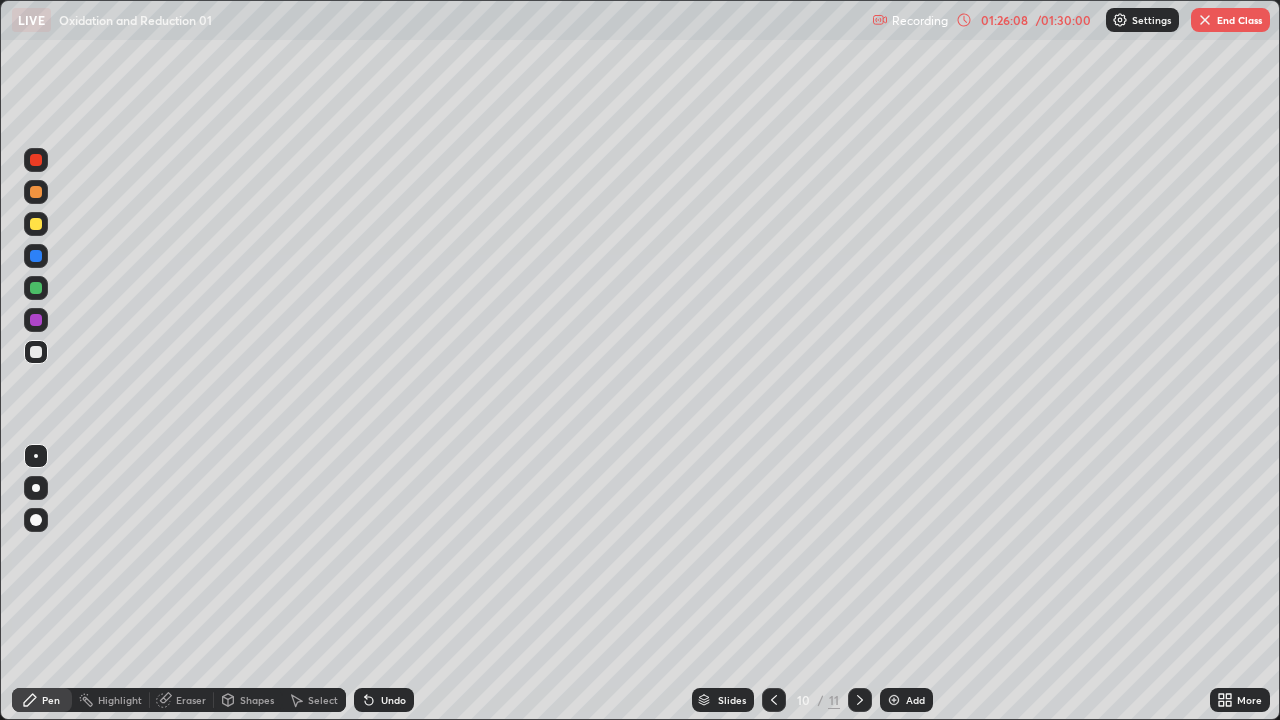 click at bounding box center [36, 352] 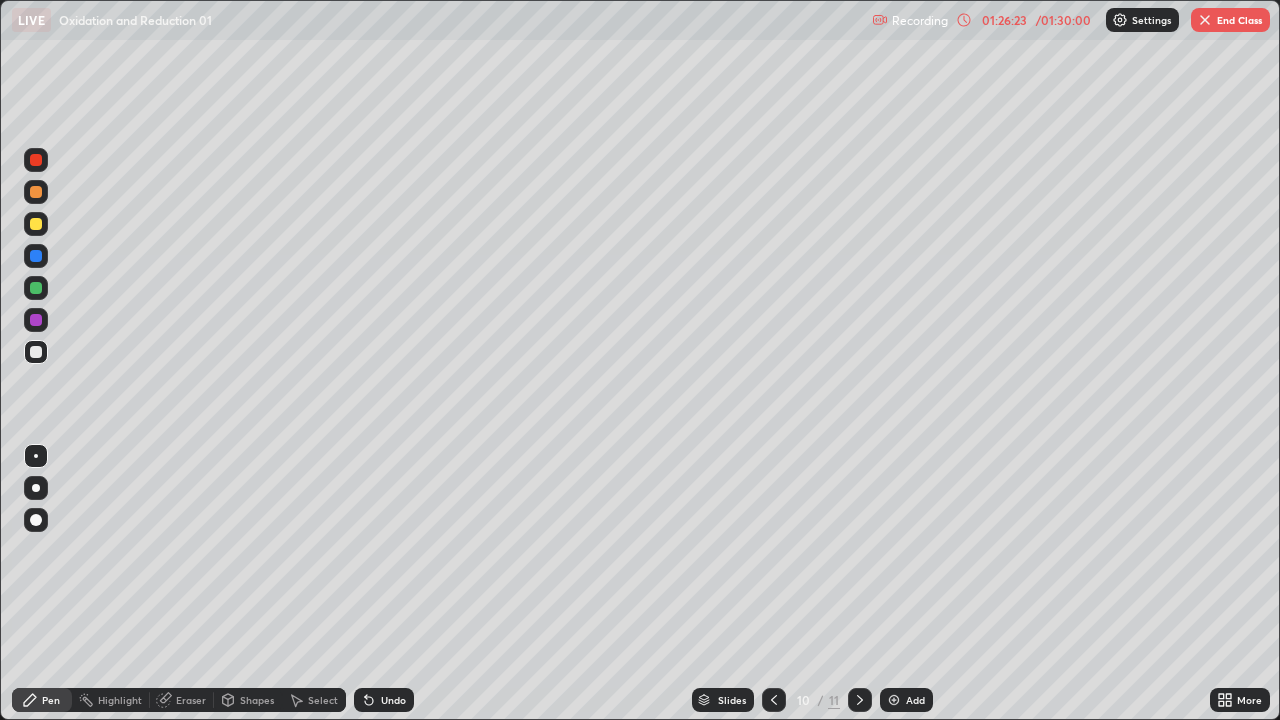 click 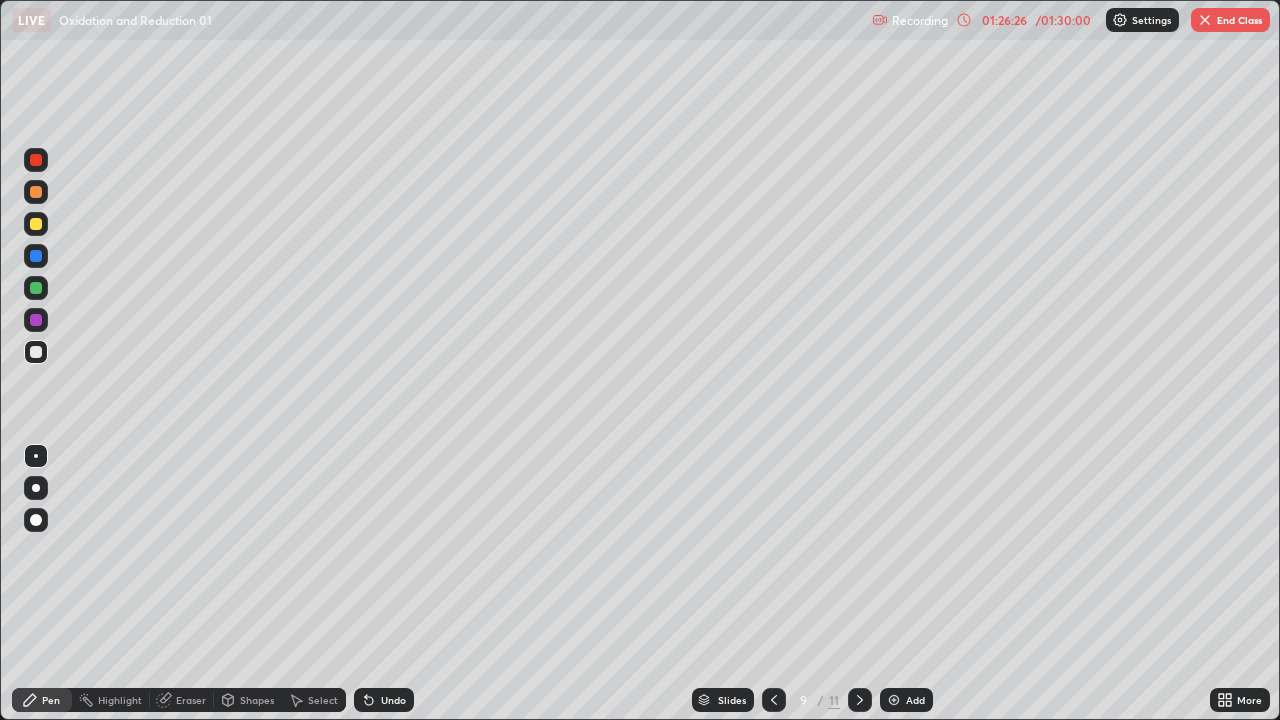 click 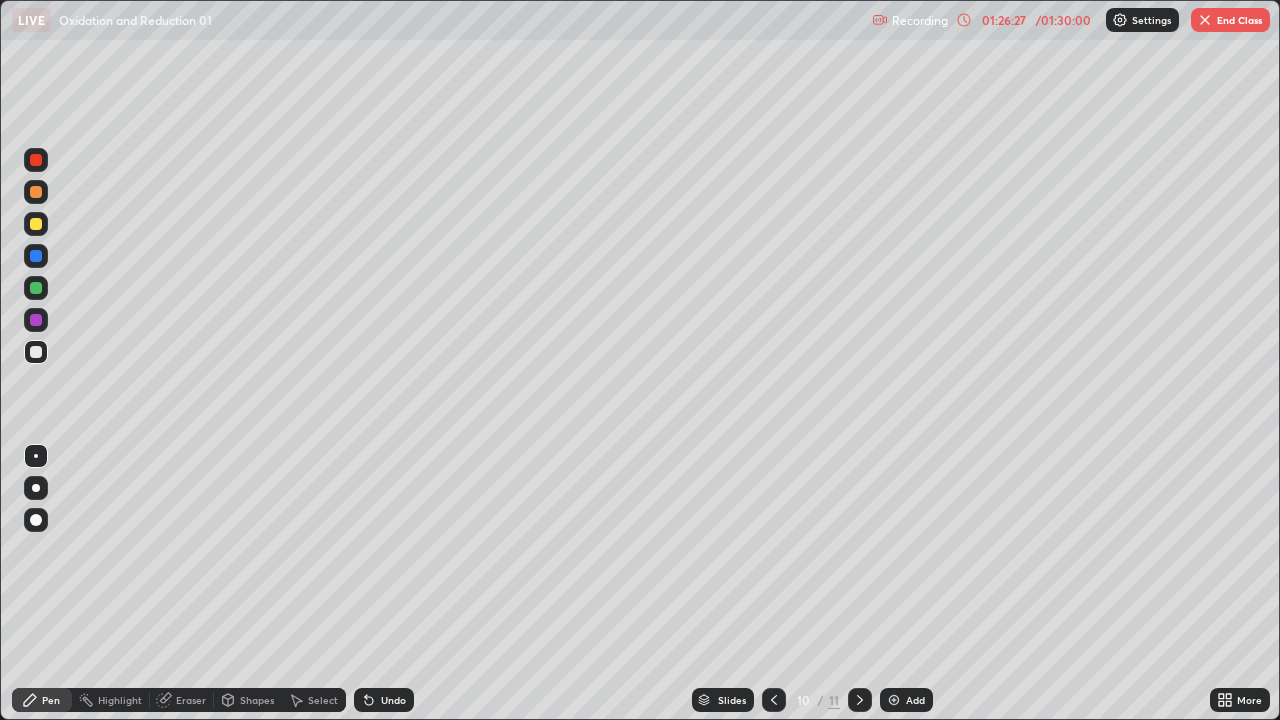 click 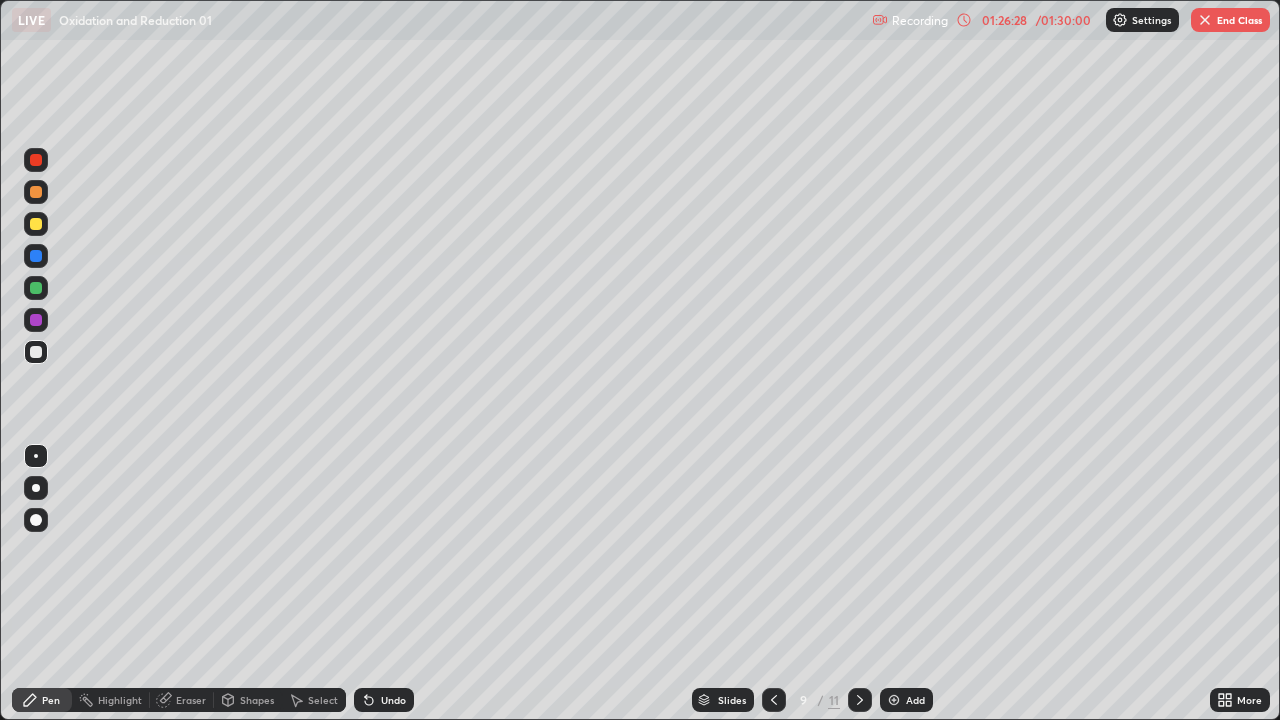 click 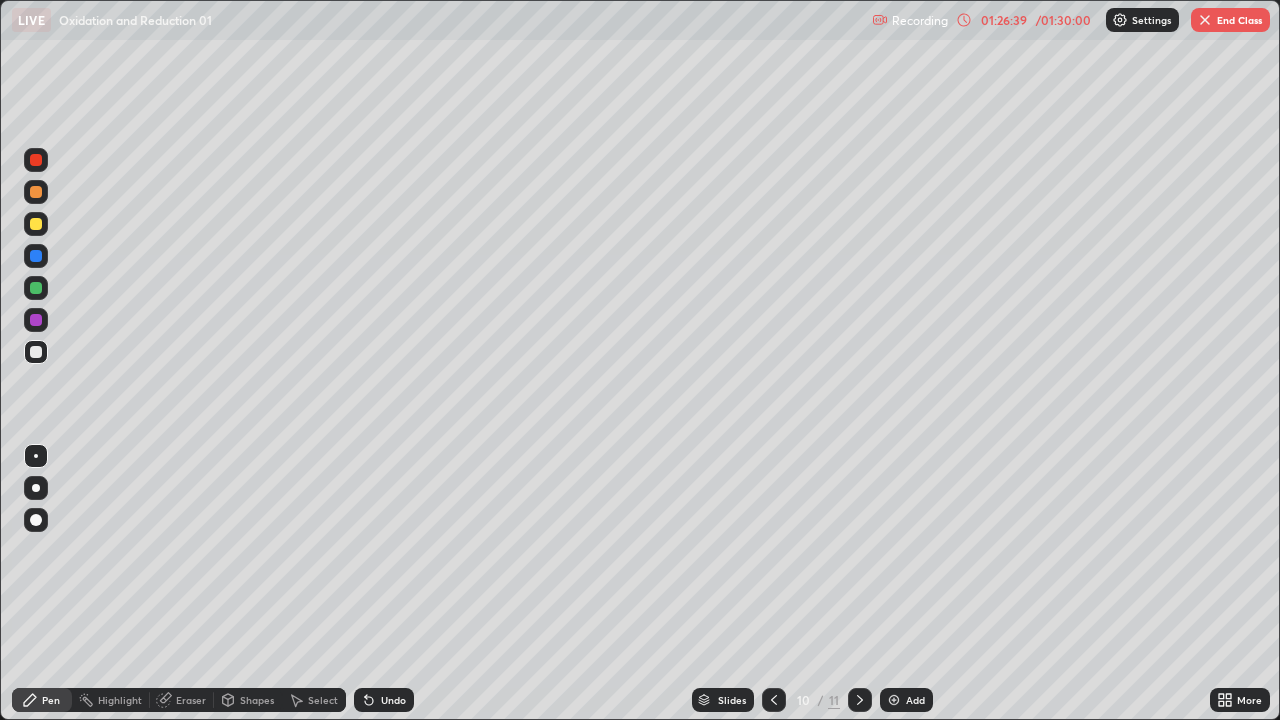 click on "Eraser" at bounding box center (191, 700) 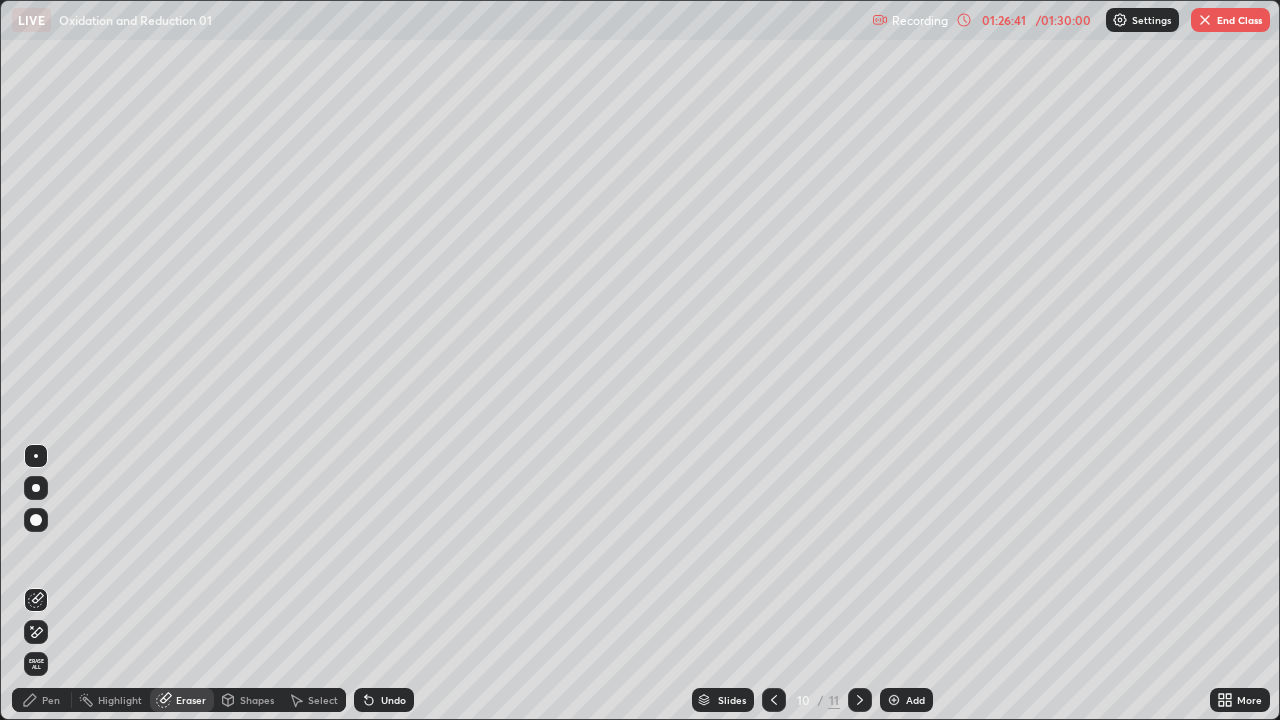 click on "Pen" at bounding box center (51, 700) 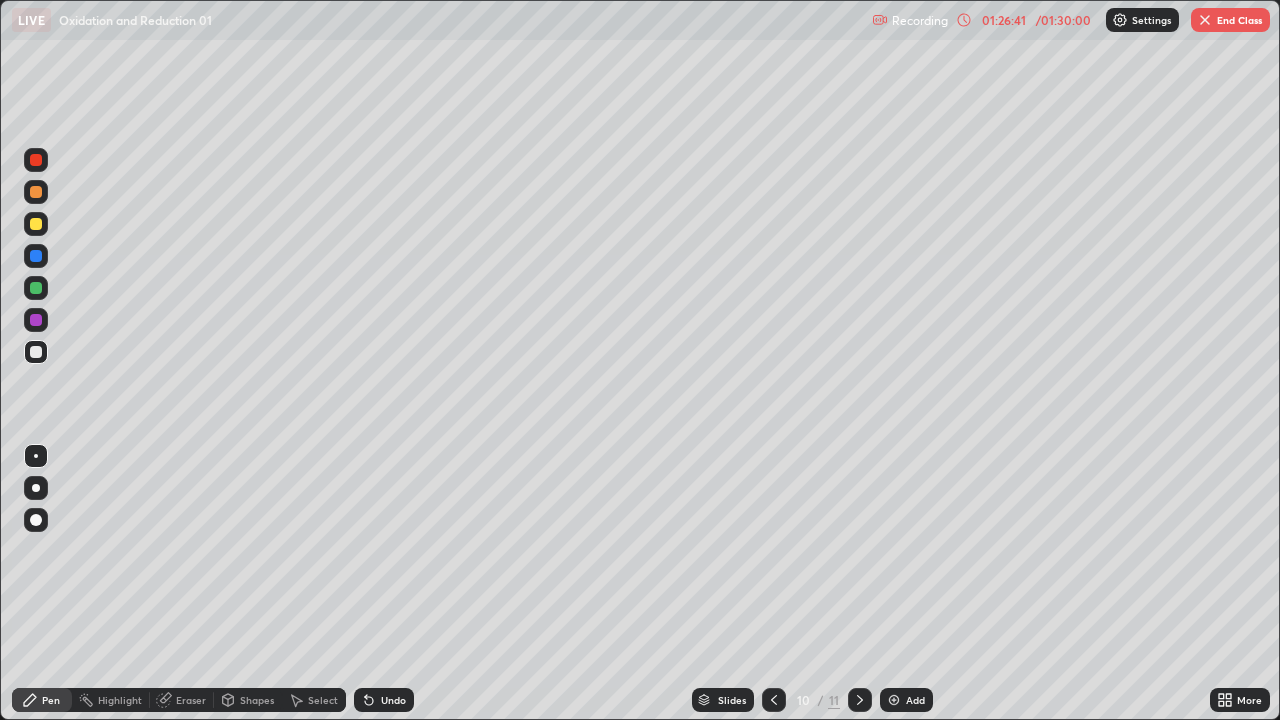 click on "Pen" at bounding box center (51, 700) 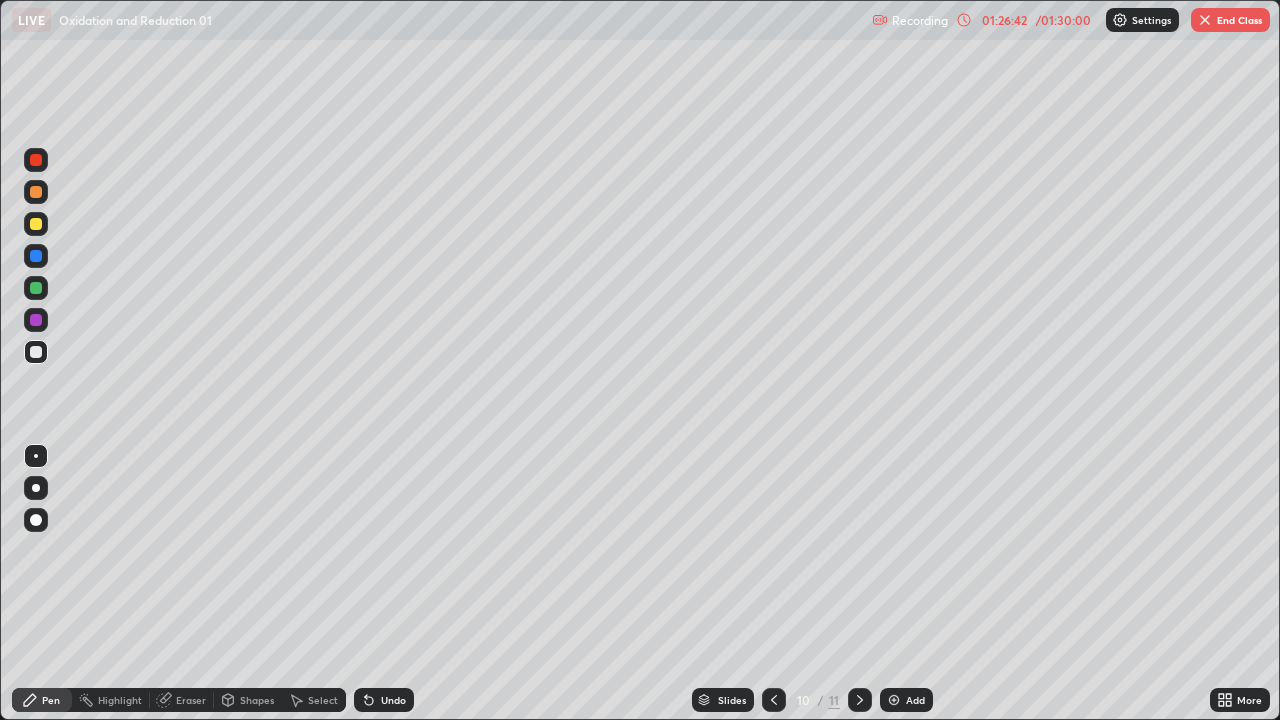 click at bounding box center [36, 352] 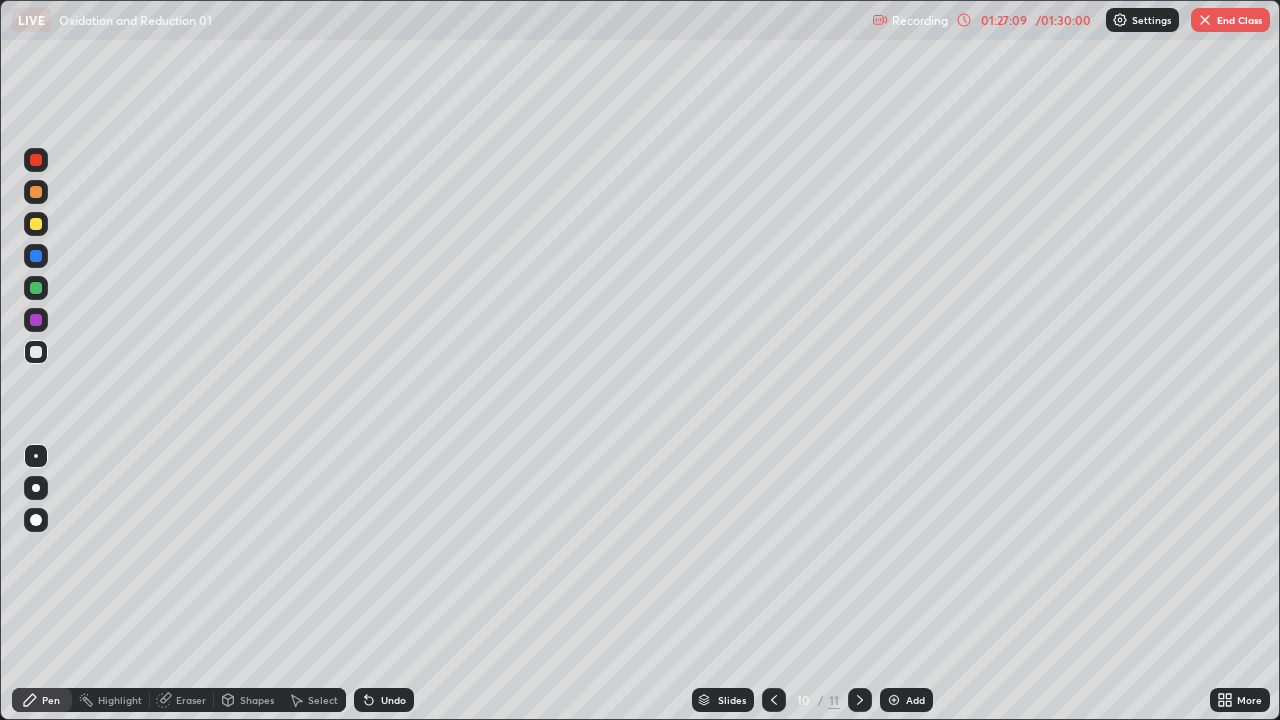 click 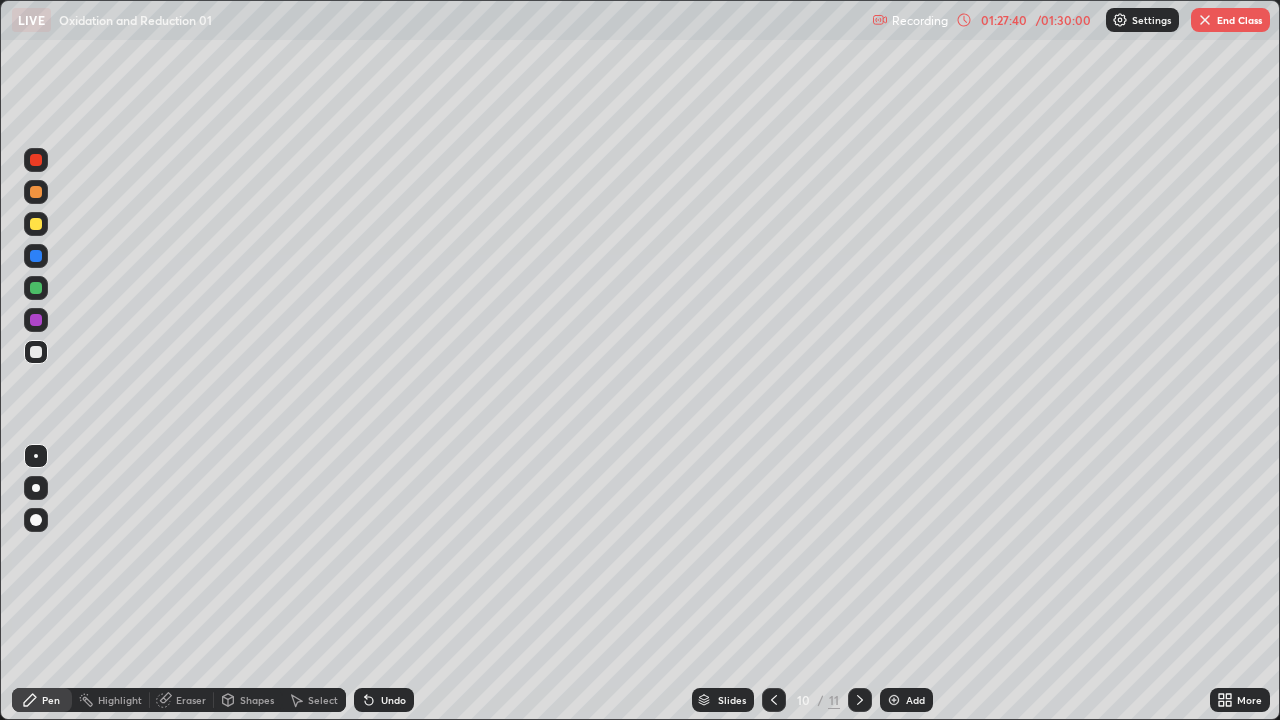 click 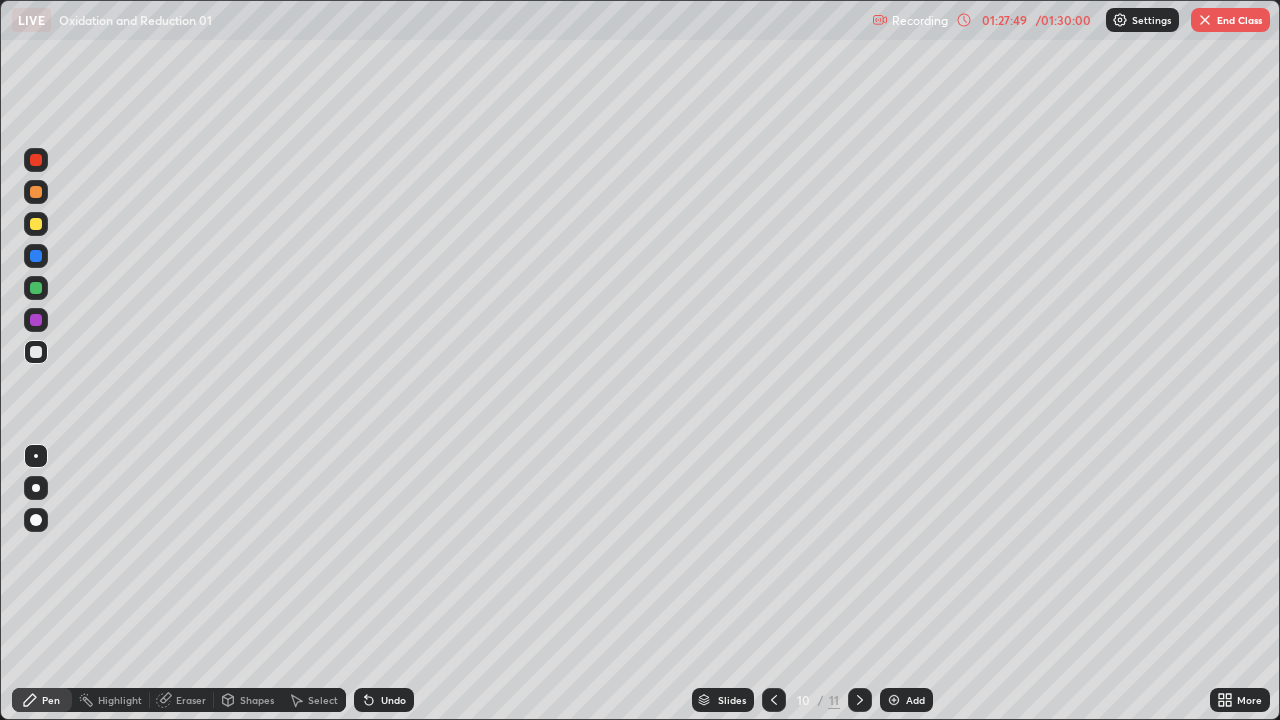 click on "Select" at bounding box center [323, 700] 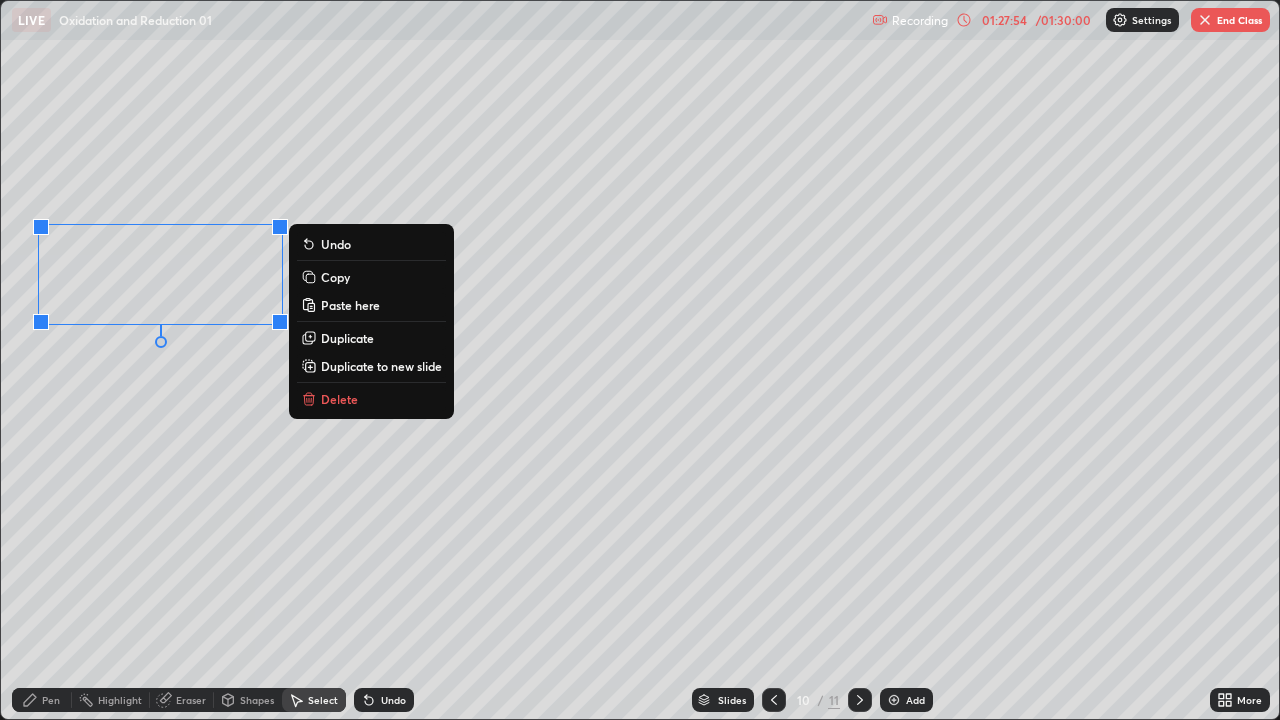 click on "0 ° Undo Copy Paste here Duplicate Duplicate to new slide Delete" at bounding box center (640, 360) 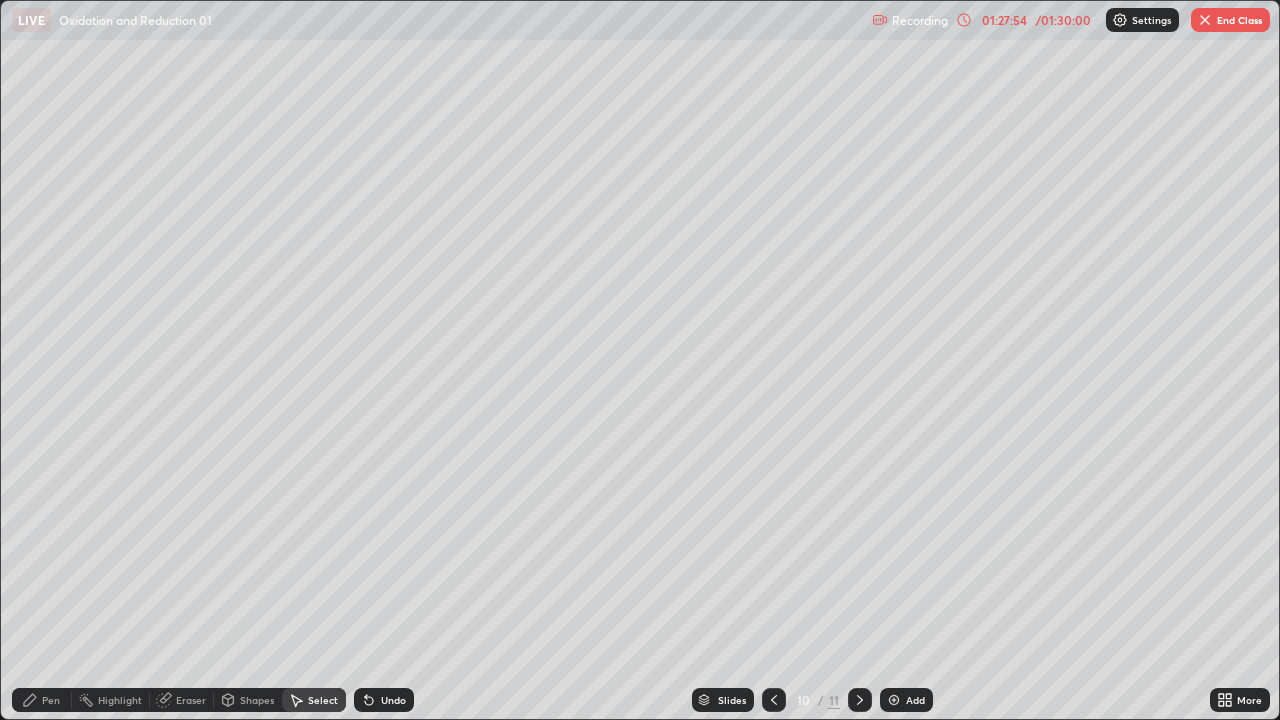 click on "Pen" at bounding box center (42, 700) 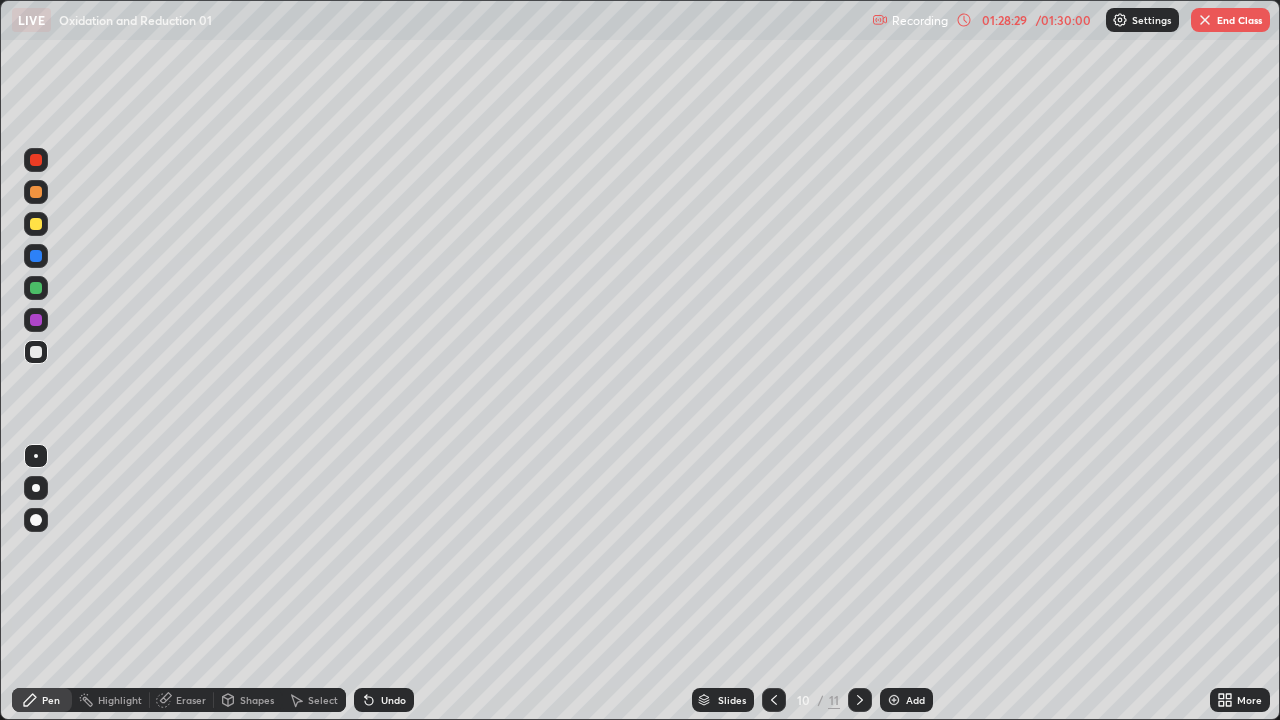 click at bounding box center [36, 224] 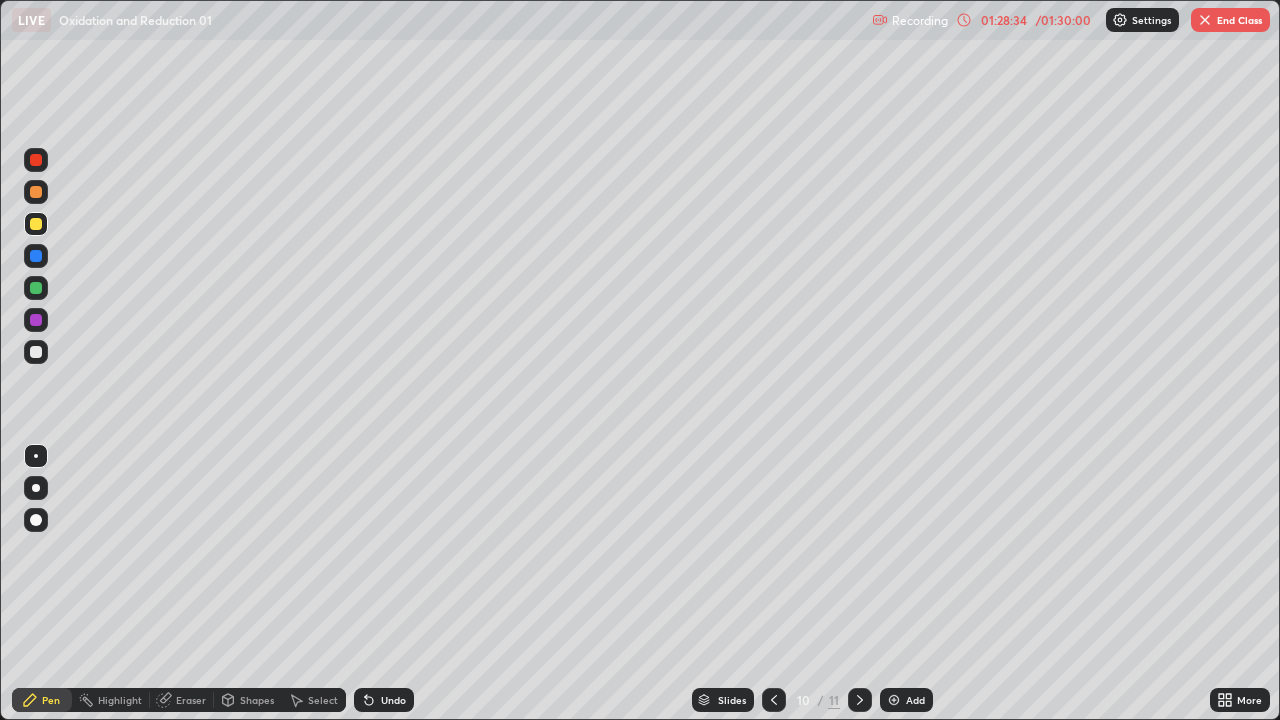 click at bounding box center [36, 352] 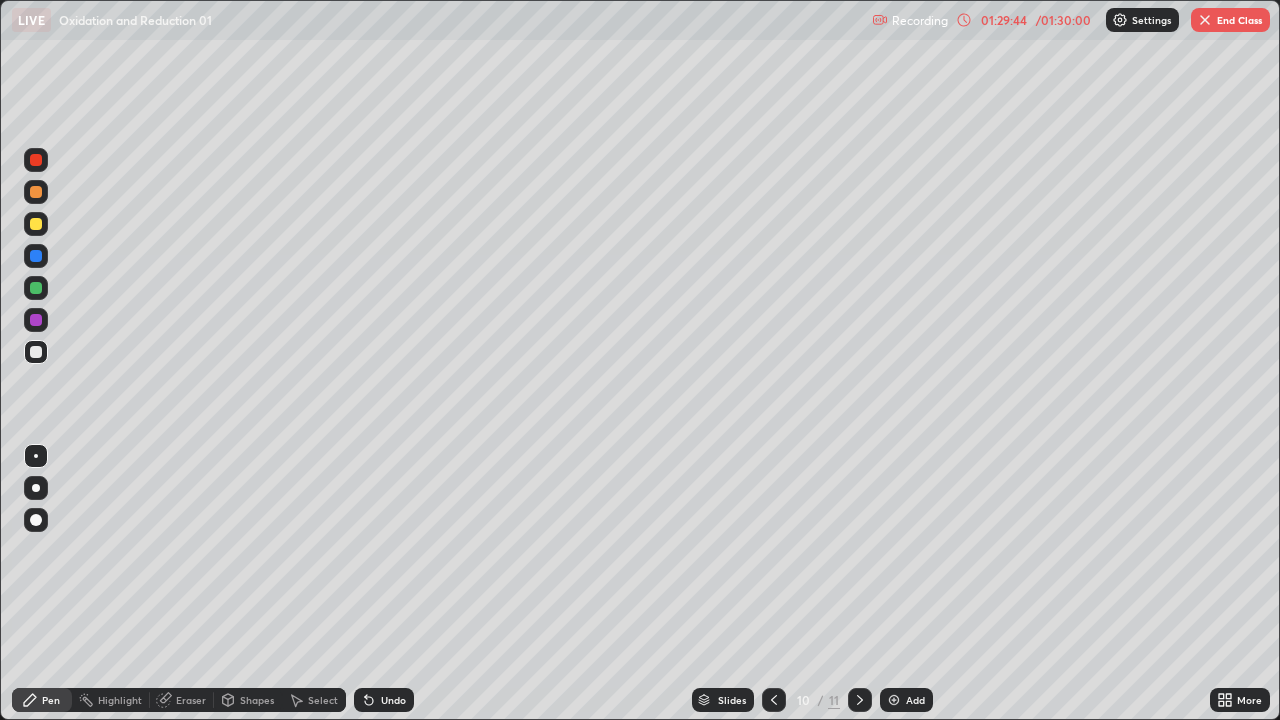 click at bounding box center (36, 288) 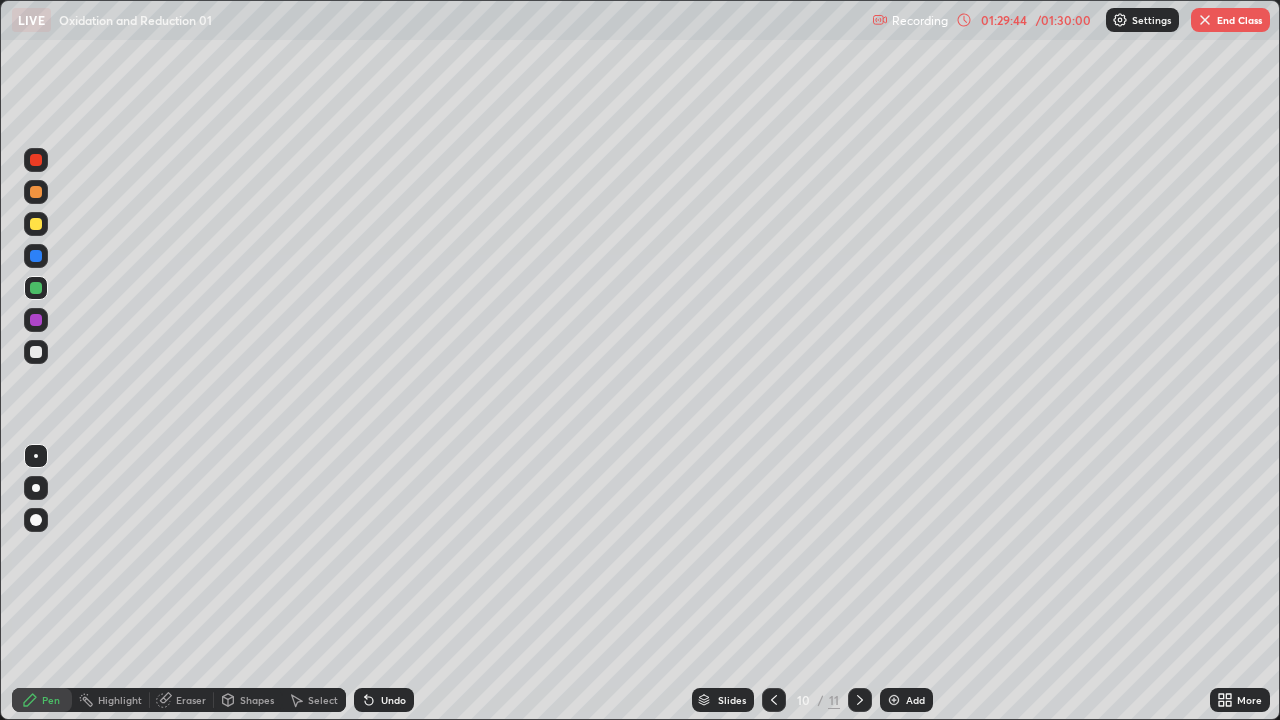 click at bounding box center (36, 288) 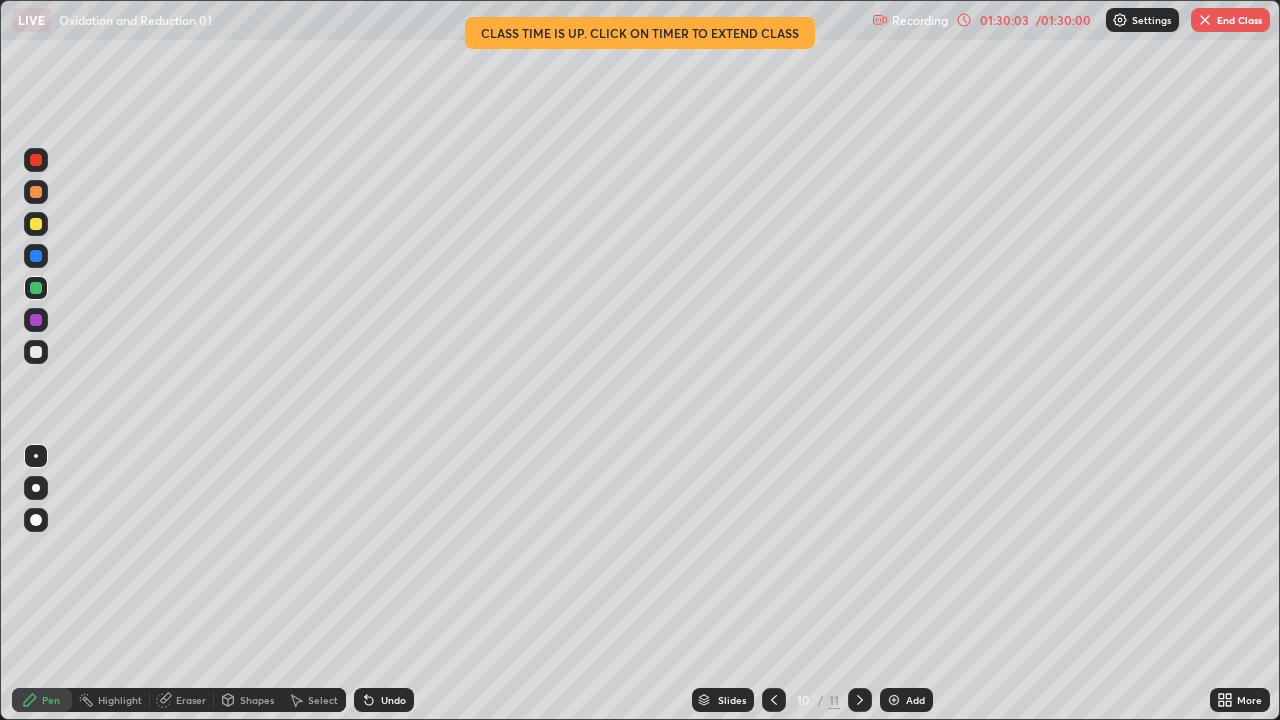 click on "01:30:03" at bounding box center (1004, 20) 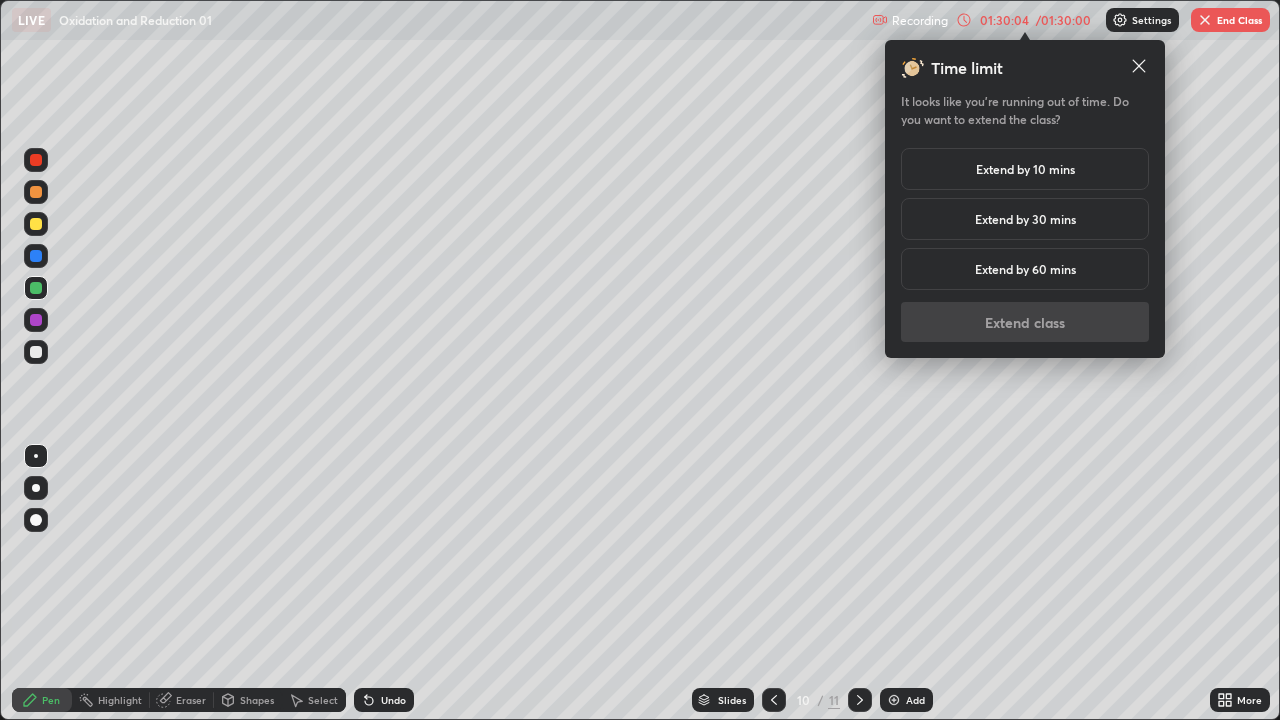 click on "Extend by 10 mins" at bounding box center [1025, 169] 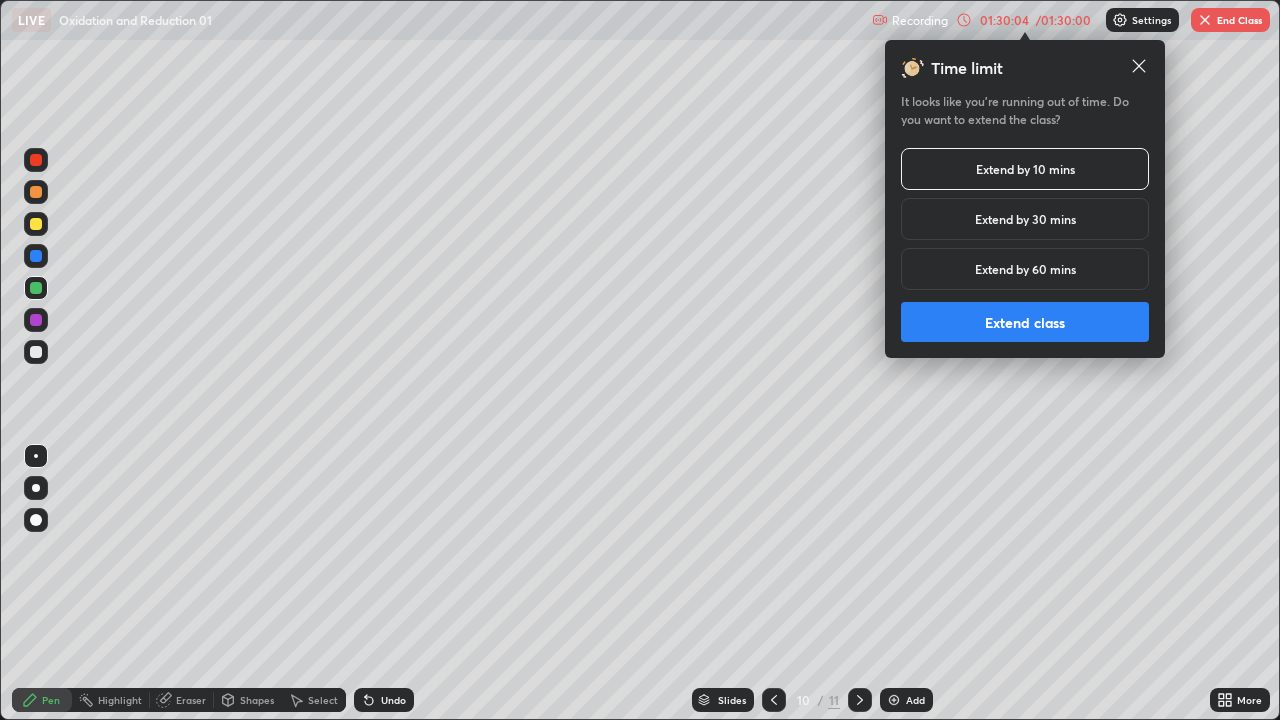 click on "Extend class" at bounding box center (1025, 322) 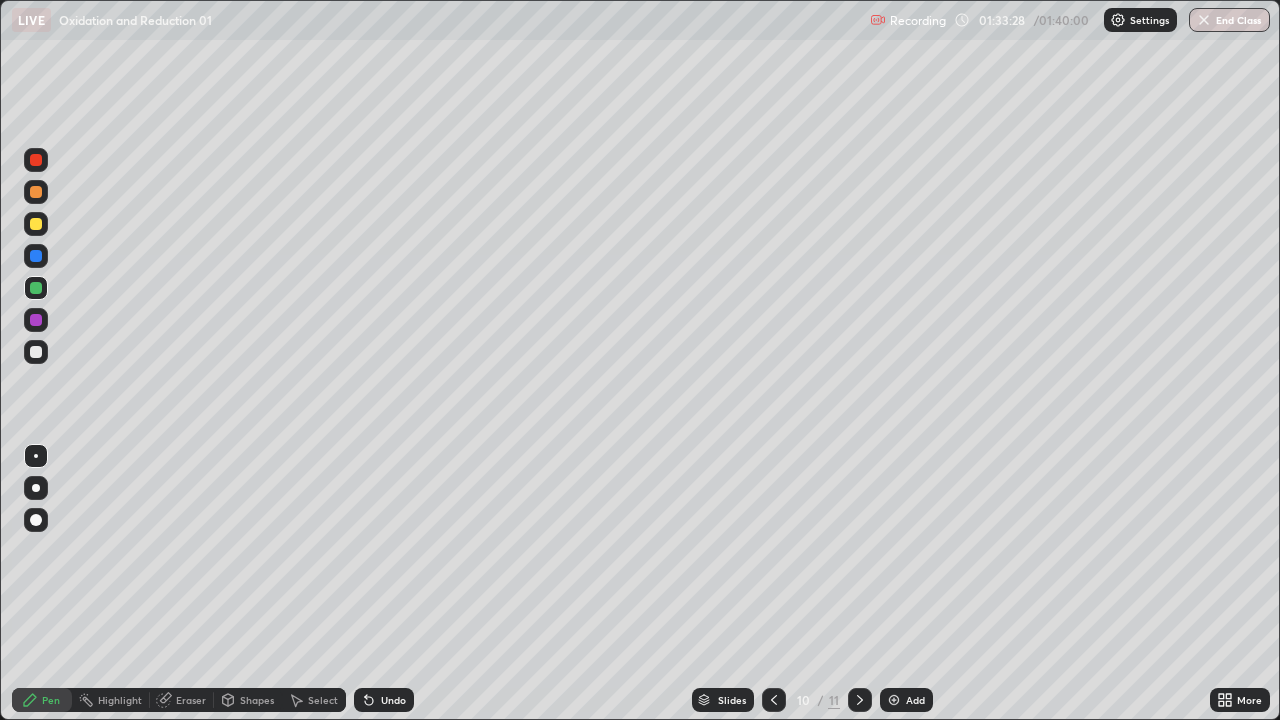 click on "Add" at bounding box center [906, 700] 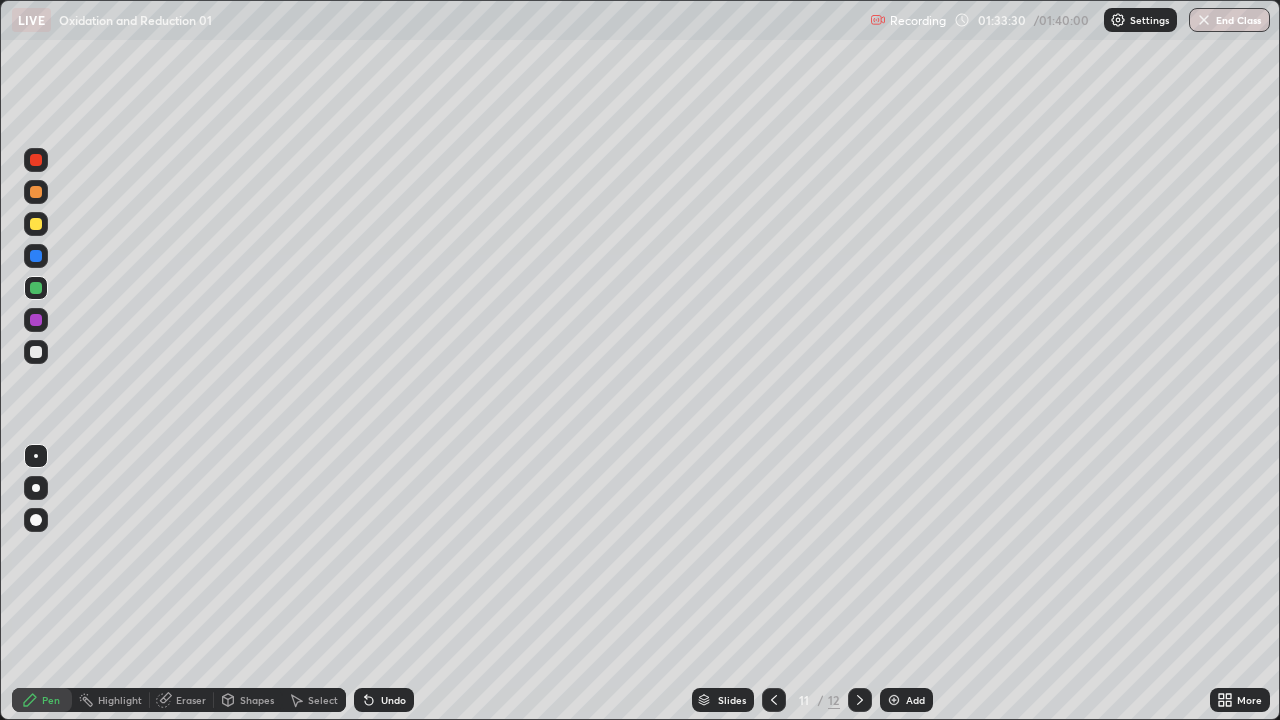 click at bounding box center (36, 352) 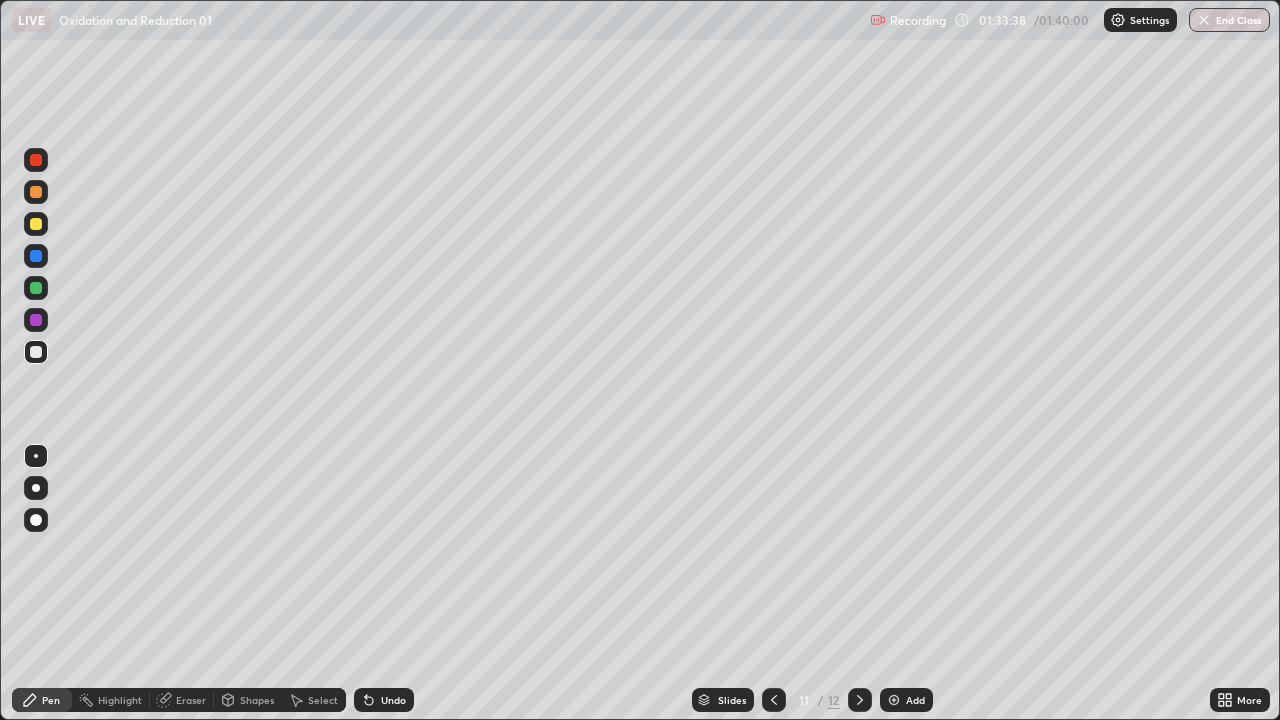 click 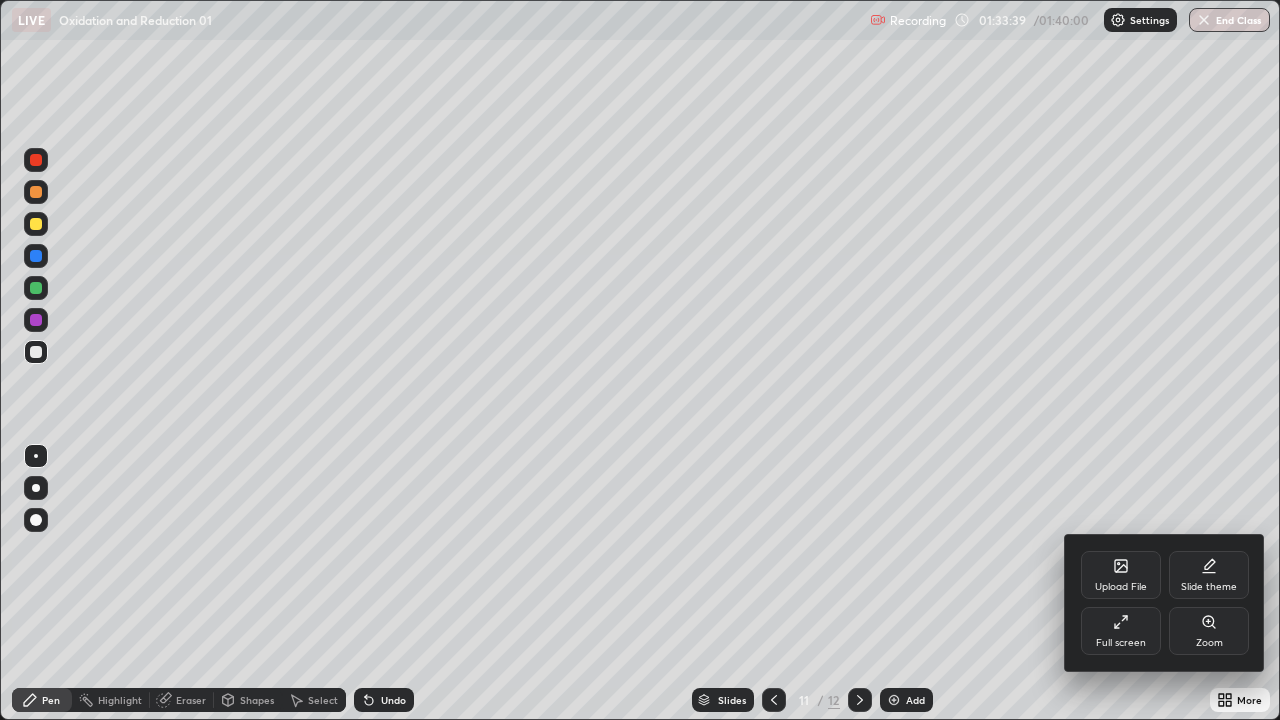 click on "Full screen" at bounding box center (1121, 631) 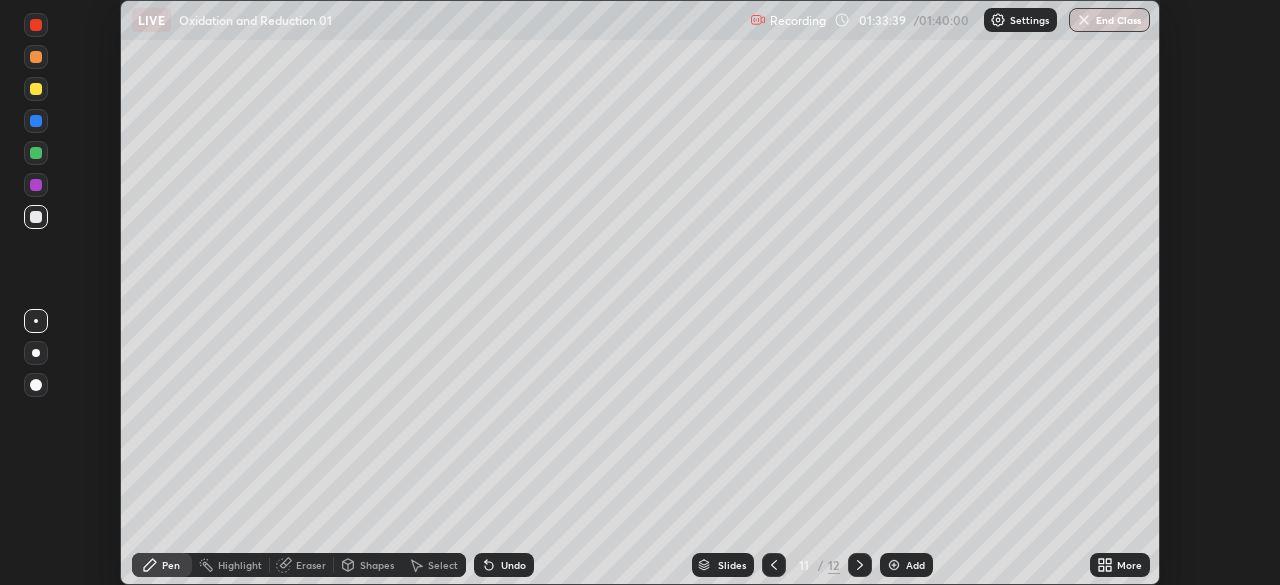 scroll, scrollTop: 585, scrollLeft: 1280, axis: both 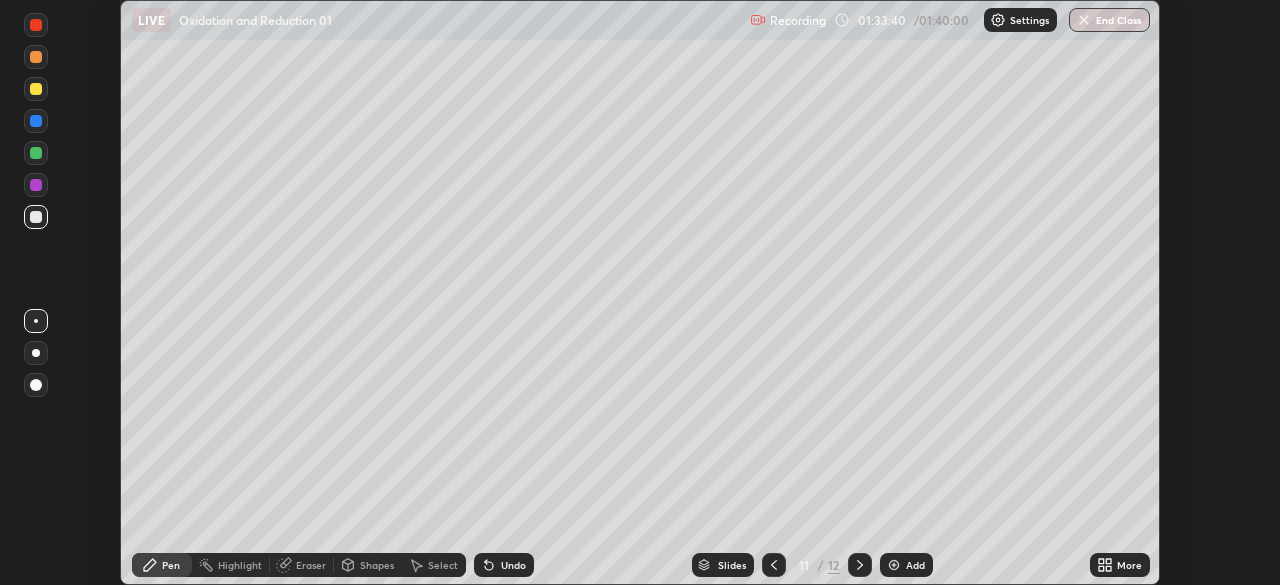click on "More" at bounding box center [1129, 565] 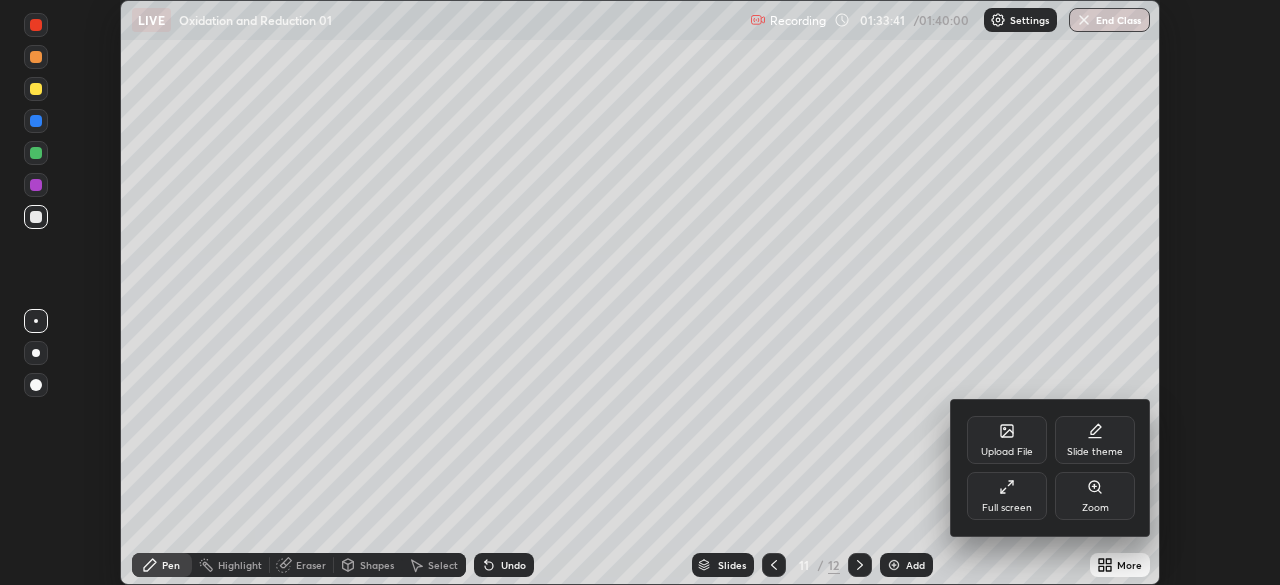 click on "Full screen" at bounding box center (1007, 496) 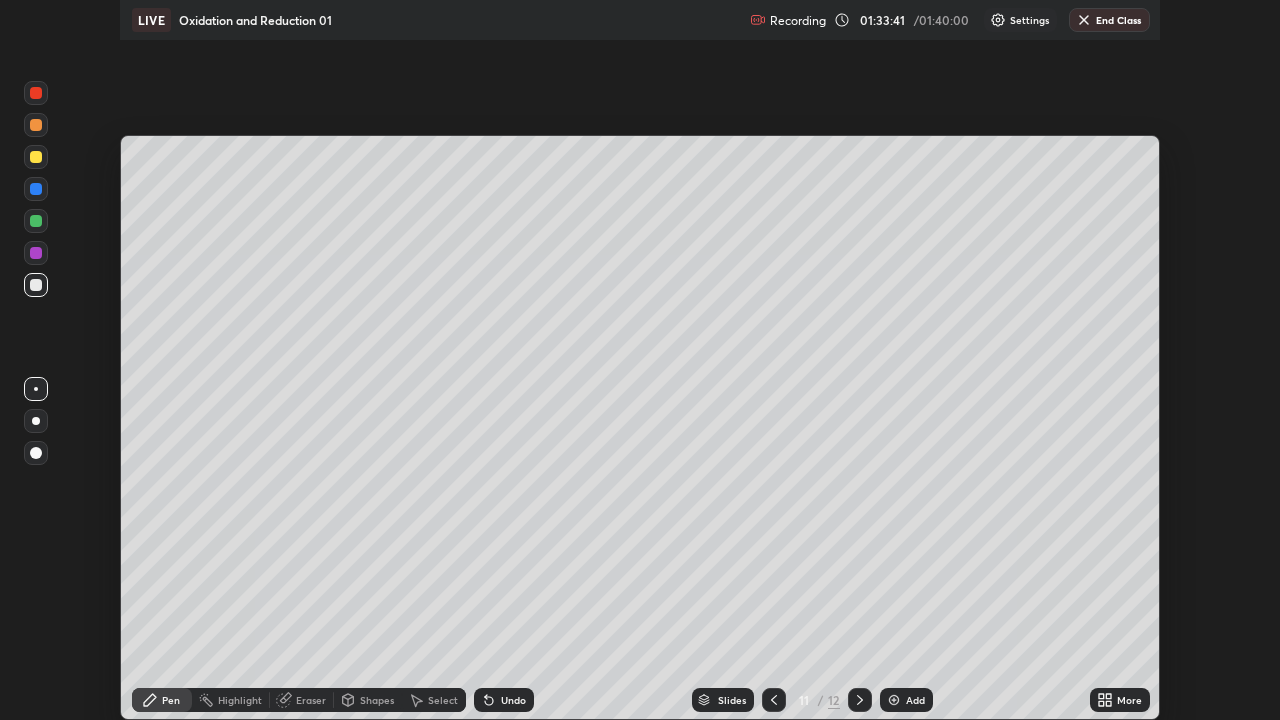 scroll, scrollTop: 99280, scrollLeft: 98720, axis: both 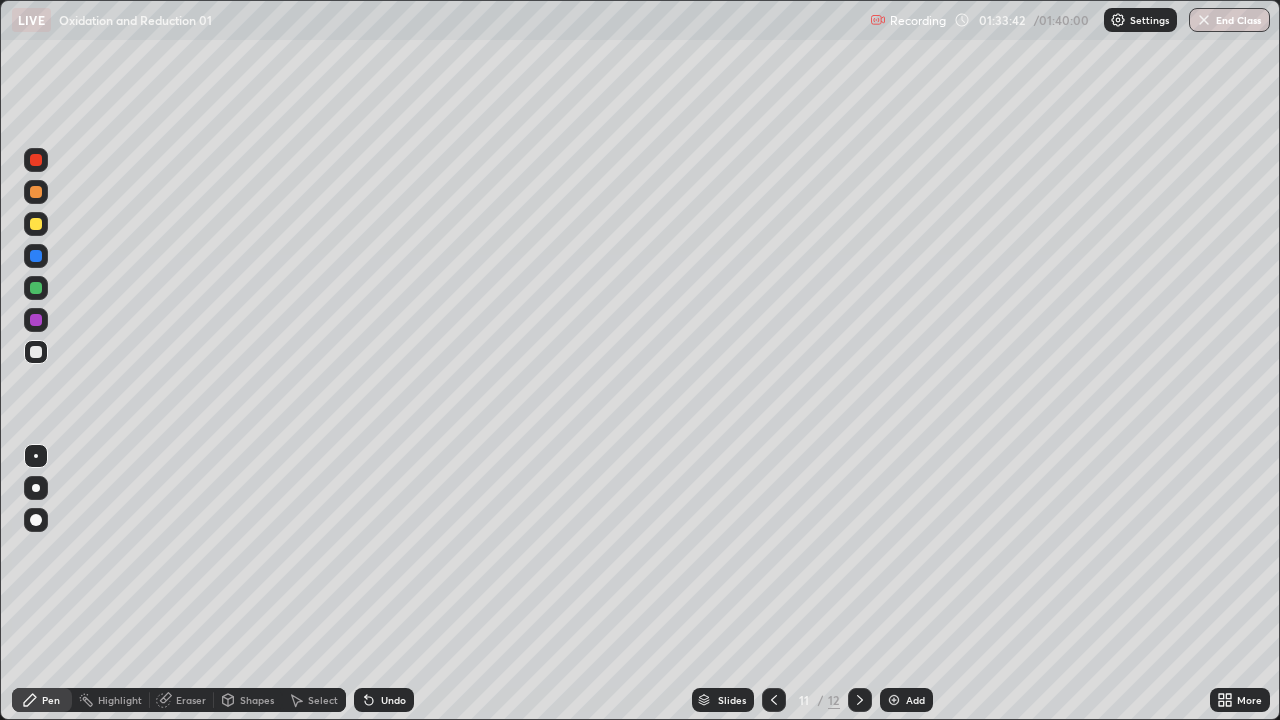 click on "Eraser" at bounding box center (191, 700) 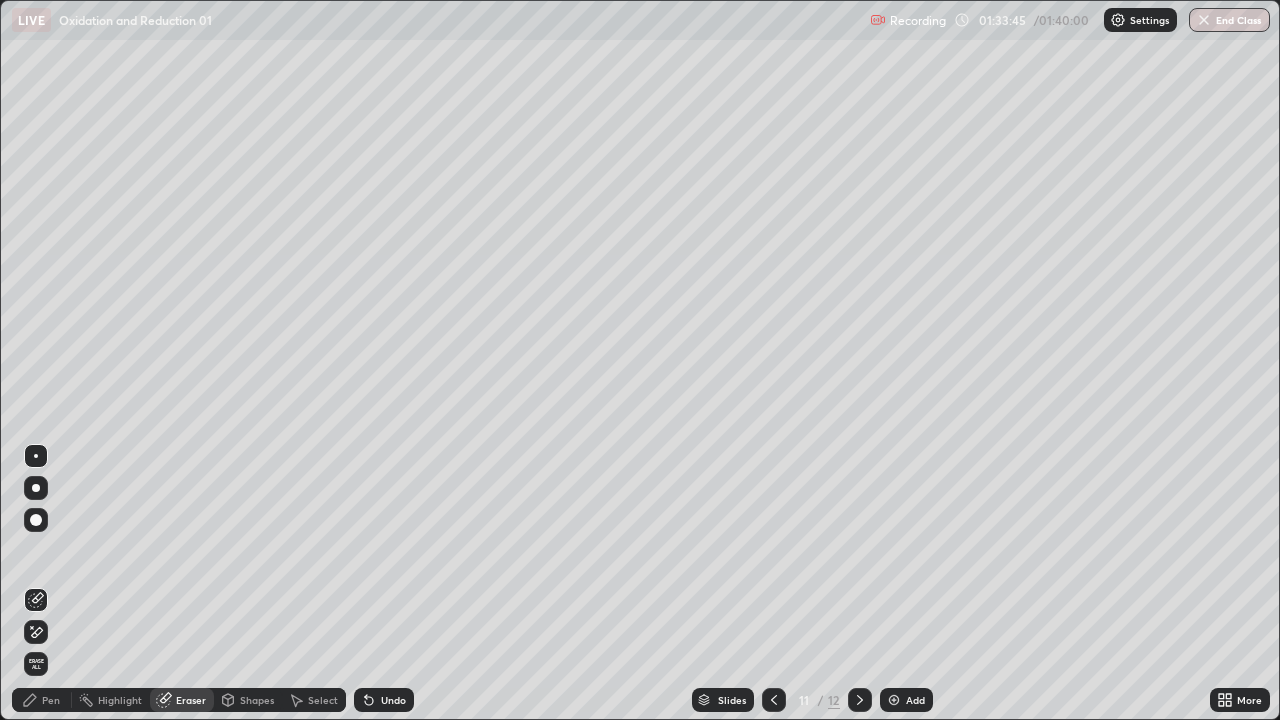 click on "Pen" at bounding box center [51, 700] 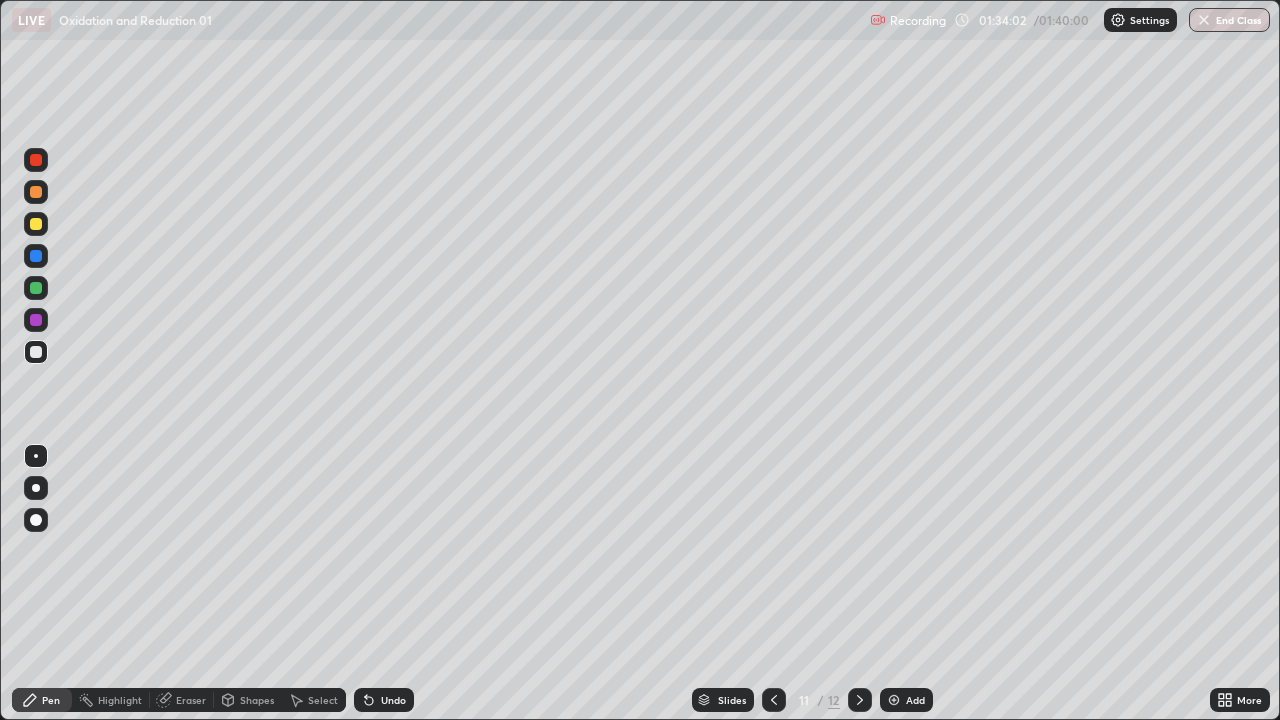 click 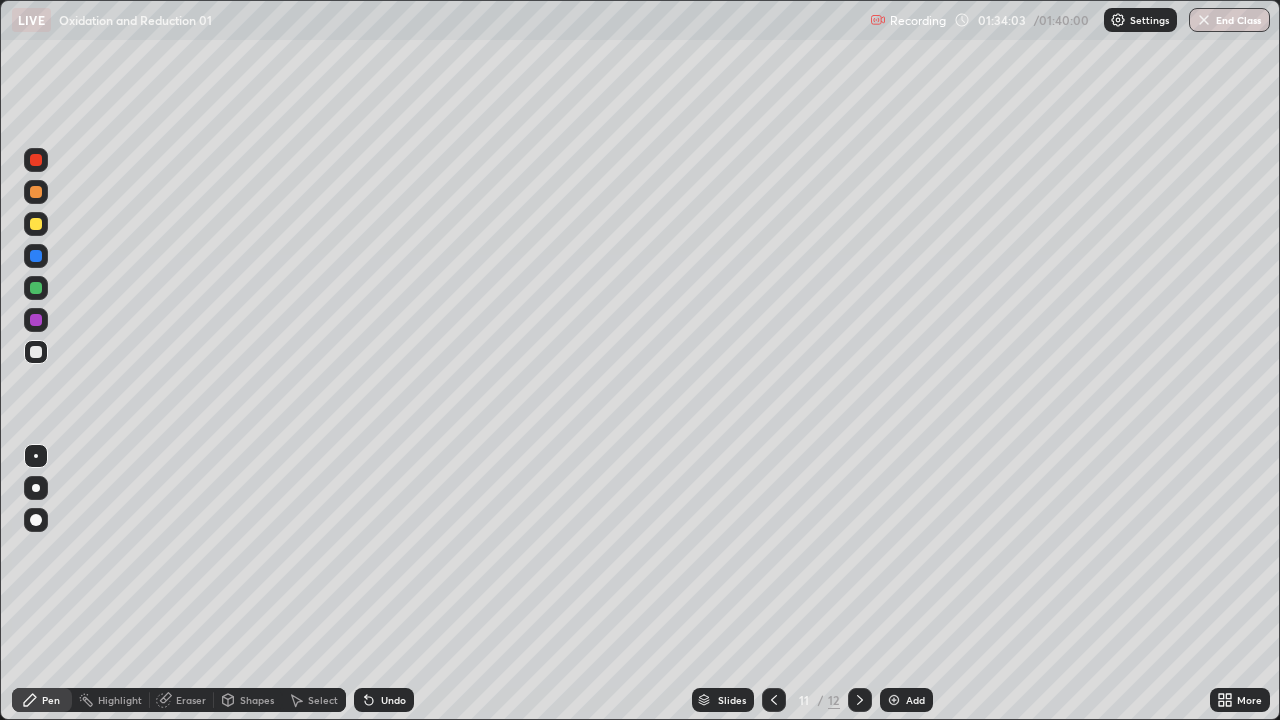 click 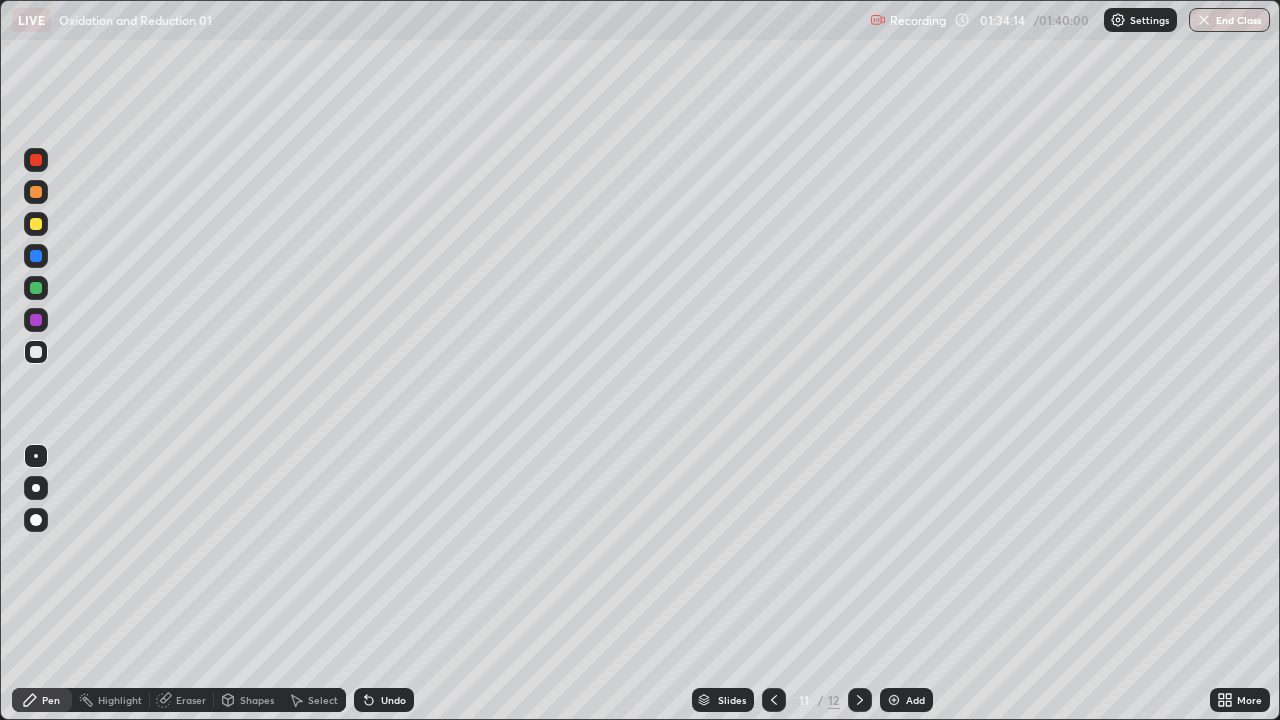 click on "Undo" at bounding box center [393, 700] 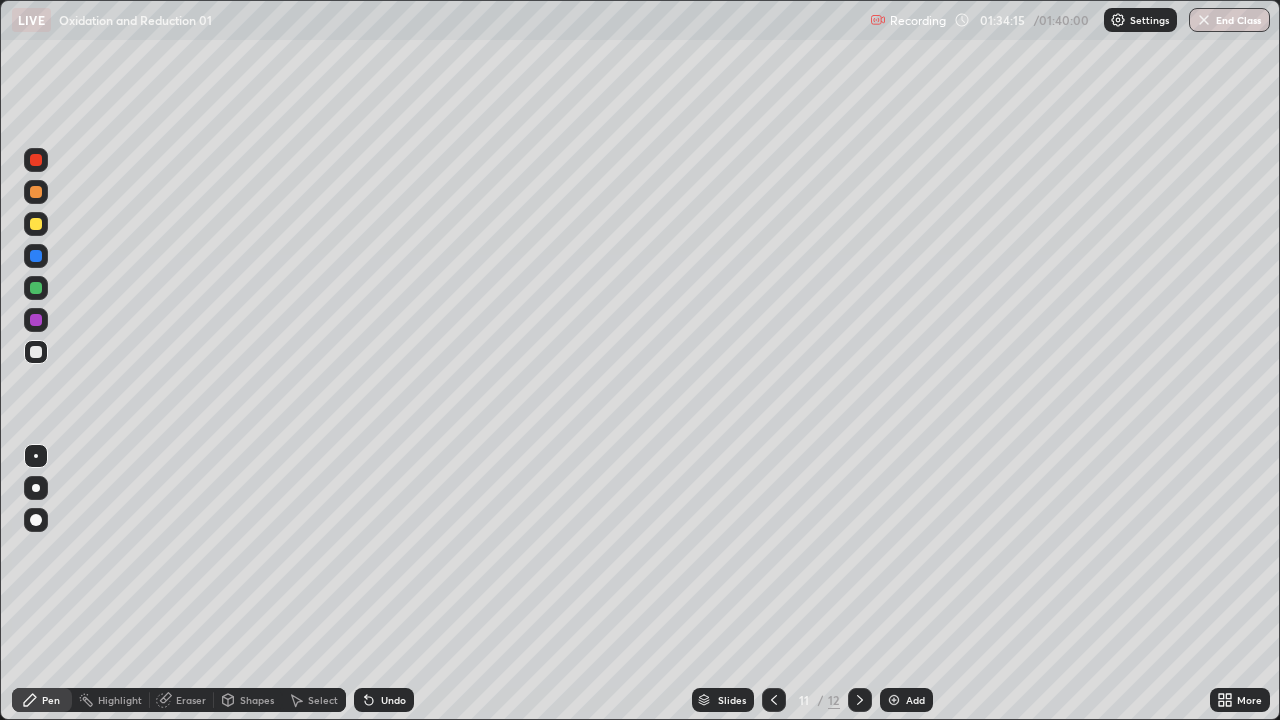 click 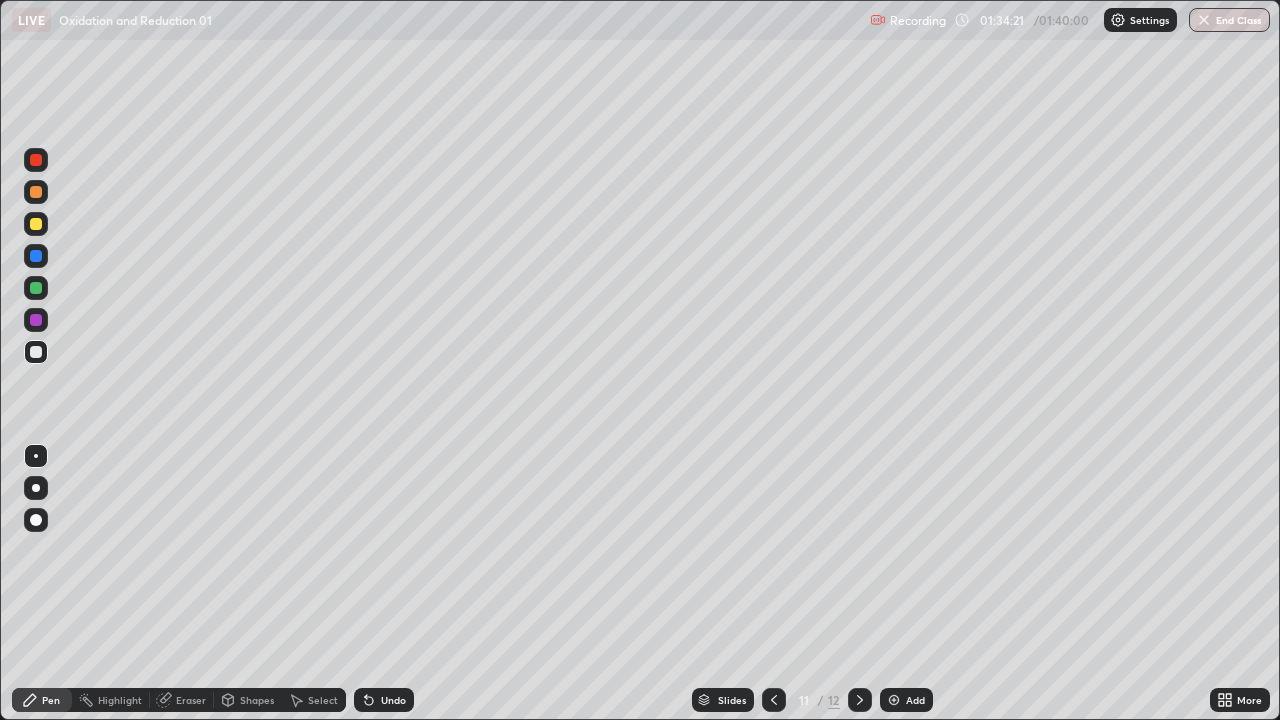 click on "Undo" at bounding box center (393, 700) 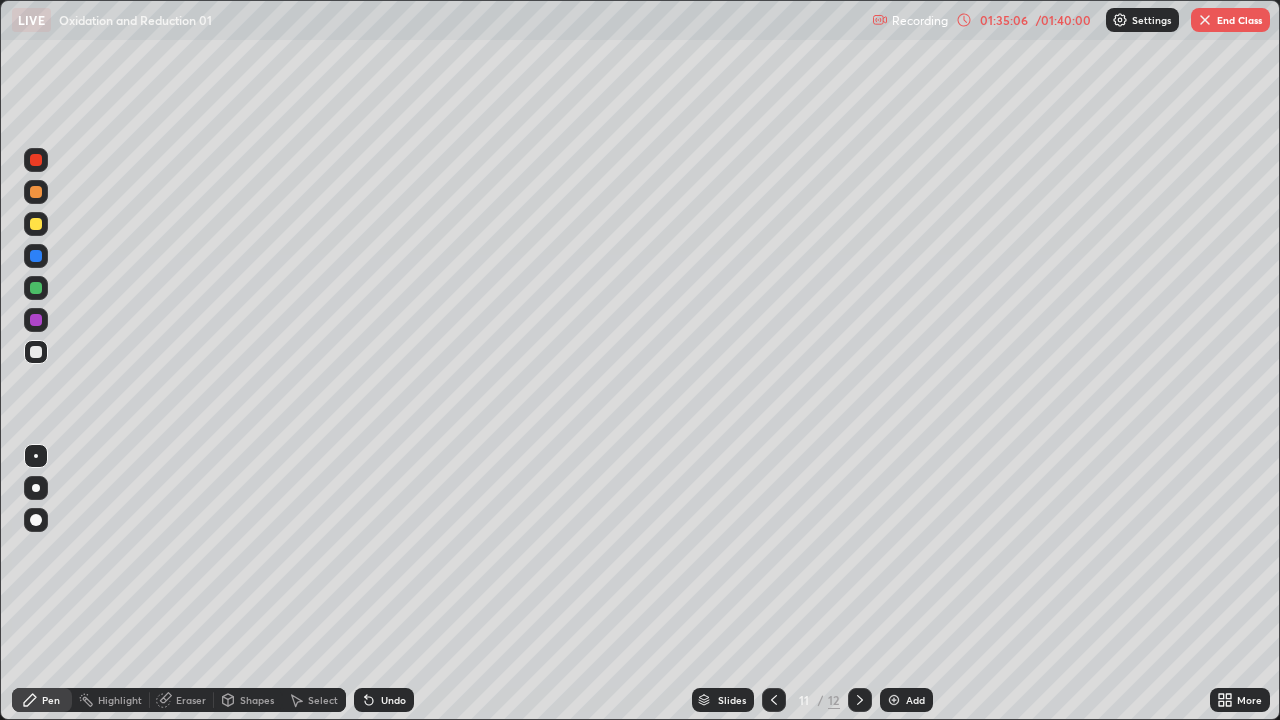 click on "Undo" at bounding box center [384, 700] 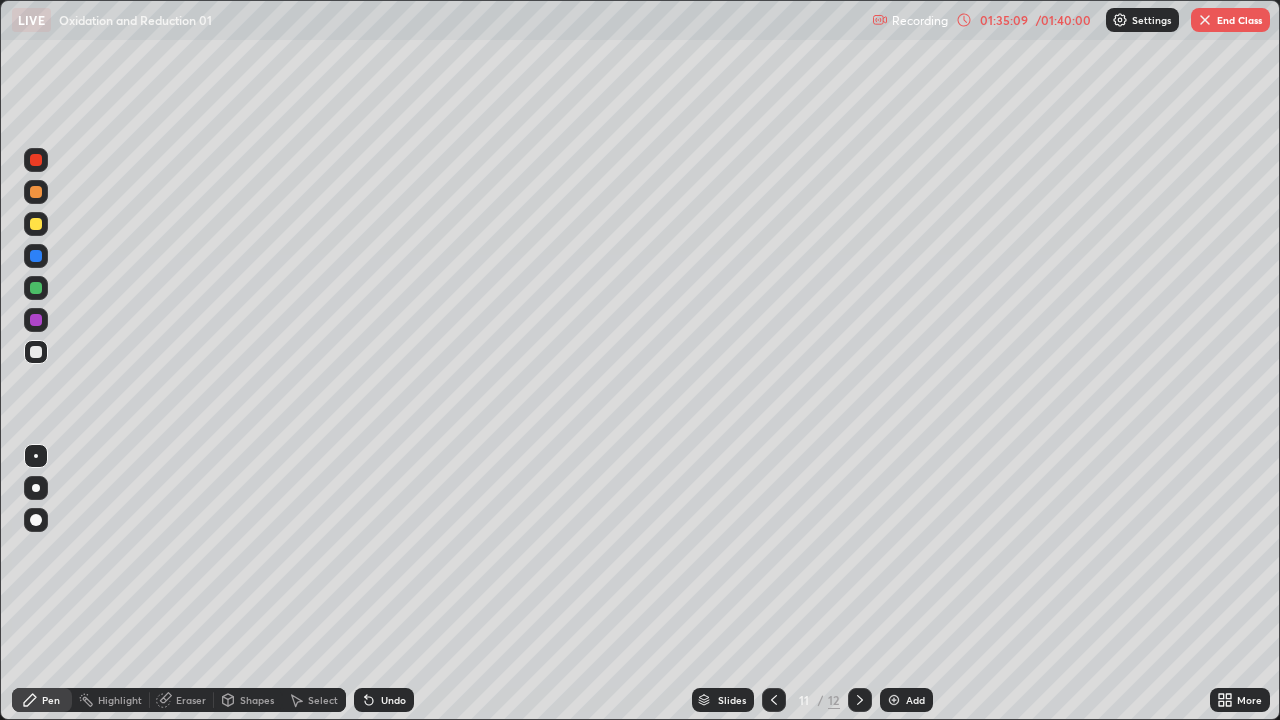 click on "/  01:40:00" at bounding box center (1063, 20) 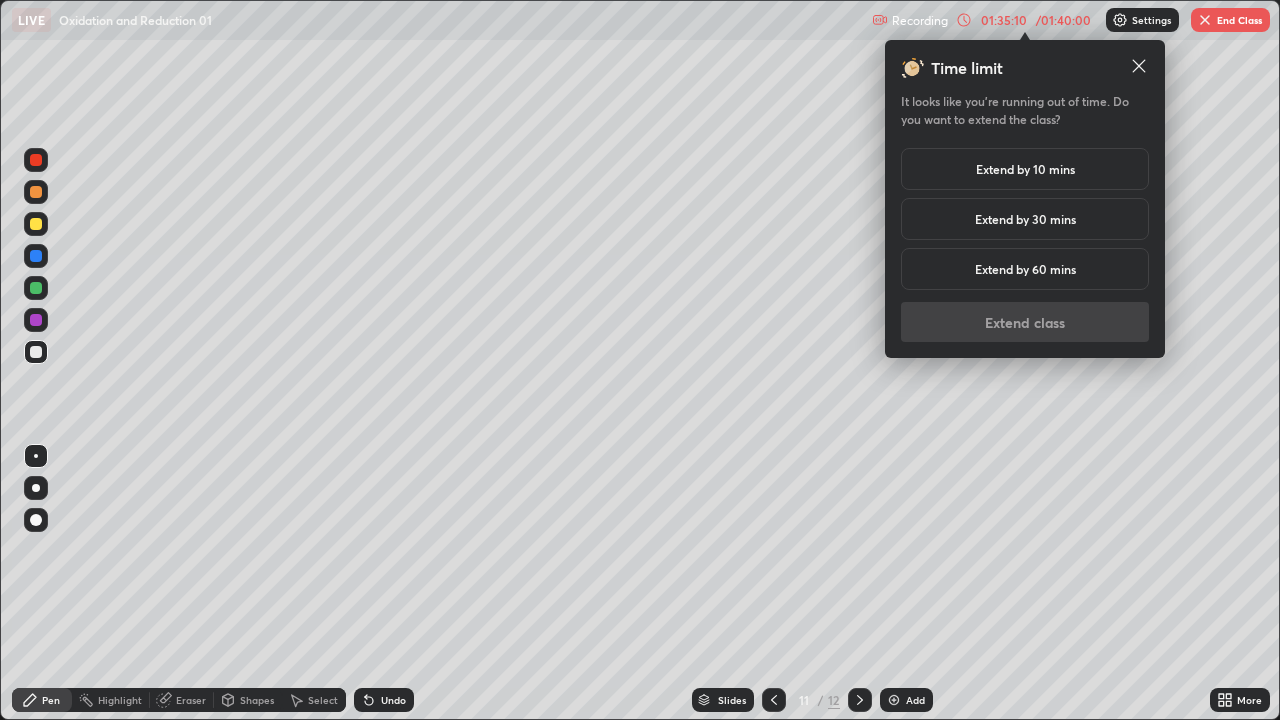 click on "Extend by 10 mins" at bounding box center (1025, 169) 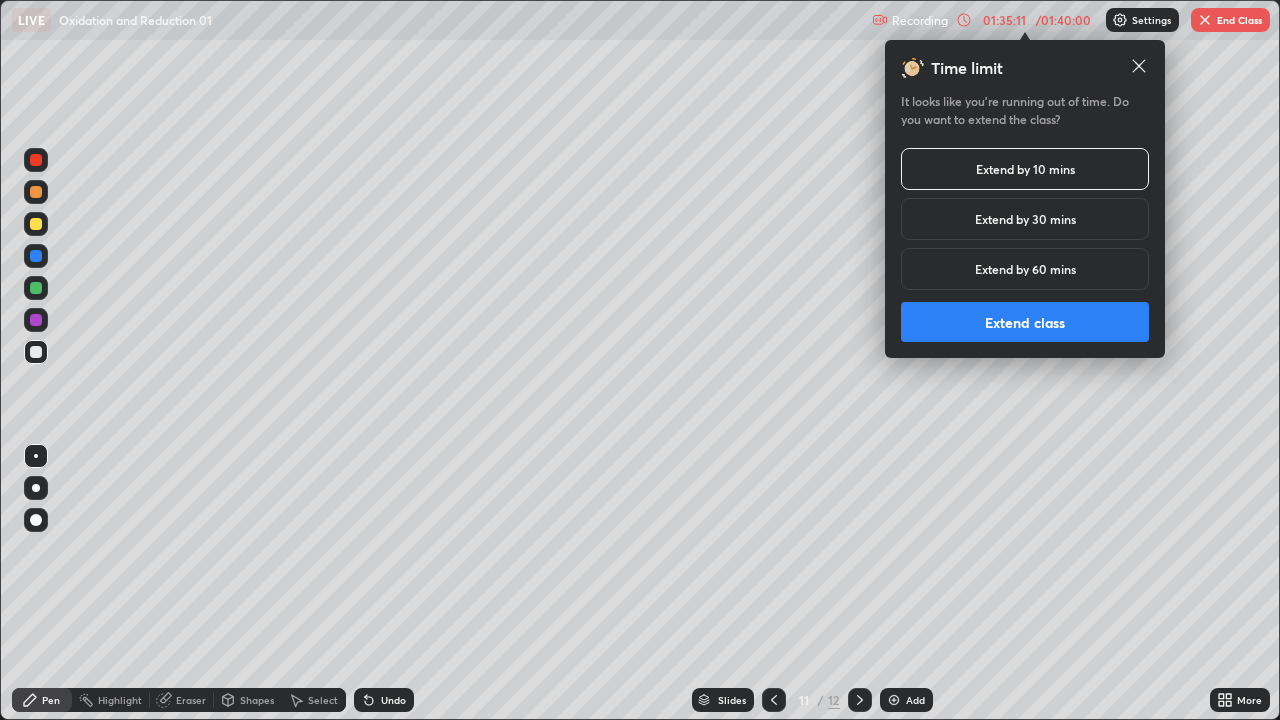 click on "Extend class" at bounding box center (1025, 322) 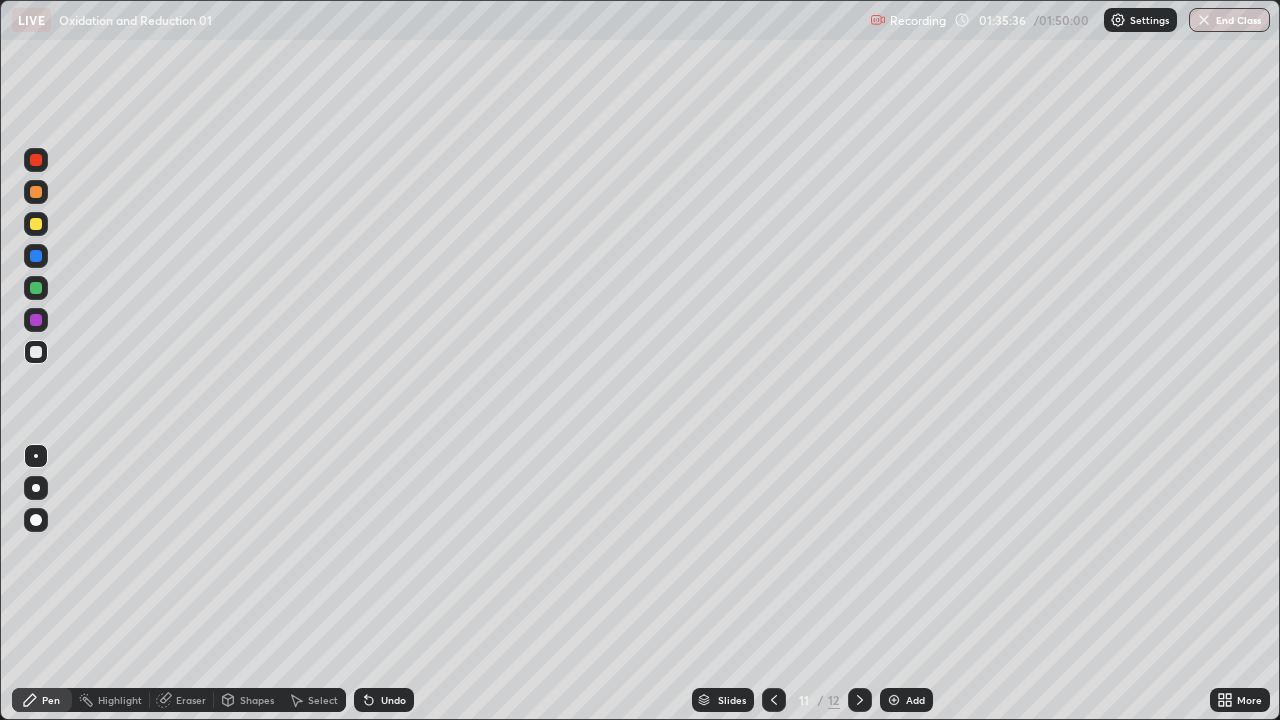 click on "Undo" at bounding box center (384, 700) 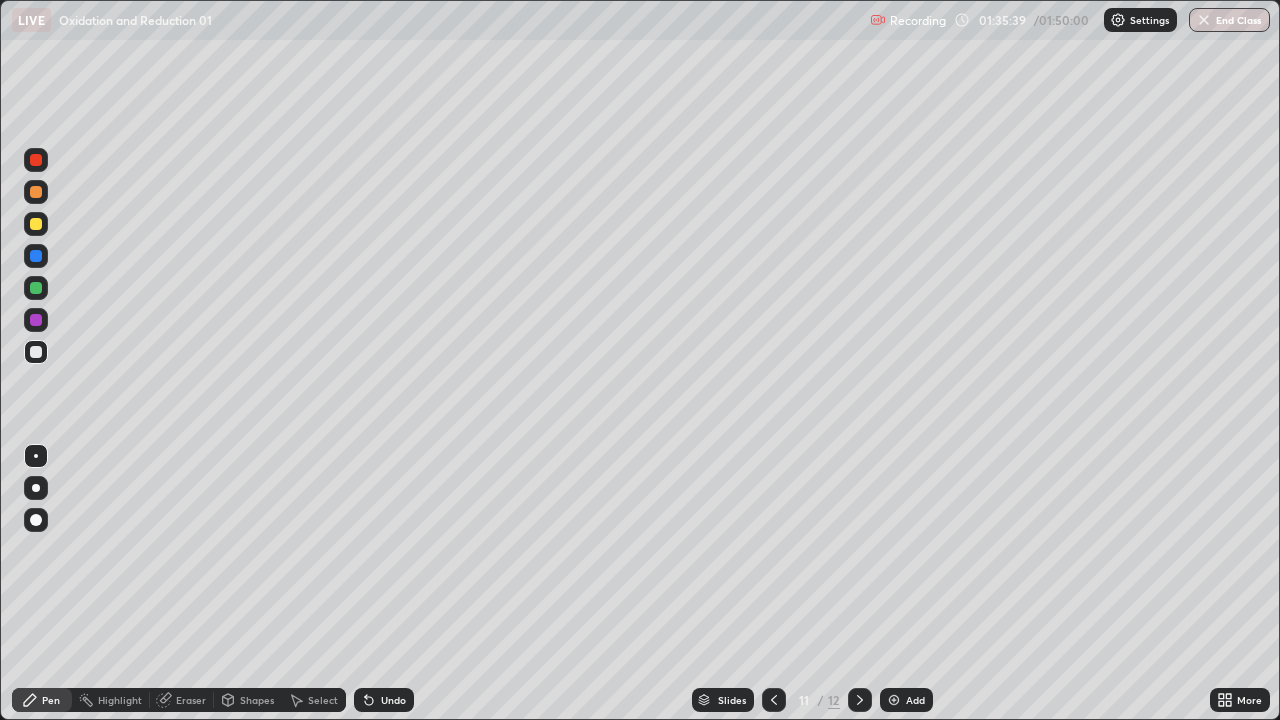 click on "Undo" at bounding box center (393, 700) 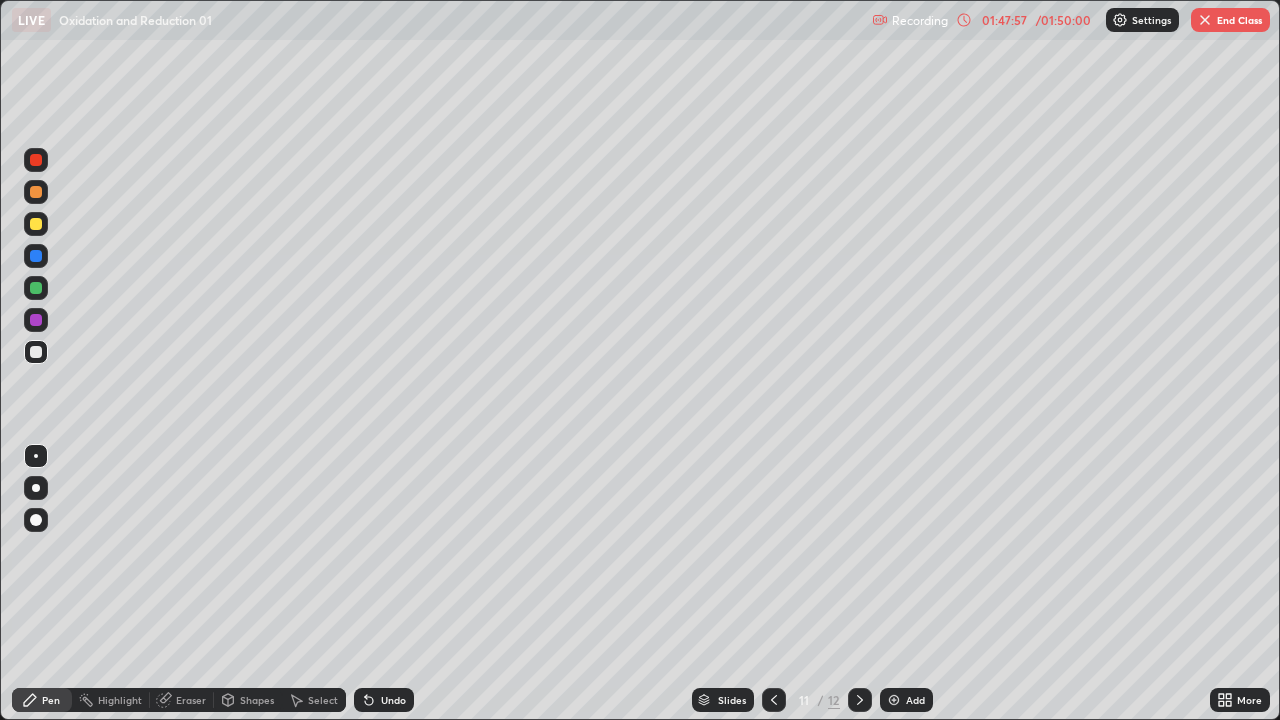 click on "End Class" at bounding box center (1230, 20) 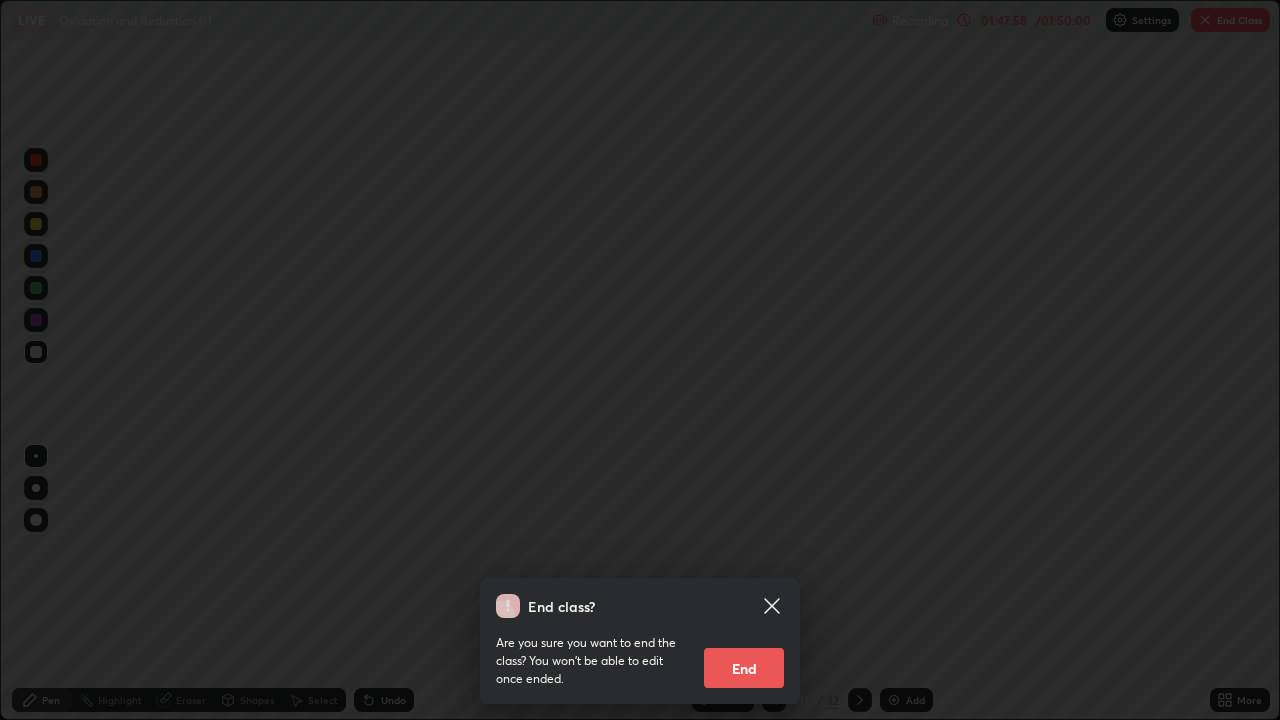 click on "End" at bounding box center [744, 668] 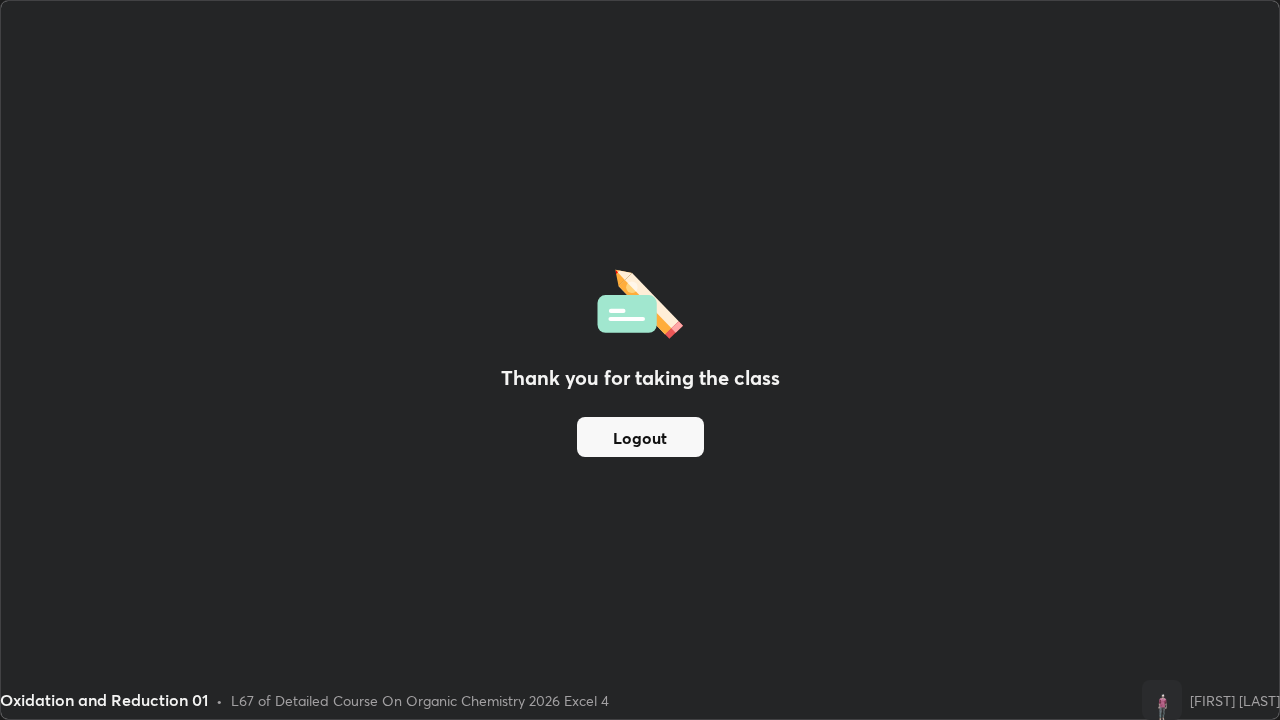 click on "Logout" at bounding box center [640, 437] 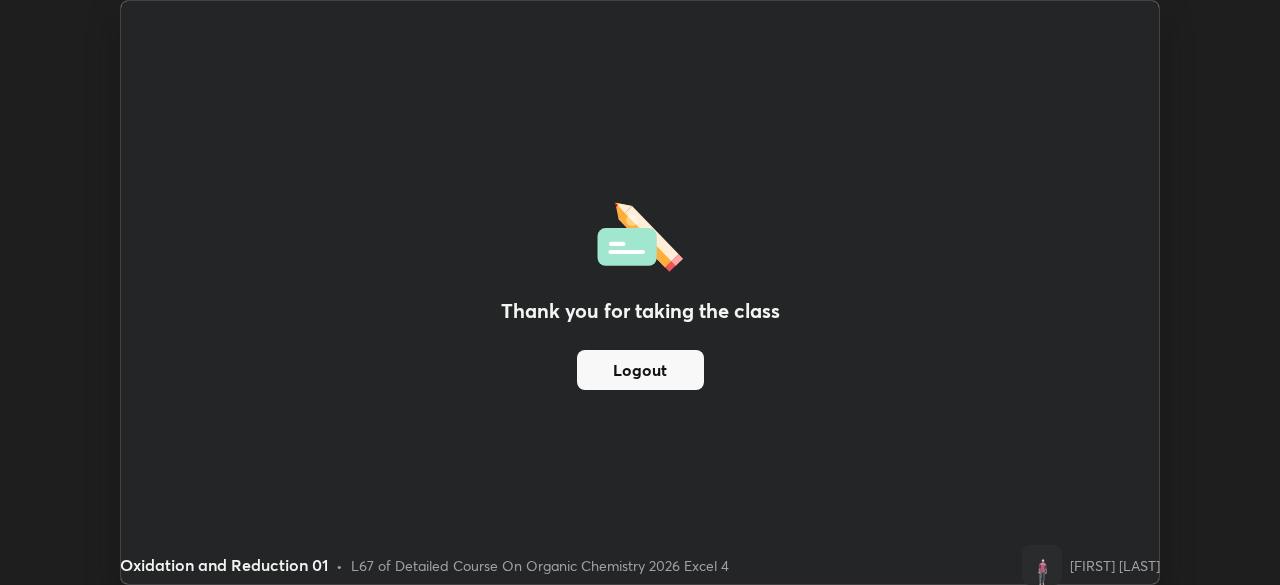 scroll, scrollTop: 585, scrollLeft: 1280, axis: both 